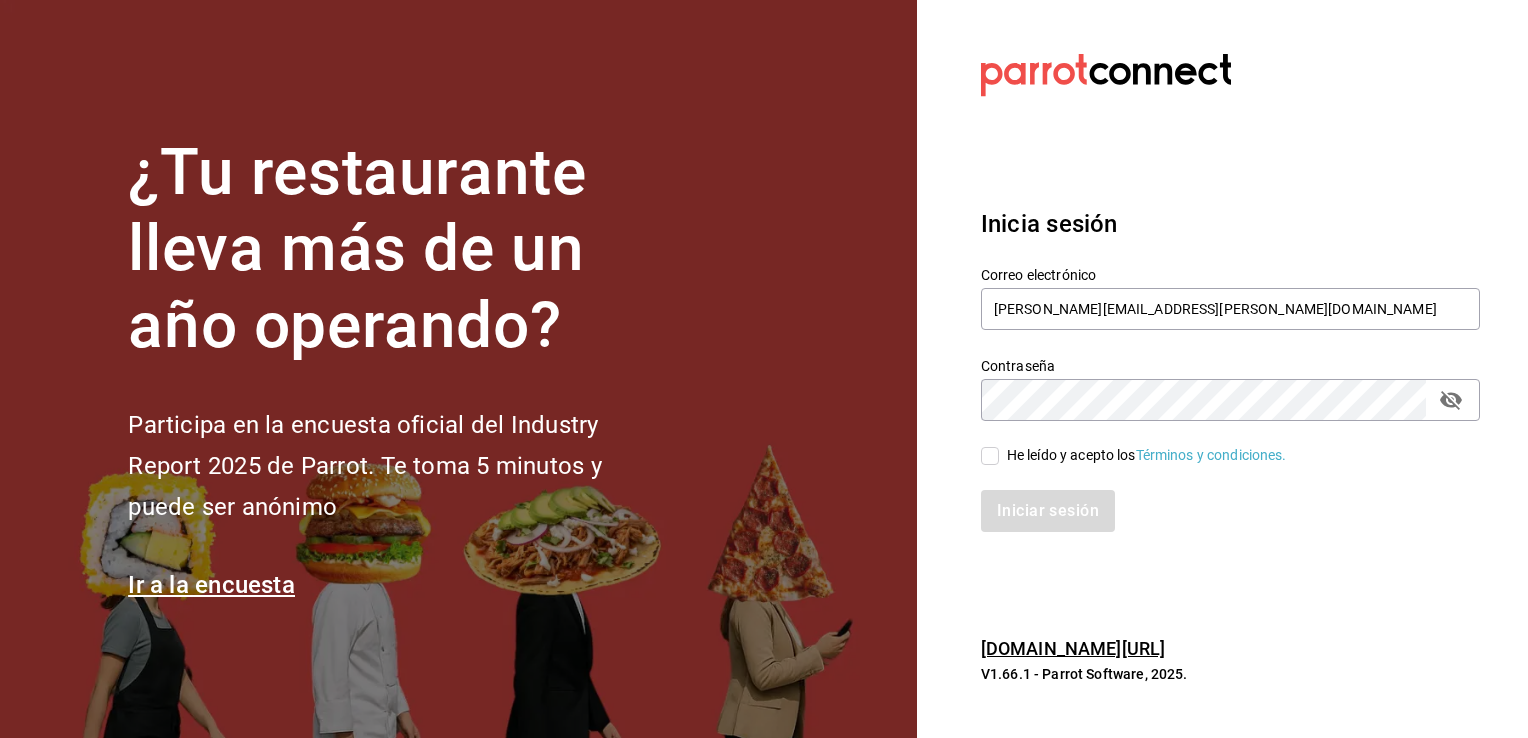 scroll, scrollTop: 0, scrollLeft: 0, axis: both 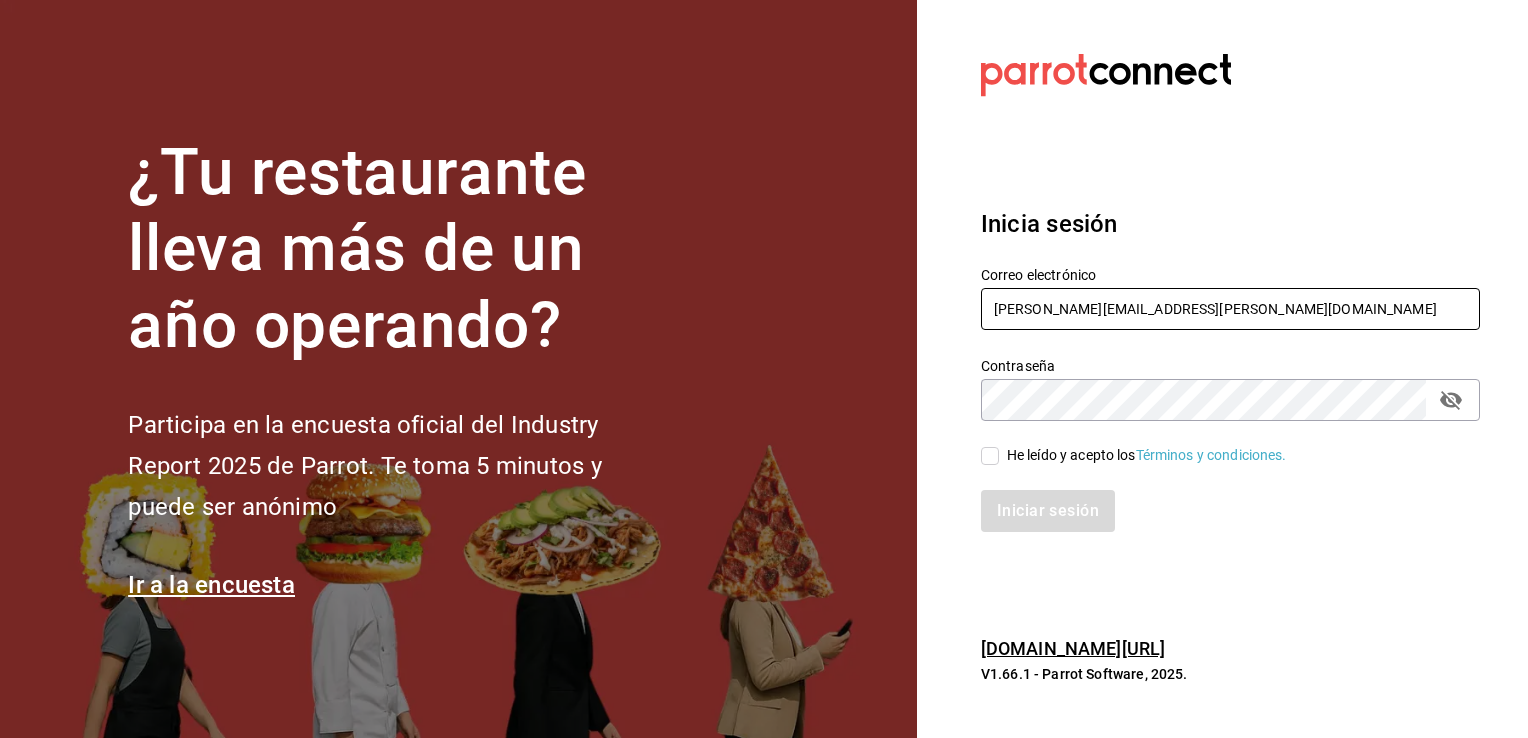 drag, startPoint x: 1292, startPoint y: 288, endPoint x: 1174, endPoint y: 307, distance: 119.519875 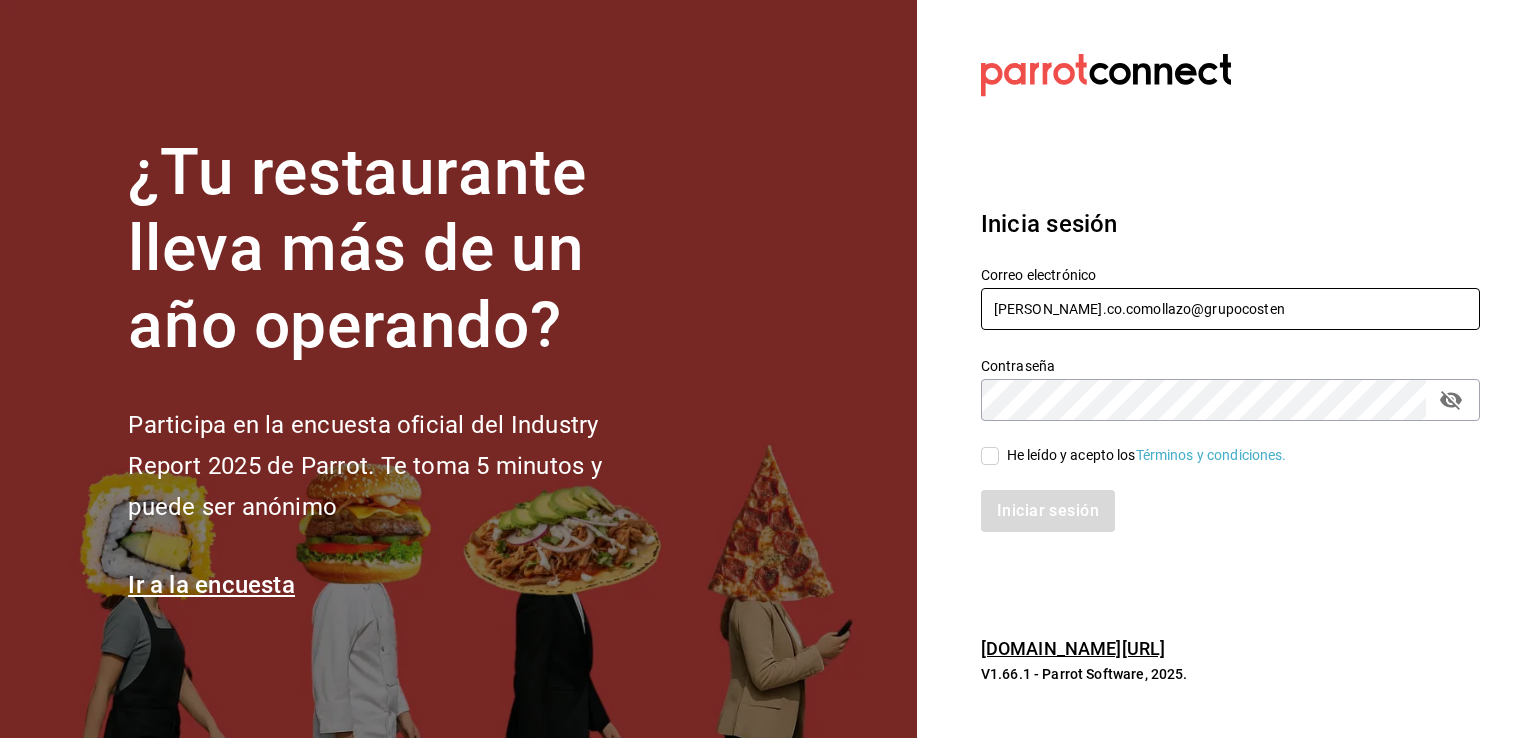 drag, startPoint x: 1216, startPoint y: 324, endPoint x: 902, endPoint y: 323, distance: 314.0016 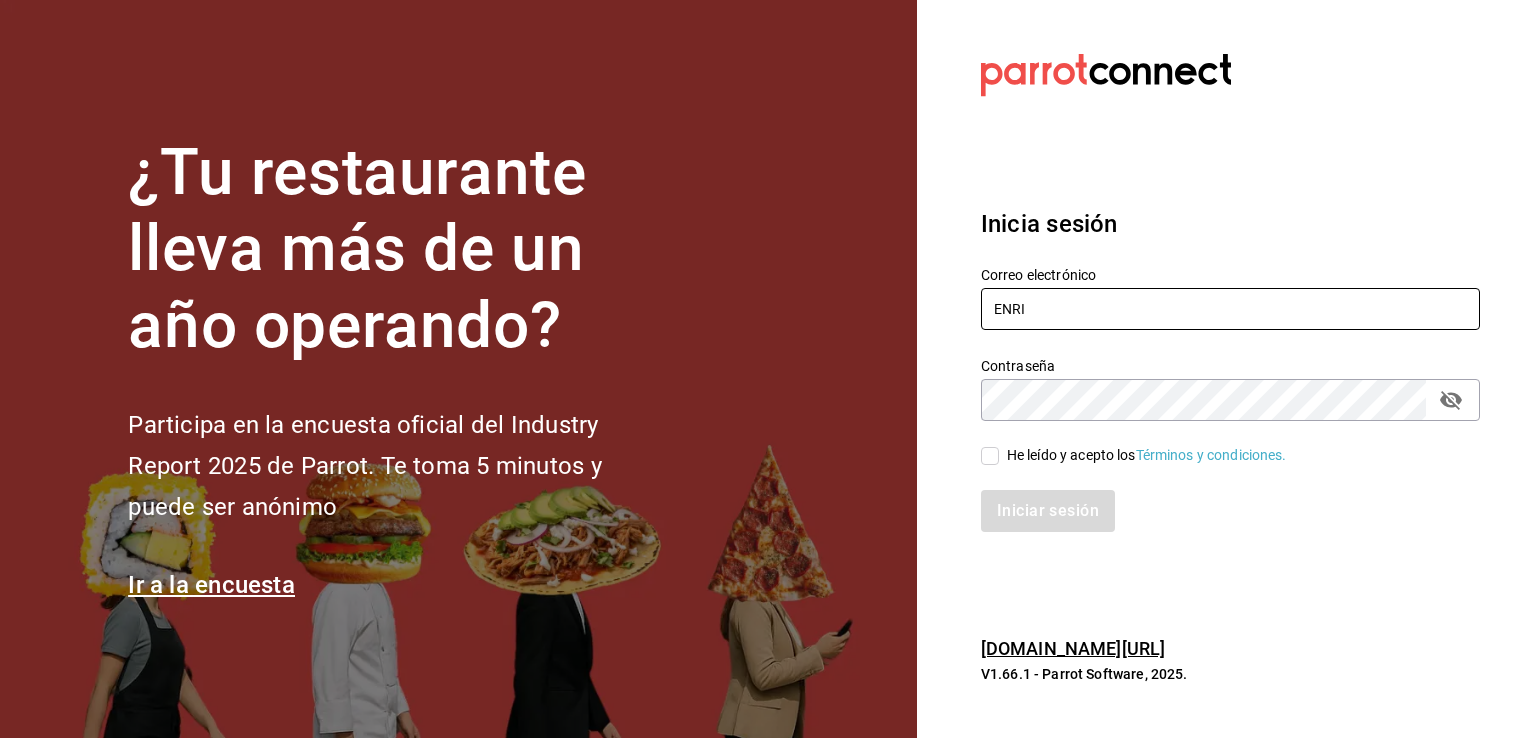 type on "[PERSON_NAME][EMAIL_ADDRESS][PERSON_NAME][DOMAIN_NAME]" 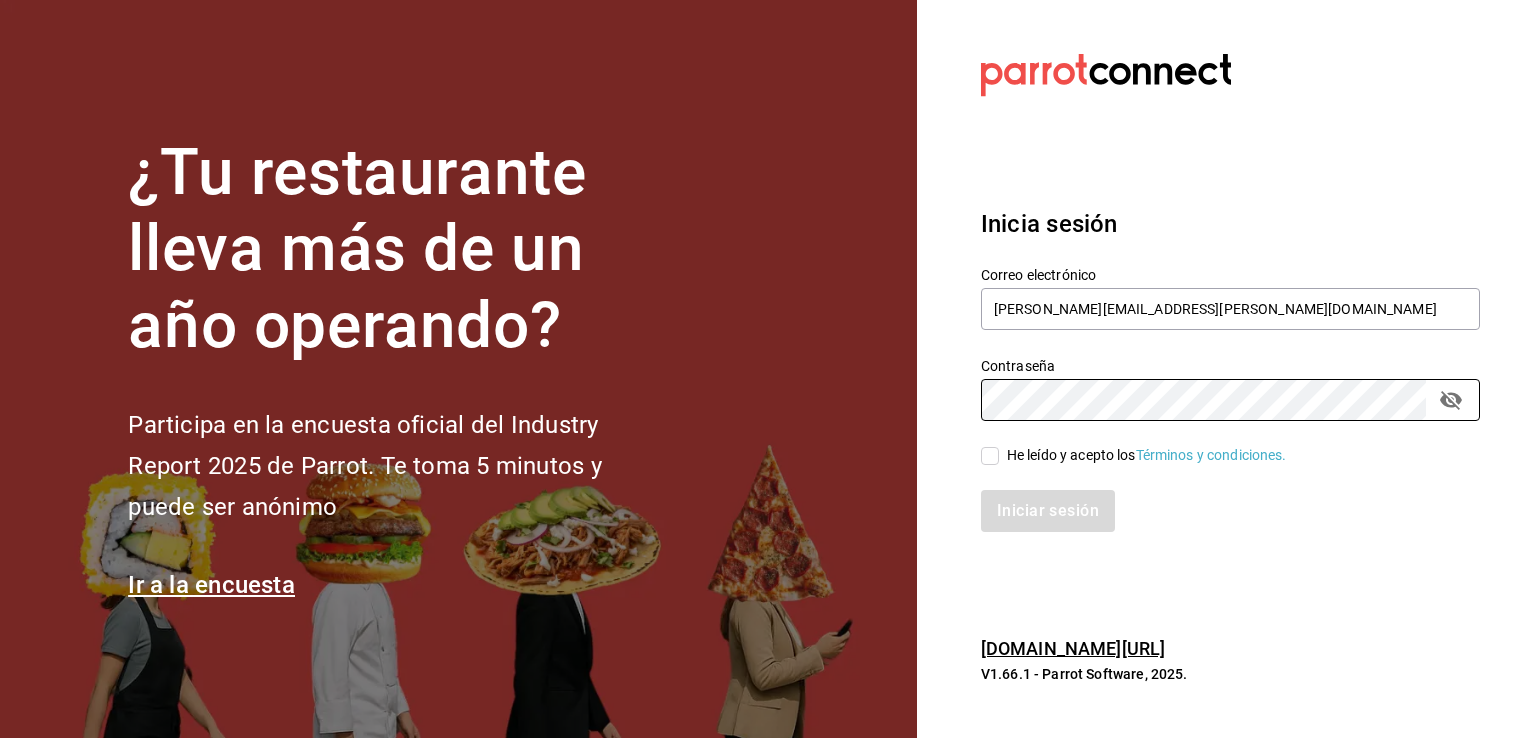 click on "He leído y acepto los  Términos y condiciones." at bounding box center [1143, 455] 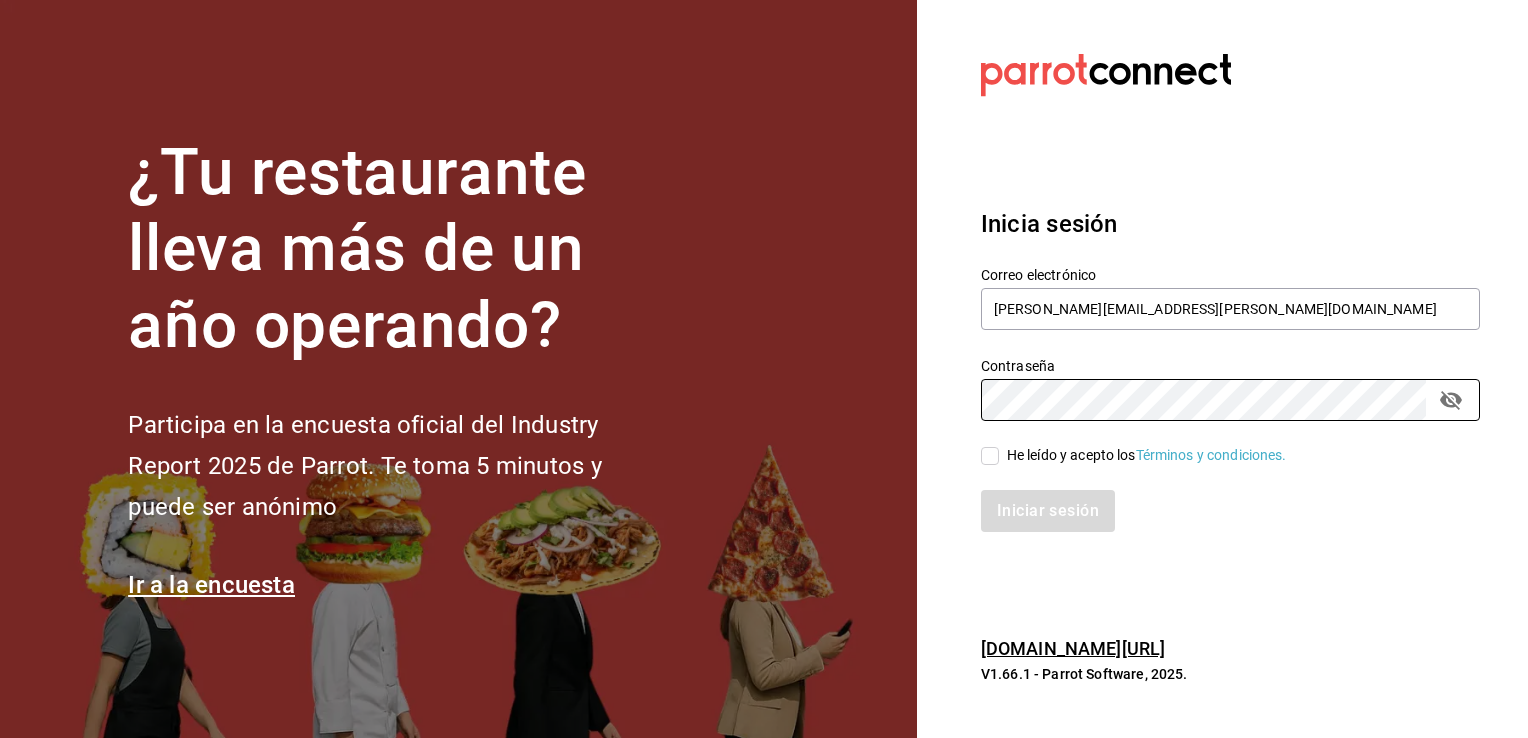 checkbox on "true" 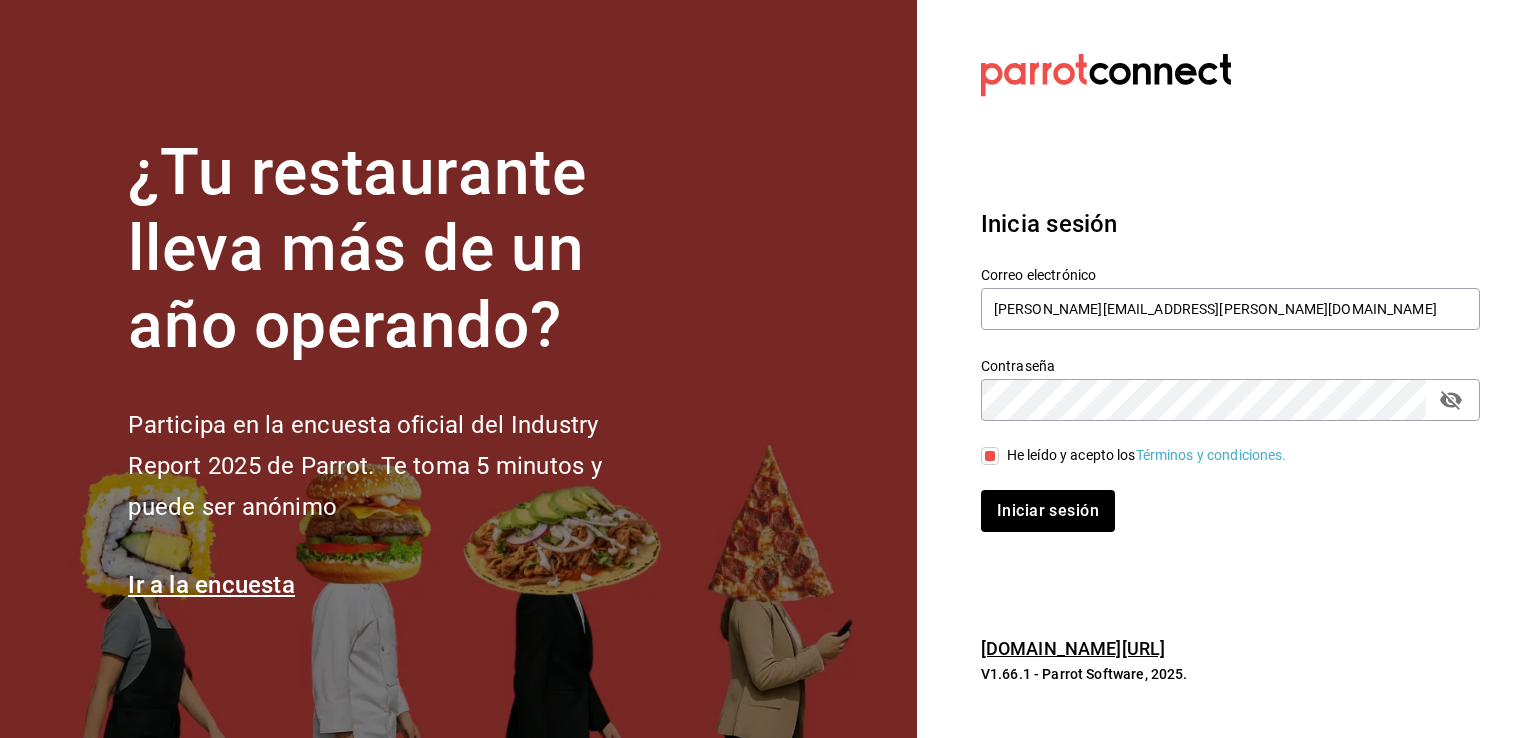 drag, startPoint x: 1026, startPoint y: 486, endPoint x: 1009, endPoint y: 483, distance: 17.262676 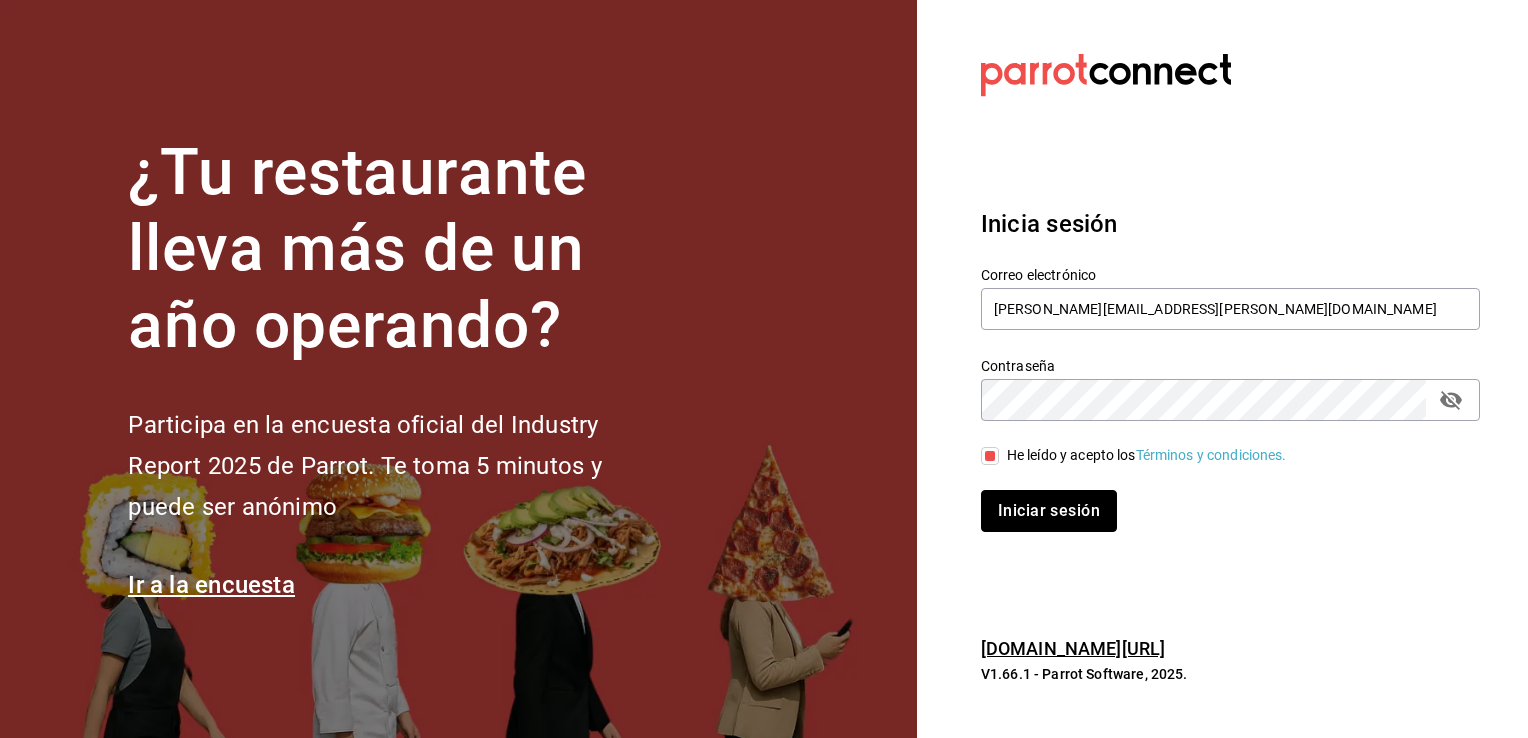 click on "Iniciar sesión" at bounding box center (1049, 511) 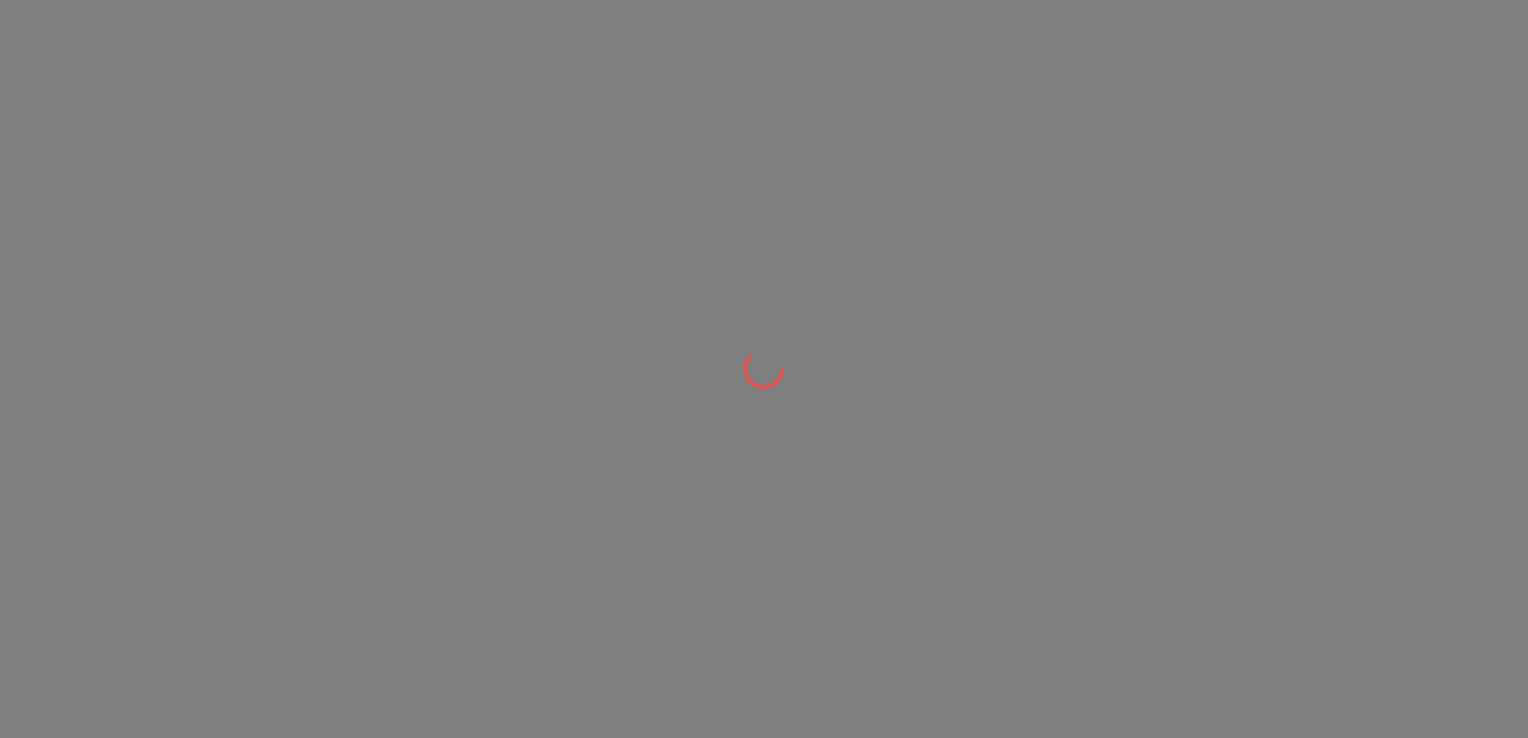 scroll, scrollTop: 0, scrollLeft: 0, axis: both 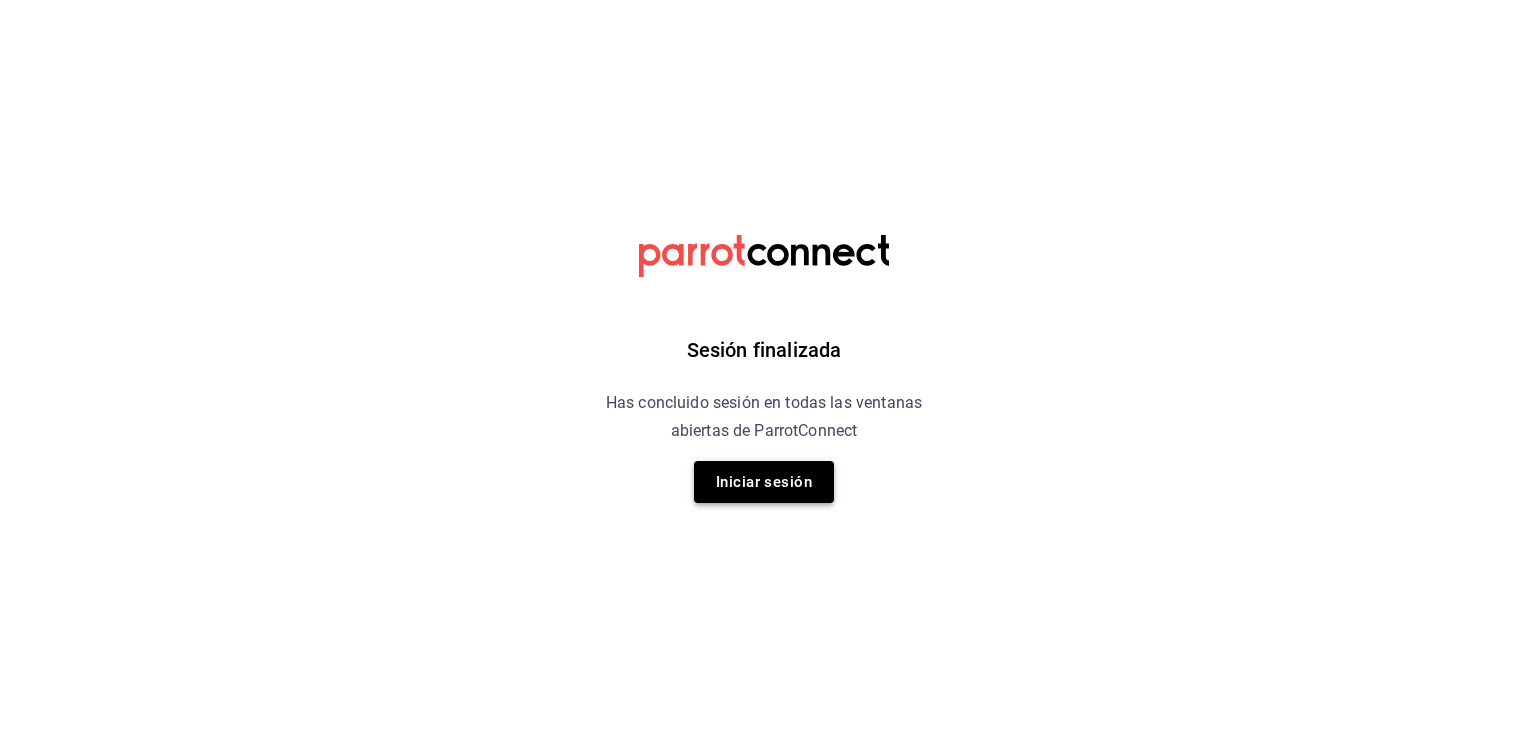 click on "Iniciar sesión" at bounding box center (764, 482) 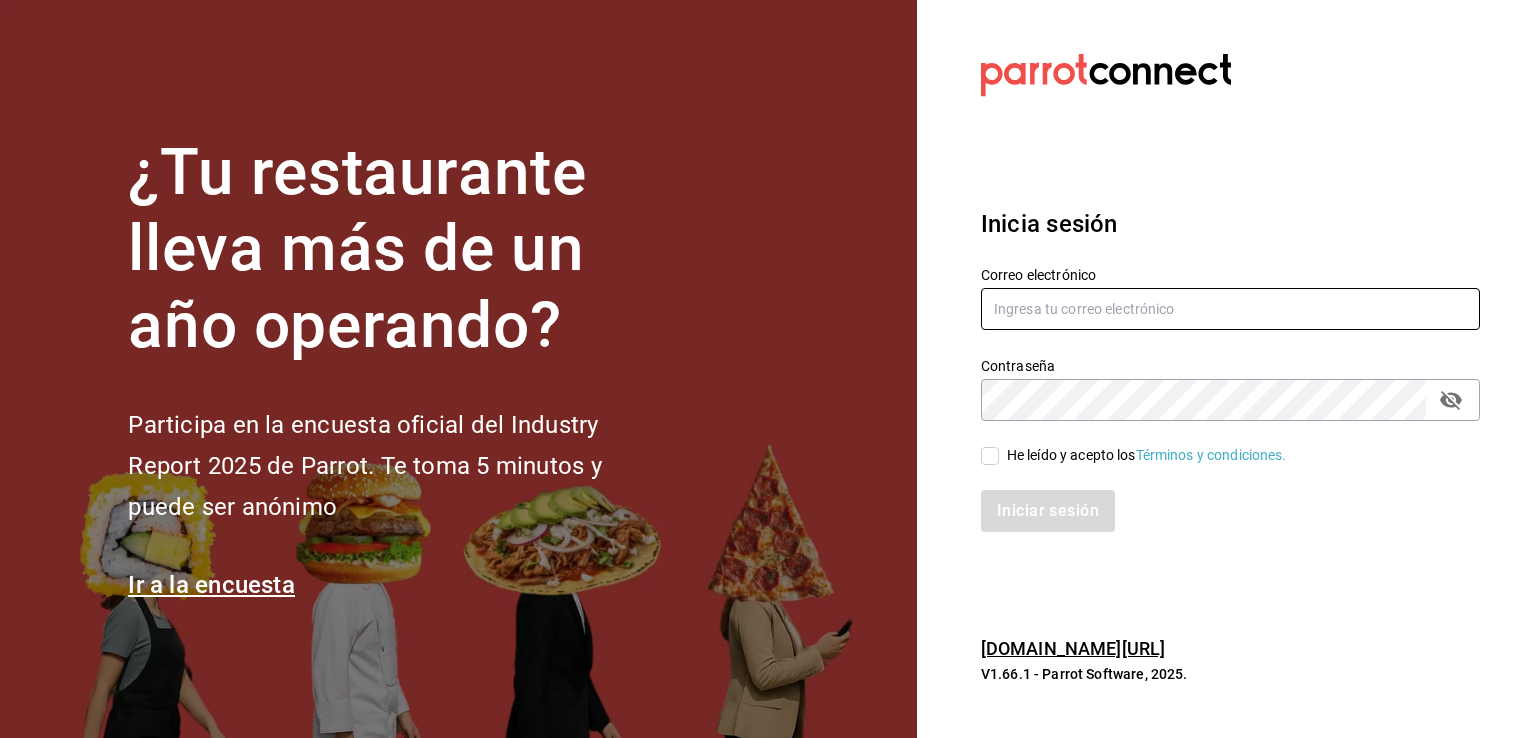 type on "[PERSON_NAME][EMAIL_ADDRESS][PERSON_NAME][DOMAIN_NAME]" 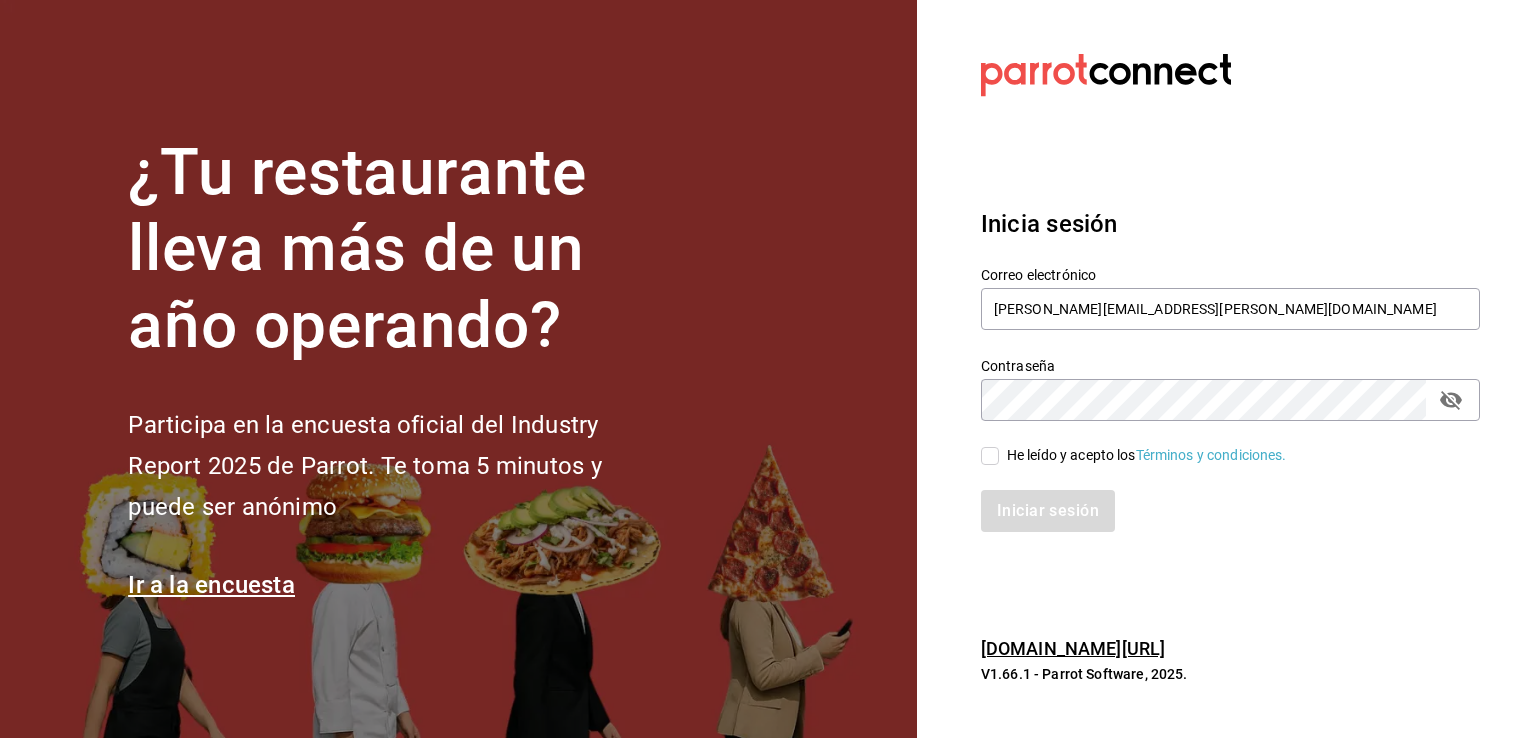 click on "He leído y acepto los  Términos y condiciones." at bounding box center (1230, 456) 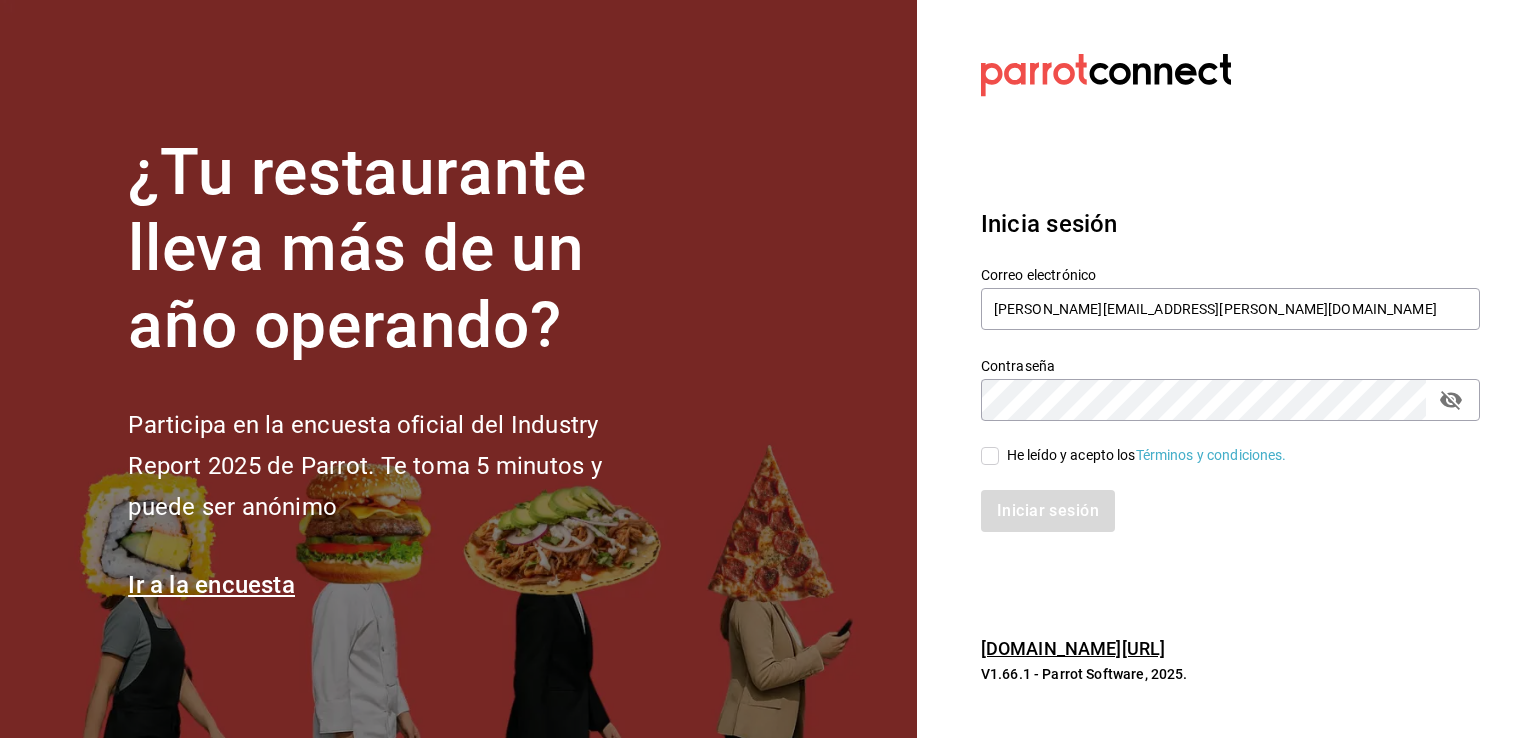 checkbox on "true" 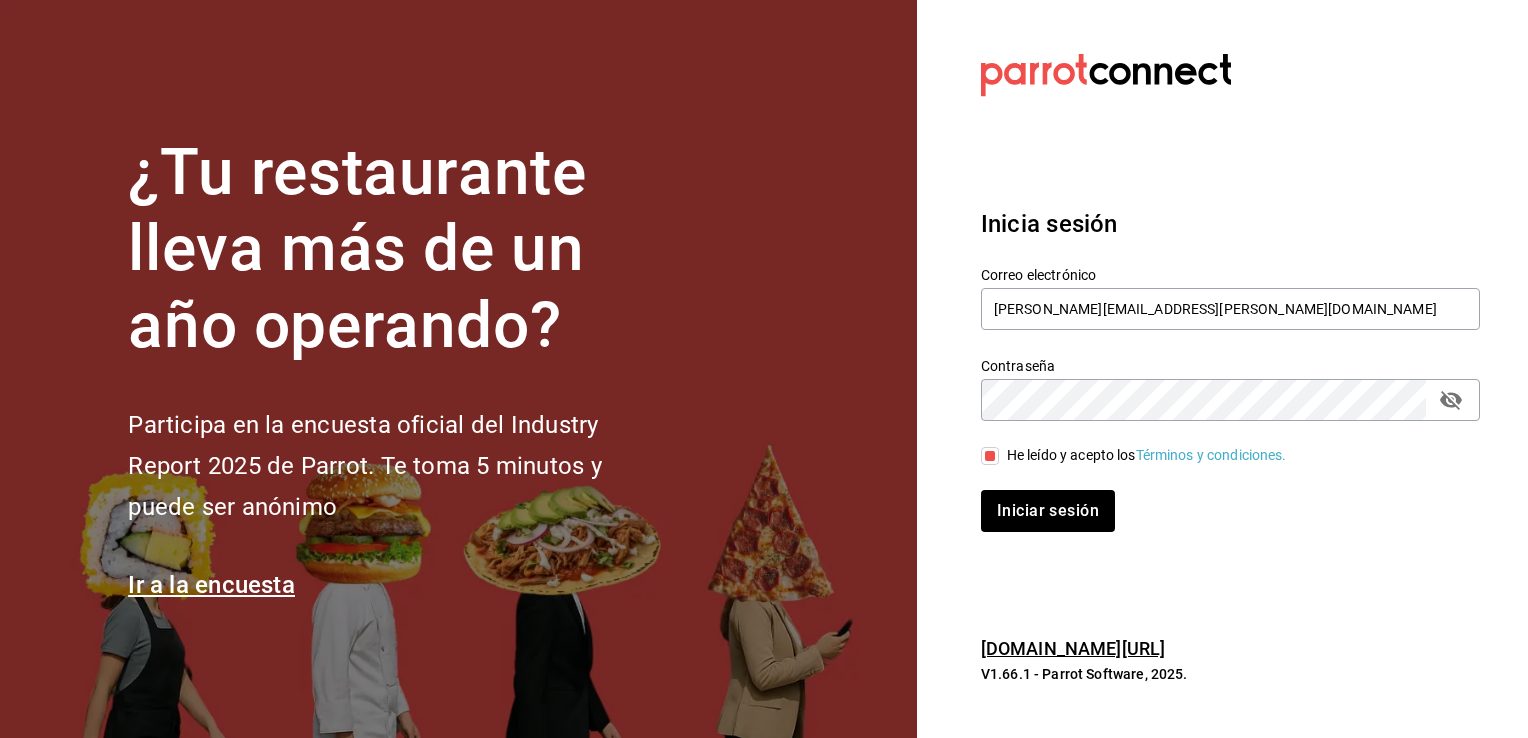 click on "Iniciar sesión" at bounding box center [1218, 499] 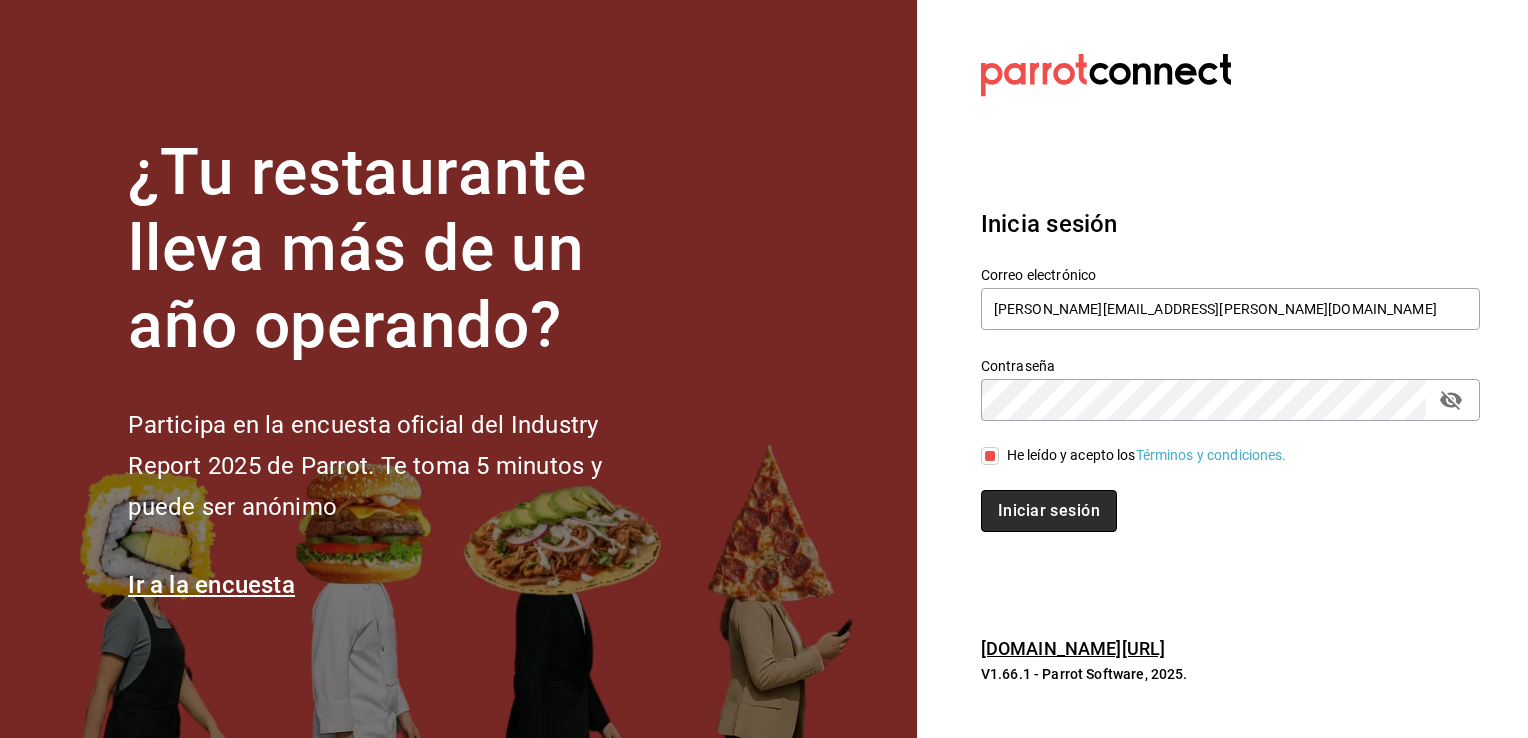 click on "Iniciar sesión" at bounding box center [1049, 511] 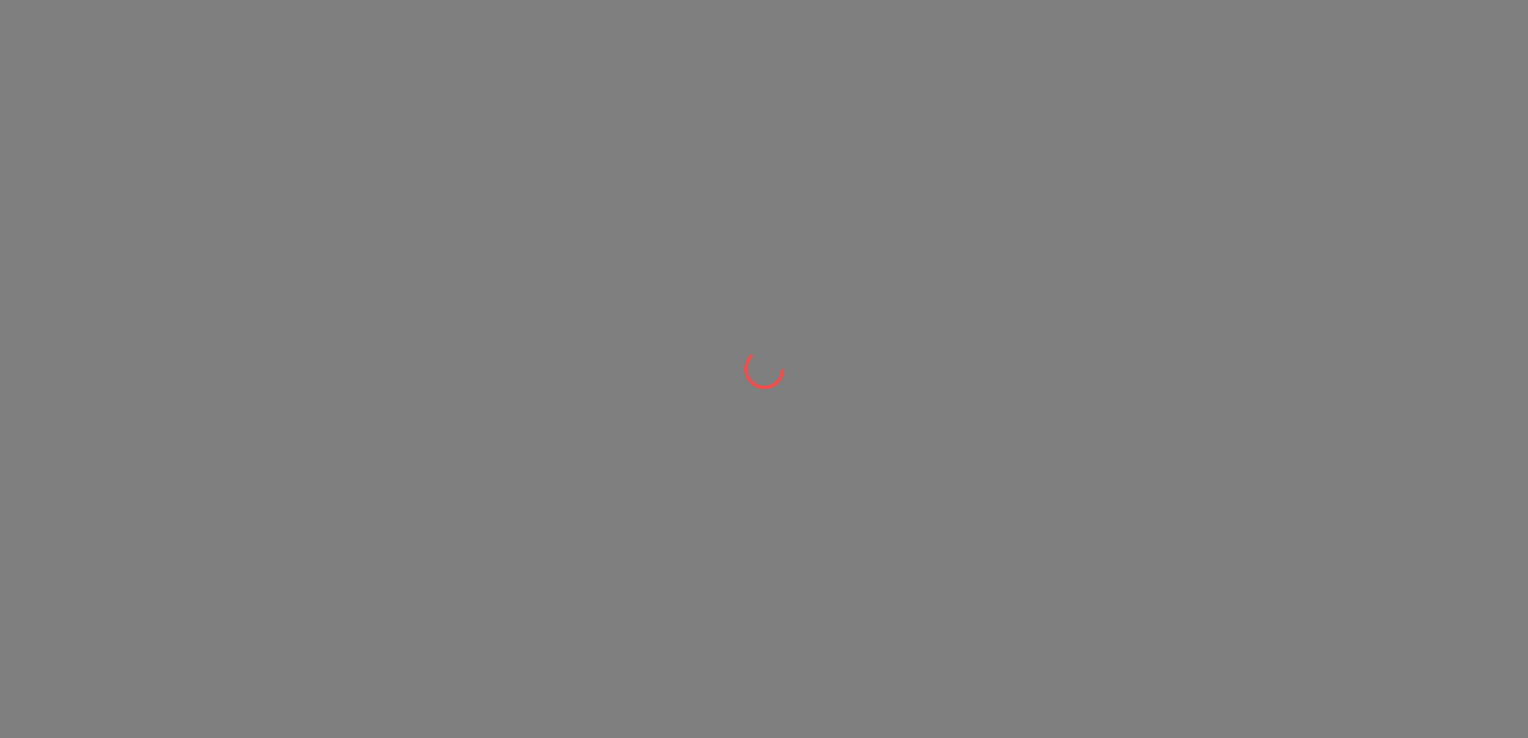 scroll, scrollTop: 0, scrollLeft: 0, axis: both 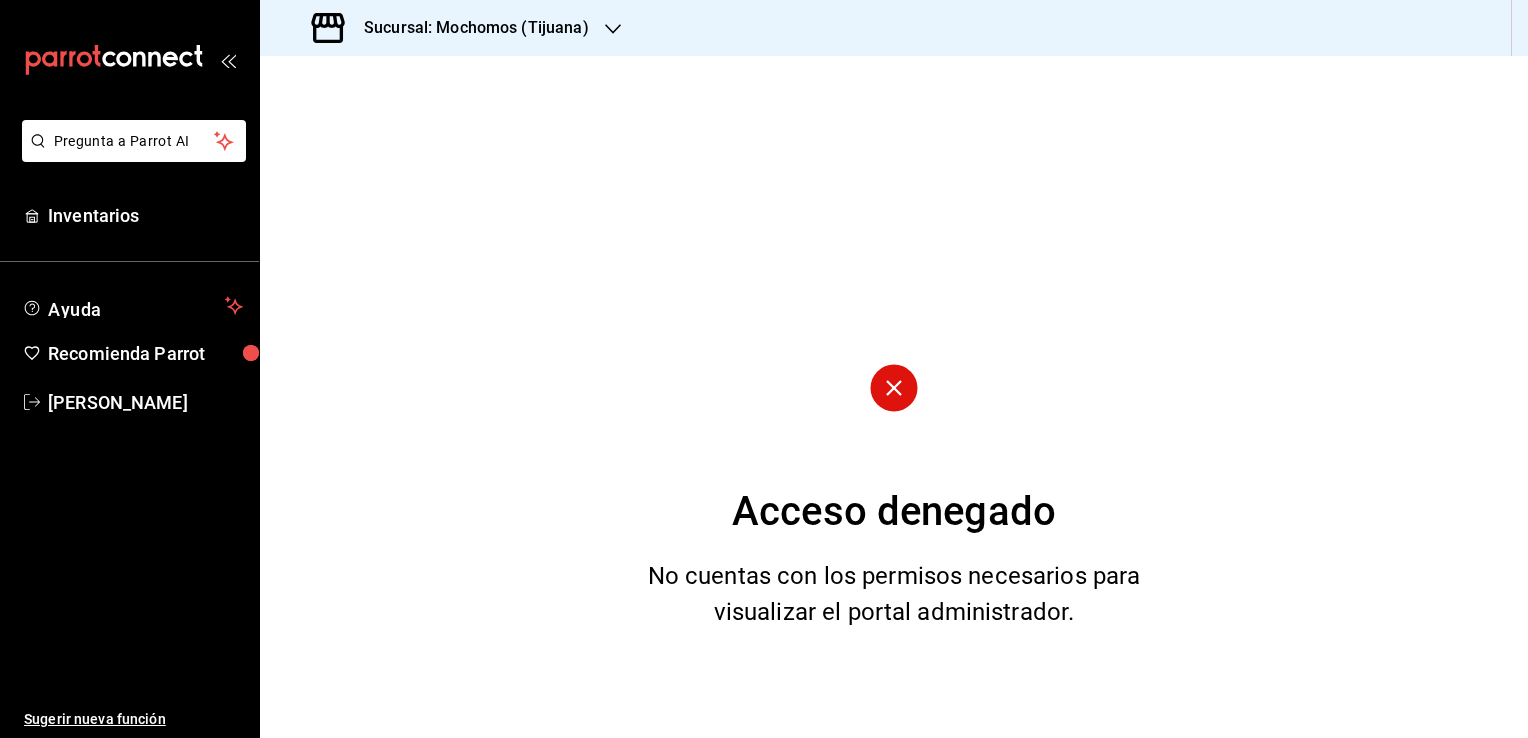 click 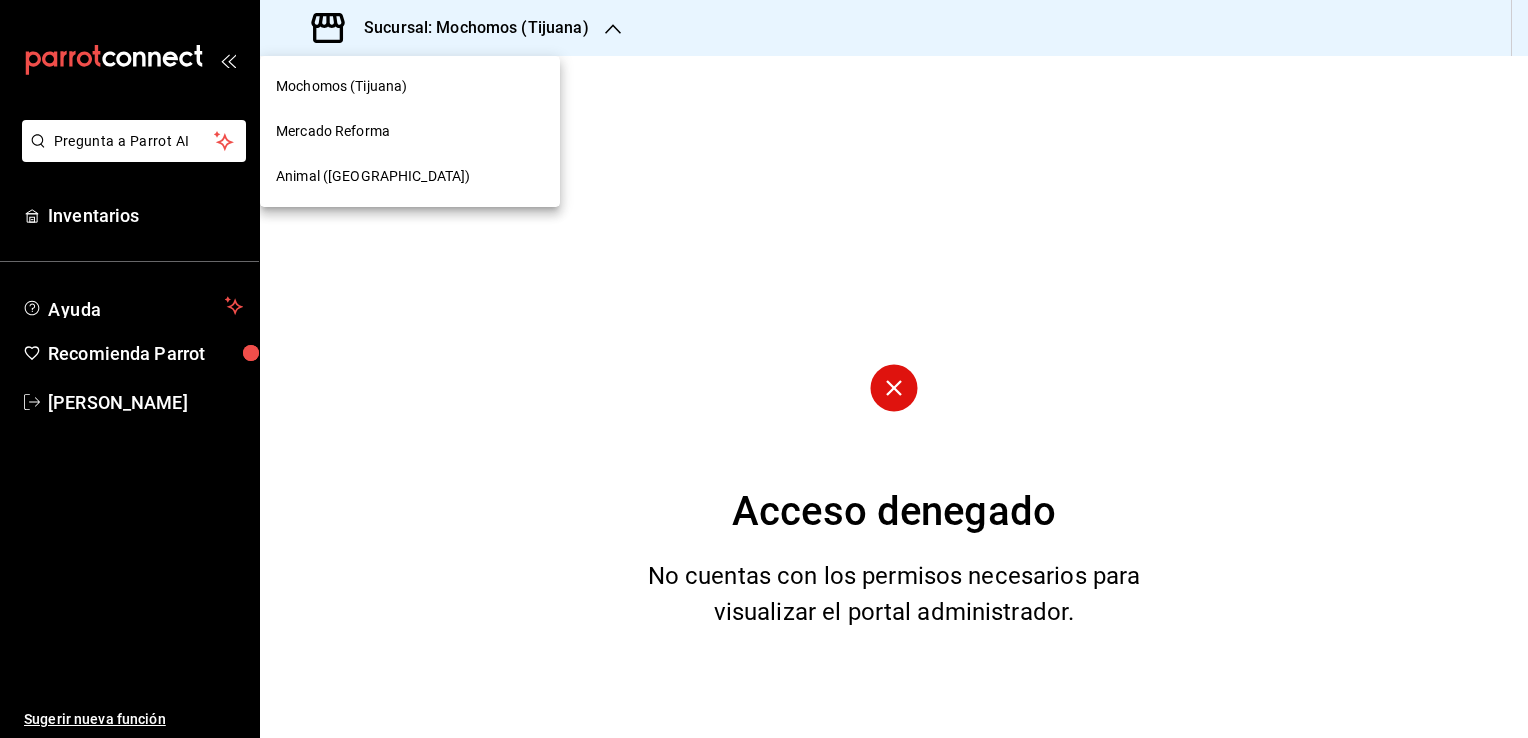 click on "Mochomos (Tijuana) Mercado Reforma Animal (Tijuana)" at bounding box center [410, 131] 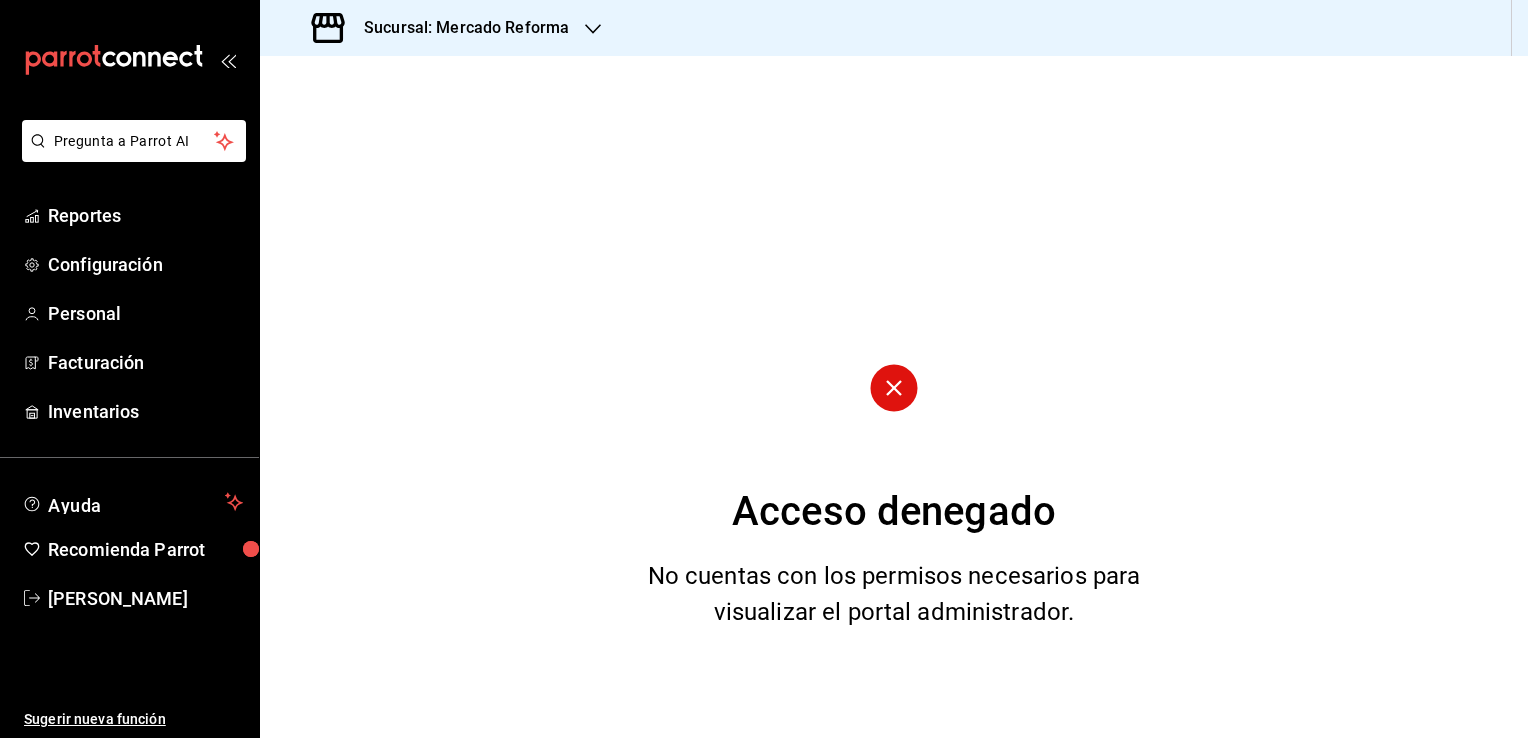 click on "Sucursal: Mercado Reforma" at bounding box center (442, 28) 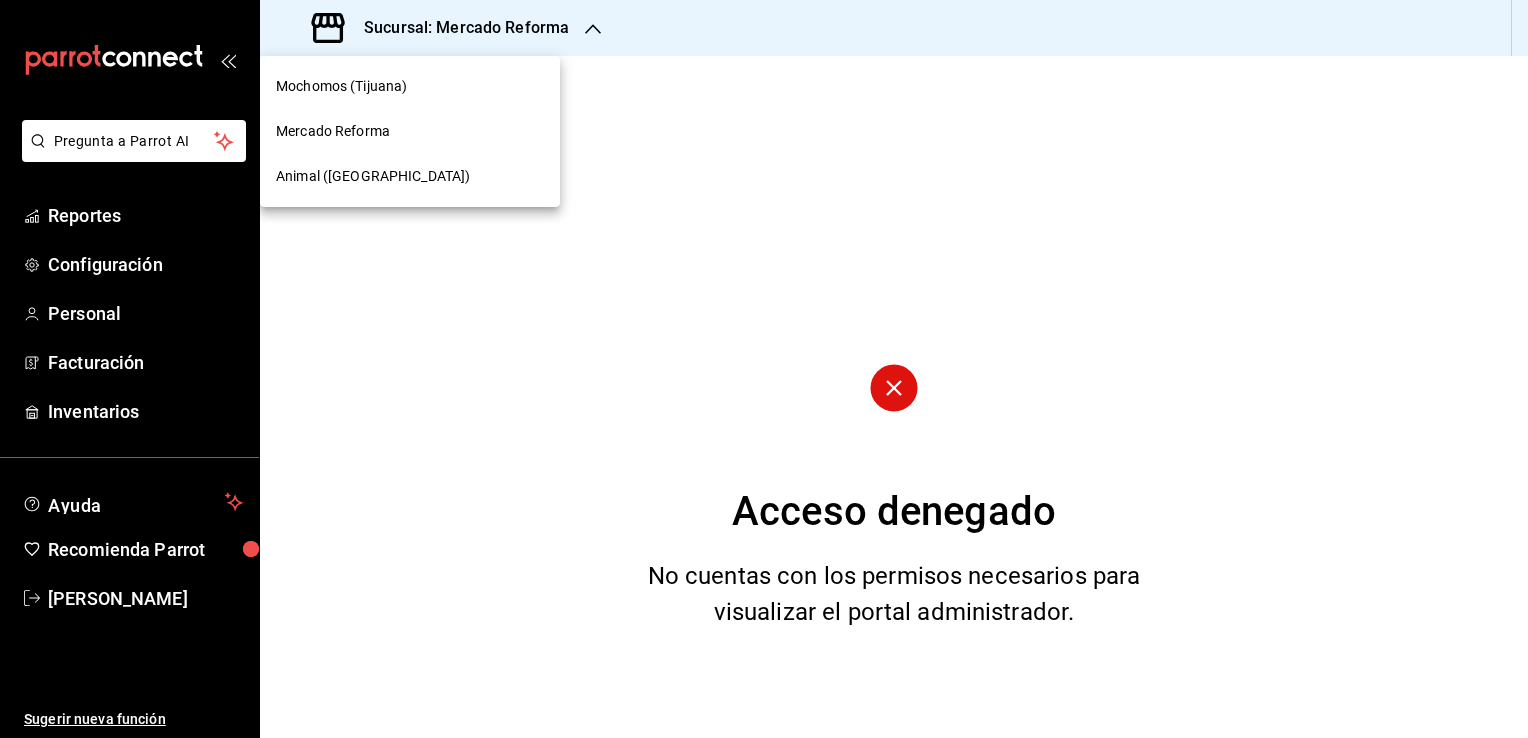 click on "Animal (Tijuana)" at bounding box center [373, 176] 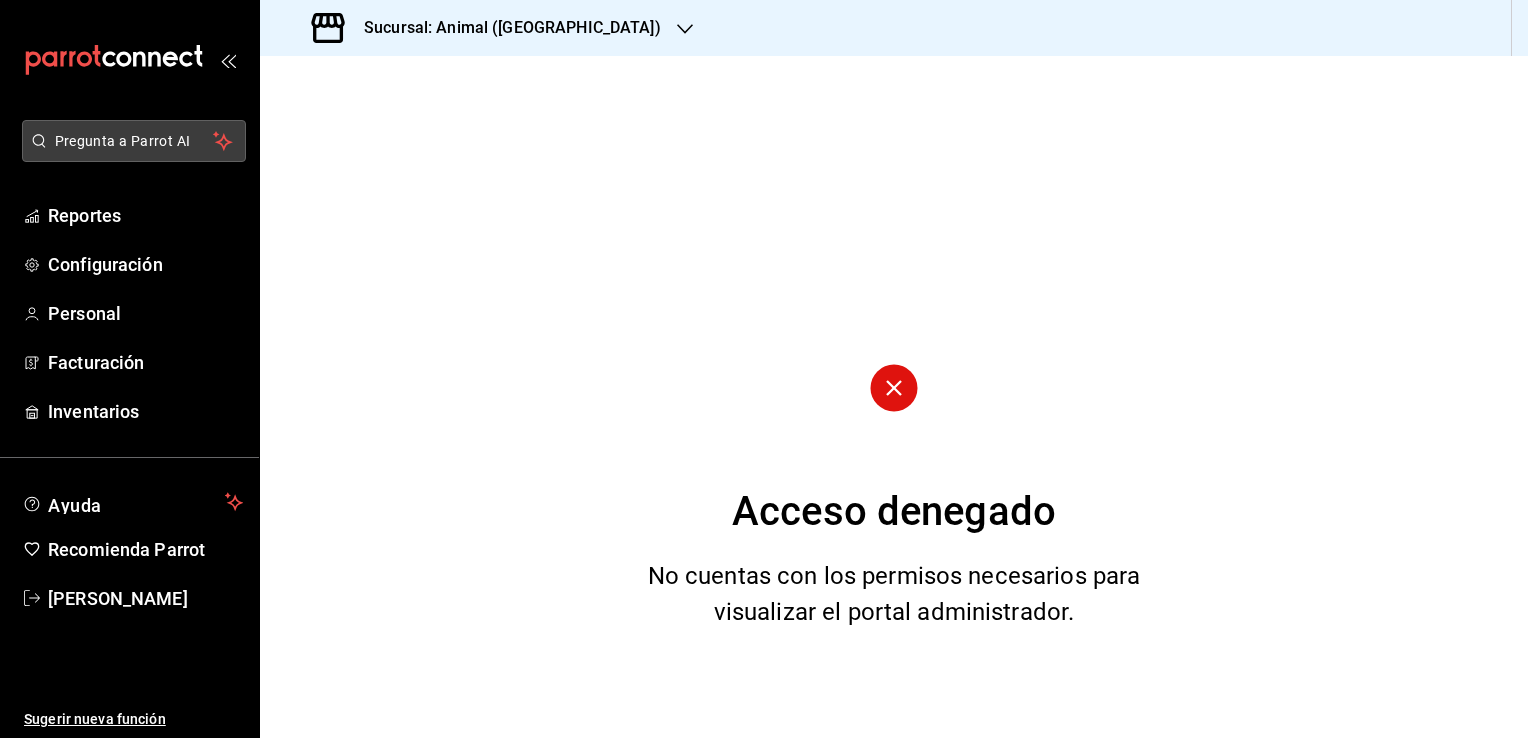 click on "Pregunta a Parrot AI" at bounding box center (134, 141) 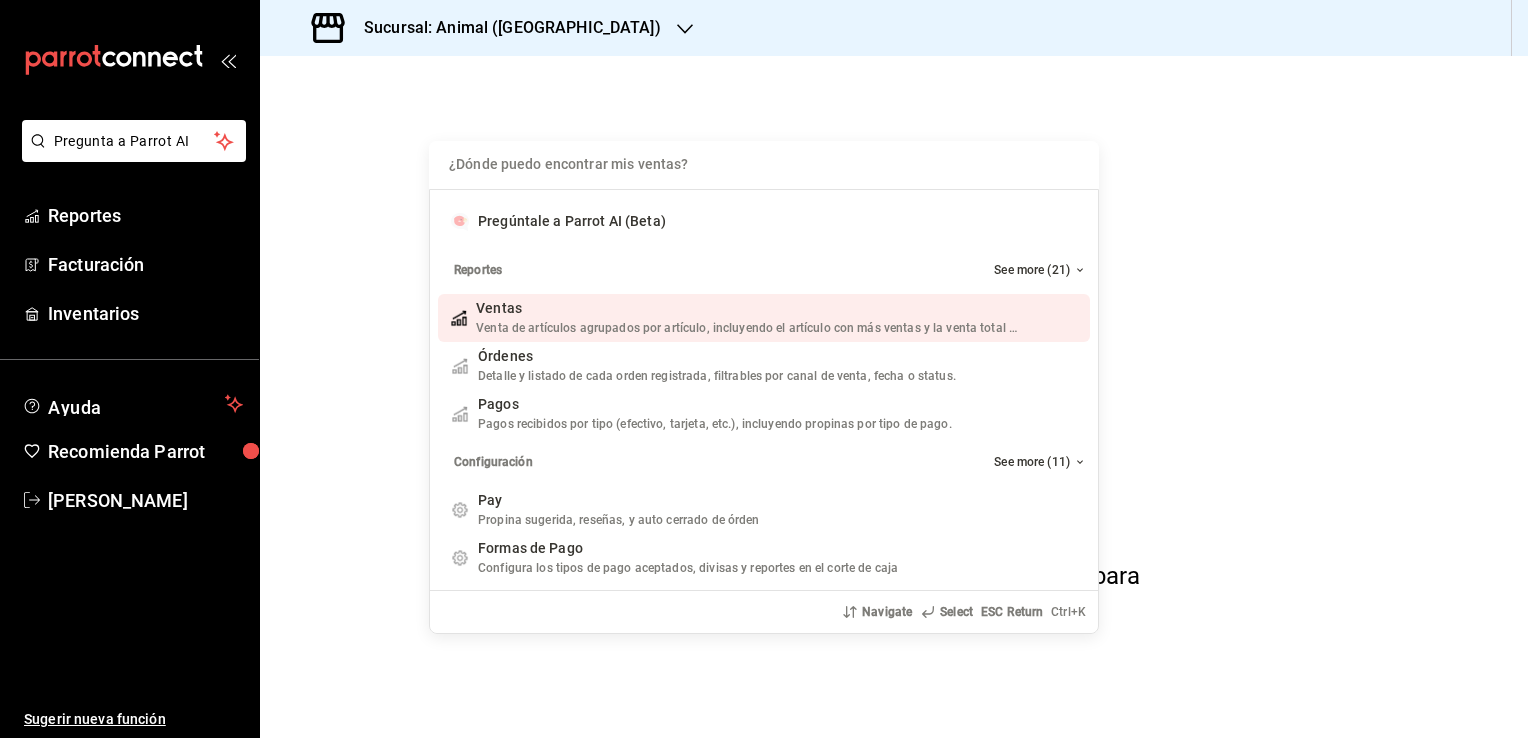 click on "¿Dónde puedo encontrar mis ventas? Pregúntale a Parrot AI (Beta) Reportes See more (21) Ventas Venta de artículos agrupados por artículo, incluyendo el artículo con más ventas y la venta total por periodo. Add shortcut Órdenes Detalle y listado de cada orden registrada, filtrables por canal de venta, fecha o status. Add shortcut Pagos Pagos recibidos por tipo (efectivo, tarjeta, etc.), incluyendo propinas por tipo de pago. Add shortcut Configuración See more (11) Pay Propina sugerida, reseñas, y auto cerrado de órden Add shortcut Formas de Pago Configura los tipos de pago aceptados, divisas y reportes en el corte de caja Add shortcut Descuentos Configura los descuentos aplicables a órdenes o artículos en el restaurante. Add shortcut Personal Roles Administra los roles de permisos disponibles en tu restaurante Add shortcut Usuarios Administra los usuarios, sus accesos y permisos así como notificaciones. Add shortcut Referidos Referidos Add shortcut Navigate Select ESC Return Ctrl+ K" at bounding box center [764, 369] 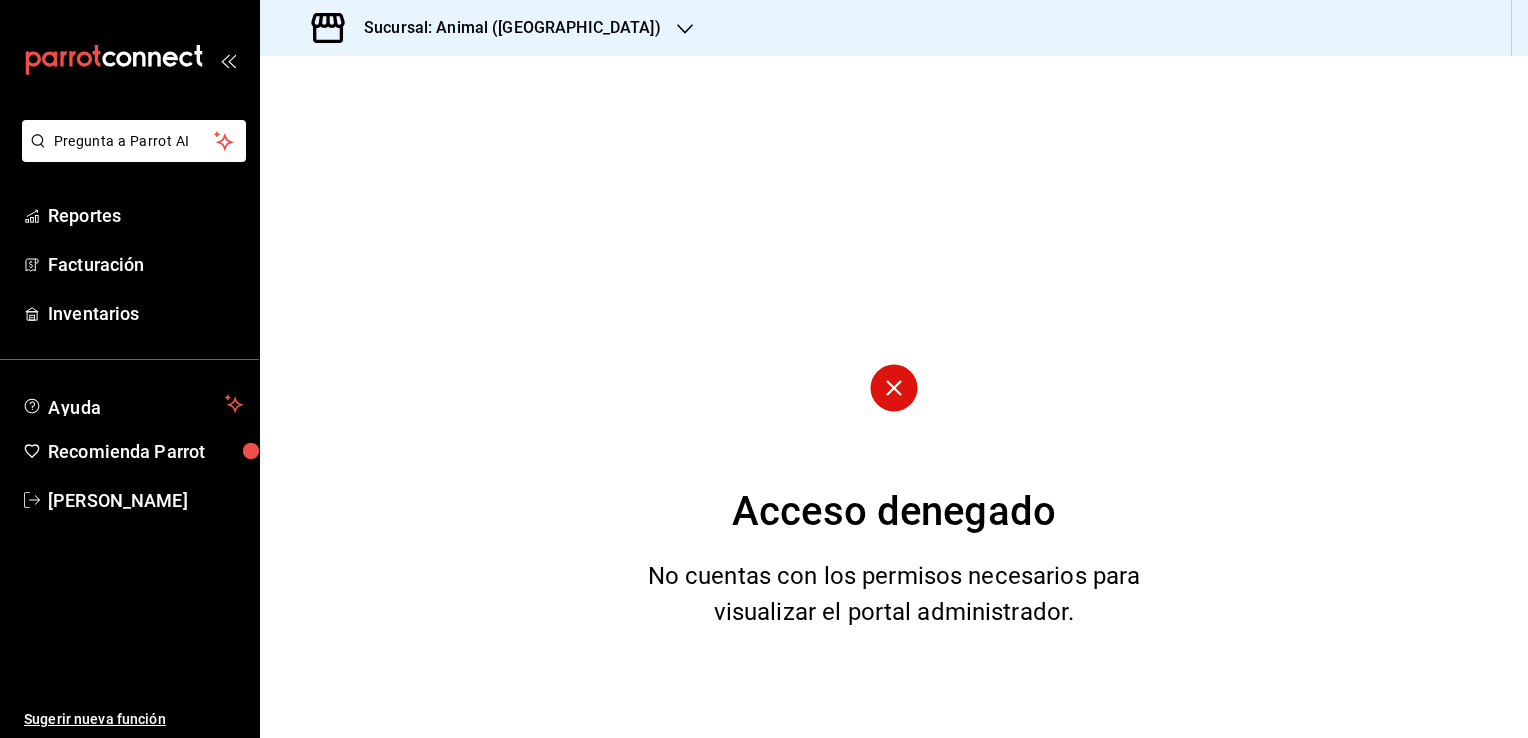 click 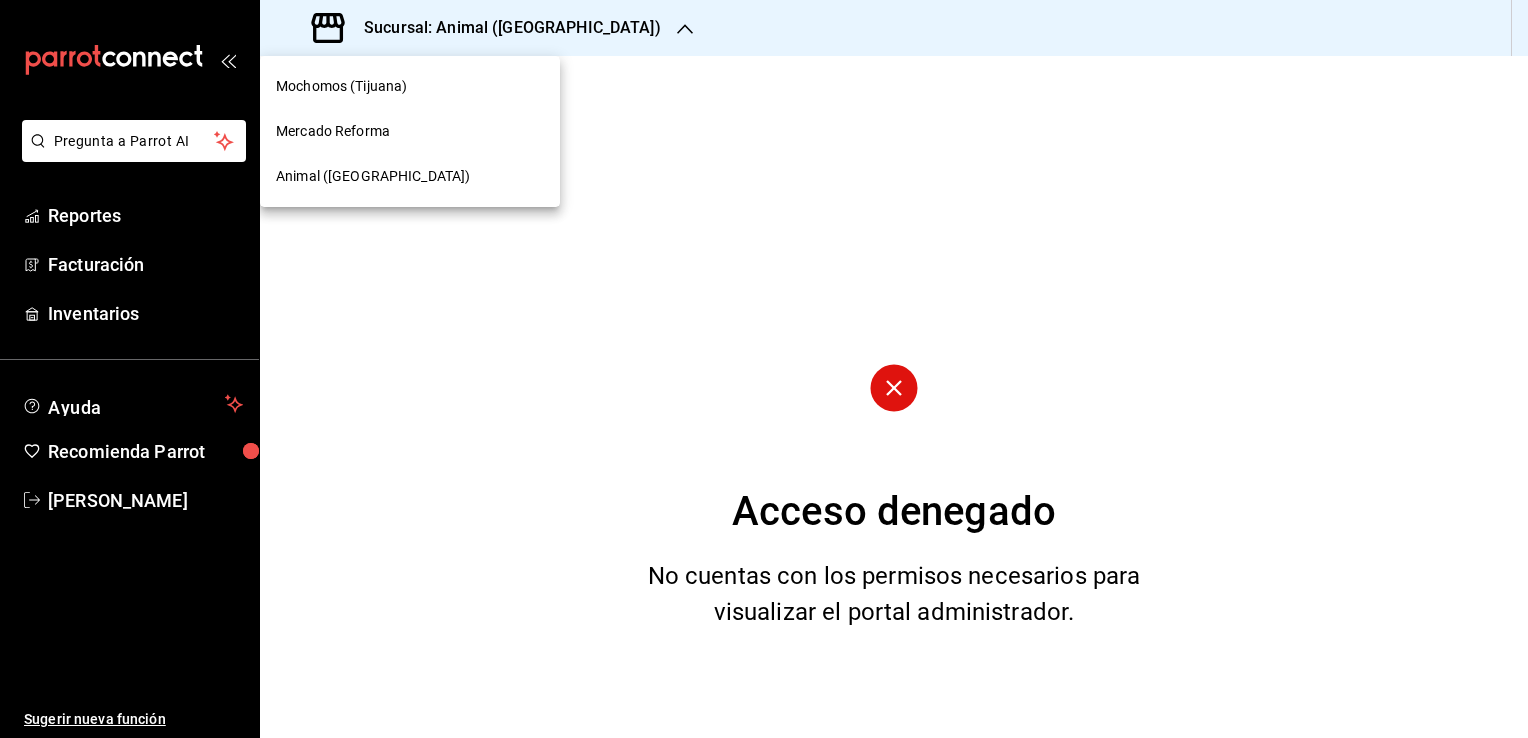 click on "Animal (Tijuana)" at bounding box center (373, 176) 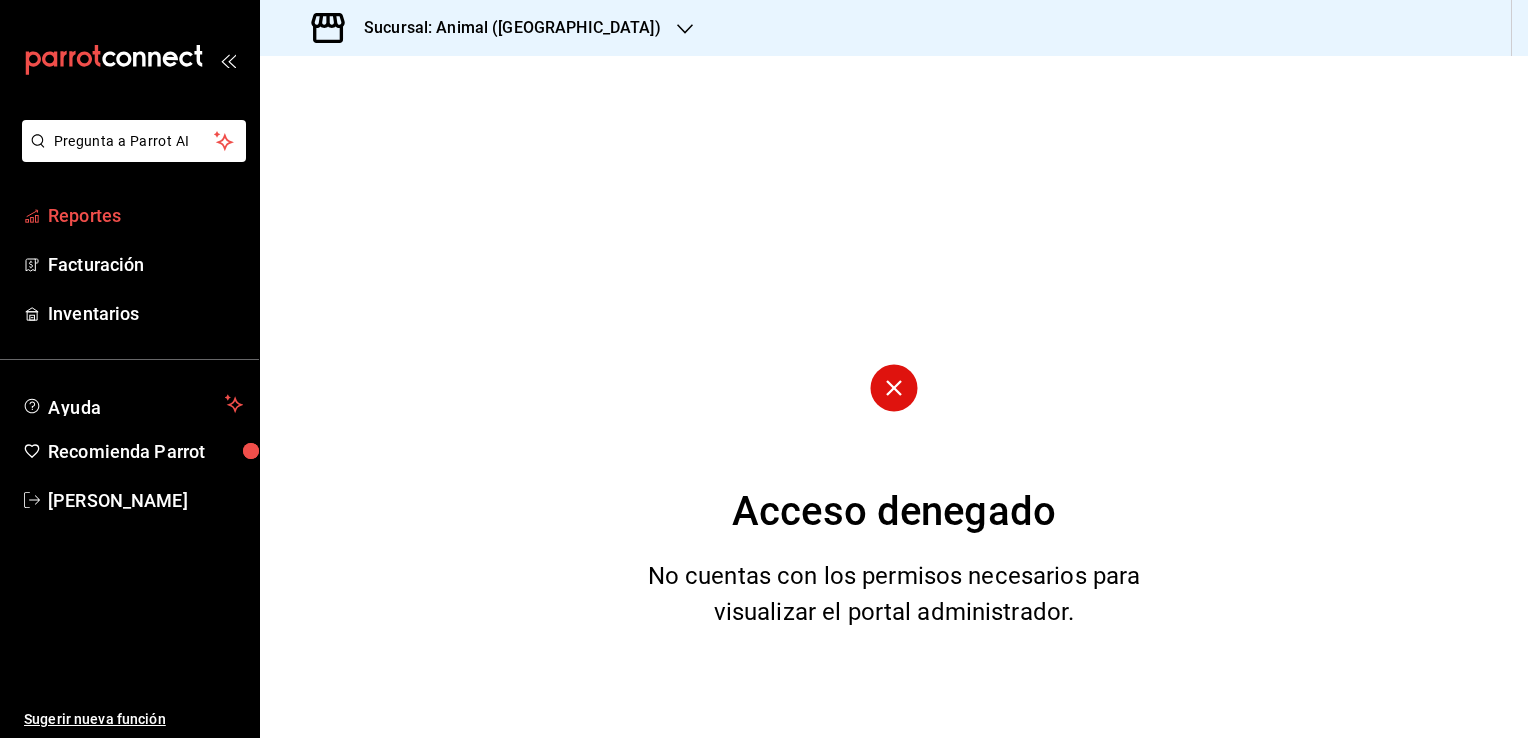 click on "Reportes" at bounding box center [129, 215] 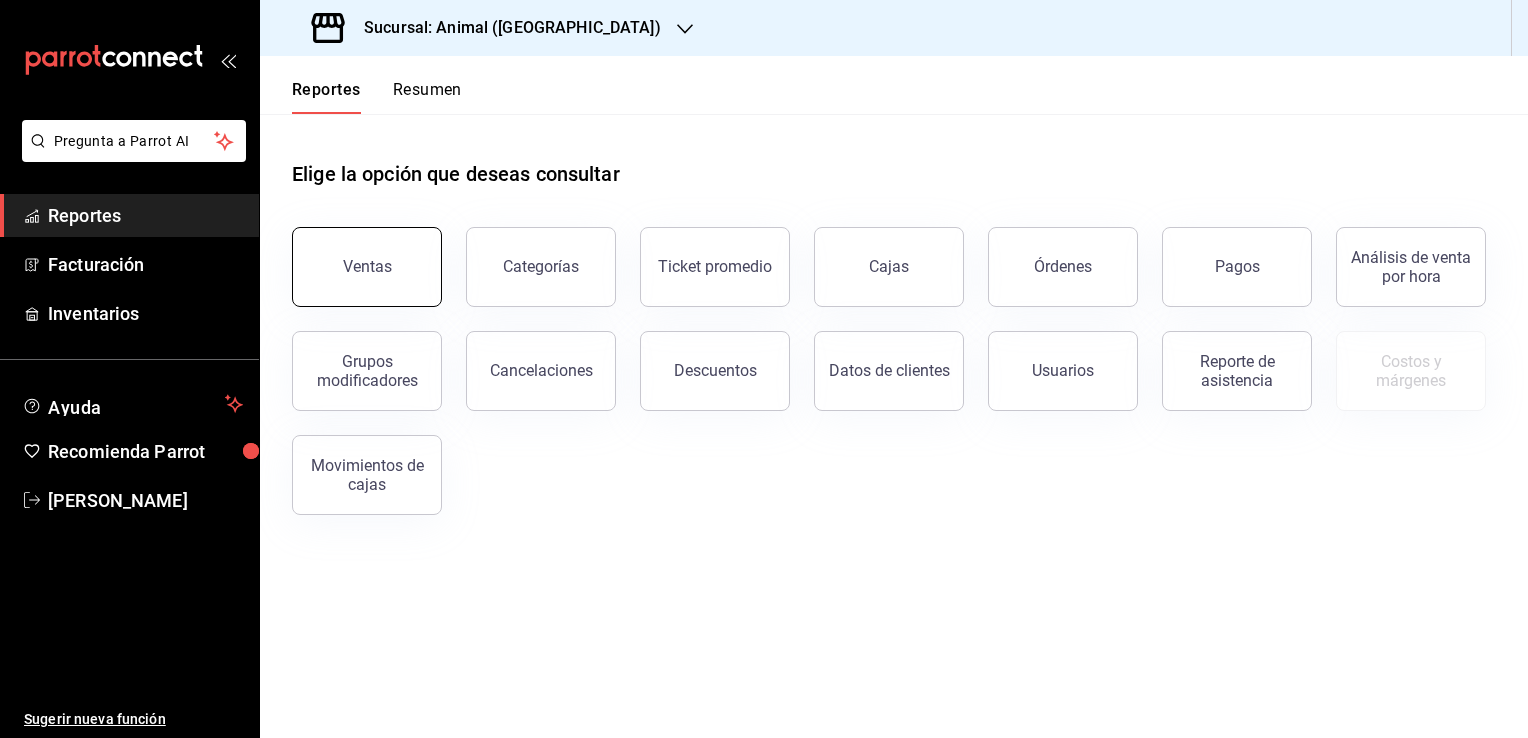 click on "Ventas" at bounding box center (367, 267) 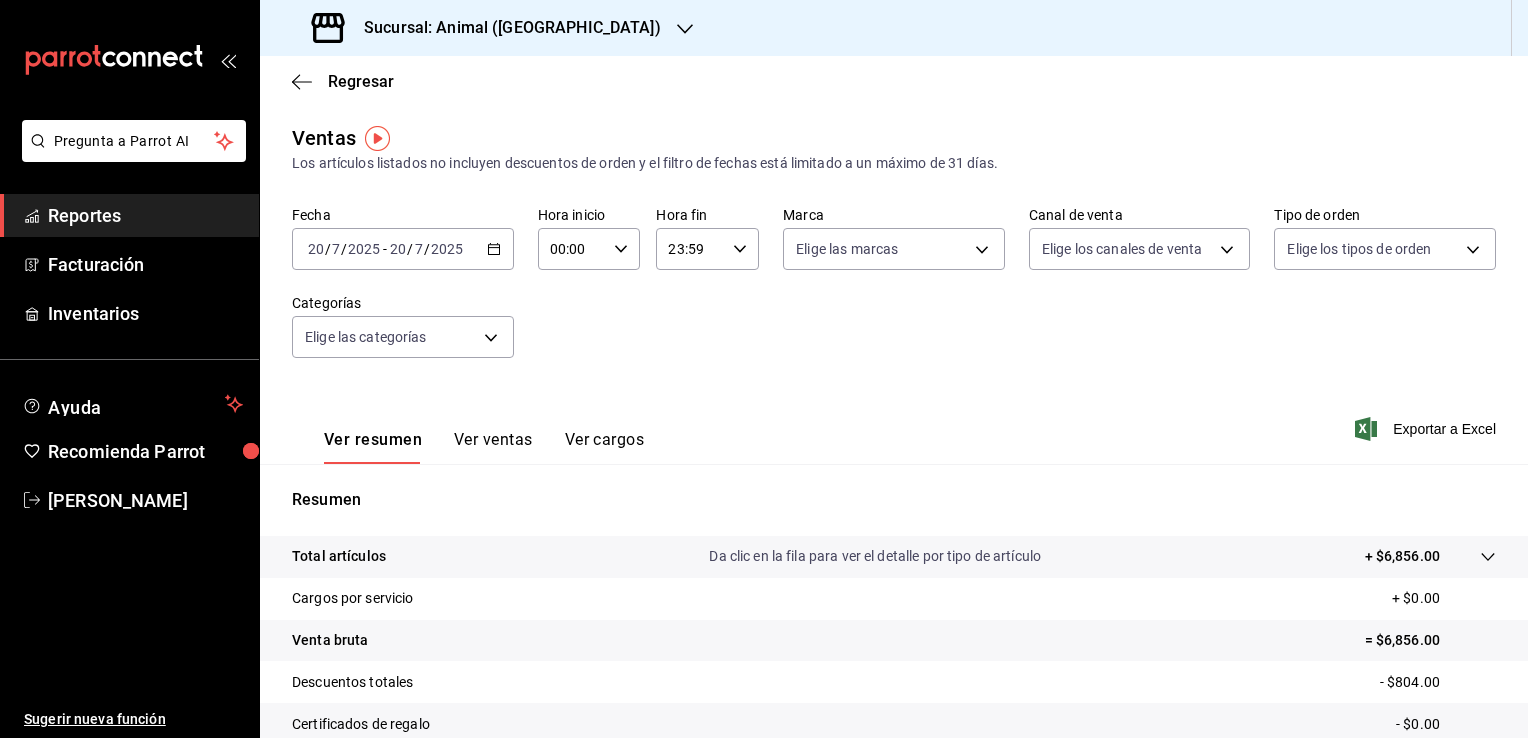 click on "2025-07-20 20 / 7 / 2025 - 2025-07-20 20 / 7 / 2025" at bounding box center (403, 249) 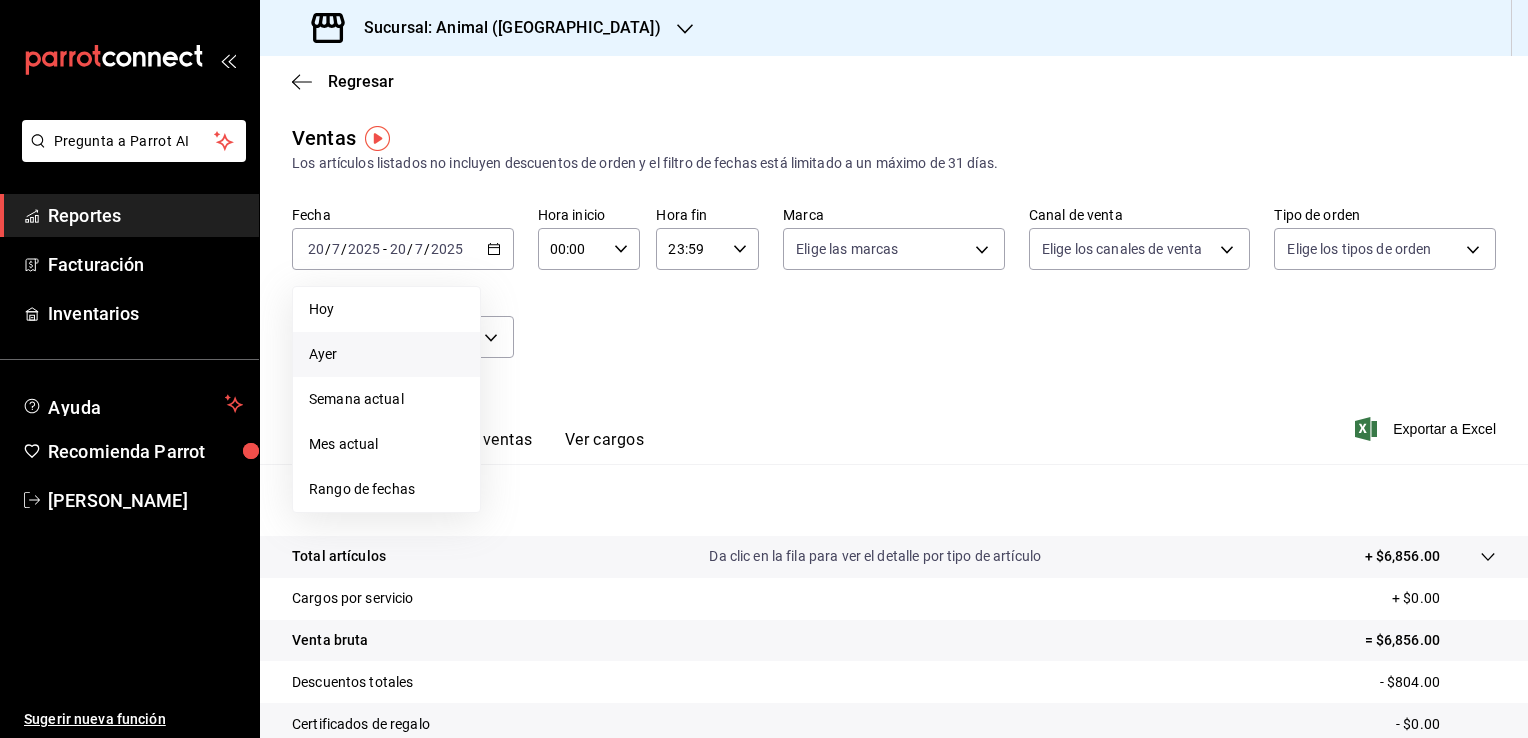 click on "Ayer" at bounding box center [386, 354] 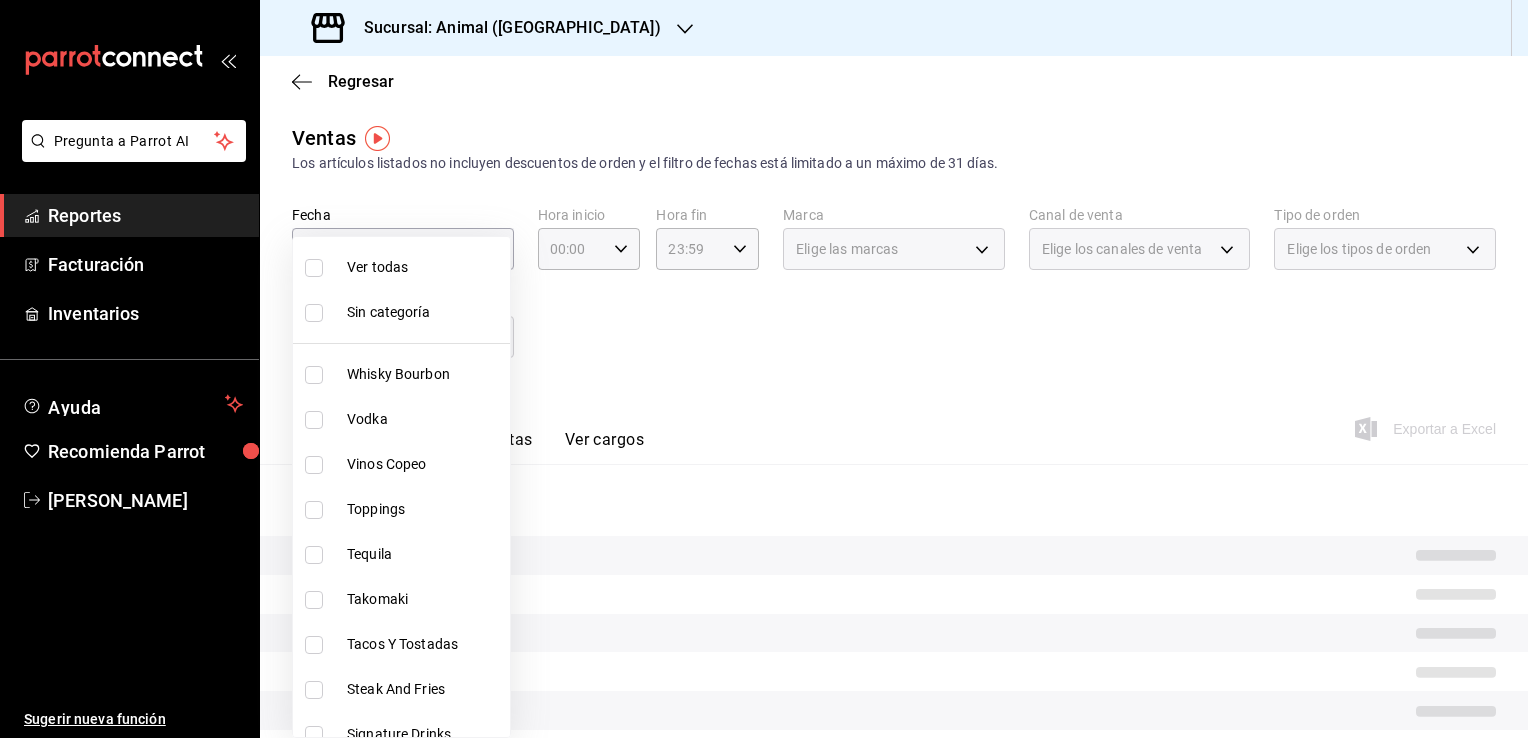 click on "Pregunta a Parrot AI Reportes   Facturación   Inventarios   Ayuda Recomienda Parrot   Enrique Mondragon   Sugerir nueva función   Sucursal: Animal (Tijuana) Regresar Ventas Los artículos listados no incluyen descuentos de orden y el filtro de fechas está limitado a un máximo de 31 días. Fecha 2025-07-19 19 / 7 / 2025 - 2025-07-19 19 / 7 / 2025 Hora inicio 00:00 Hora inicio Hora fin 23:59 Hora fin Marca Elige las marcas Canal de venta Elige los canales de venta Tipo de orden Elige los tipos de orden Categorías Elige las categorías Ver resumen Ver ventas Ver cargos Exportar a Excel Resumen GANA 1 MES GRATIS EN TU SUSCRIPCIÓN AQUÍ ¿Recuerdas cómo empezó tu restaurante?
Hoy puedes ayudar a un colega a tener el mismo cambio que tú viviste.
Recomienda Parrot directamente desde tu Portal Administrador.
Es fácil y rápido.
🎁 Por cada restaurante que se una, ganas 1 mes gratis. Ver video tutorial Ir a video Pregunta a Parrot AI Reportes   Facturación   Inventarios   Ayuda Recomienda Parrot" at bounding box center [764, 369] 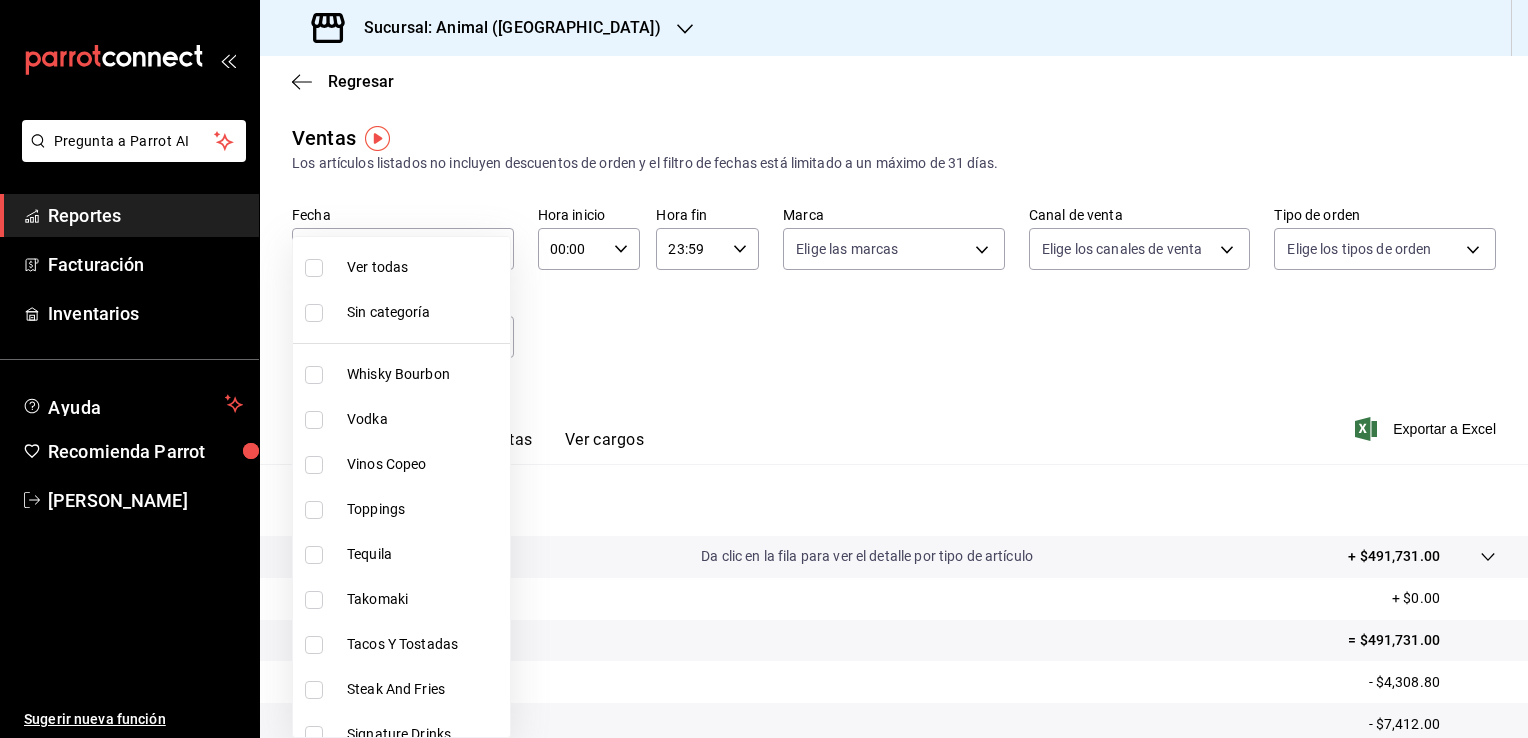 click at bounding box center [318, 268] 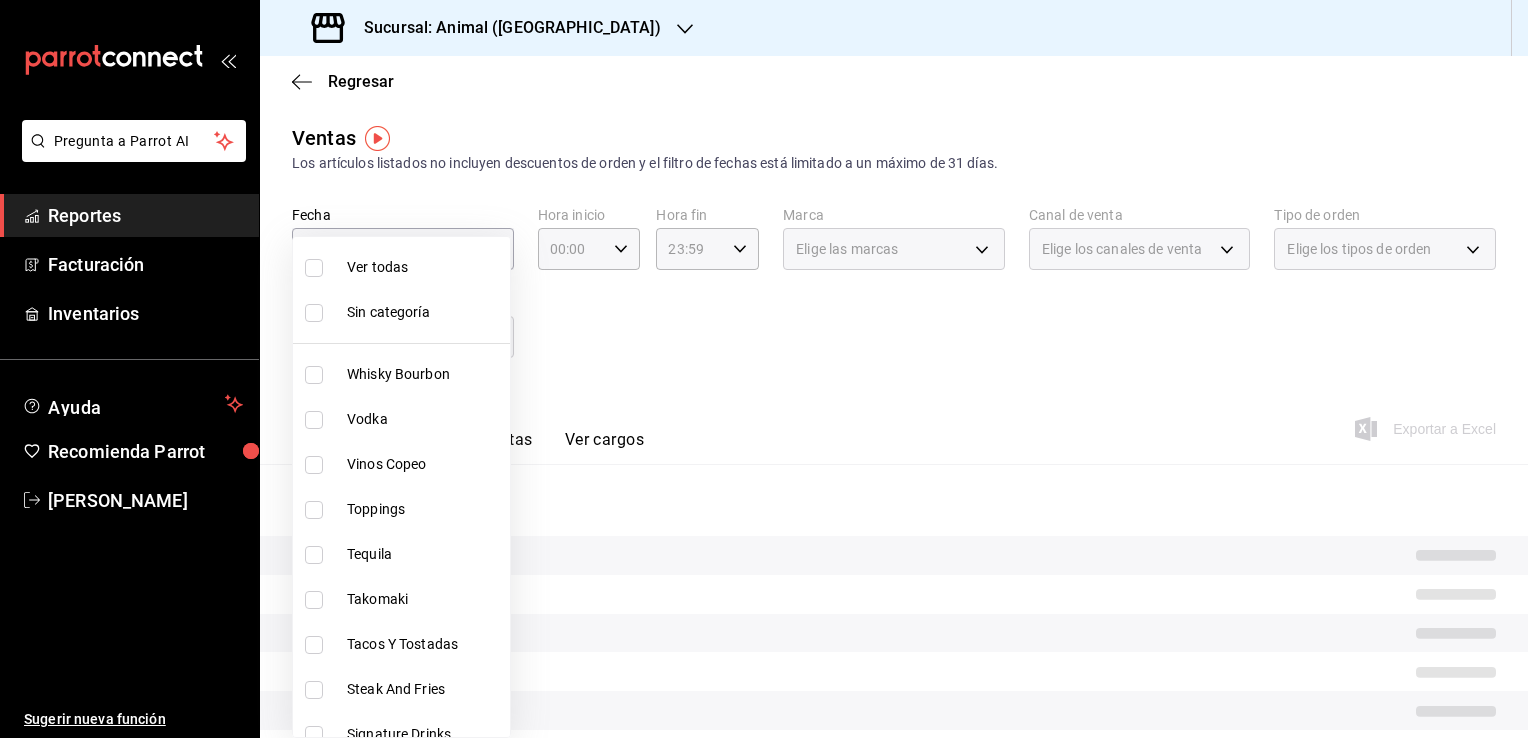 click at bounding box center [764, 369] 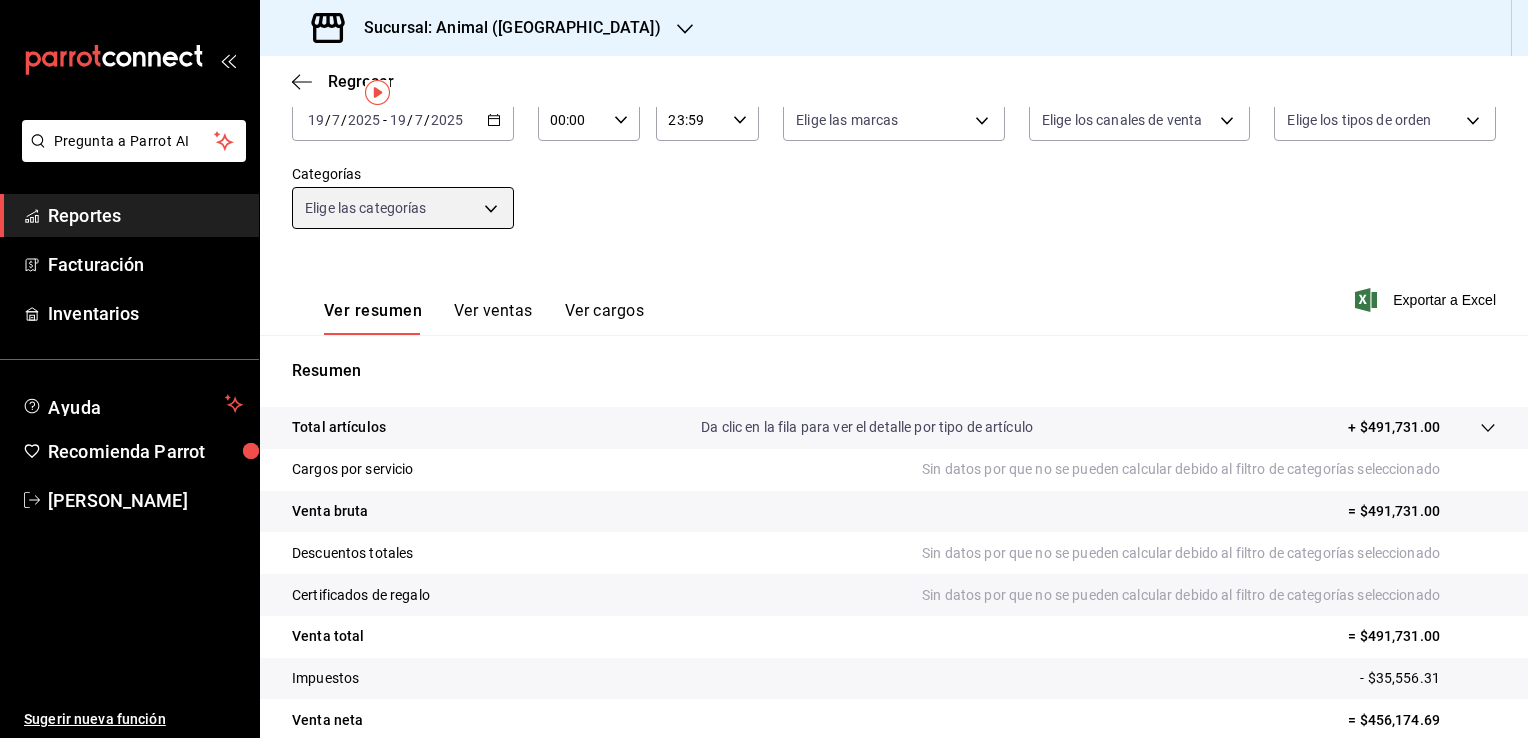 scroll, scrollTop: 0, scrollLeft: 0, axis: both 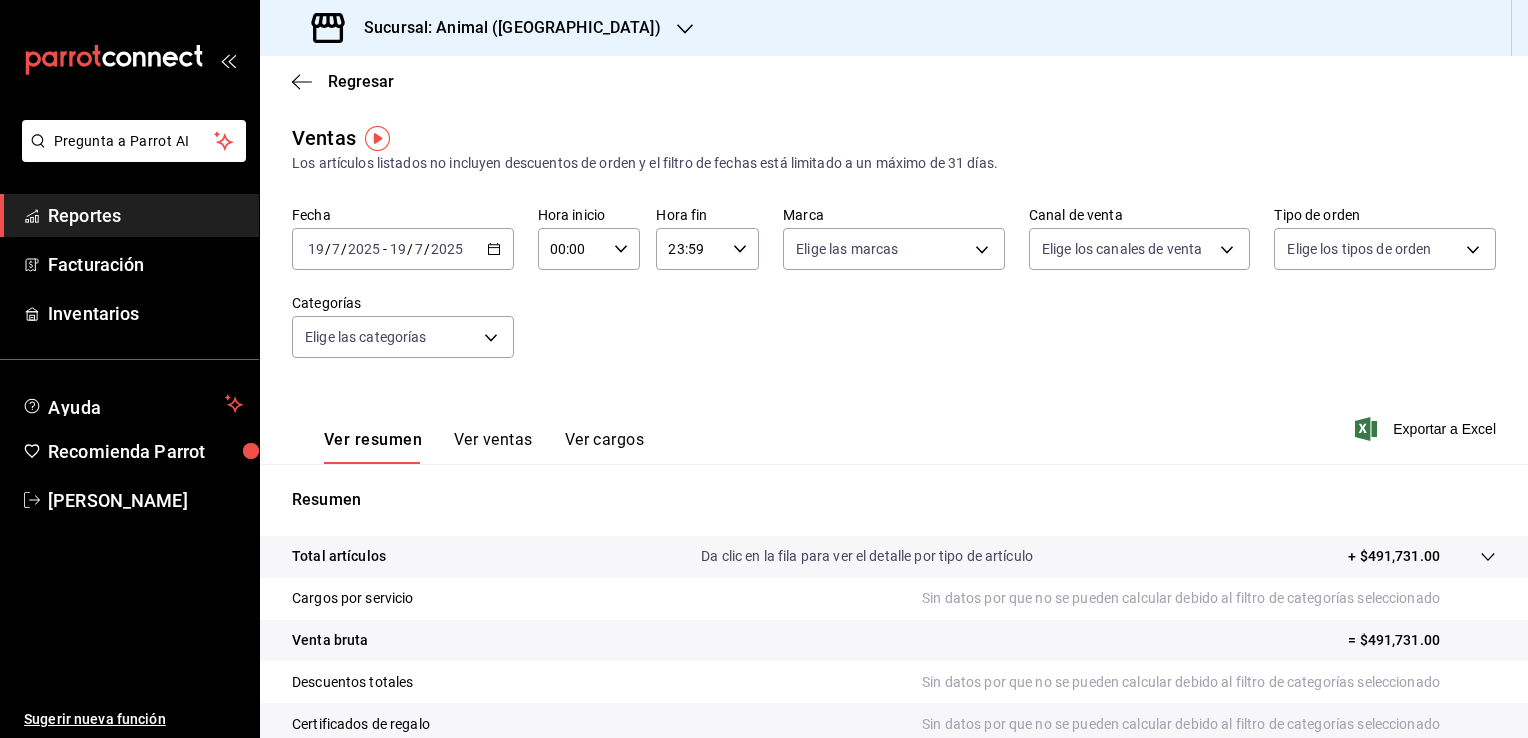 click 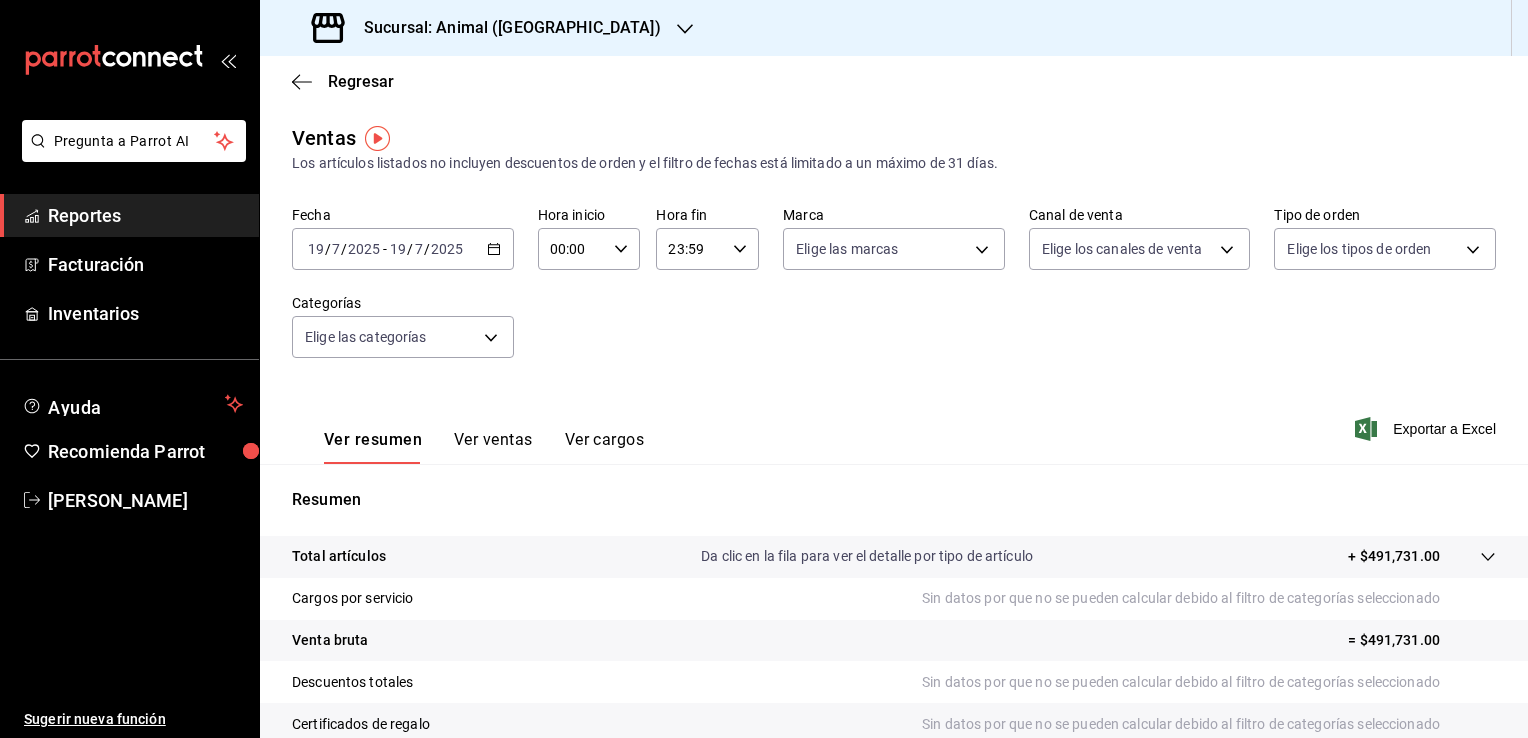 click 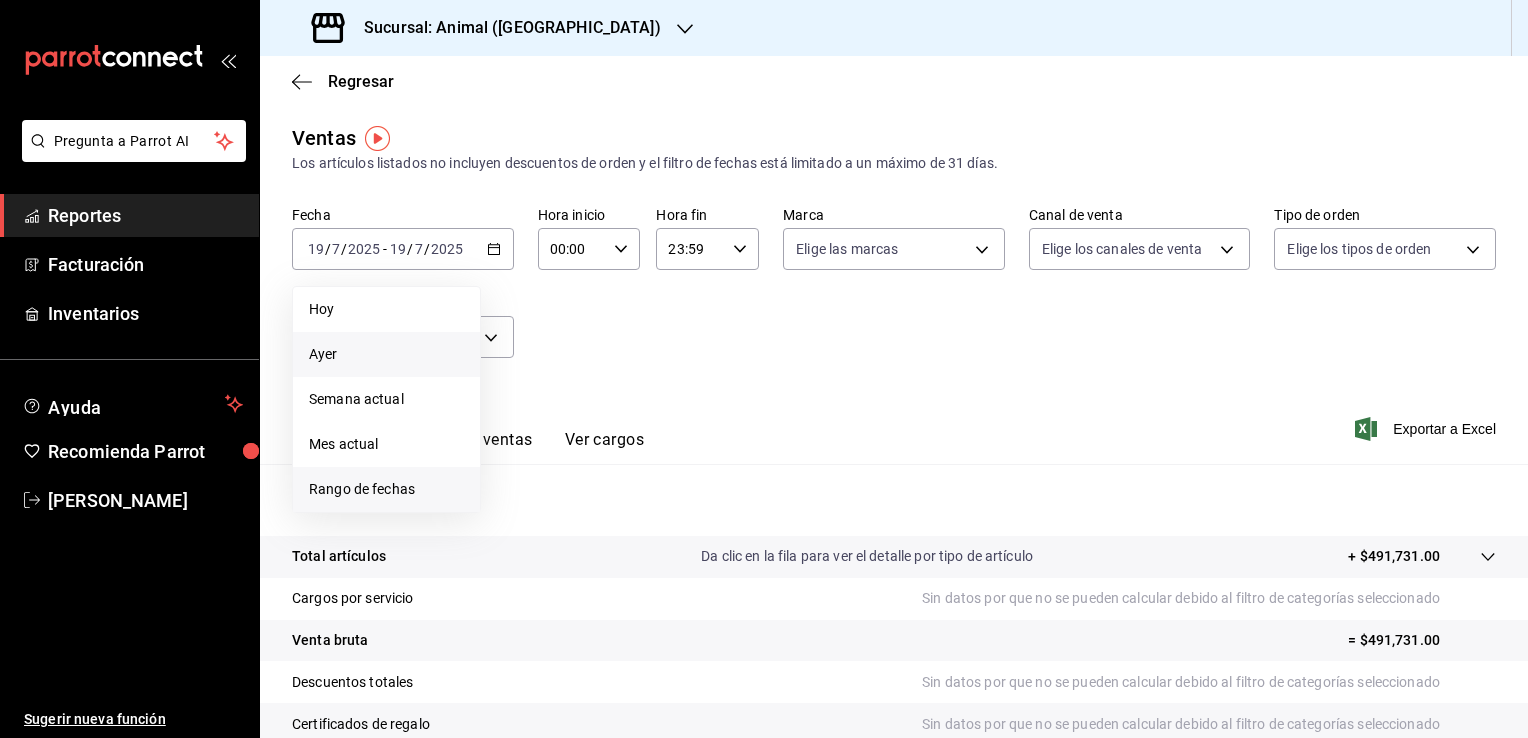 click on "Rango de fechas" at bounding box center (386, 489) 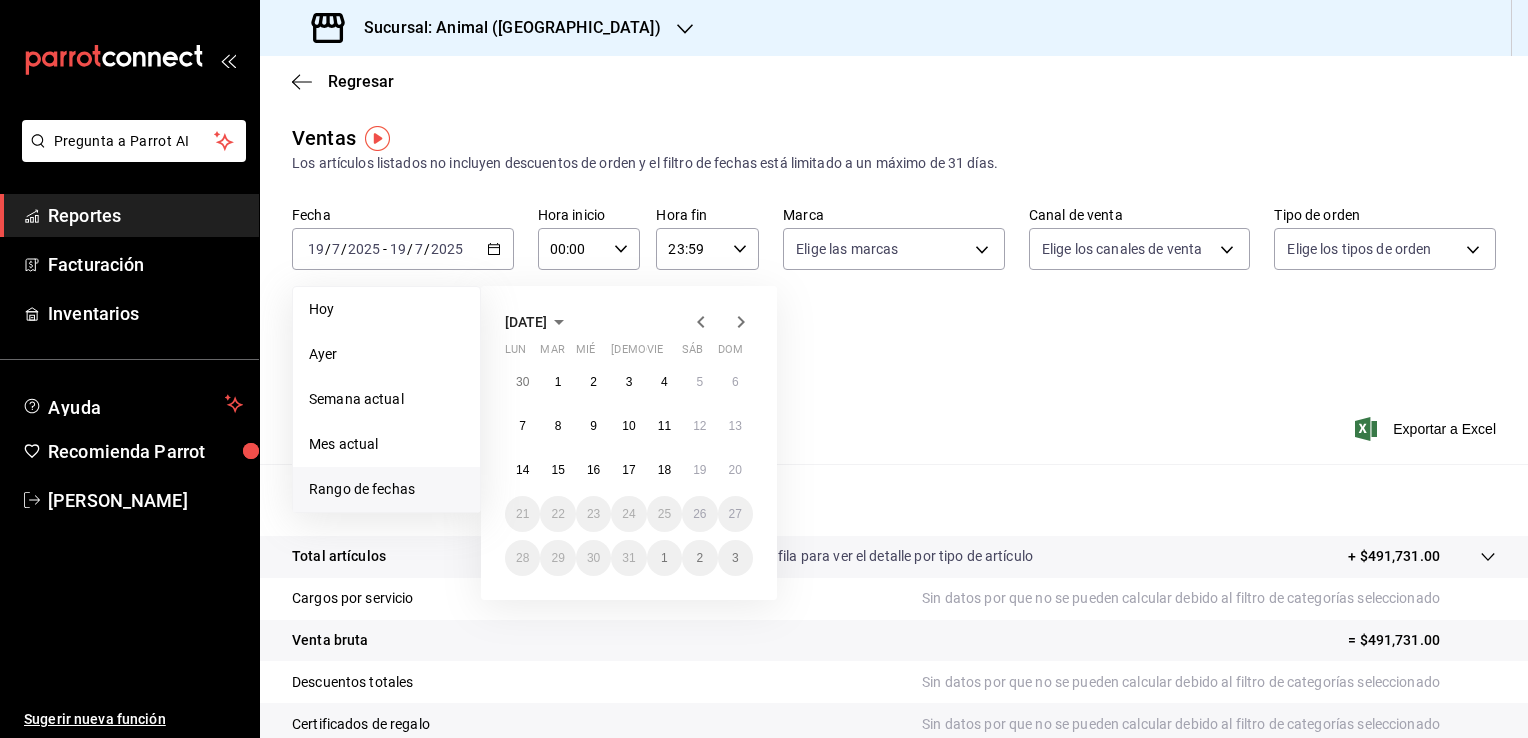click on "30 1 2 3 4 5 6 7 8 9 10 11 12 13 14 15 16 17 18 19 20 21 22 23 24 25 26 27 28 29 30 31 1 2 3" at bounding box center (629, 470) 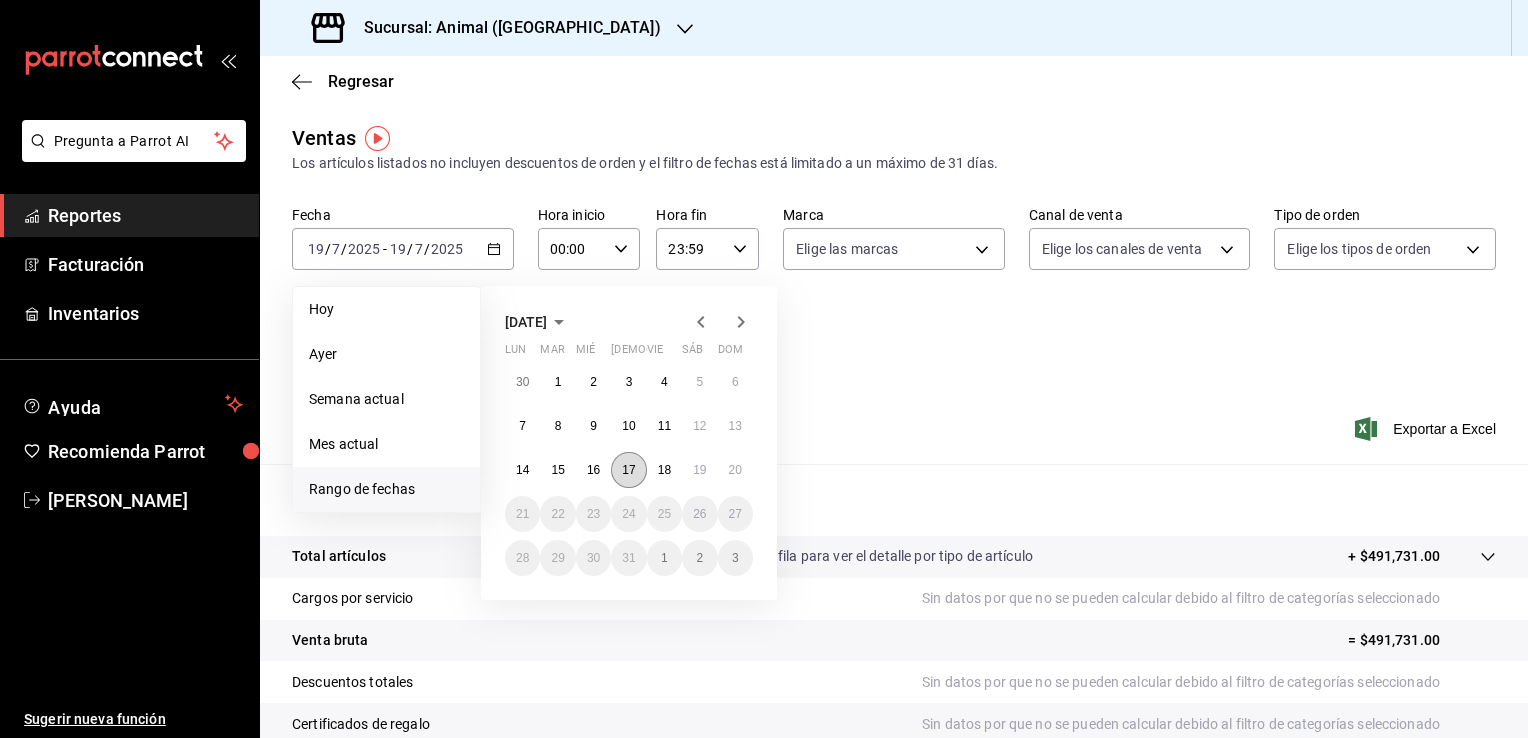 click on "17" at bounding box center [628, 470] 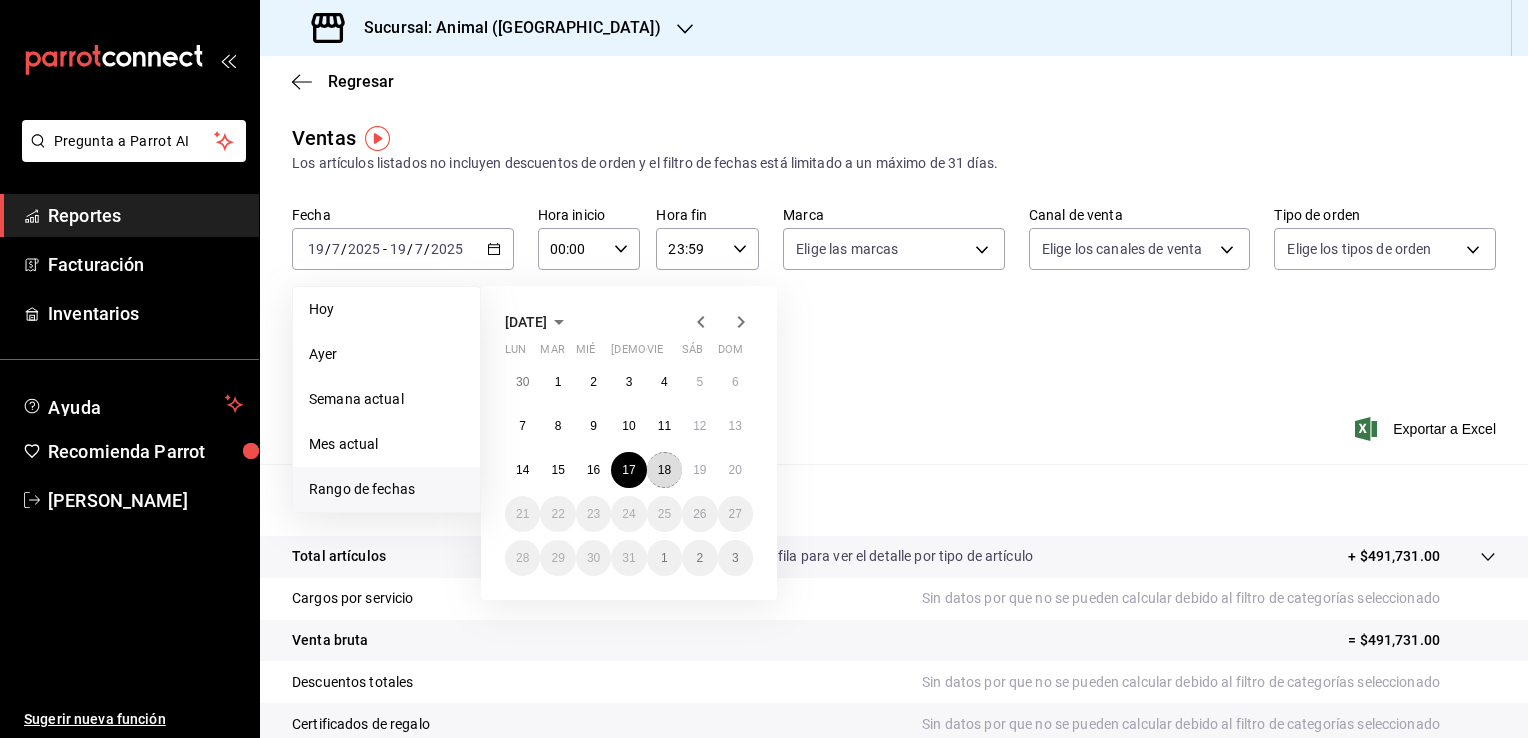 click on "18" at bounding box center (664, 470) 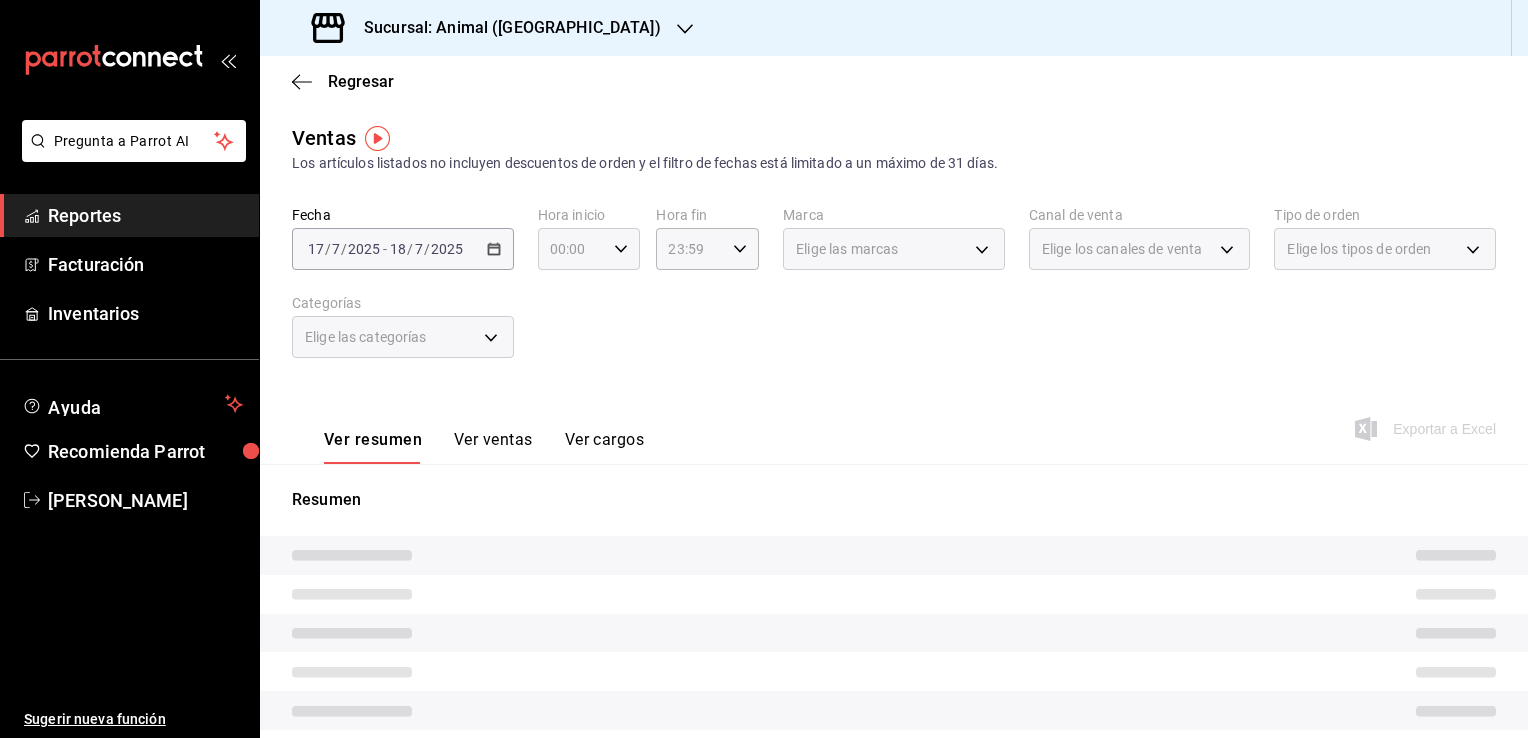 click on "00:00 Hora inicio" at bounding box center [589, 249] 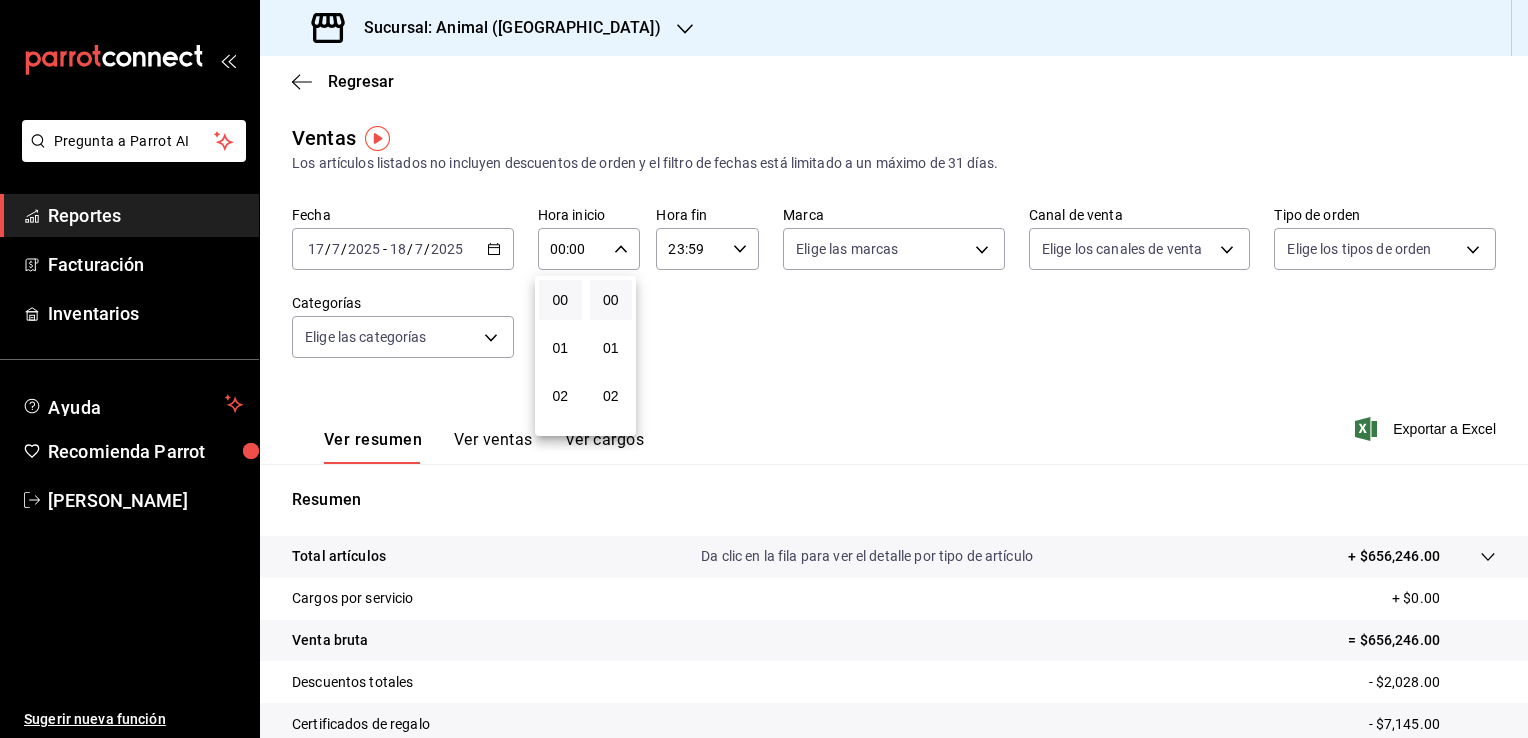 click at bounding box center (764, 369) 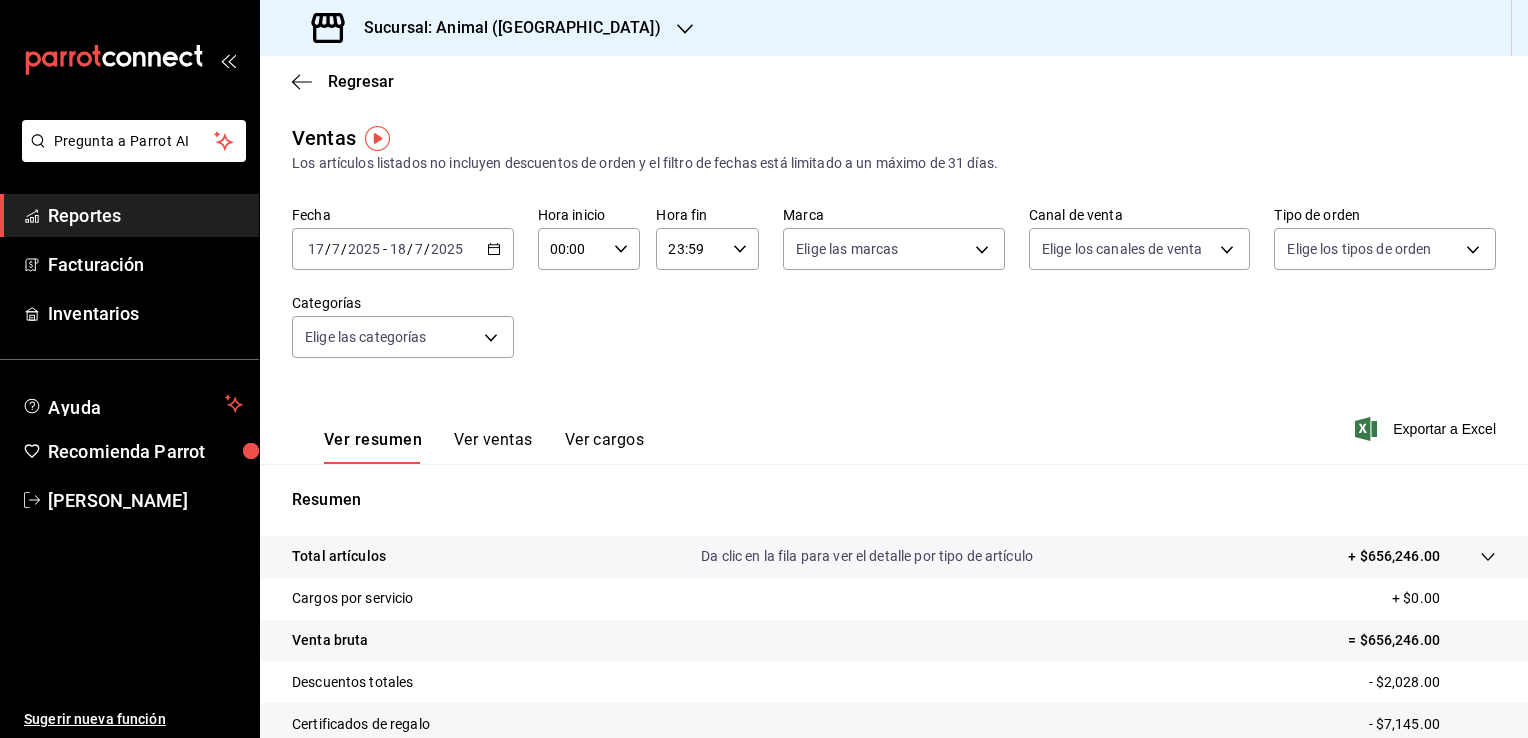 click 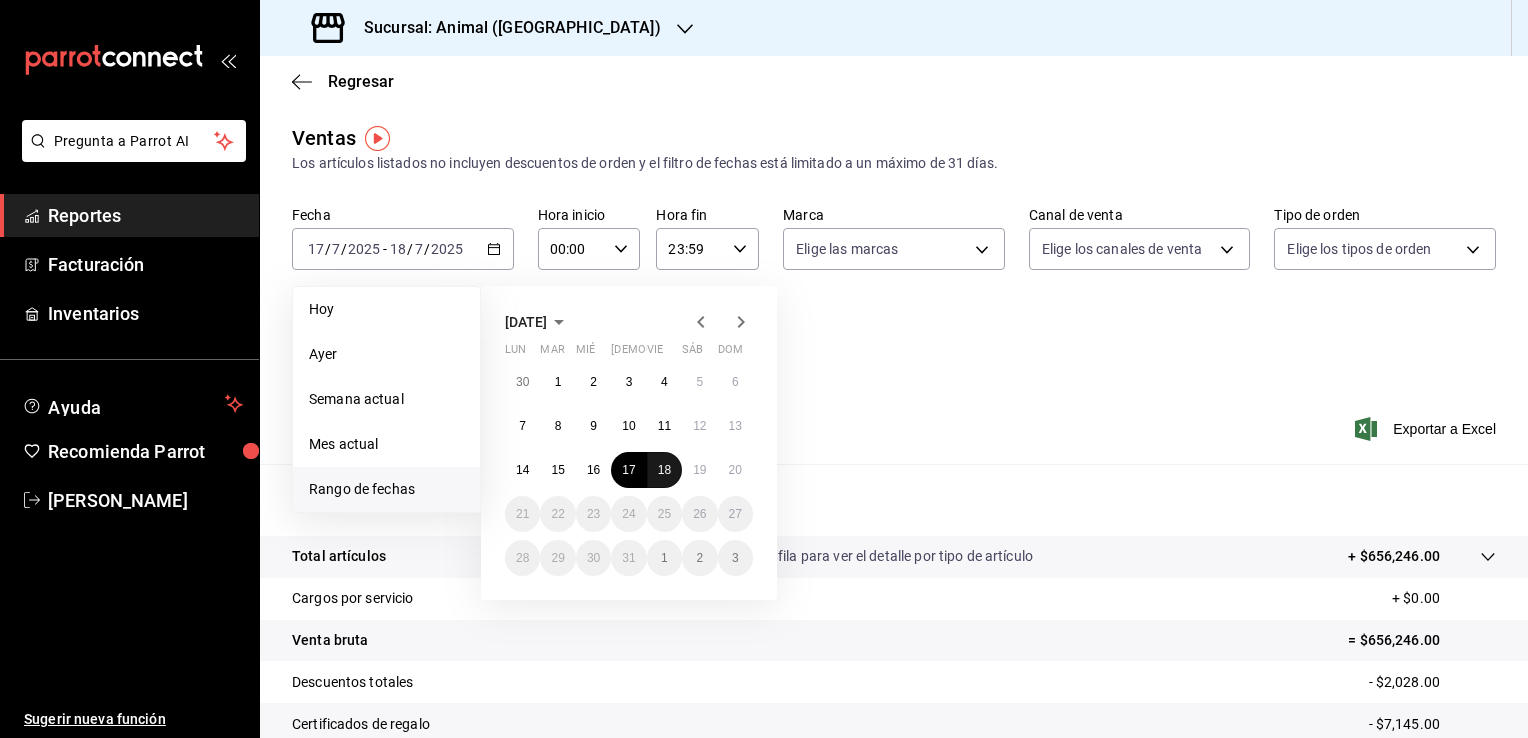 drag, startPoint x: 680, startPoint y: 480, endPoint x: 671, endPoint y: 474, distance: 10.816654 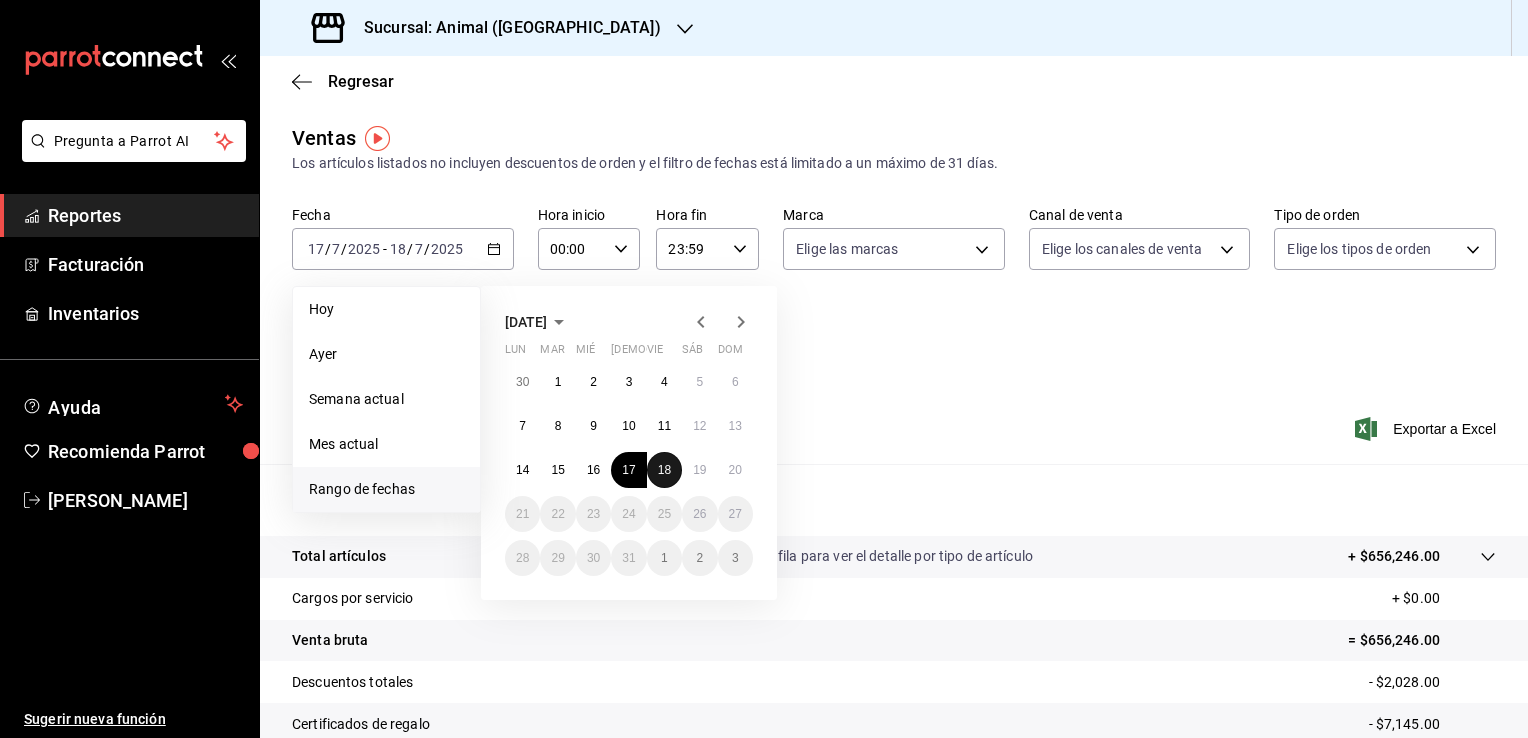 click on "18" at bounding box center (664, 470) 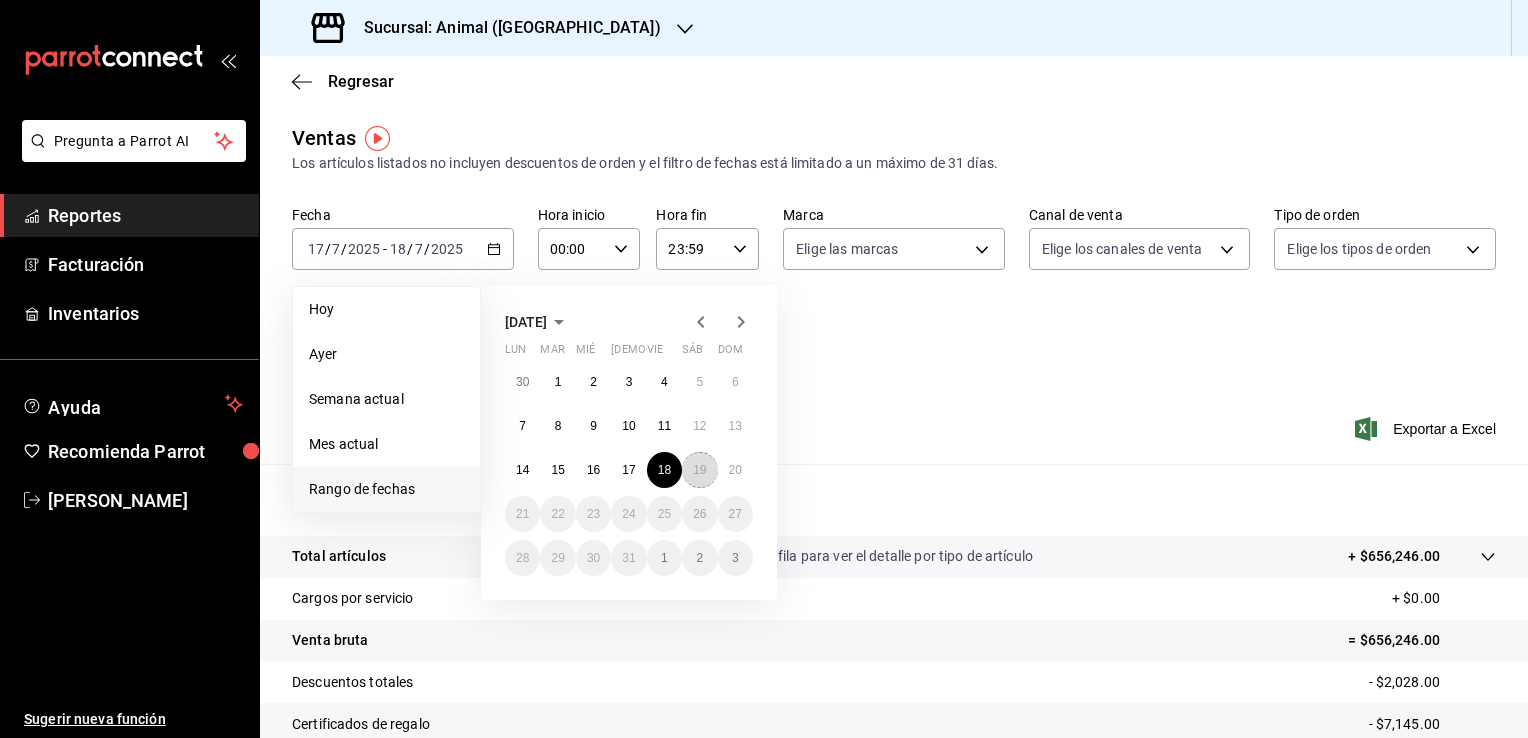 click on "19" at bounding box center (699, 470) 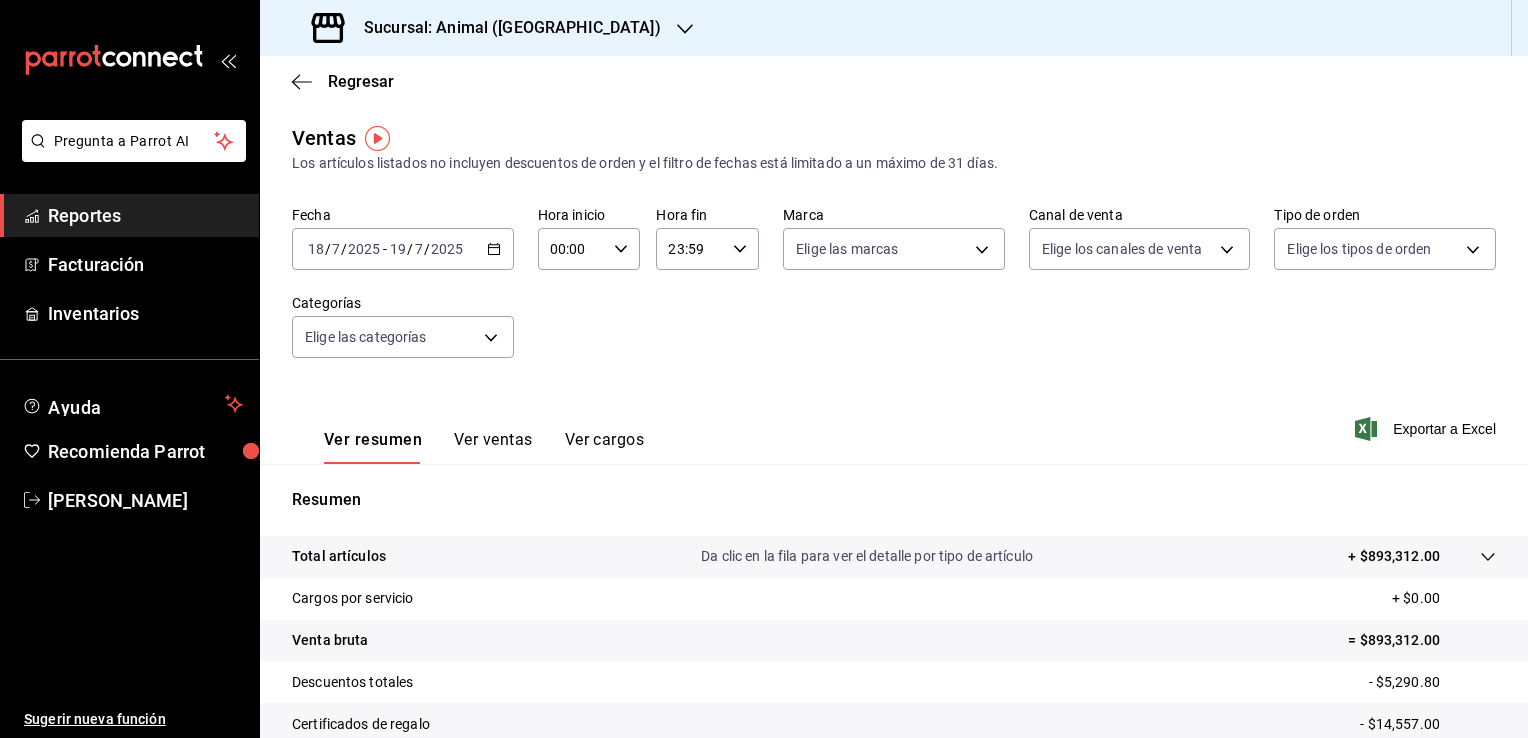 click 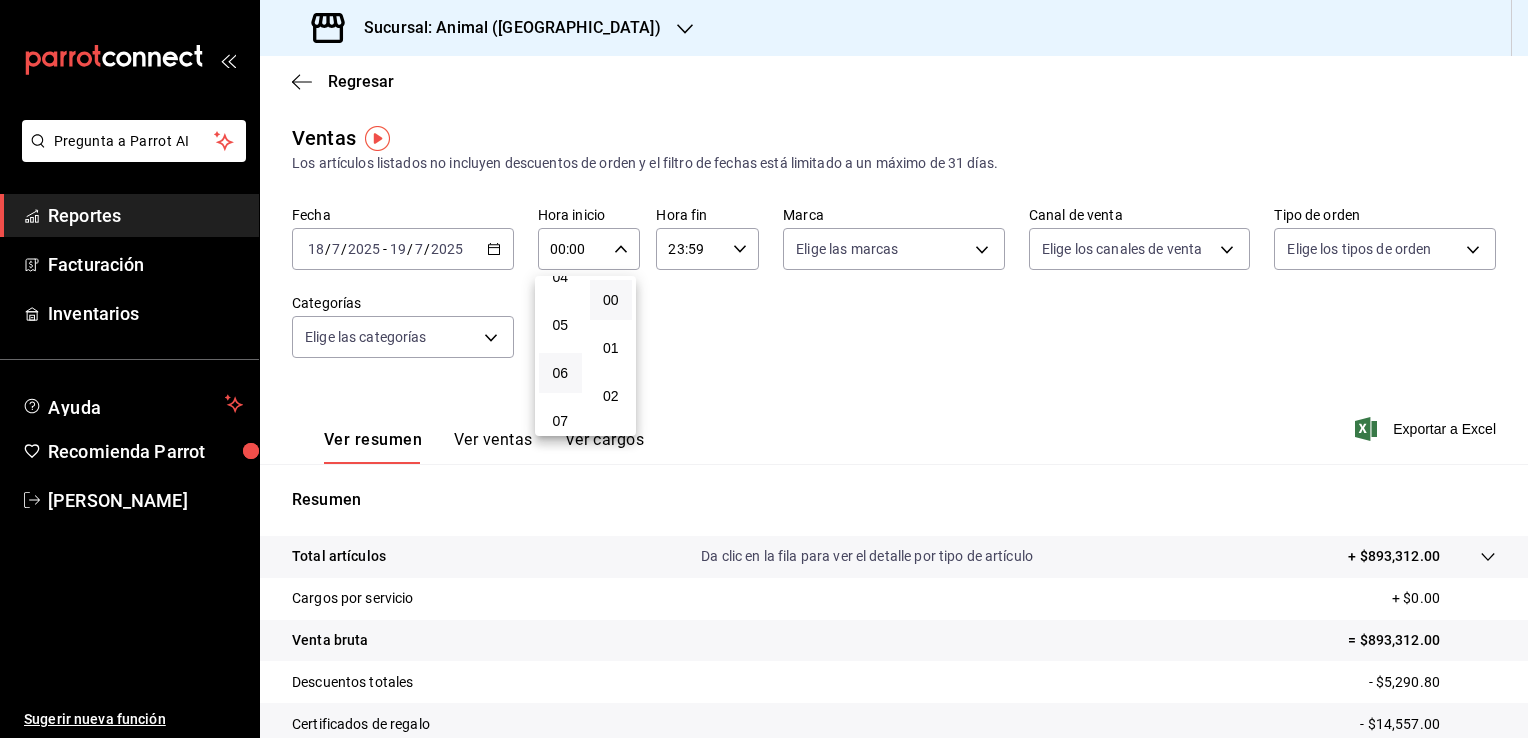 scroll, scrollTop: 211, scrollLeft: 0, axis: vertical 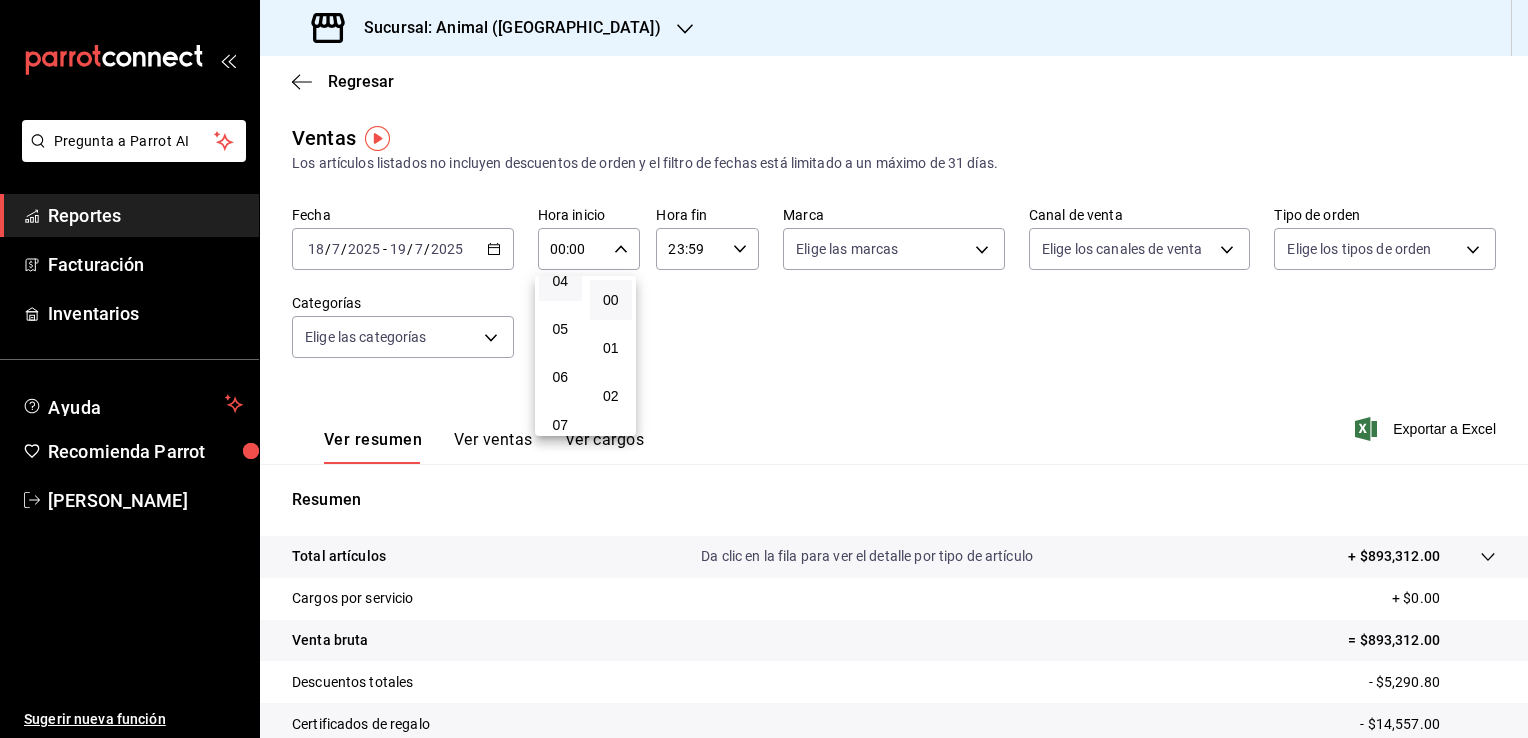 click on "04" at bounding box center (560, 281) 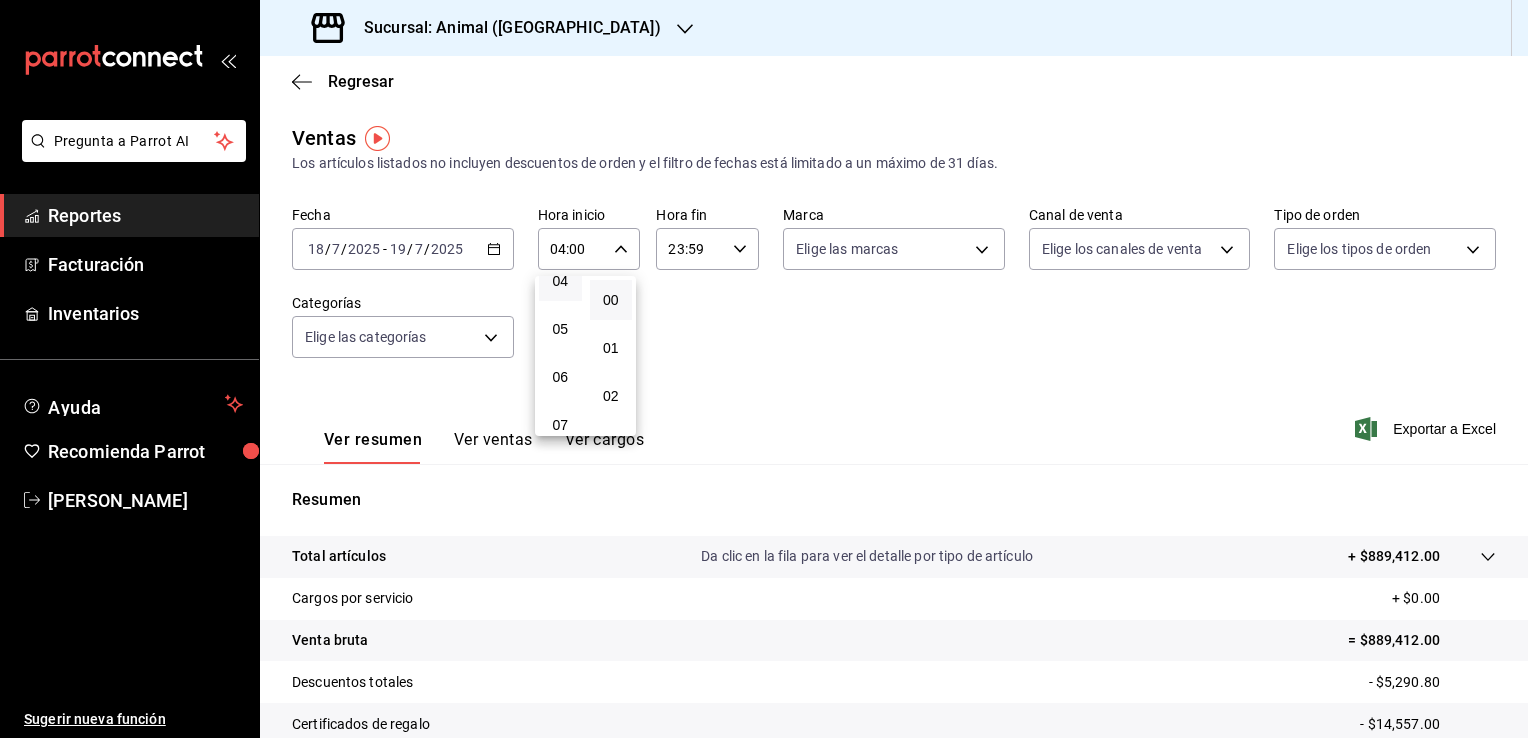 click at bounding box center (764, 369) 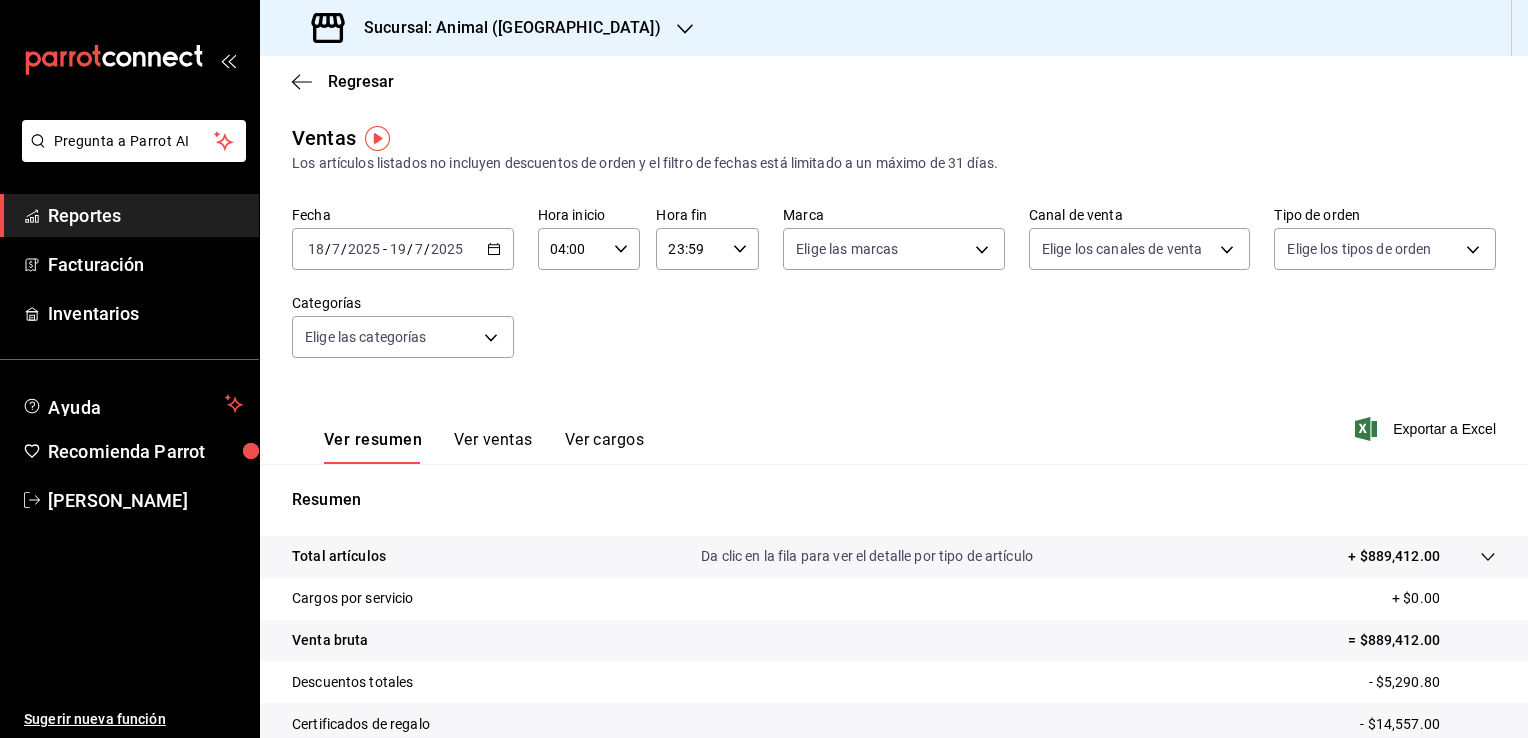 click 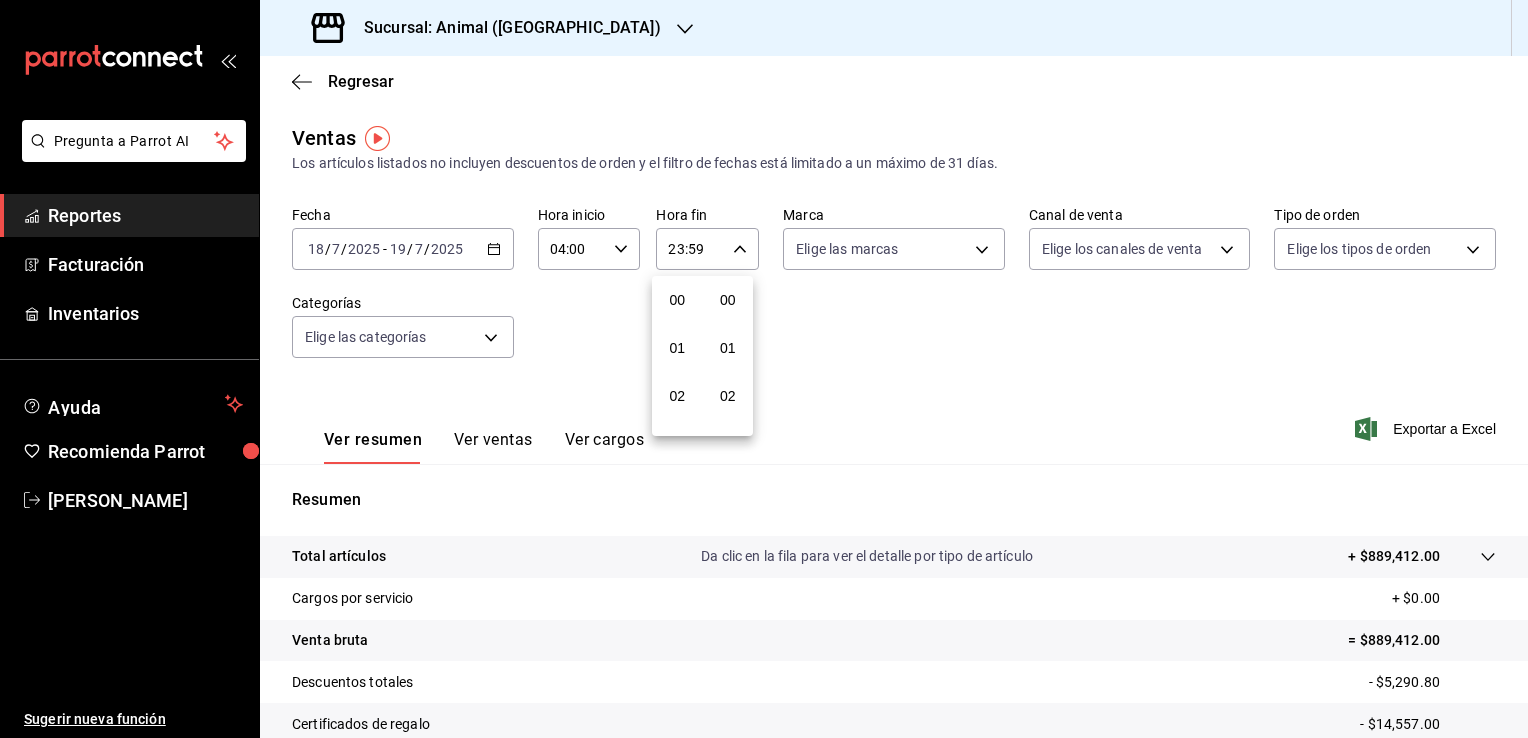scroll, scrollTop: 1011, scrollLeft: 0, axis: vertical 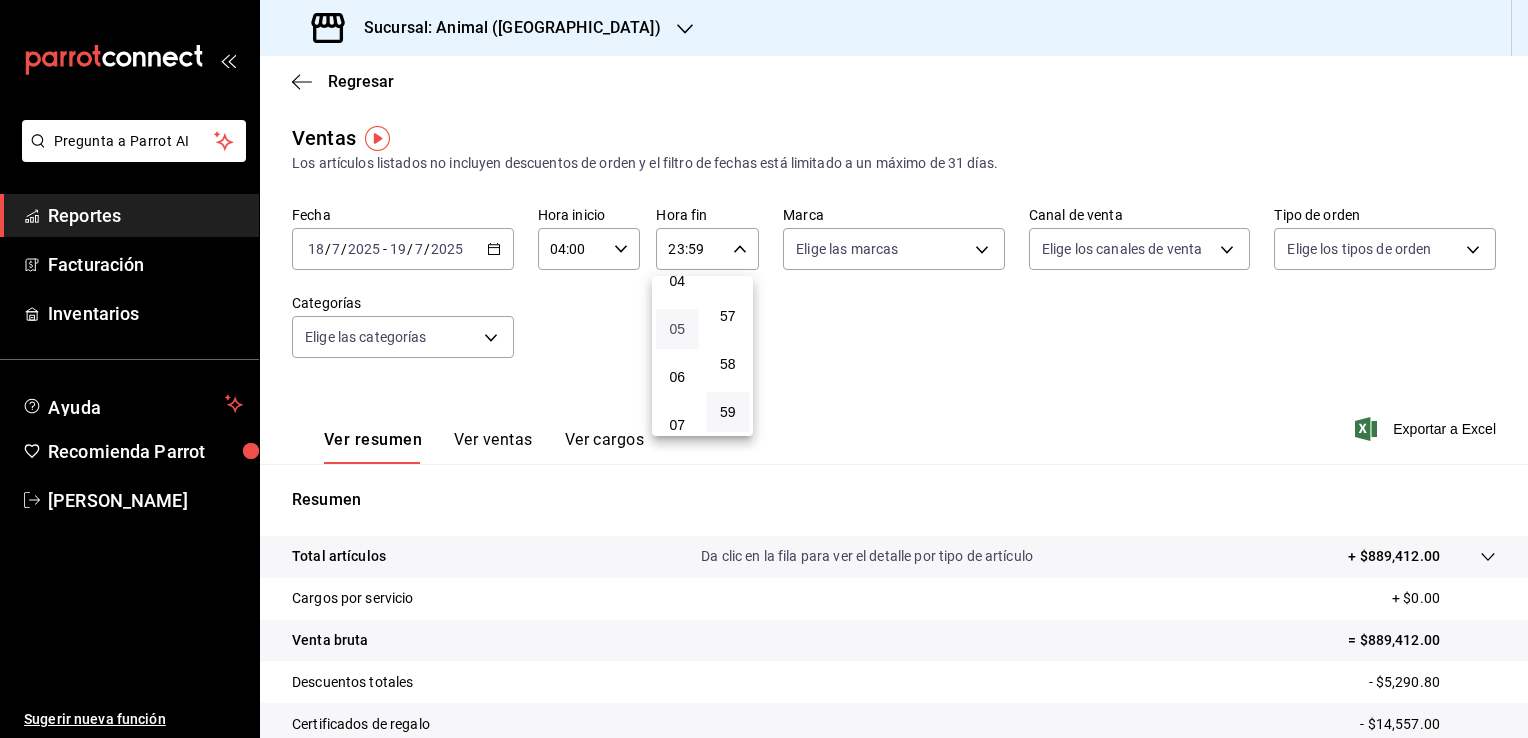 click on "05" at bounding box center [677, 329] 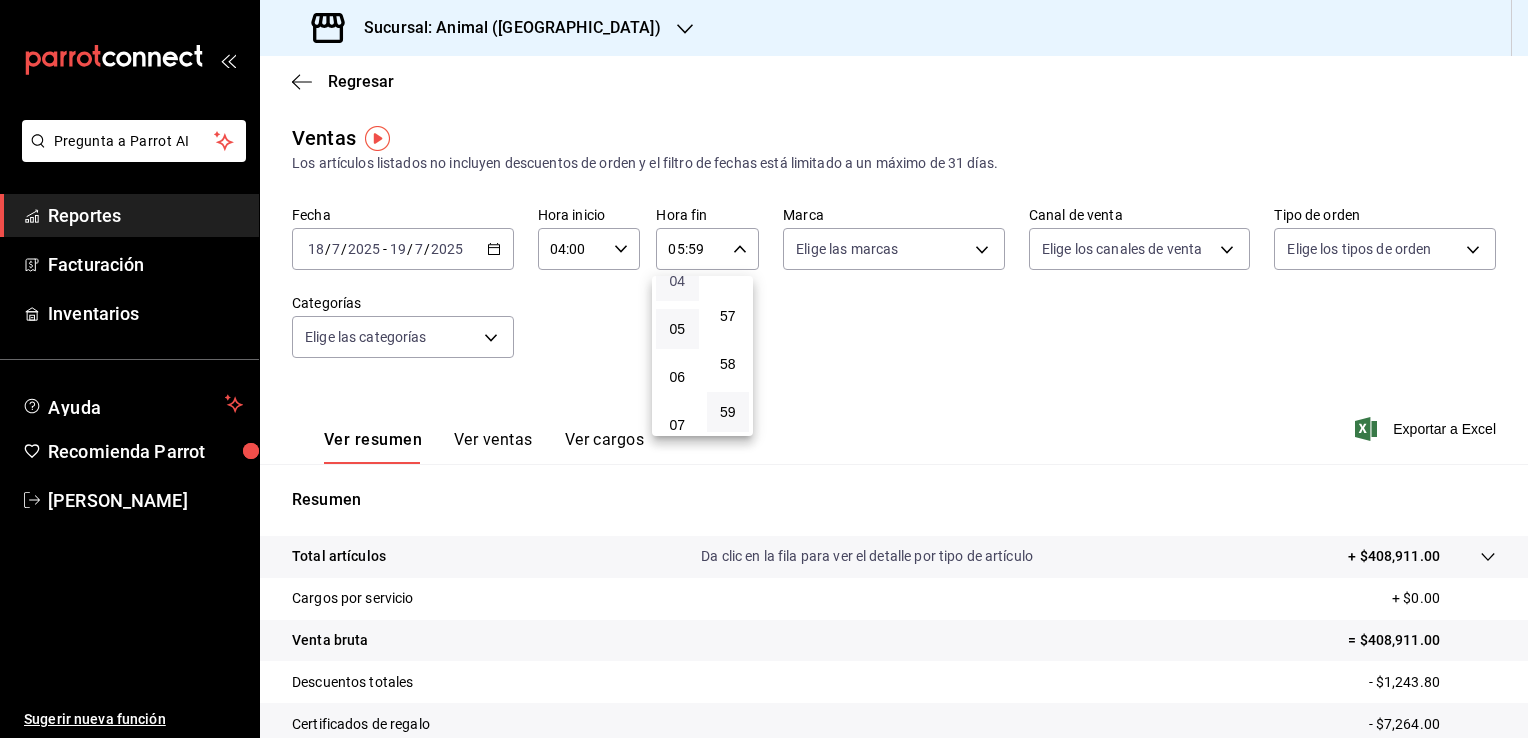 click on "04" at bounding box center (677, 281) 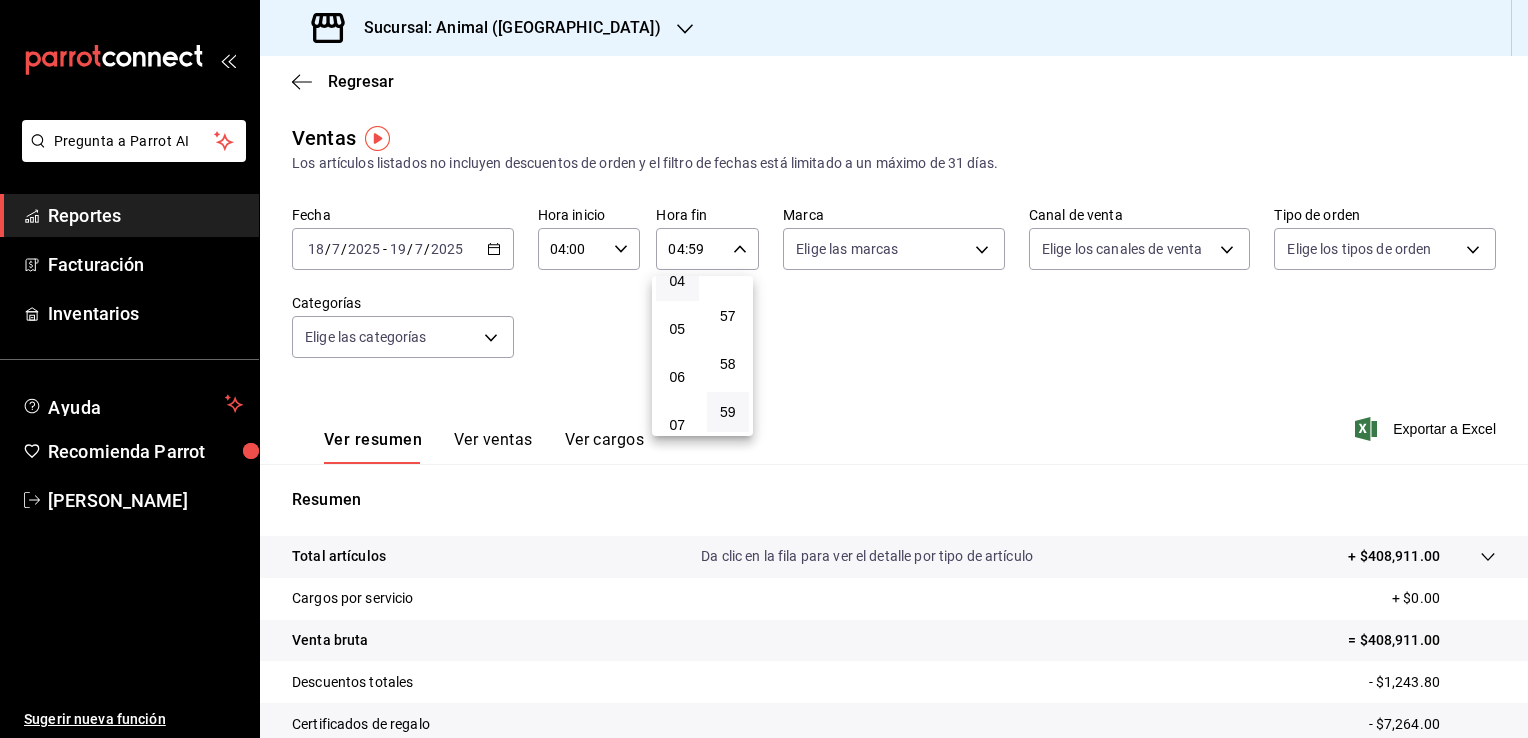 click at bounding box center [764, 369] 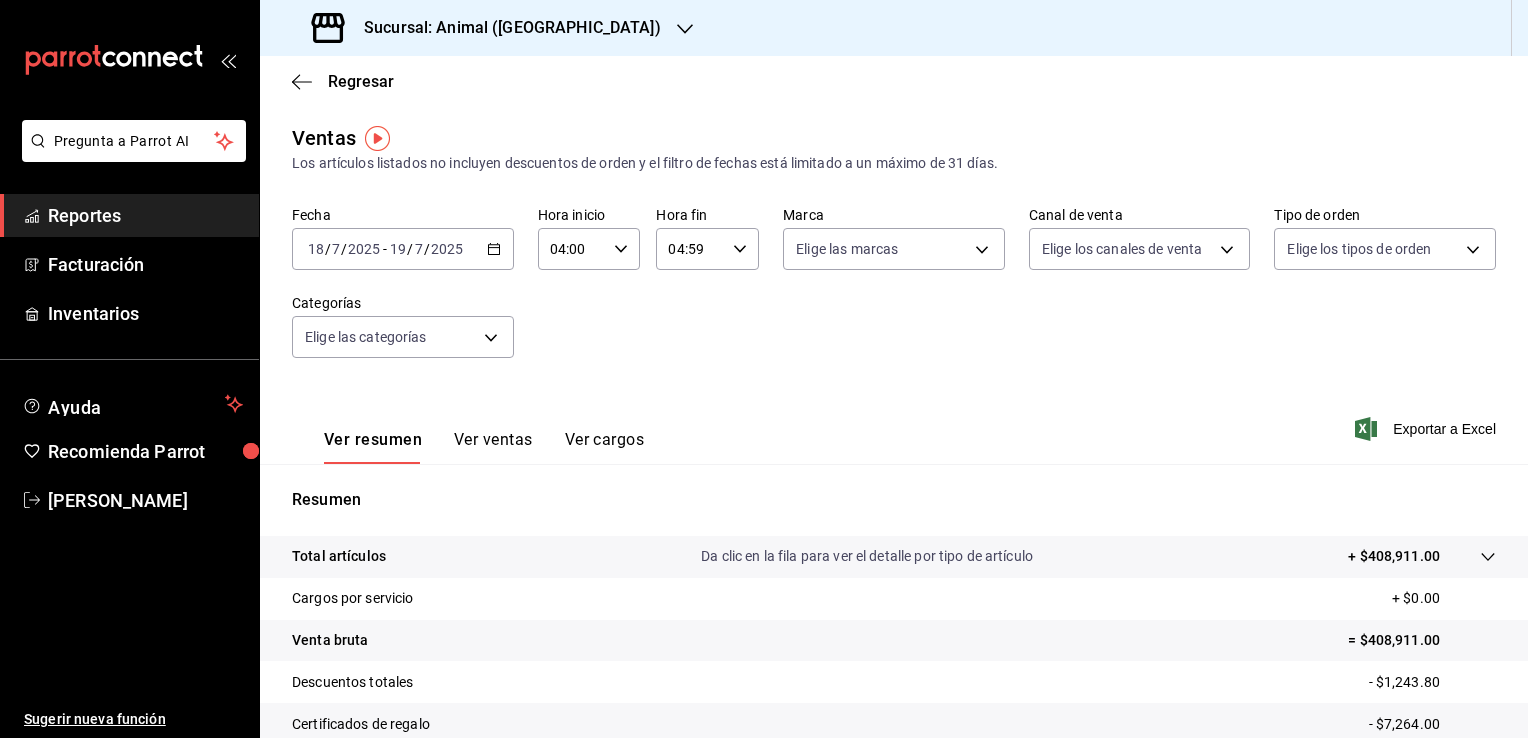 click on "04:59 Hora fin" at bounding box center (707, 249) 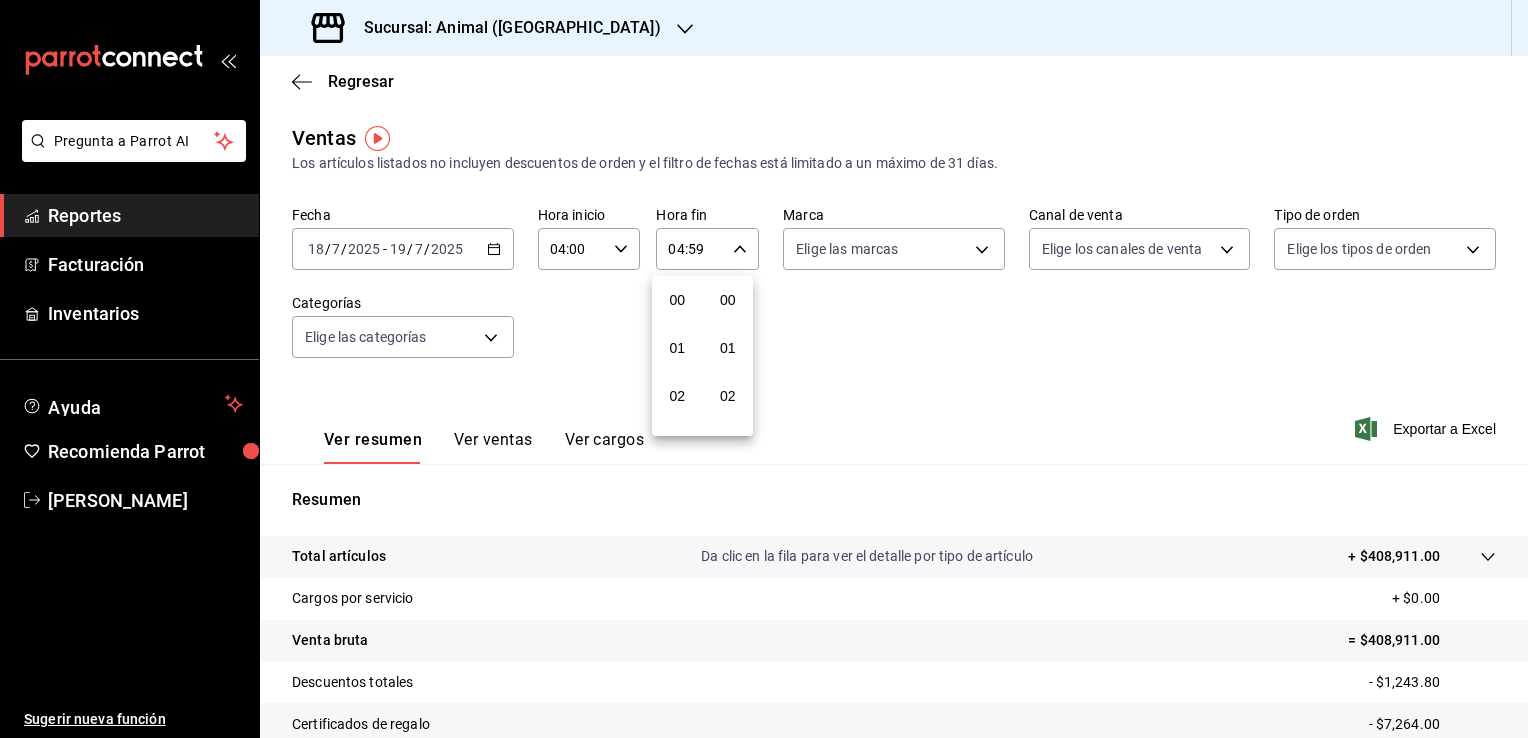 scroll, scrollTop: 195, scrollLeft: 0, axis: vertical 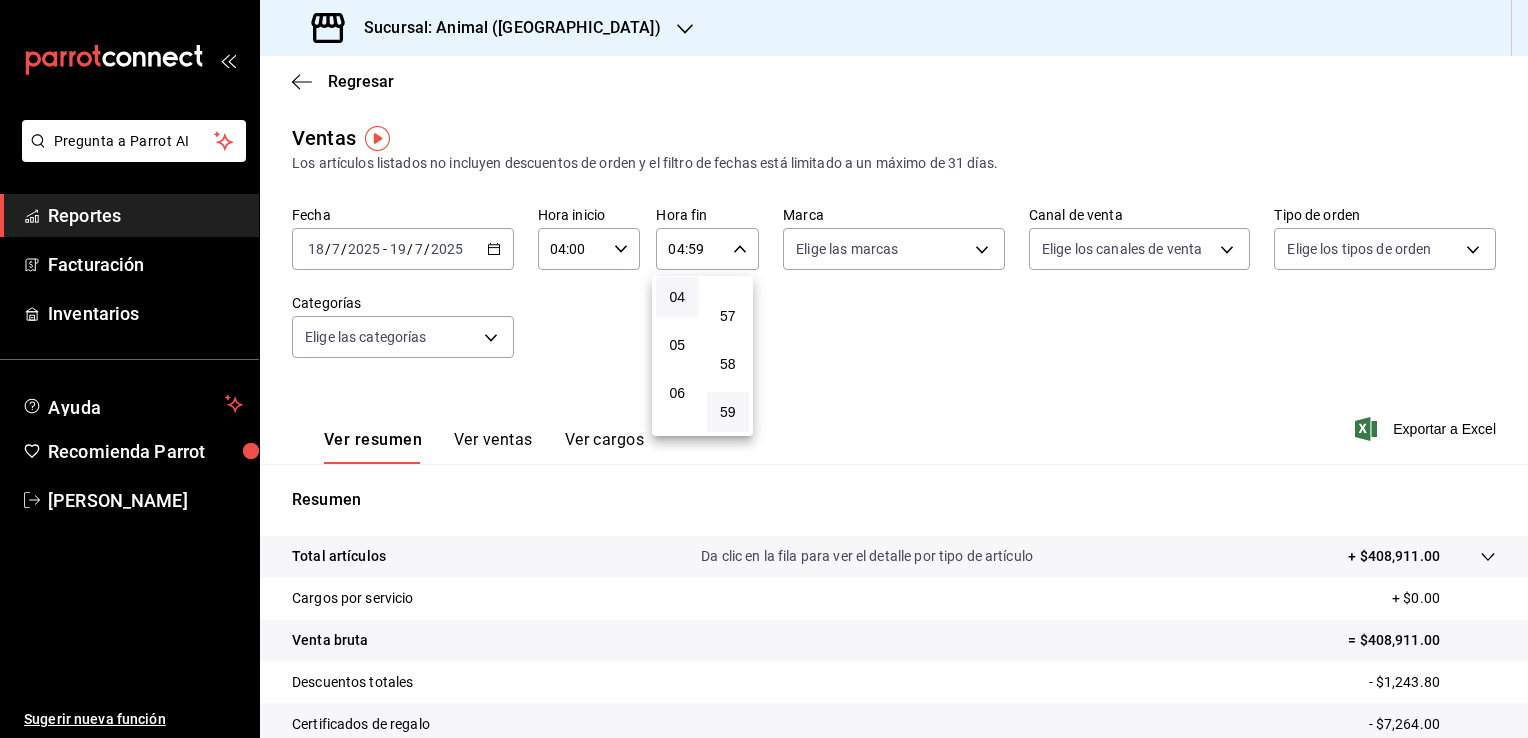 click at bounding box center [764, 369] 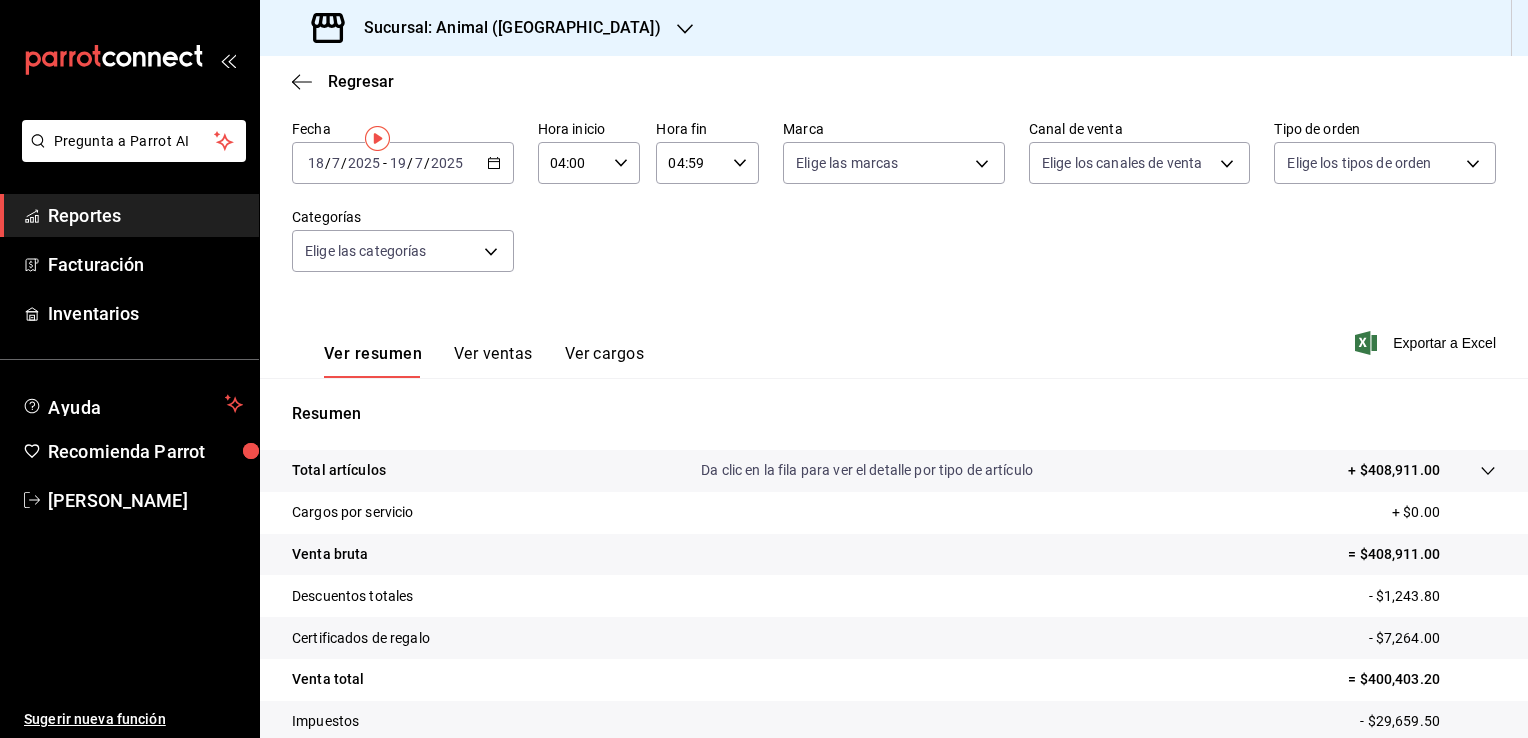 scroll, scrollTop: 0, scrollLeft: 0, axis: both 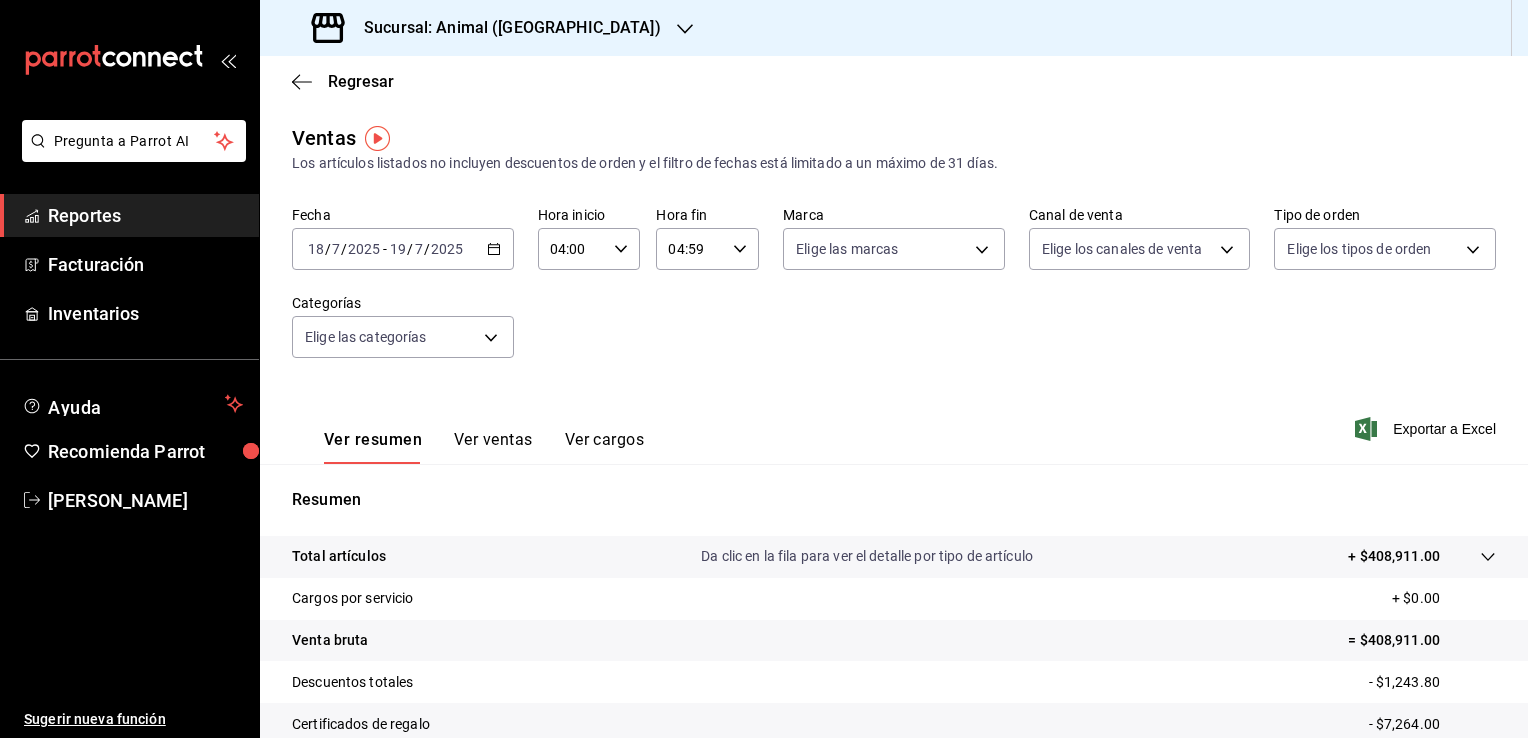 click on "2025-07-18 18 / 7 / 2025 - 2025-07-19 19 / 7 / 2025" at bounding box center (403, 249) 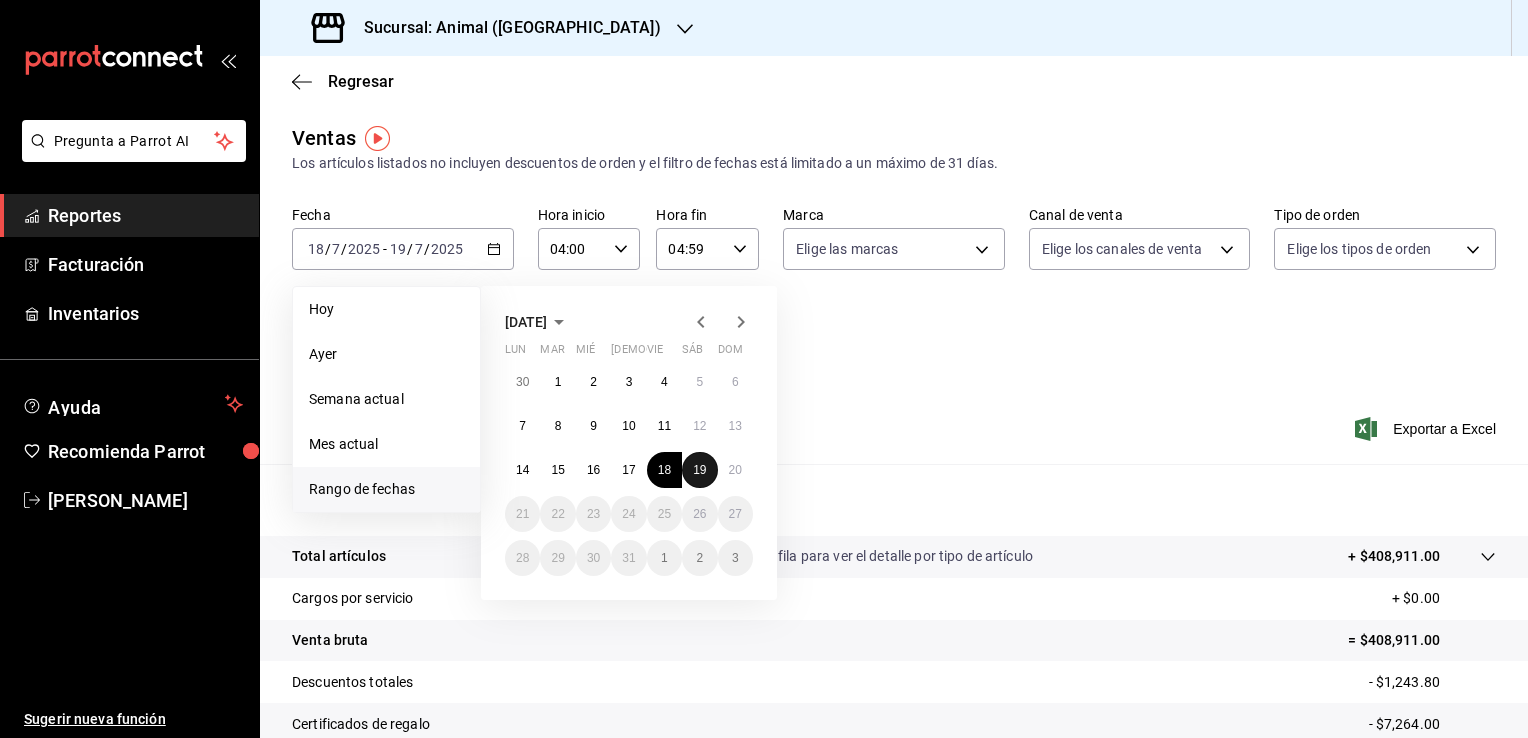 click on "19" at bounding box center [699, 470] 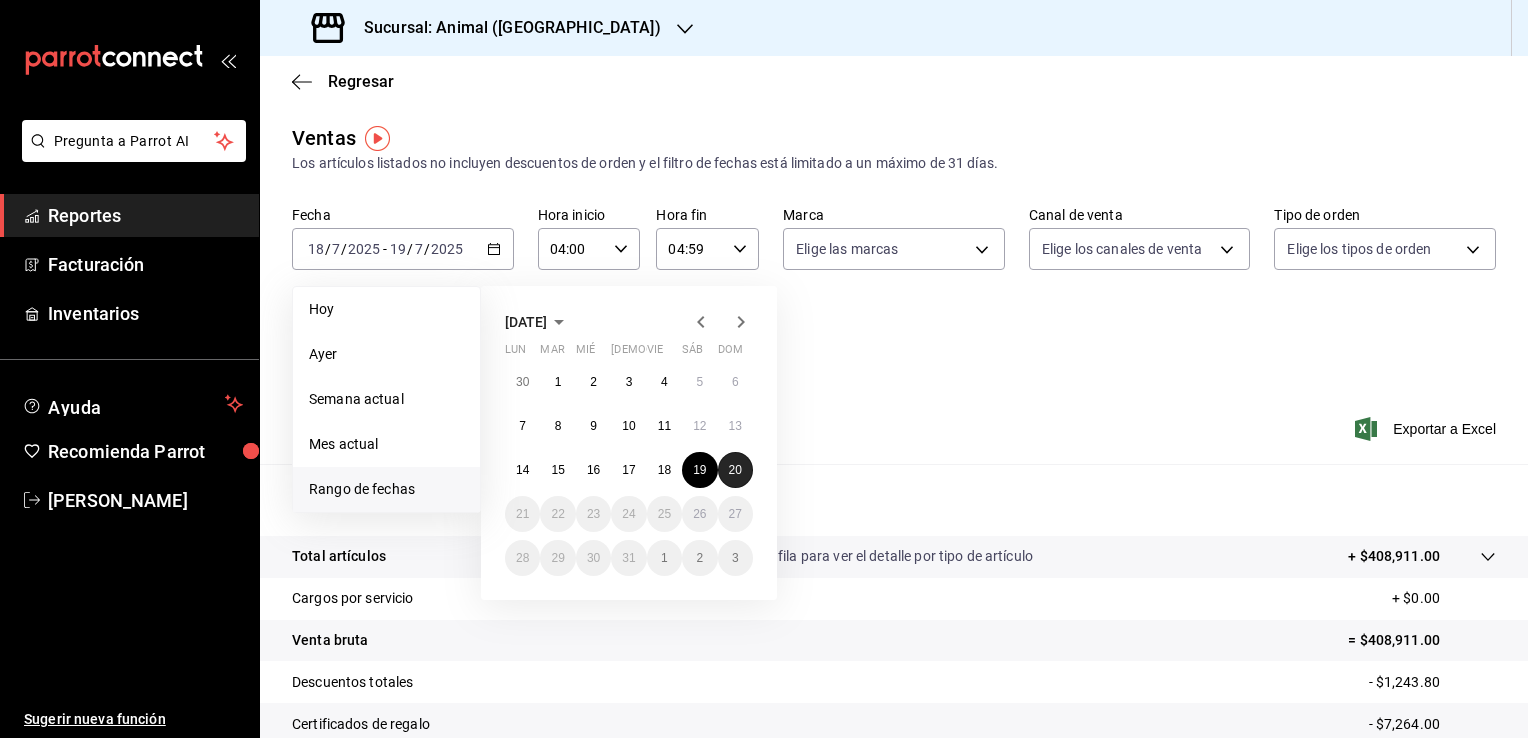 click on "20" at bounding box center [735, 470] 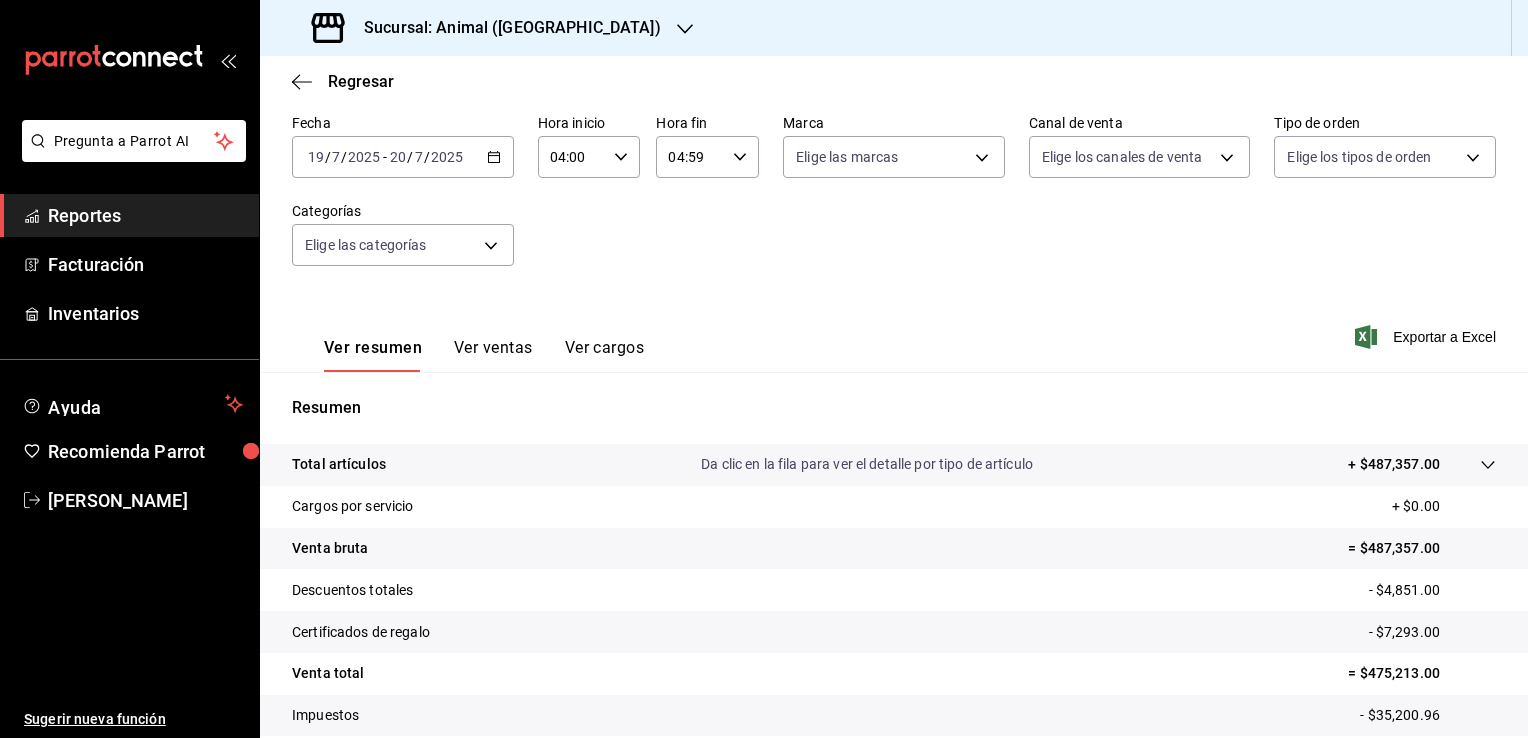 scroll, scrollTop: 0, scrollLeft: 0, axis: both 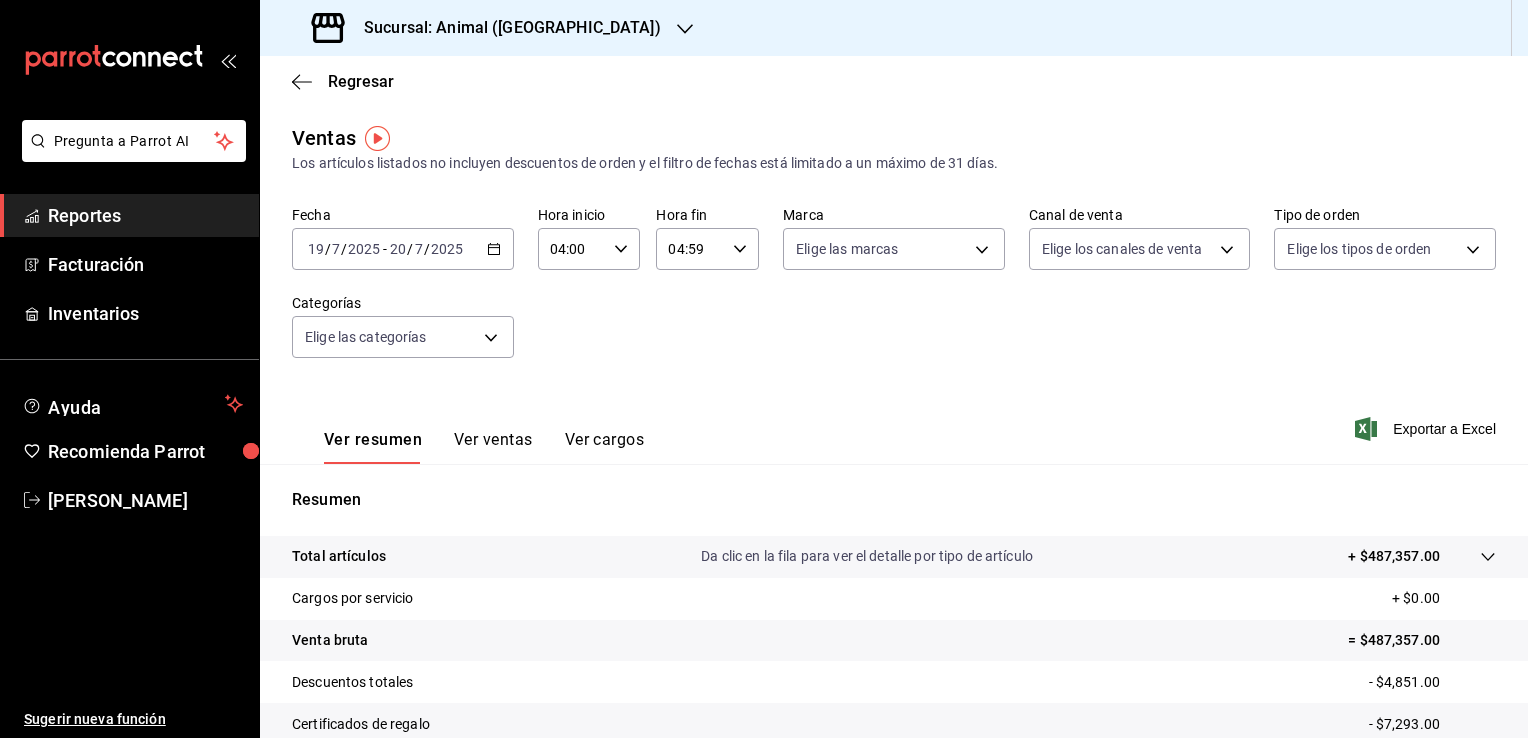 click on "Exportar a Excel" at bounding box center (1427, 429) 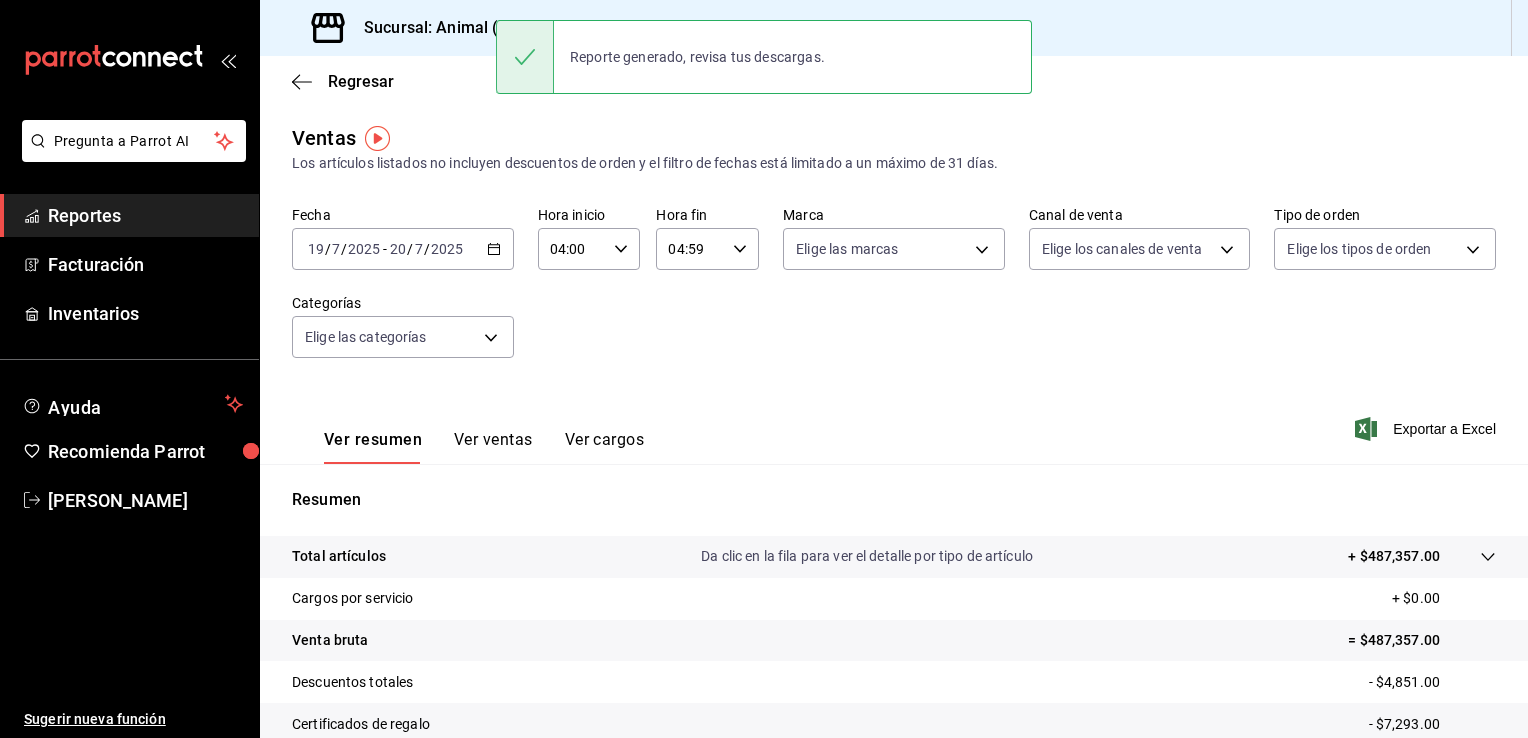click on "Fecha 2025-07-19 19 / 7 / 2025 - 2025-07-20 20 / 7 / 2025 Hora inicio 04:00 Hora inicio Hora fin 04:59 Hora fin Marca Elige las marcas Canal de venta Elige los canales de venta Tipo de orden Elige los tipos de orden Categorías Elige las categorías" at bounding box center (894, 294) 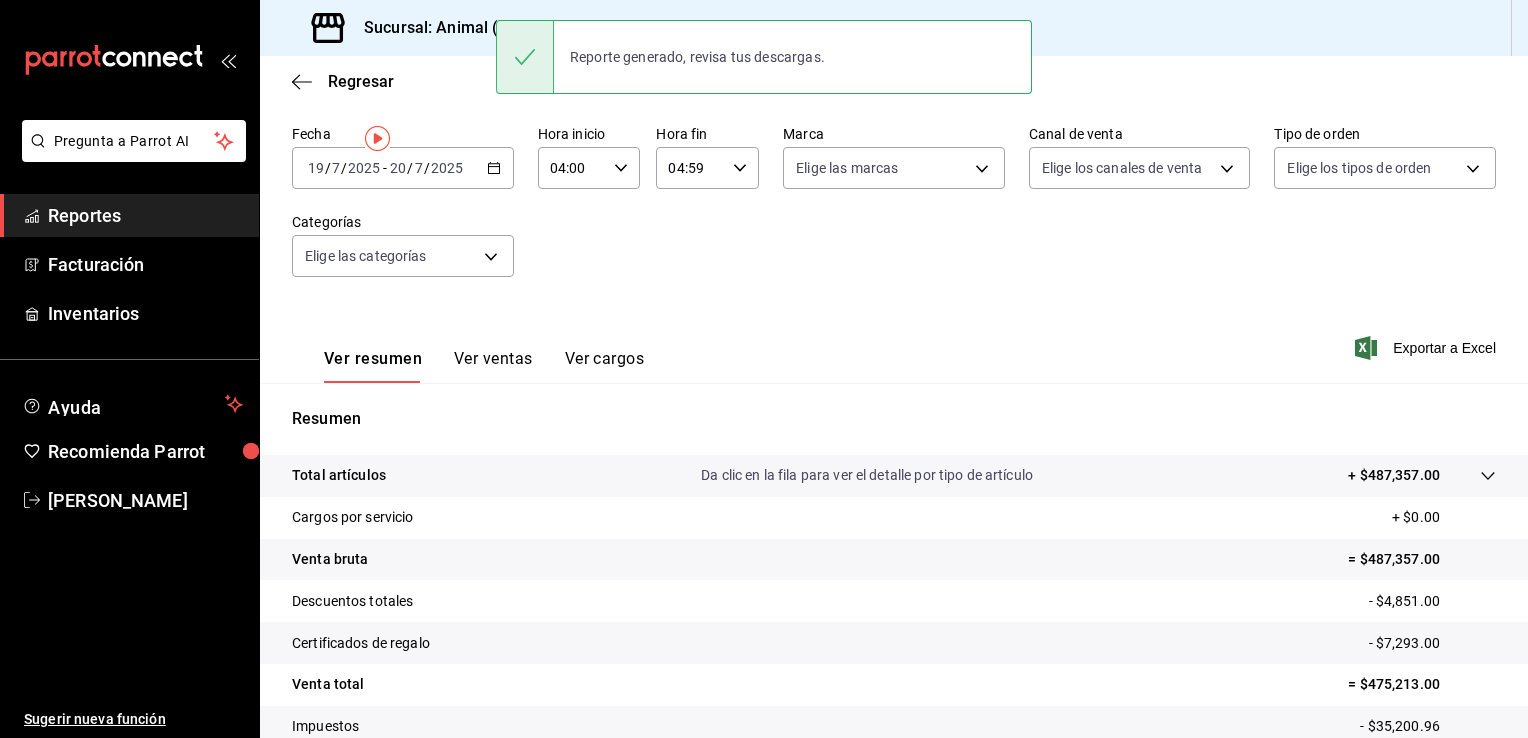 scroll, scrollTop: 0, scrollLeft: 0, axis: both 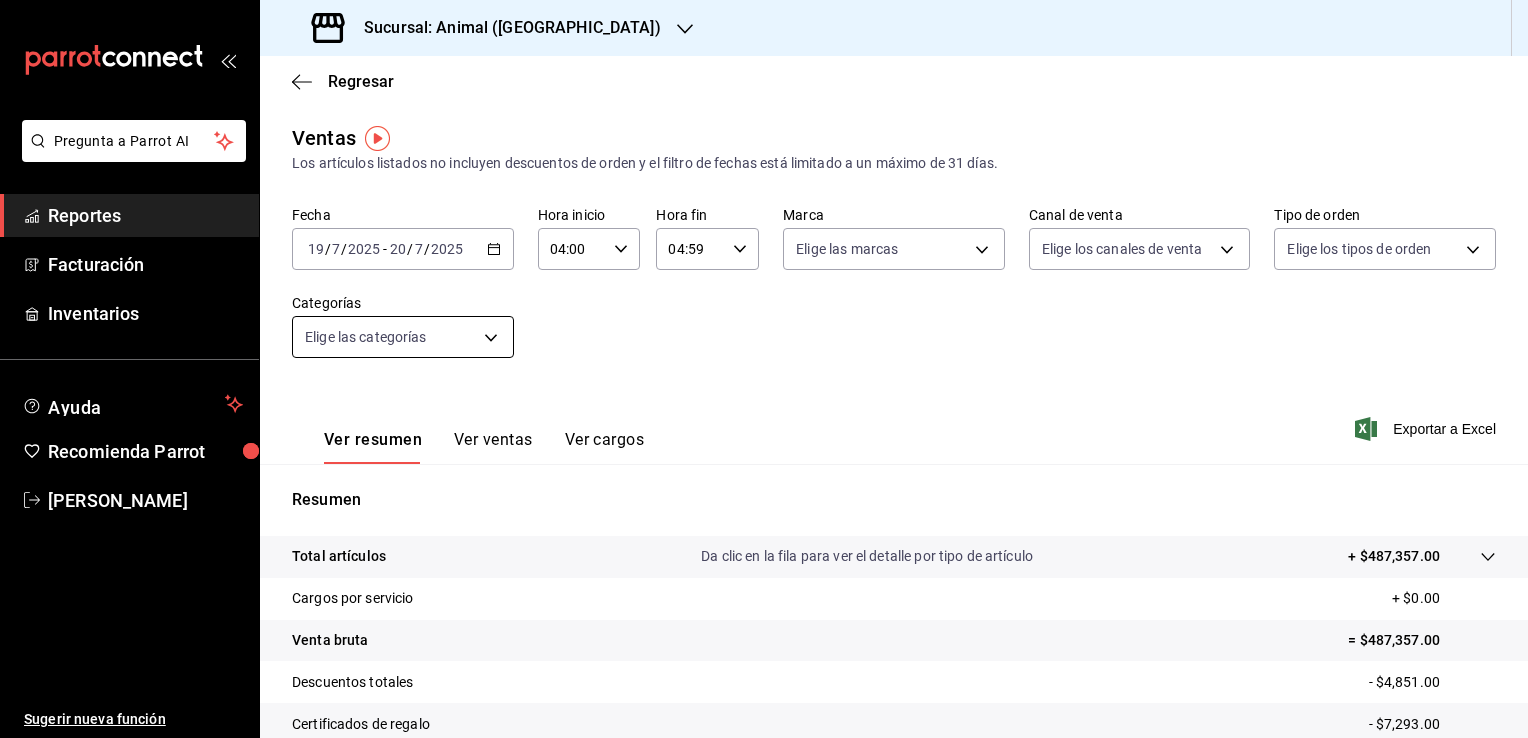 click on "Pregunta a Parrot AI Reportes   Facturación   Inventarios   Ayuda Recomienda Parrot   Enrique Mondragon   Sugerir nueva función   Sucursal: Animal (Tijuana) Regresar Ventas Los artículos listados no incluyen descuentos de orden y el filtro de fechas está limitado a un máximo de 31 días. Fecha 2025-07-19 19 / 7 / 2025 - 2025-07-20 20 / 7 / 2025 Hora inicio 04:00 Hora inicio Hora fin 04:59 Hora fin Marca Elige las marcas Canal de venta Elige los canales de venta Tipo de orden Elige los tipos de orden Categorías Elige las categorías Ver resumen Ver ventas Ver cargos Exportar a Excel Resumen Total artículos Da clic en la fila para ver el detalle por tipo de artículo + $487,357.00 Cargos por servicio + $0.00 Venta bruta = $487,357.00 Descuentos totales - $4,851.00 Certificados de regalo - $7,293.00 Venta total = $475,213.00 Impuestos - $35,200.96 Venta neta = $440,012.04 GANA 1 MES GRATIS EN TU SUSCRIPCIÓN AQUÍ Ver video tutorial Ir a video Pregunta a Parrot AI Reportes   Facturación   Inventarios" at bounding box center [764, 369] 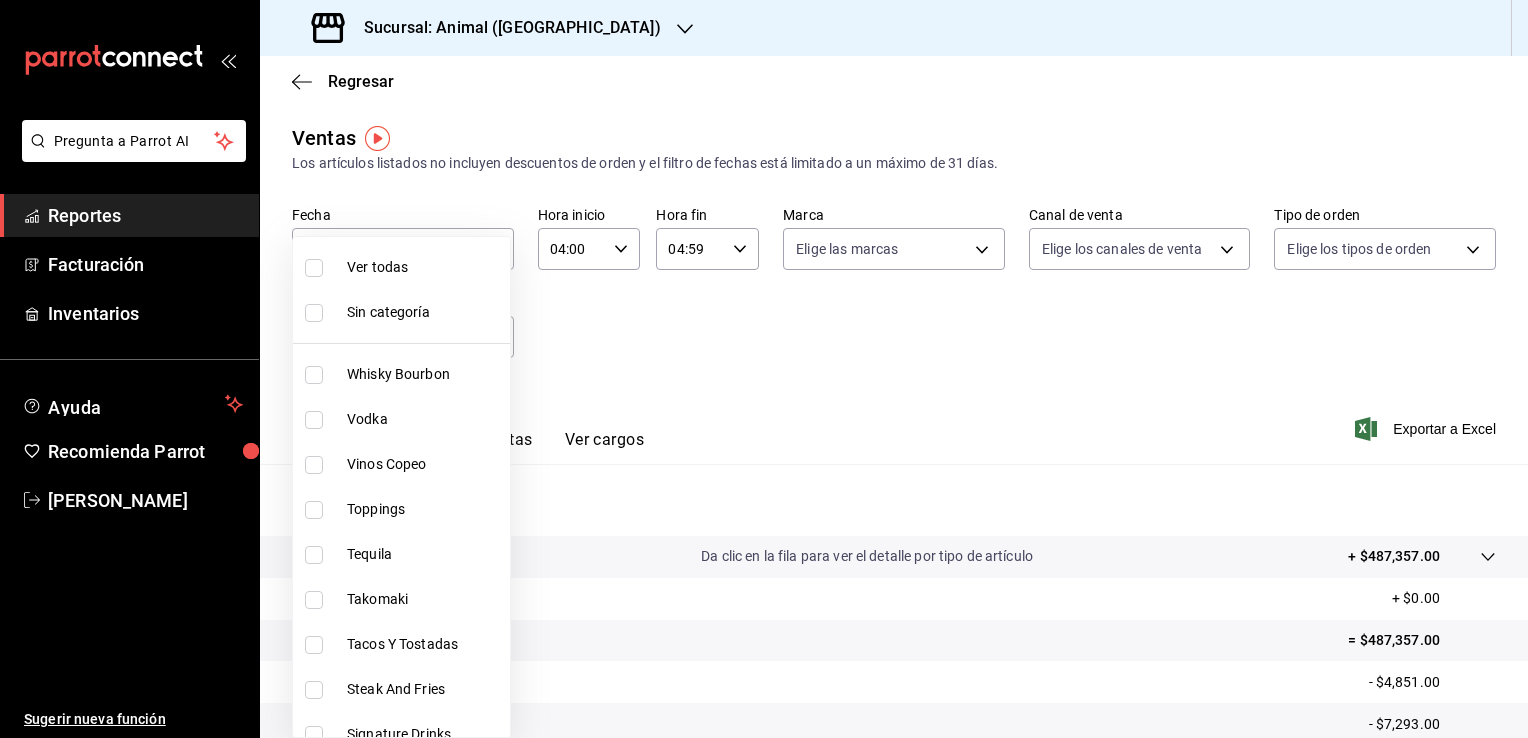 click at bounding box center [764, 369] 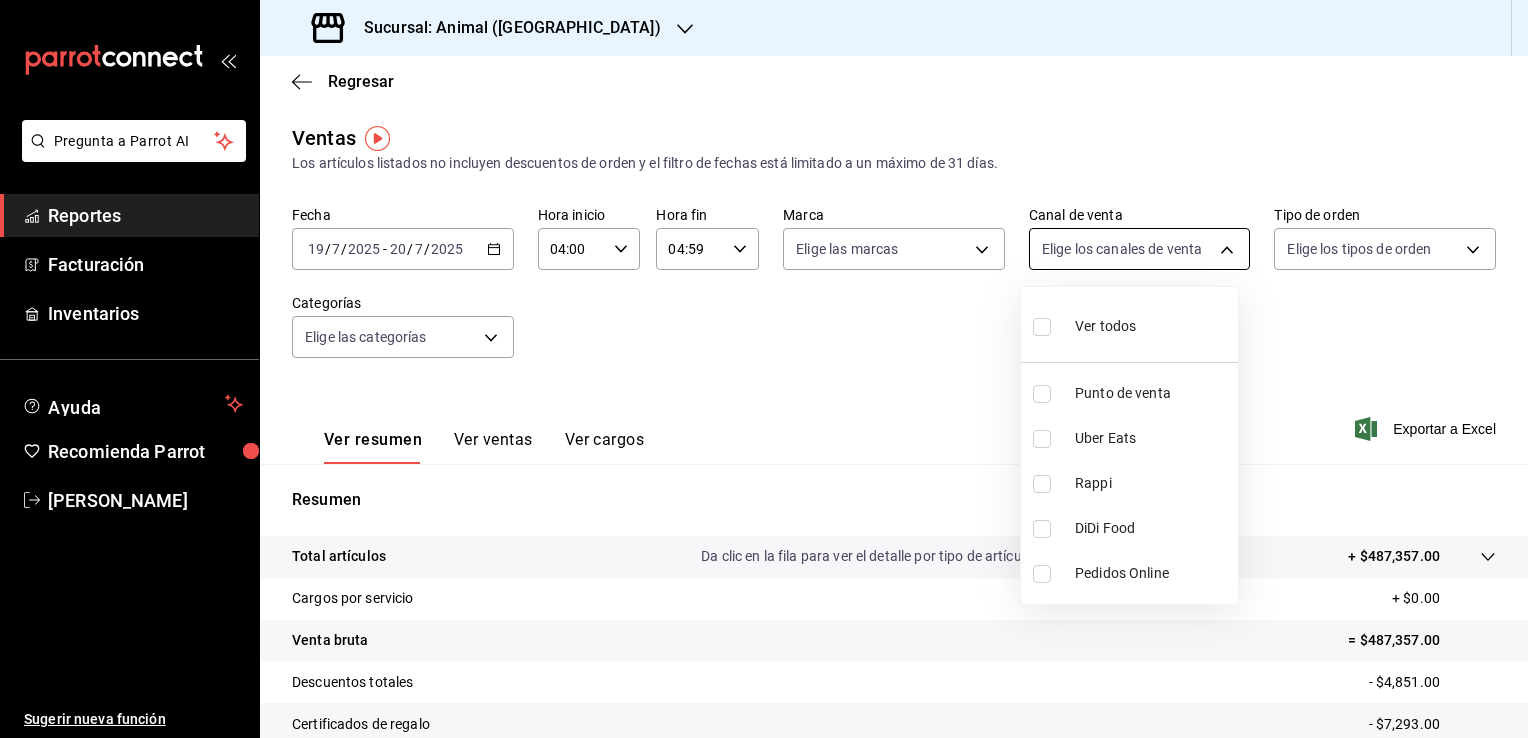 click on "Pregunta a Parrot AI Reportes   Facturación   Inventarios   Ayuda Recomienda Parrot   Enrique Mondragon   Sugerir nueva función   Sucursal: Animal (Tijuana) Regresar Ventas Los artículos listados no incluyen descuentos de orden y el filtro de fechas está limitado a un máximo de 31 días. Fecha 2025-07-19 19 / 7 / 2025 - 2025-07-20 20 / 7 / 2025 Hora inicio 04:00 Hora inicio Hora fin 04:59 Hora fin Marca Elige las marcas Canal de venta Elige los canales de venta Tipo de orden Elige los tipos de orden Categorías Elige las categorías Ver resumen Ver ventas Ver cargos Exportar a Excel Resumen Total artículos Da clic en la fila para ver el detalle por tipo de artículo + $487,357.00 Cargos por servicio + $0.00 Venta bruta = $487,357.00 Descuentos totales - $4,851.00 Certificados de regalo - $7,293.00 Venta total = $475,213.00 Impuestos - $35,200.96 Venta neta = $440,012.04 GANA 1 MES GRATIS EN TU SUSCRIPCIÓN AQUÍ Ver video tutorial Ir a video Pregunta a Parrot AI Reportes   Facturación   Inventarios" at bounding box center (764, 369) 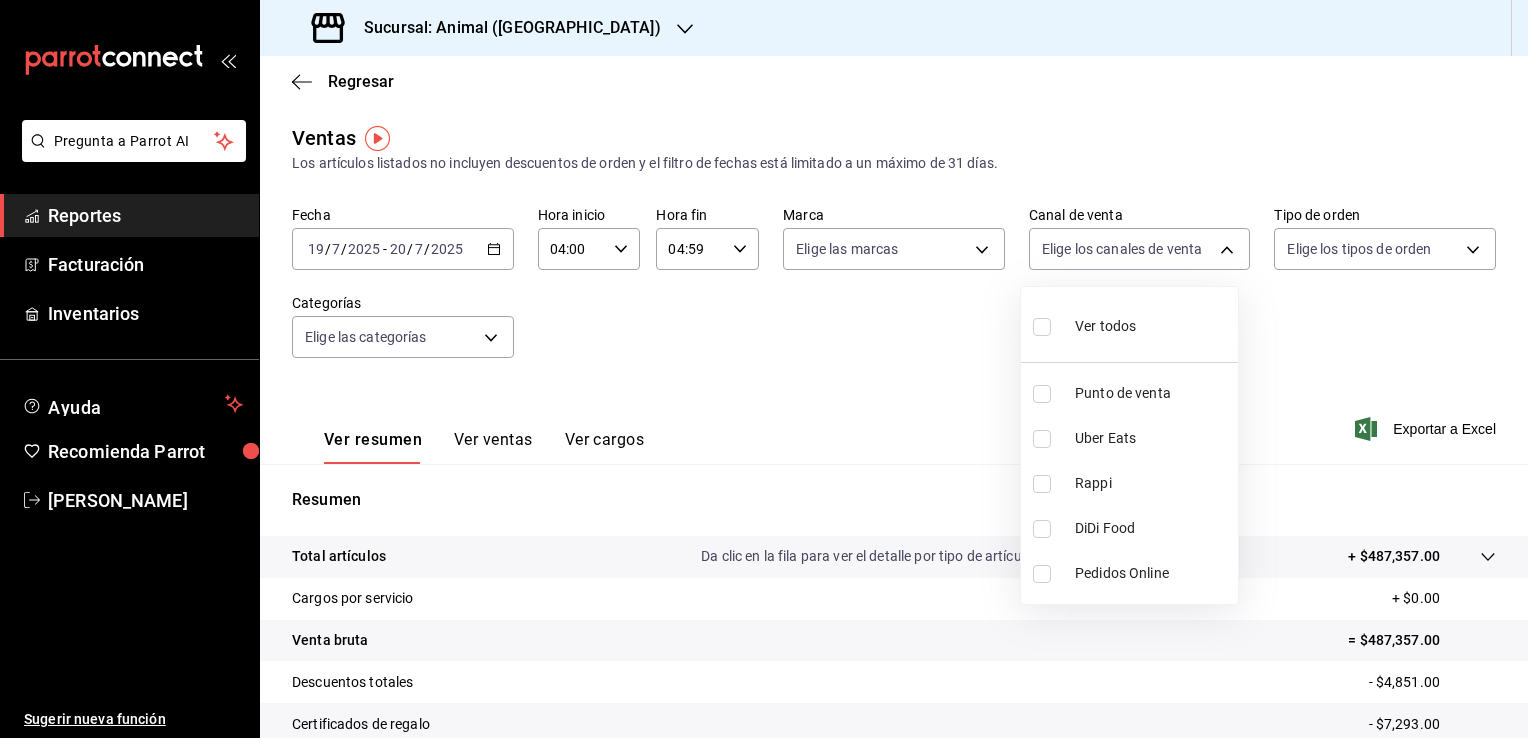 click at bounding box center (764, 369) 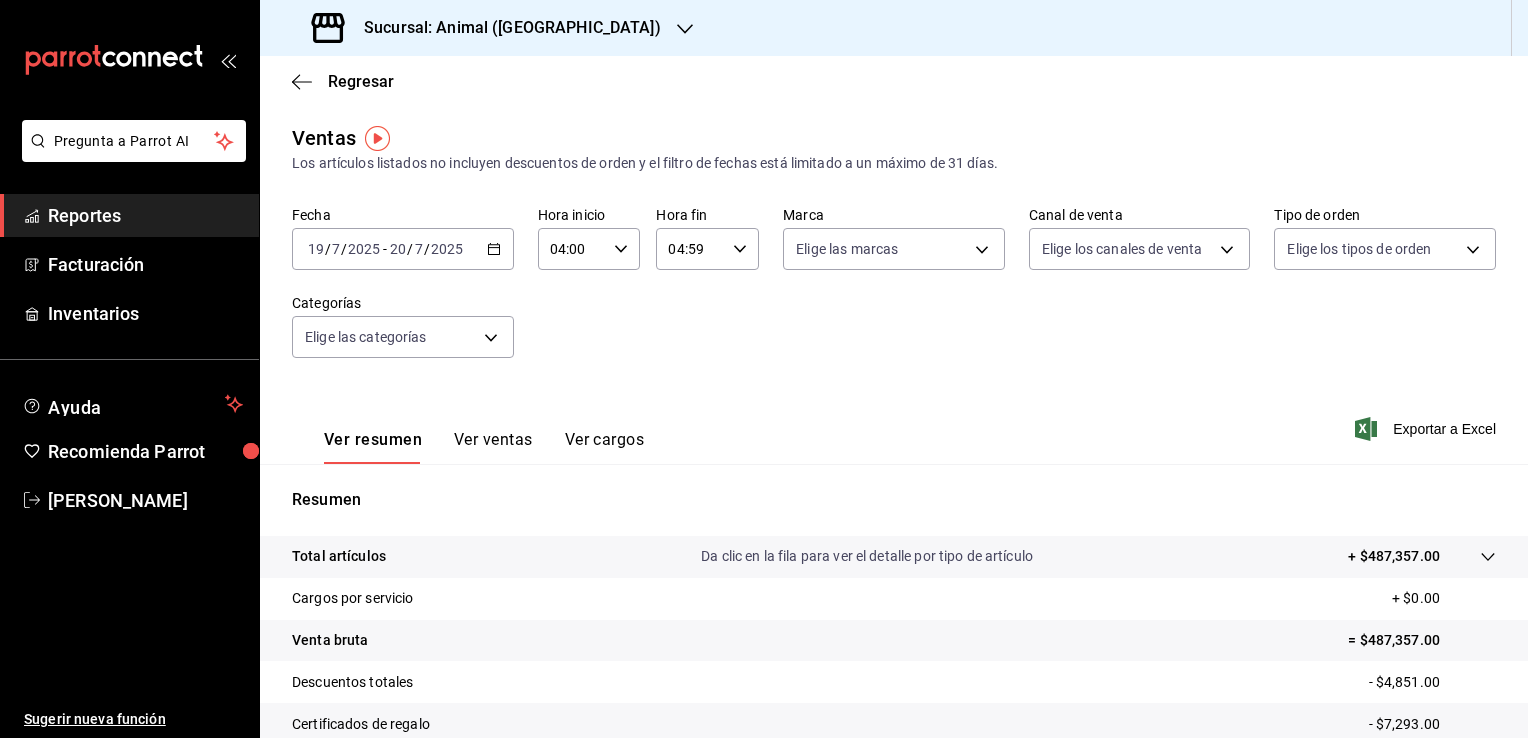 click on "Reportes" at bounding box center [145, 215] 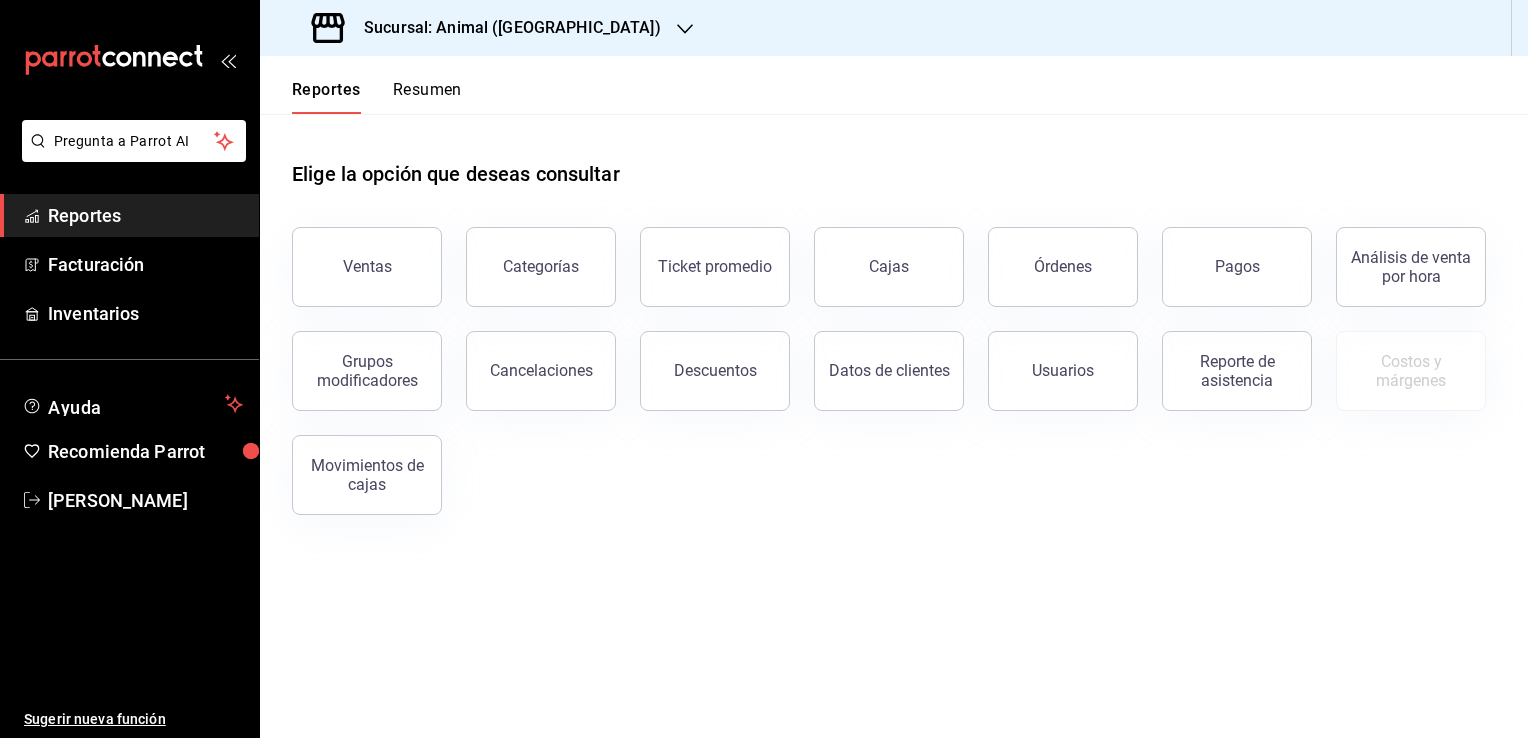 click on "Categorías" at bounding box center (541, 267) 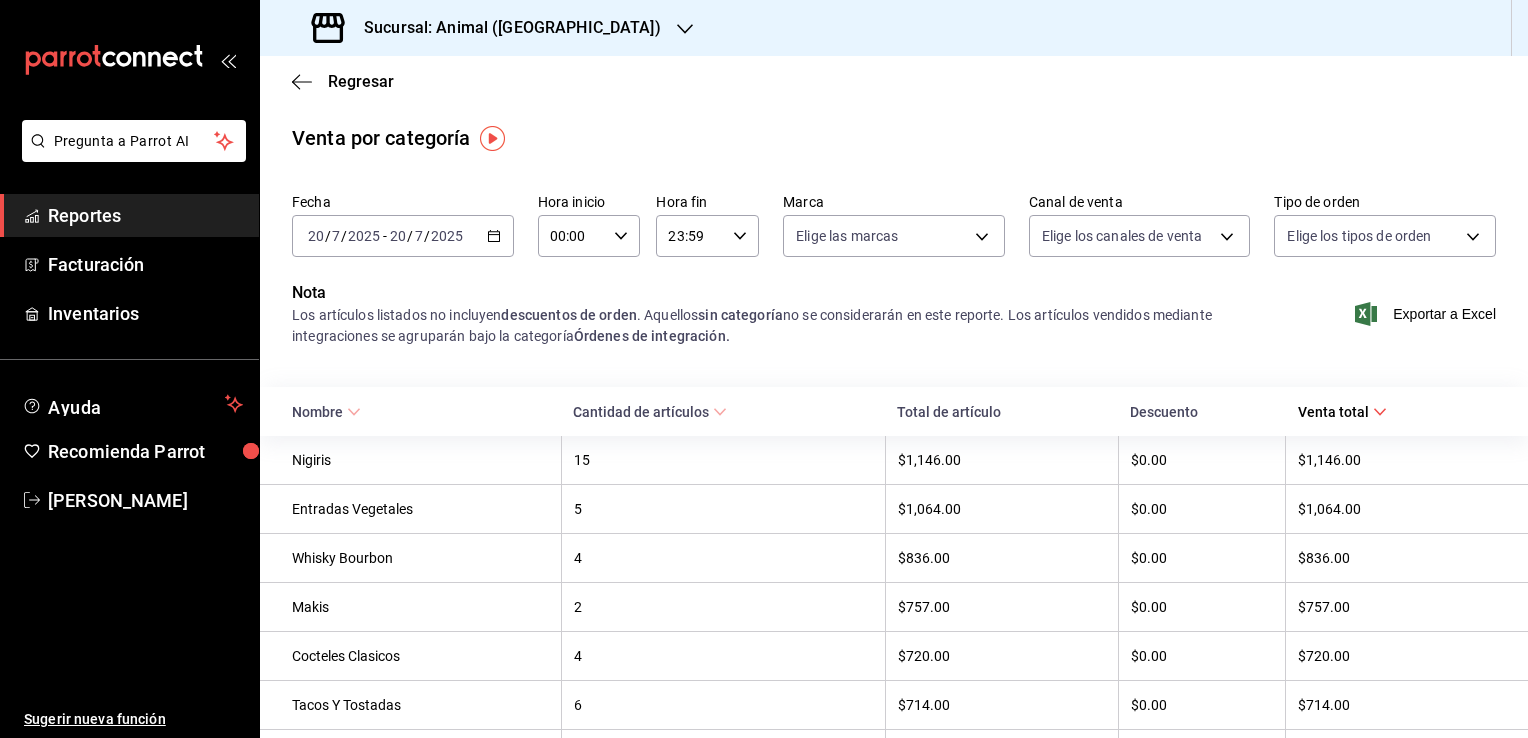 click on "2025-07-20 20 / 7 / 2025 - 2025-07-20 20 / 7 / 2025" at bounding box center (403, 236) 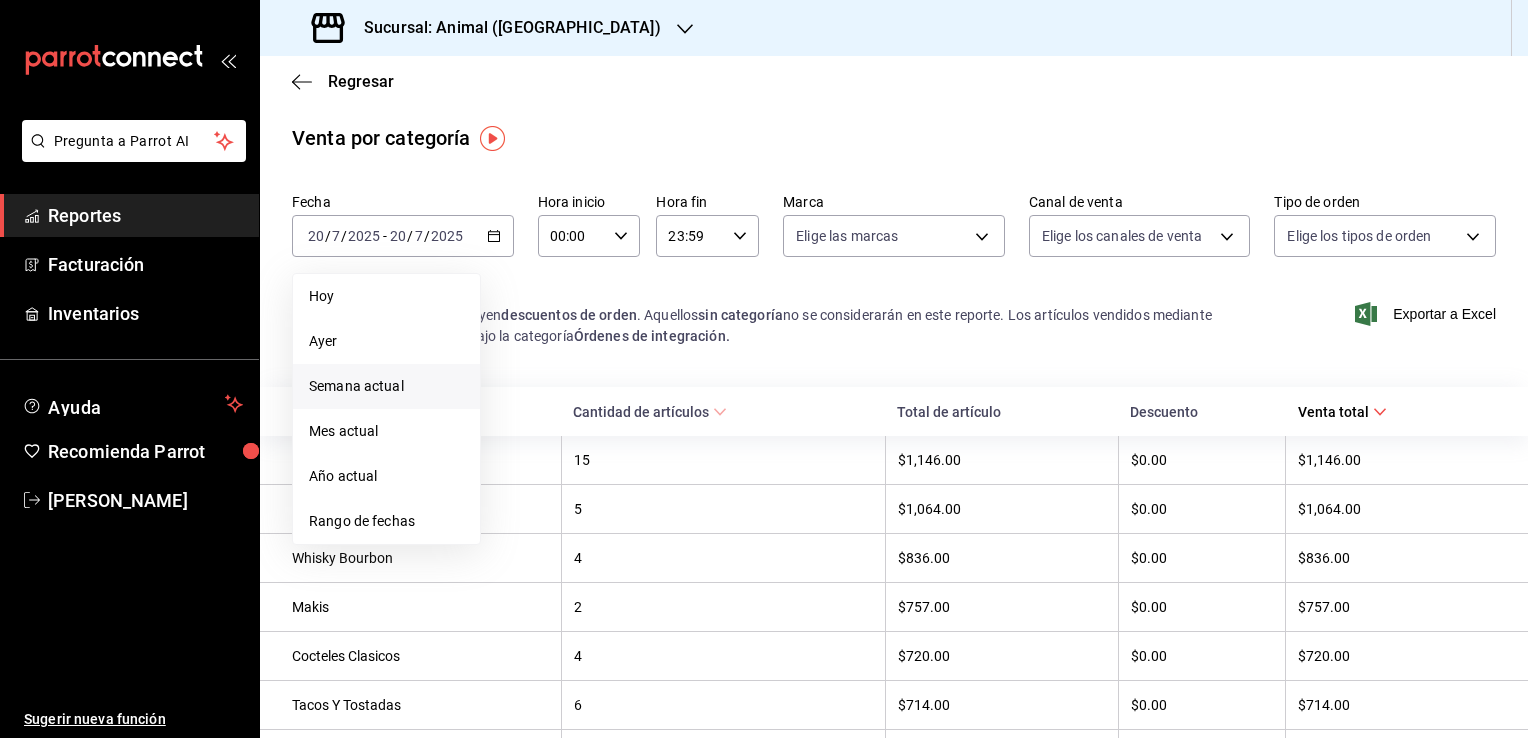 click on "Semana actual" at bounding box center [386, 386] 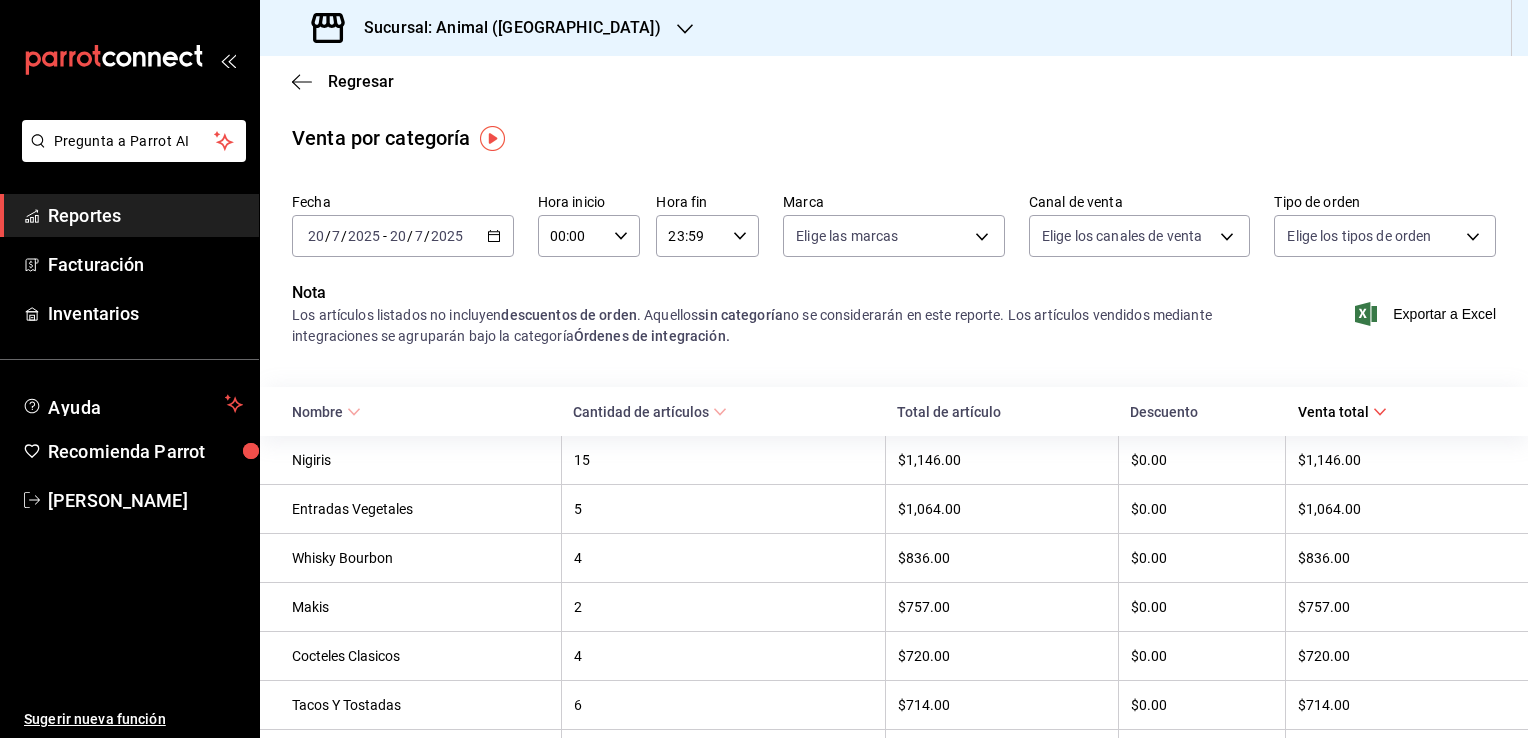 click on "2025-07-20 20 / 7 / 2025 - 2025-07-20 20 / 7 / 2025" at bounding box center [403, 236] 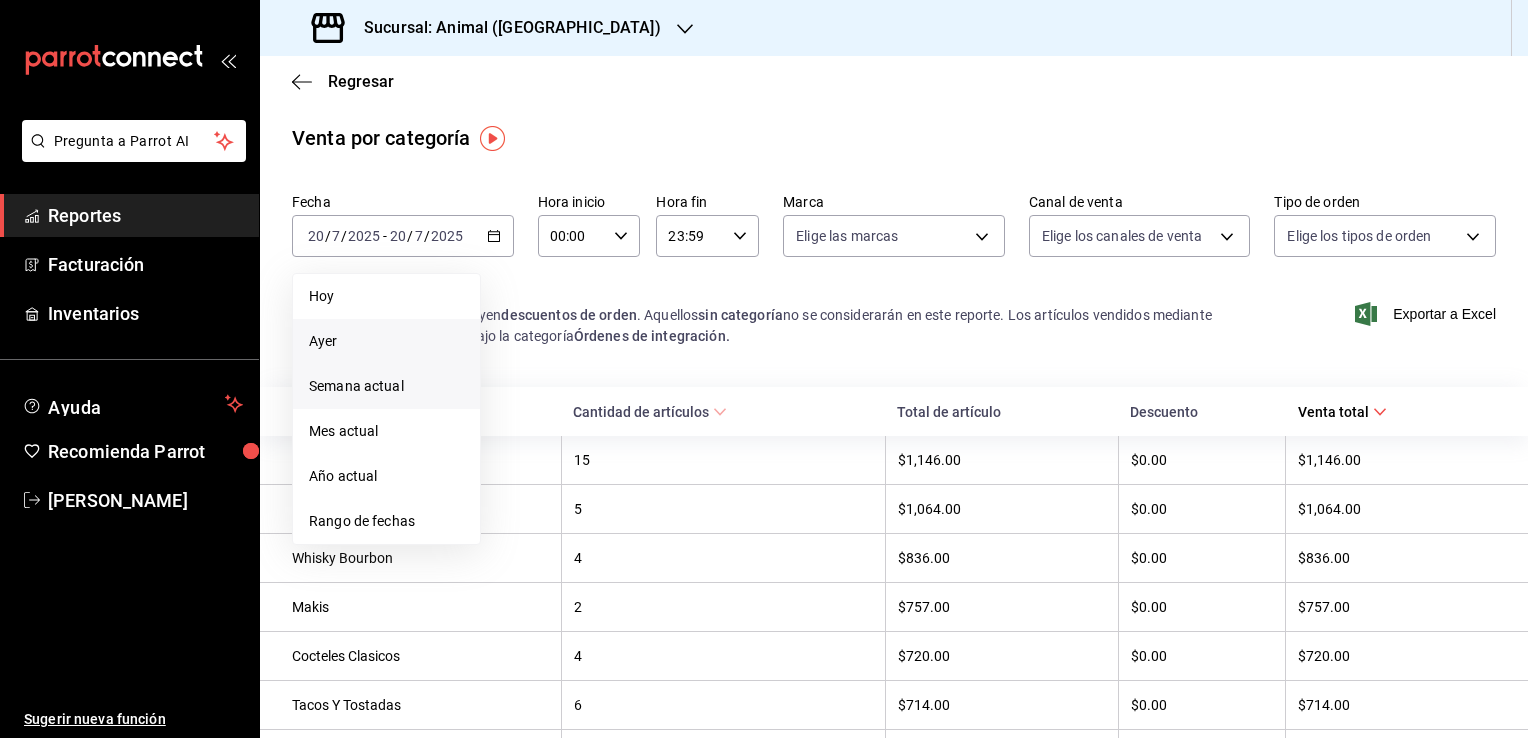 click on "Ayer" at bounding box center (386, 341) 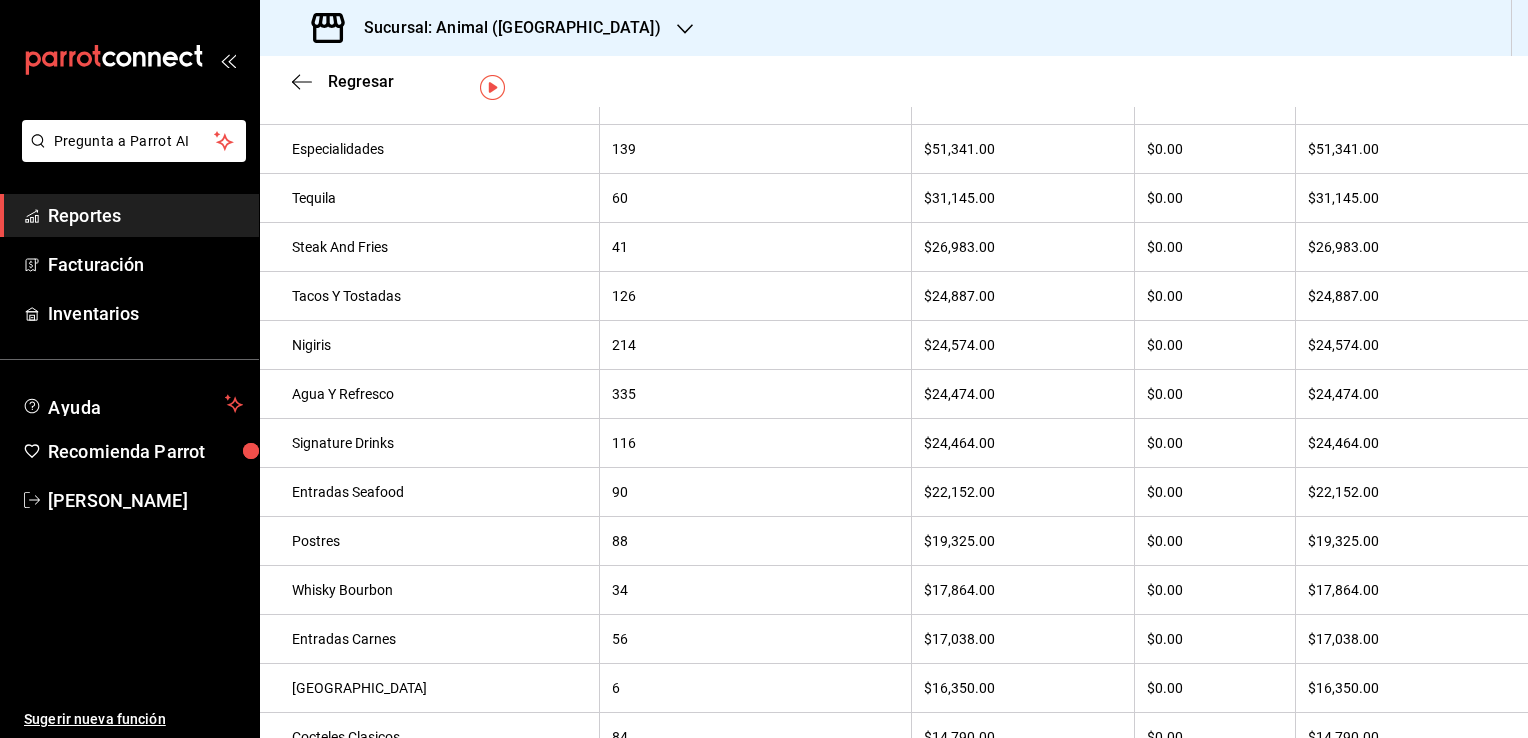 scroll, scrollTop: 0, scrollLeft: 0, axis: both 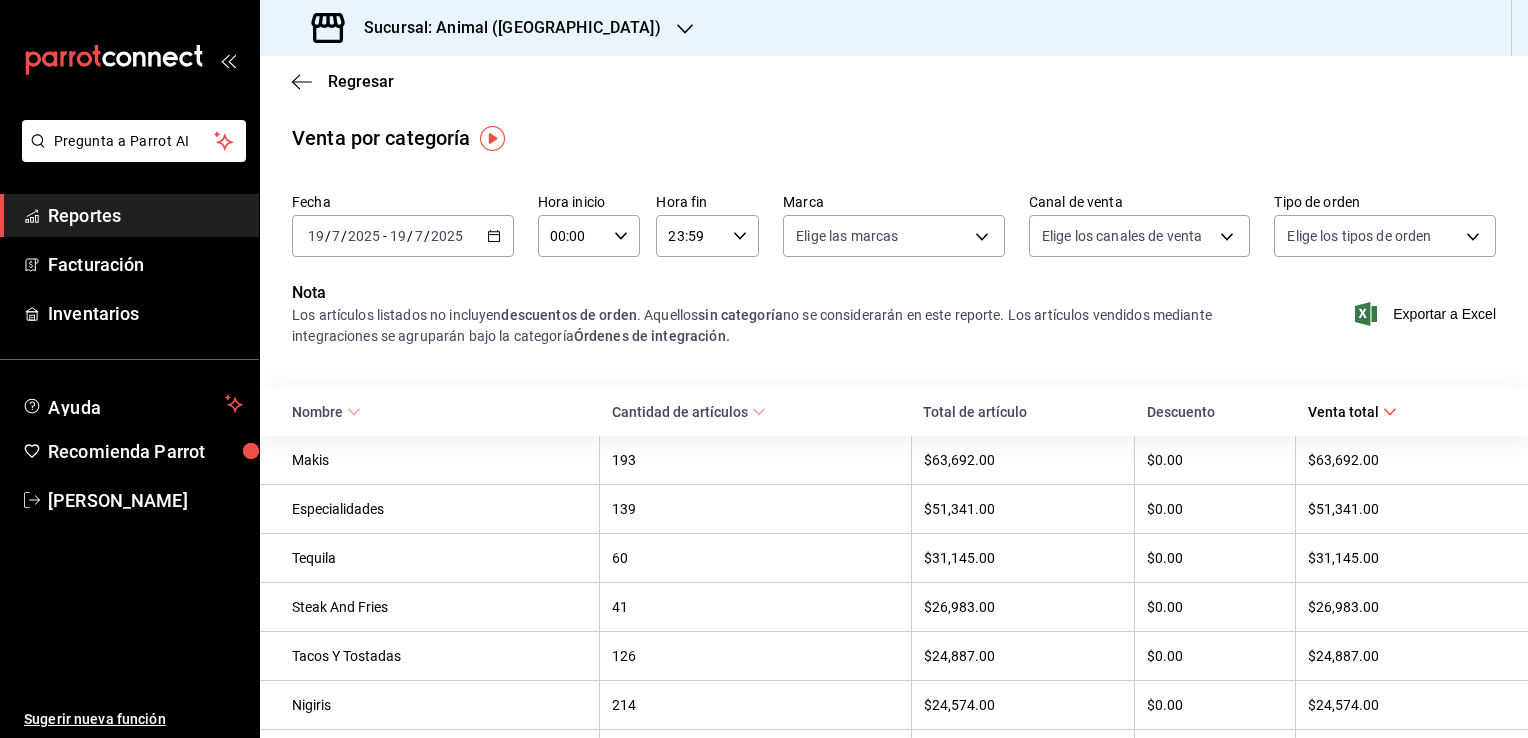 click on "2025-07-19 19 / 7 / 2025 - 2025-07-19 19 / 7 / 2025" at bounding box center (403, 236) 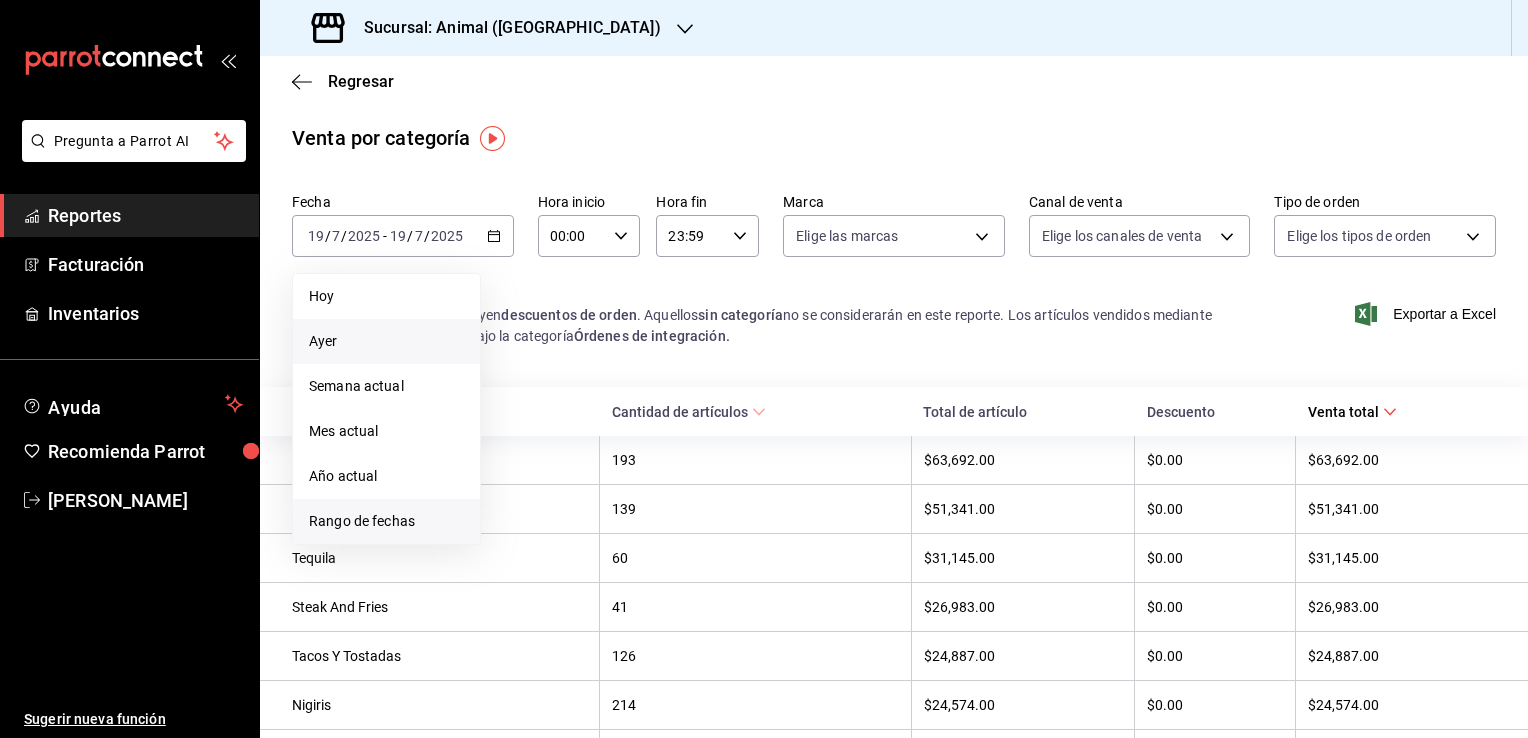 click on "Rango de fechas" at bounding box center (386, 521) 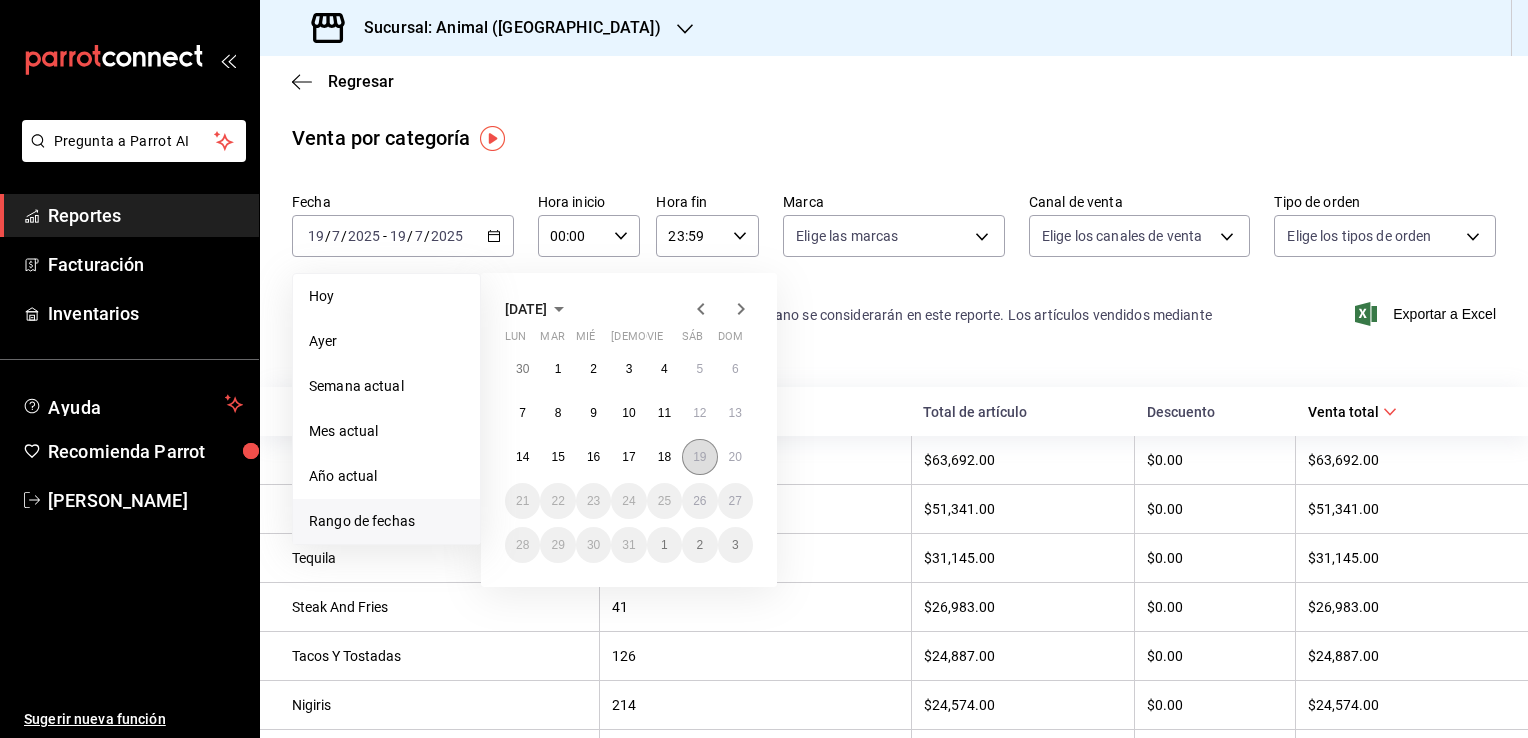 click on "19" at bounding box center (699, 457) 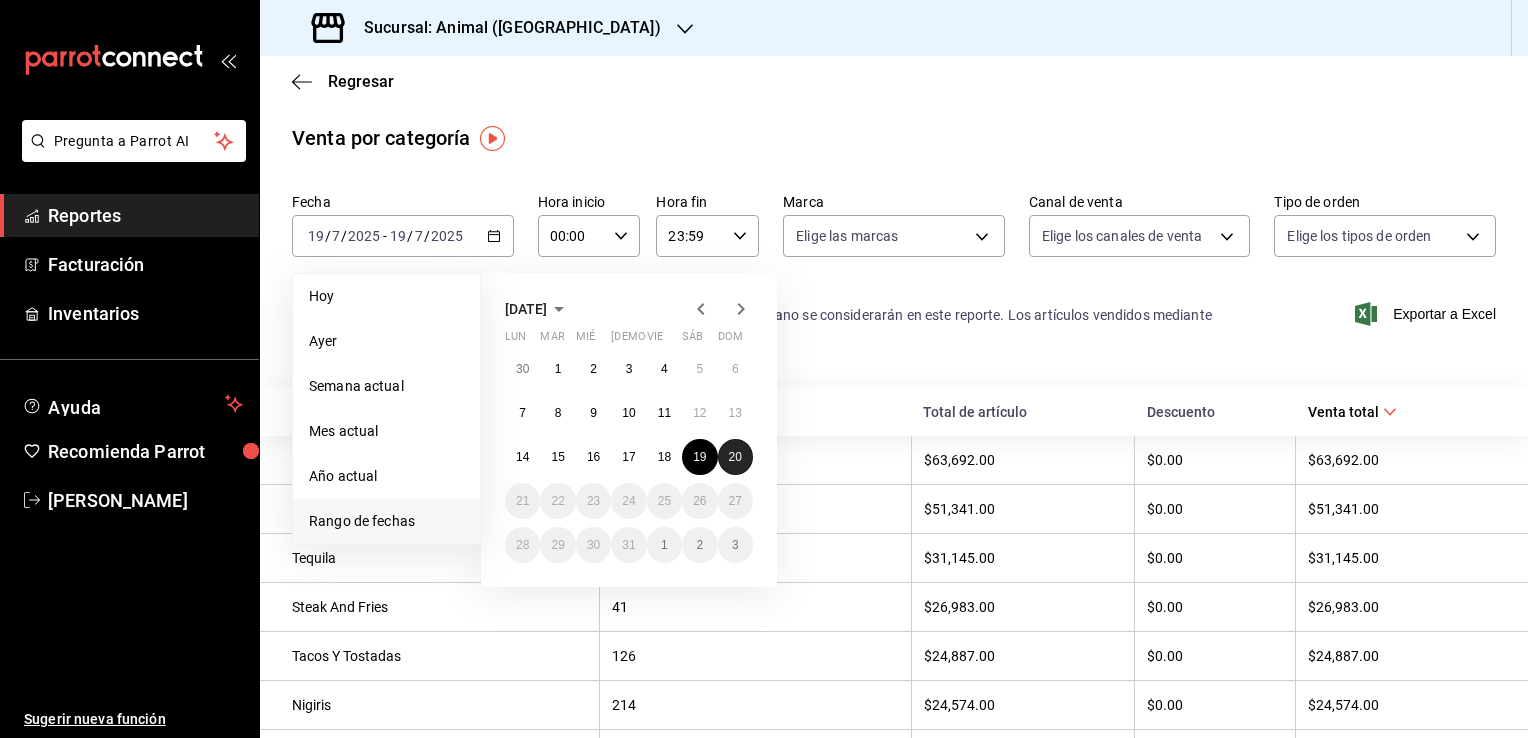 click on "20" at bounding box center (735, 457) 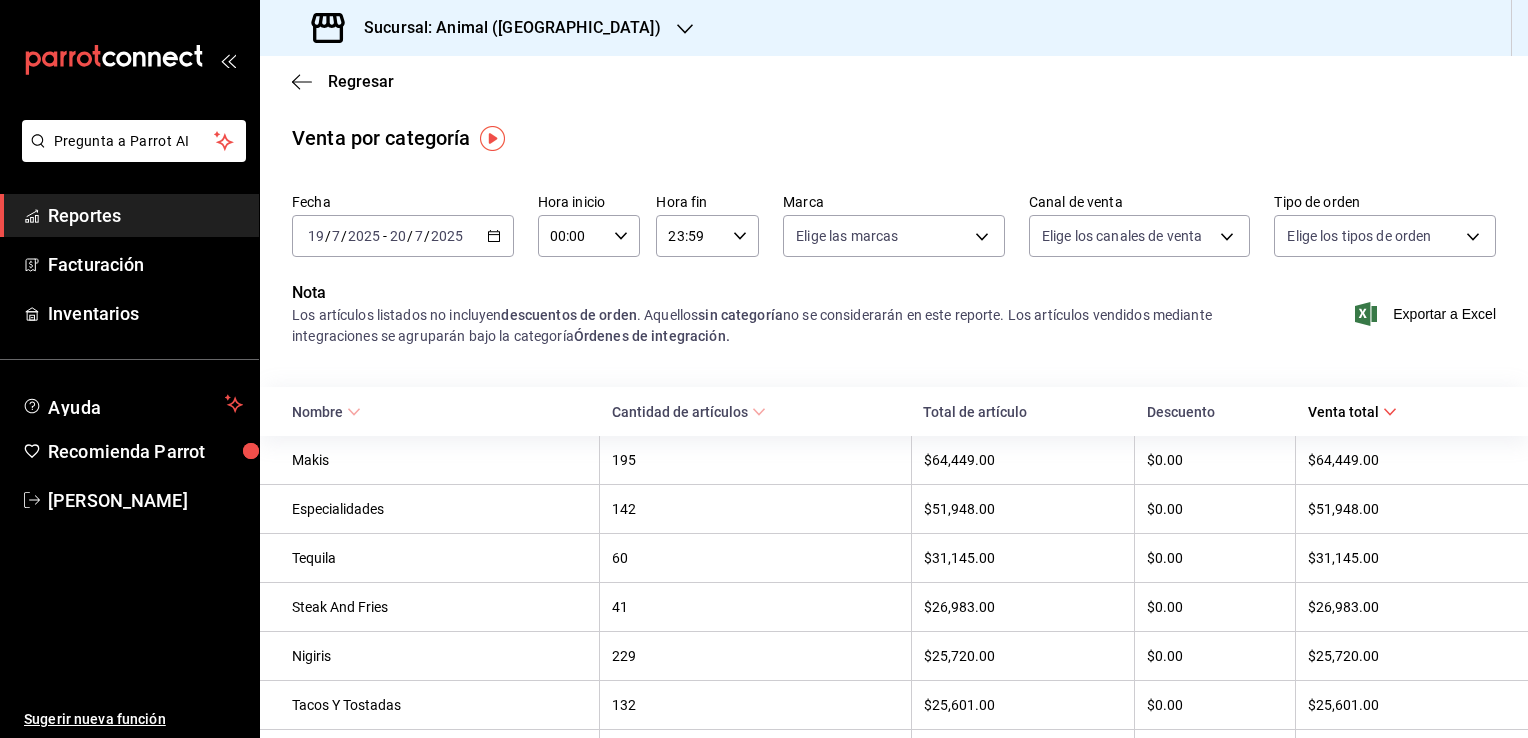 click on "00:00 Hora inicio" at bounding box center [589, 236] 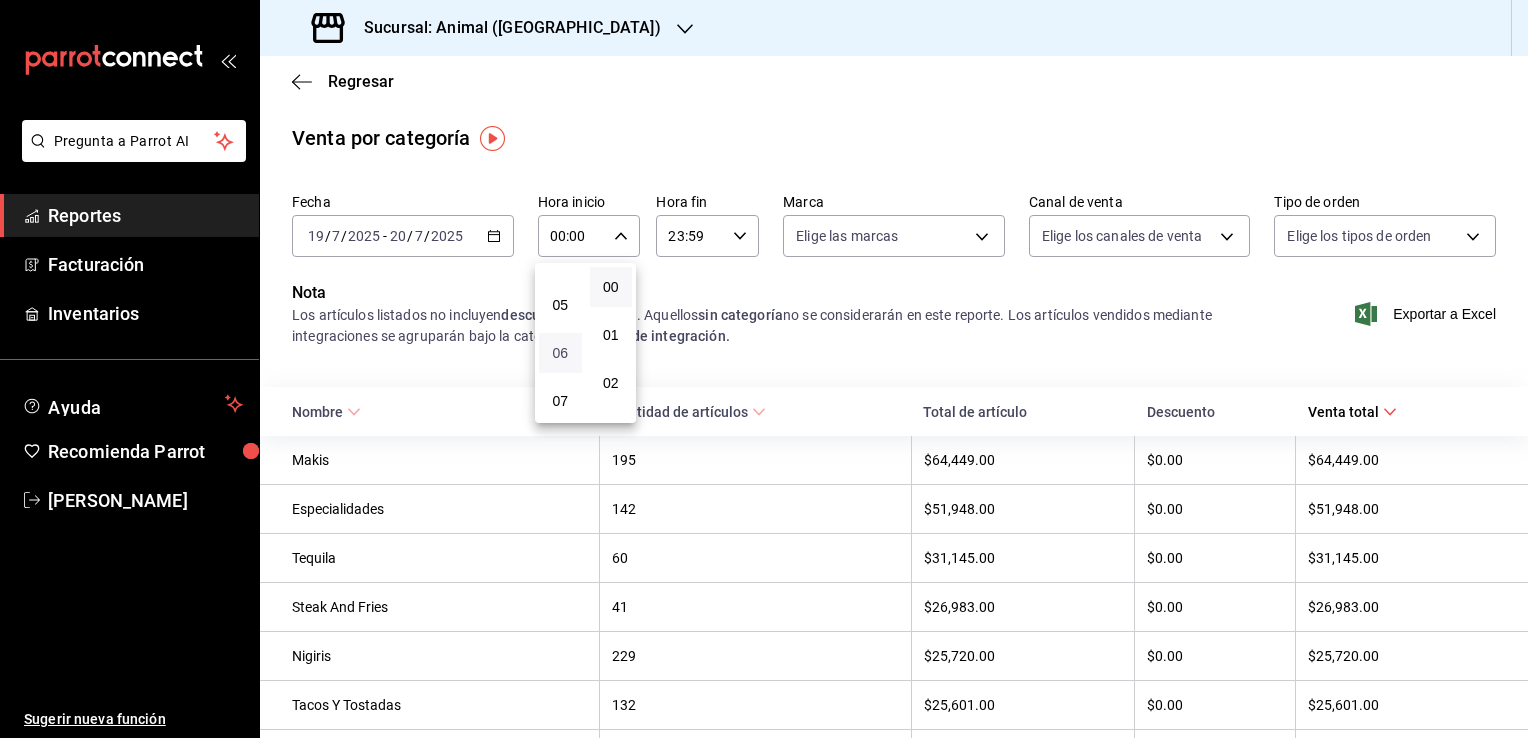 scroll, scrollTop: 100, scrollLeft: 0, axis: vertical 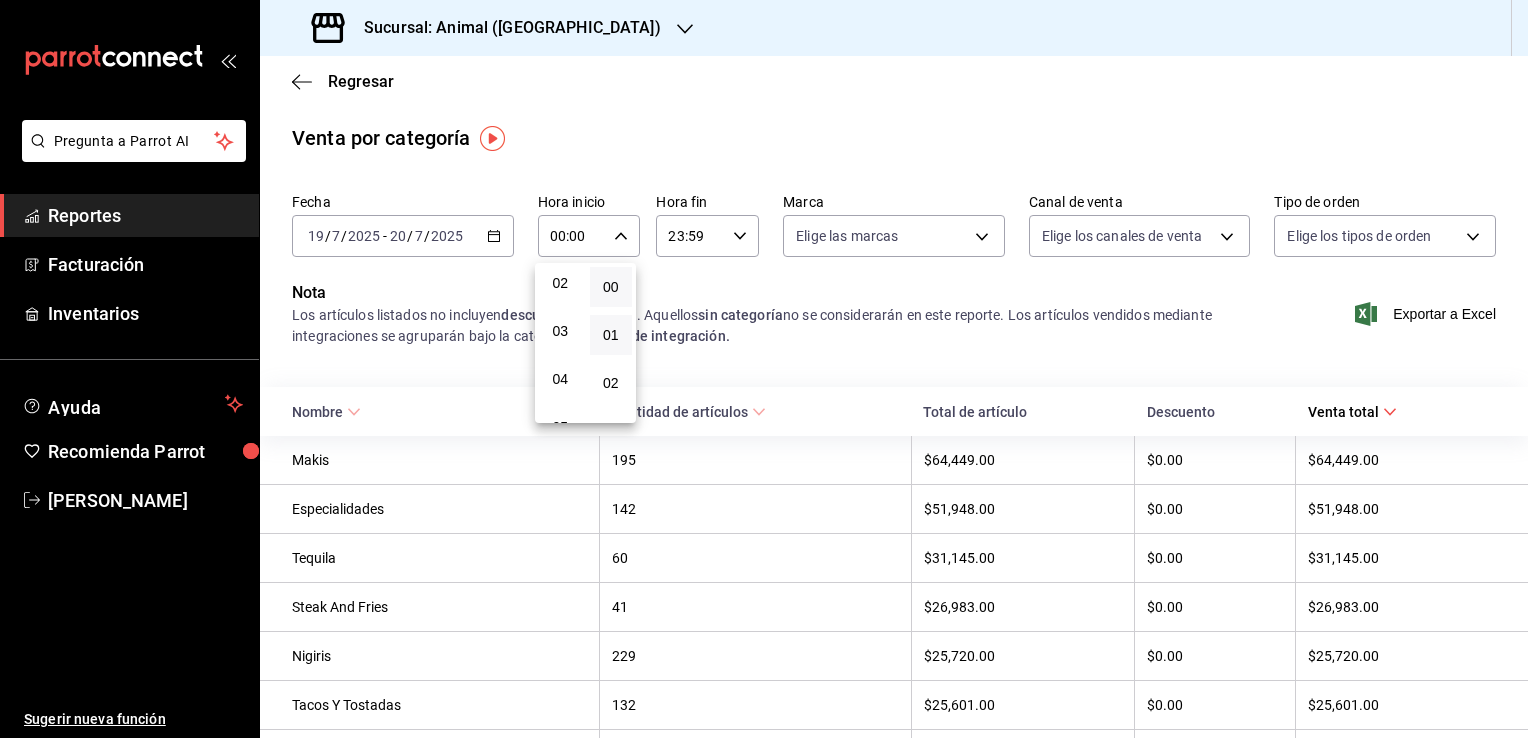 drag, startPoint x: 552, startPoint y: 382, endPoint x: 597, endPoint y: 341, distance: 60.876926 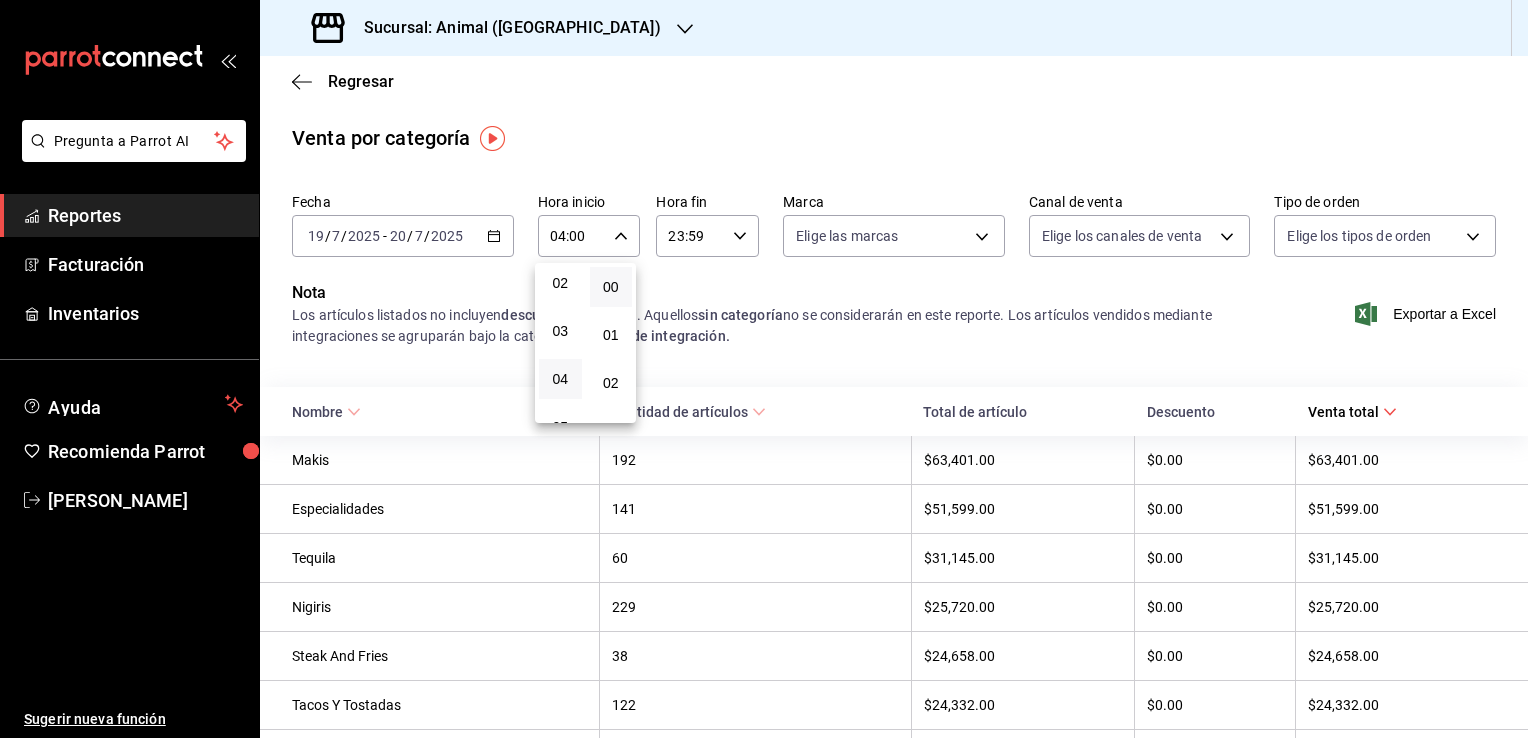click at bounding box center (764, 369) 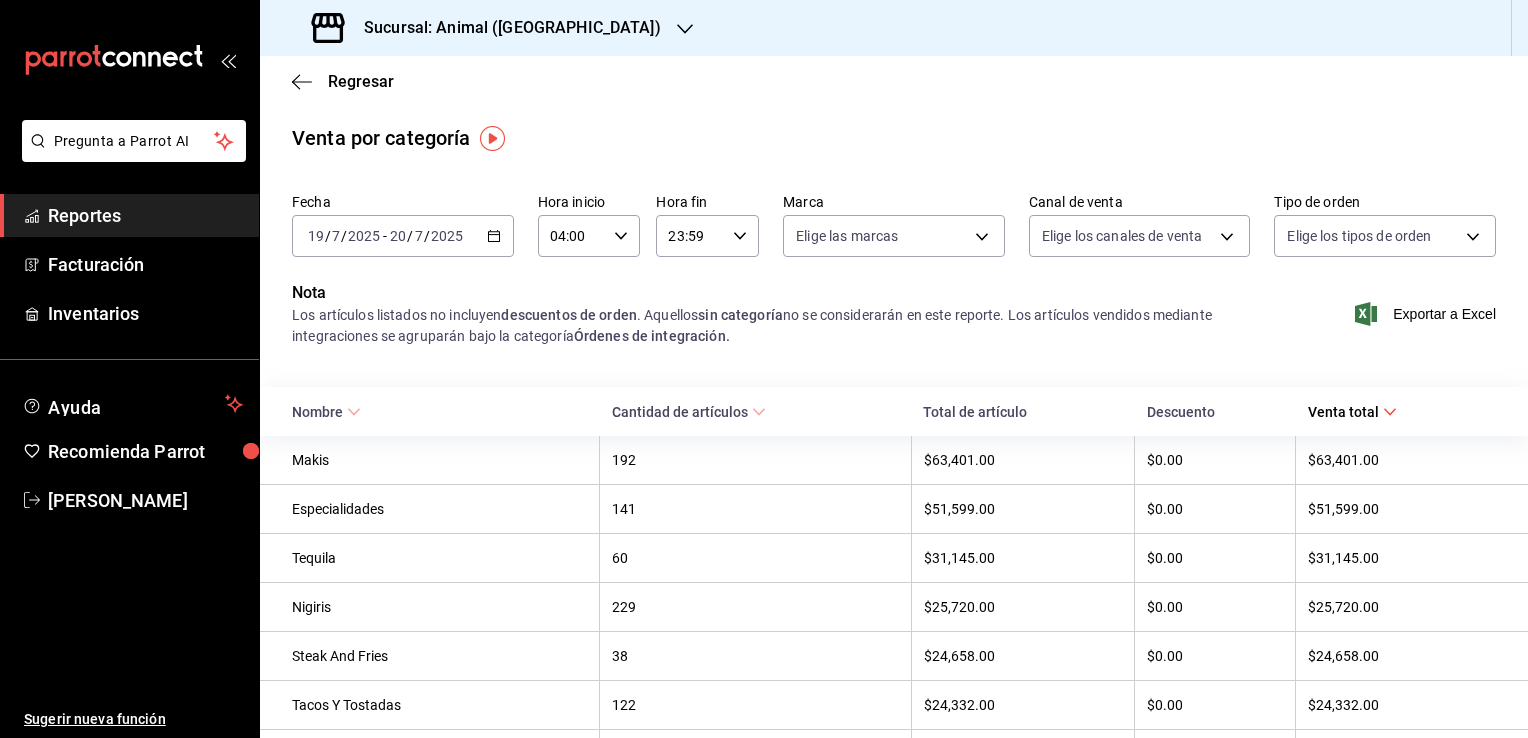 click on "23:59 Hora fin" at bounding box center (707, 236) 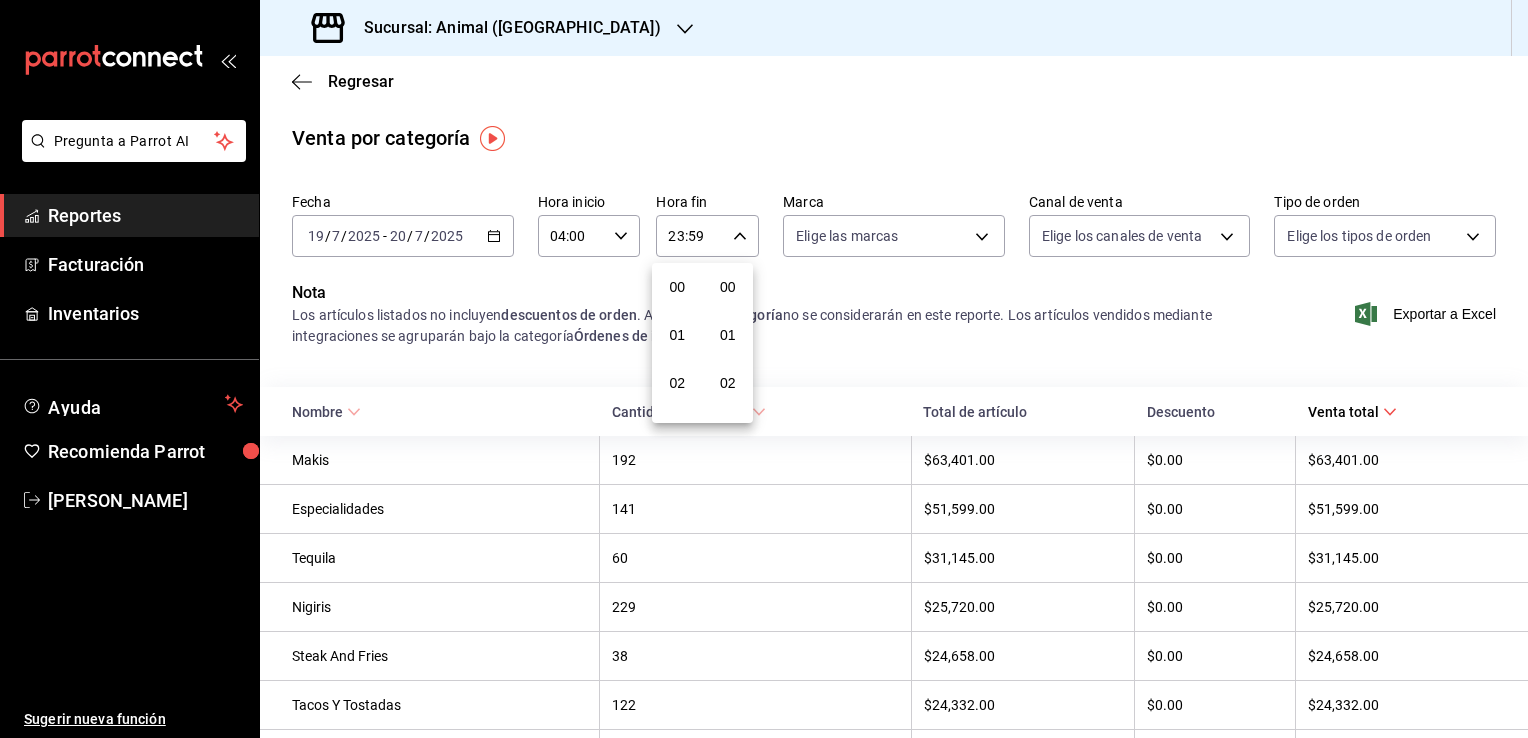 scroll, scrollTop: 1011, scrollLeft: 0, axis: vertical 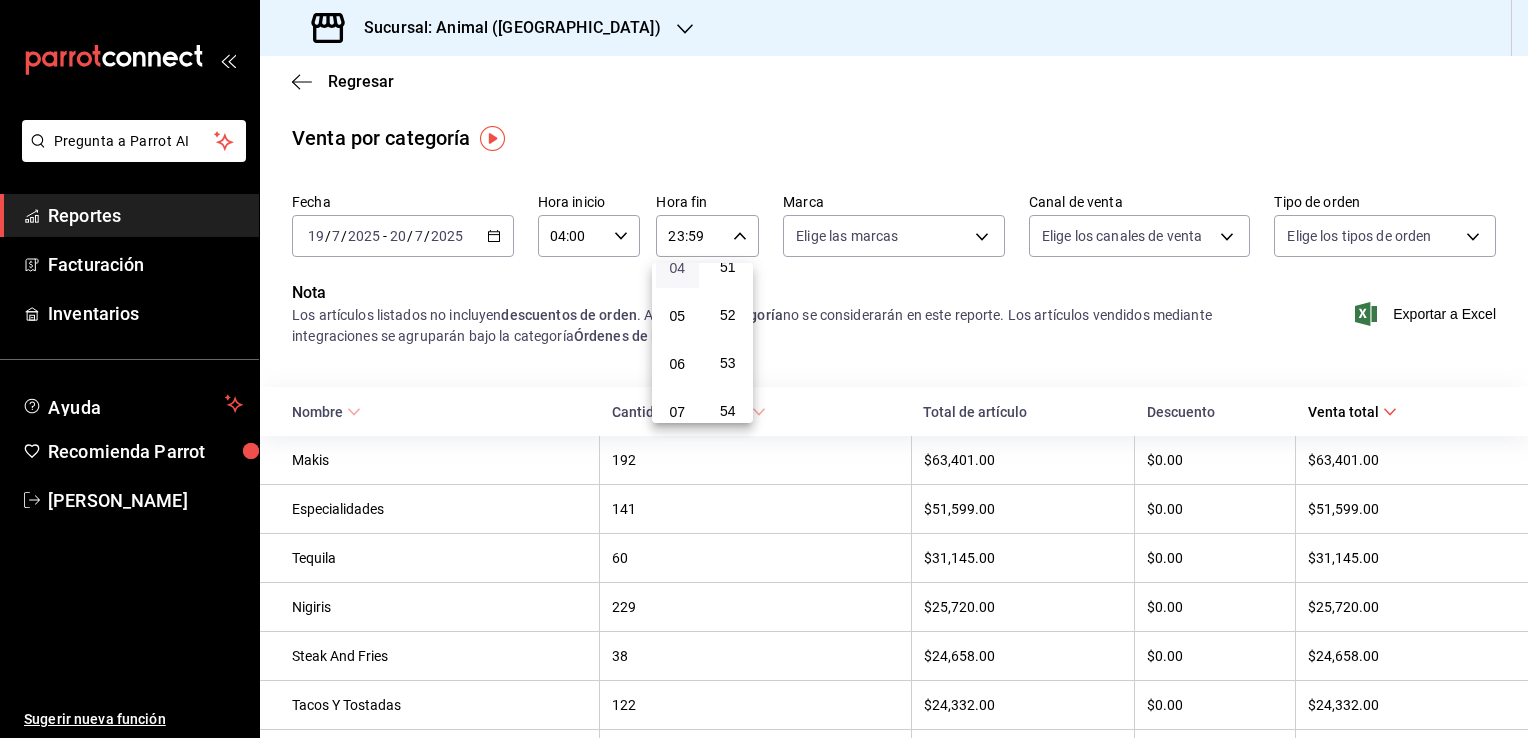 click on "04" at bounding box center [677, 268] 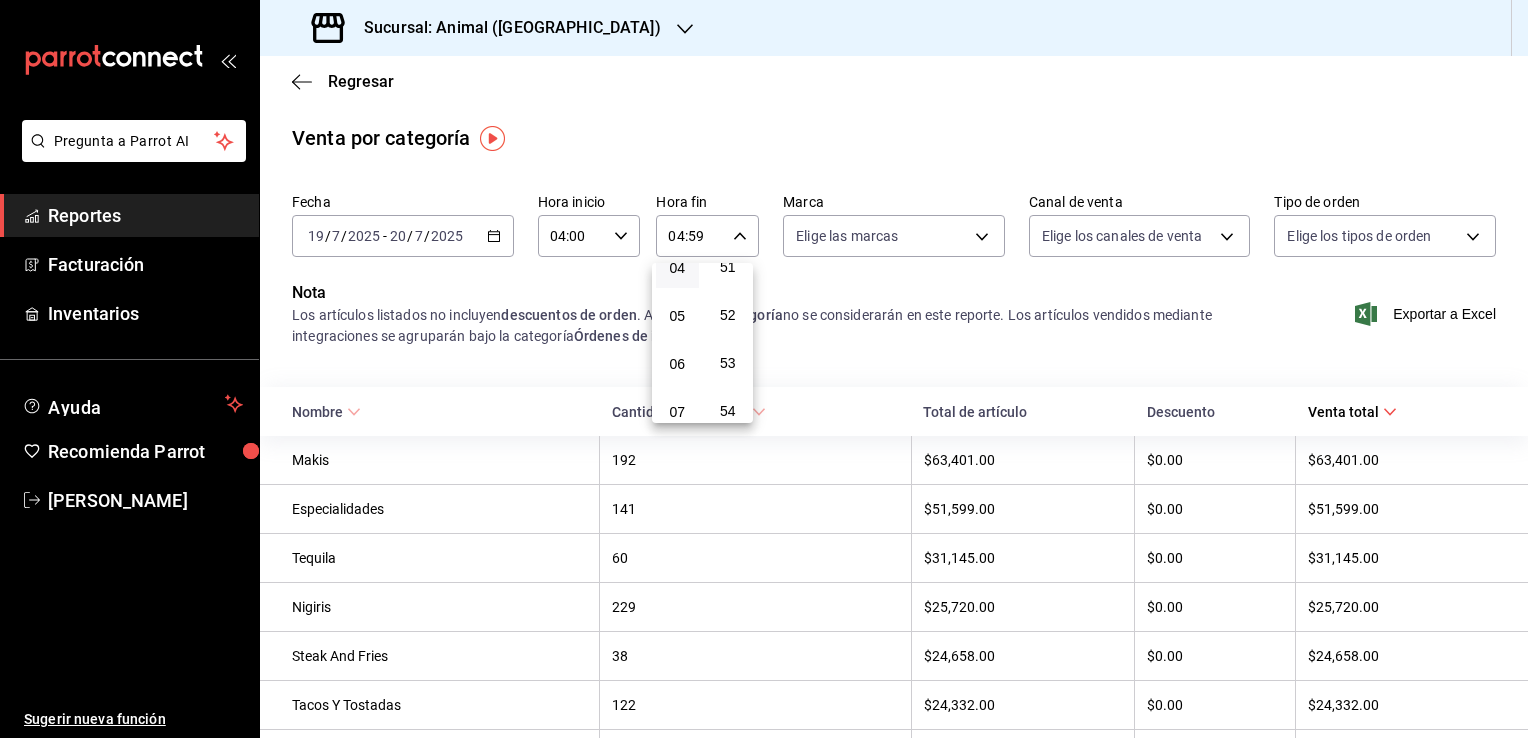 click at bounding box center (764, 369) 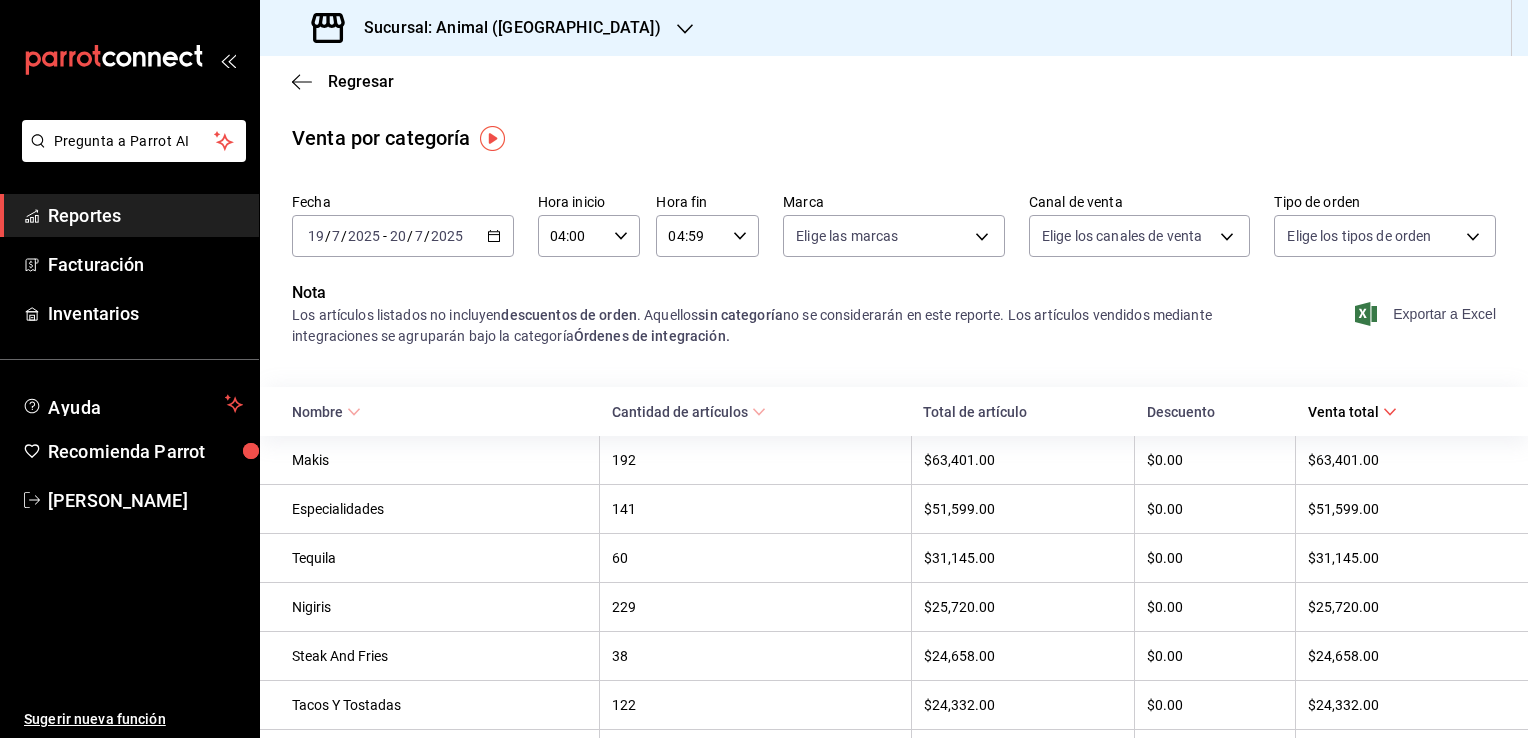 click on "Exportar a Excel" at bounding box center (1427, 314) 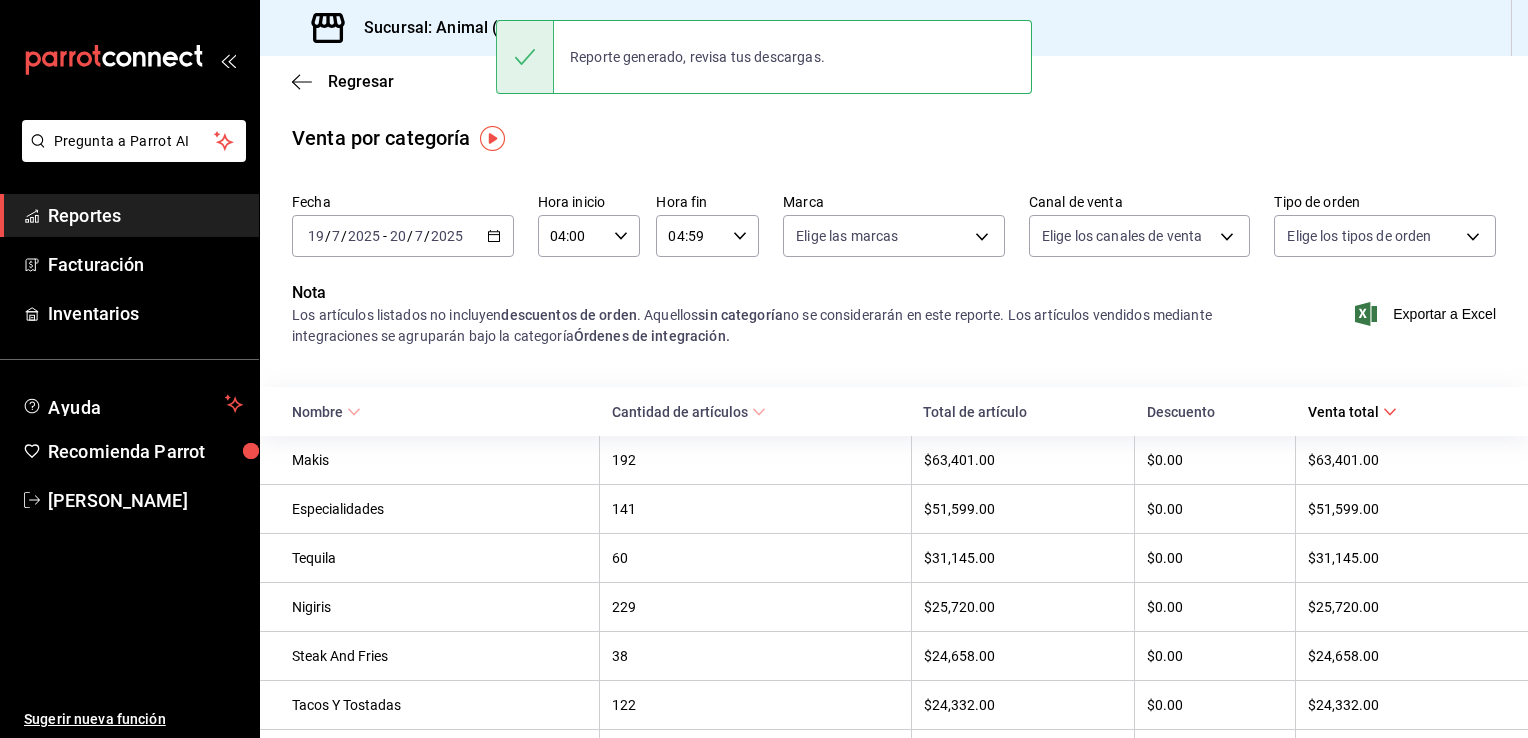 click on "Fecha 2025-07-19 19 / 7 / 2025 - 2025-07-20 20 / 7 / 2025 Hora inicio 04:00 Hora inicio Hora fin 04:59 Hora fin Marca Elige las marcas Canal de venta Elige los canales de venta Tipo de orden Elige los tipos de orden" at bounding box center [894, 233] 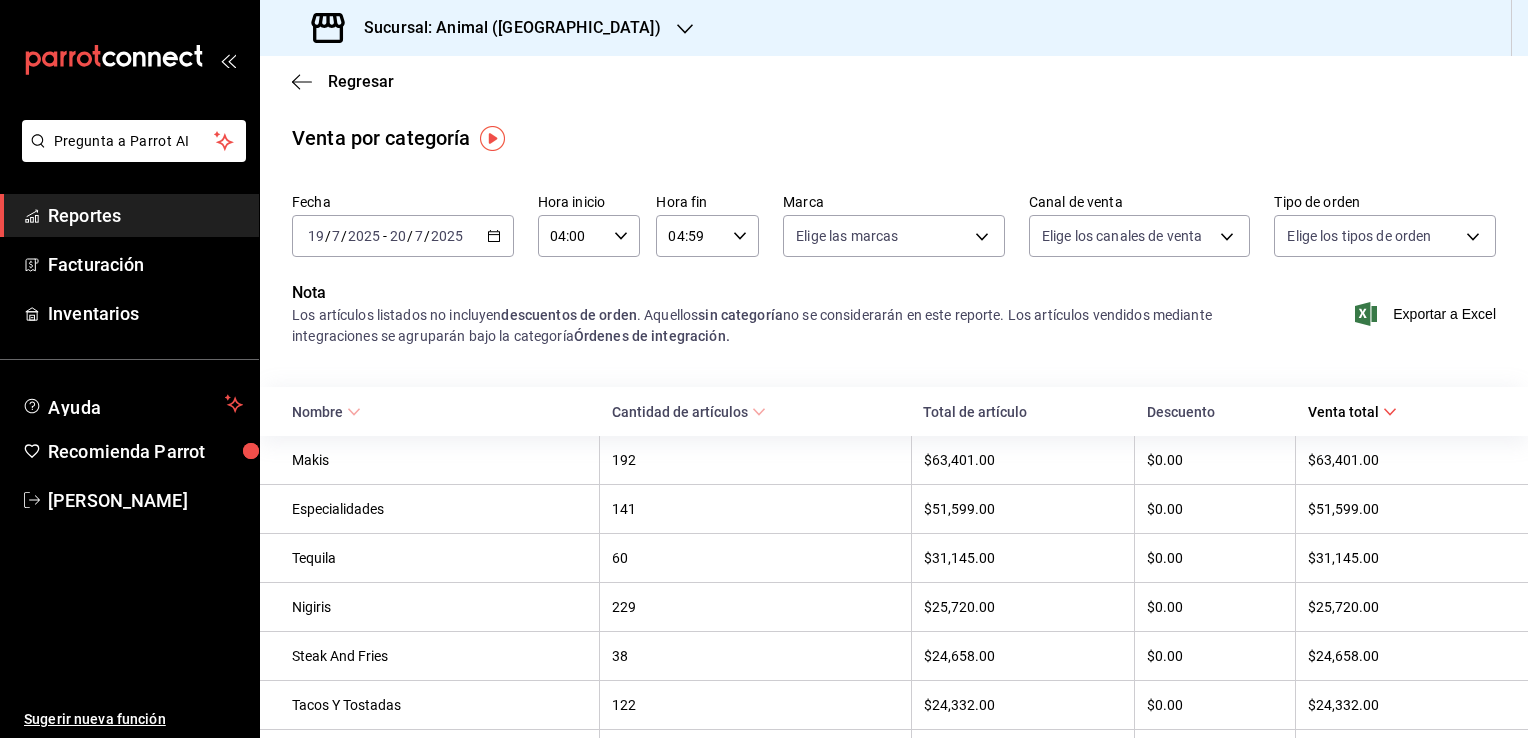 click on "Reportes" at bounding box center (145, 215) 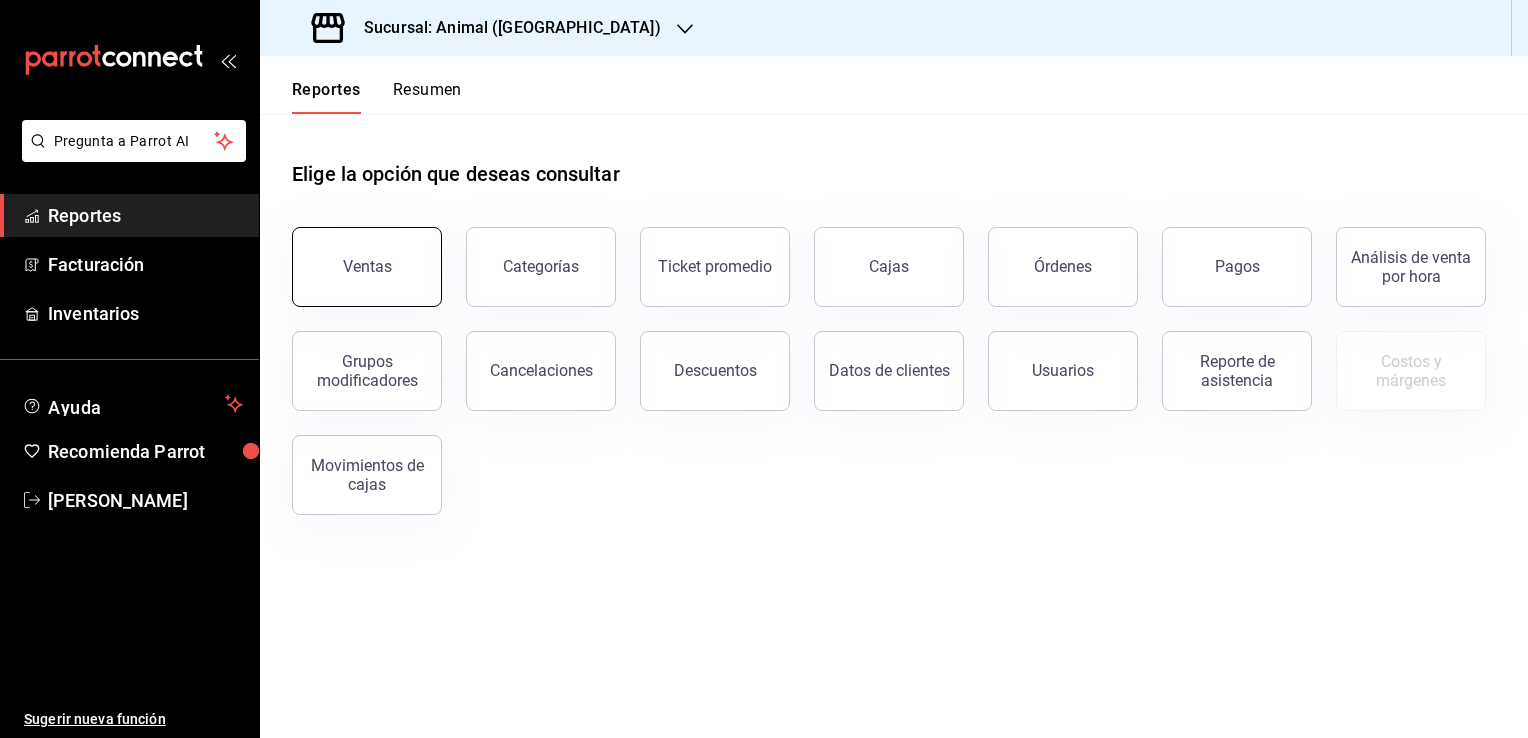 click on "Ventas" at bounding box center (367, 266) 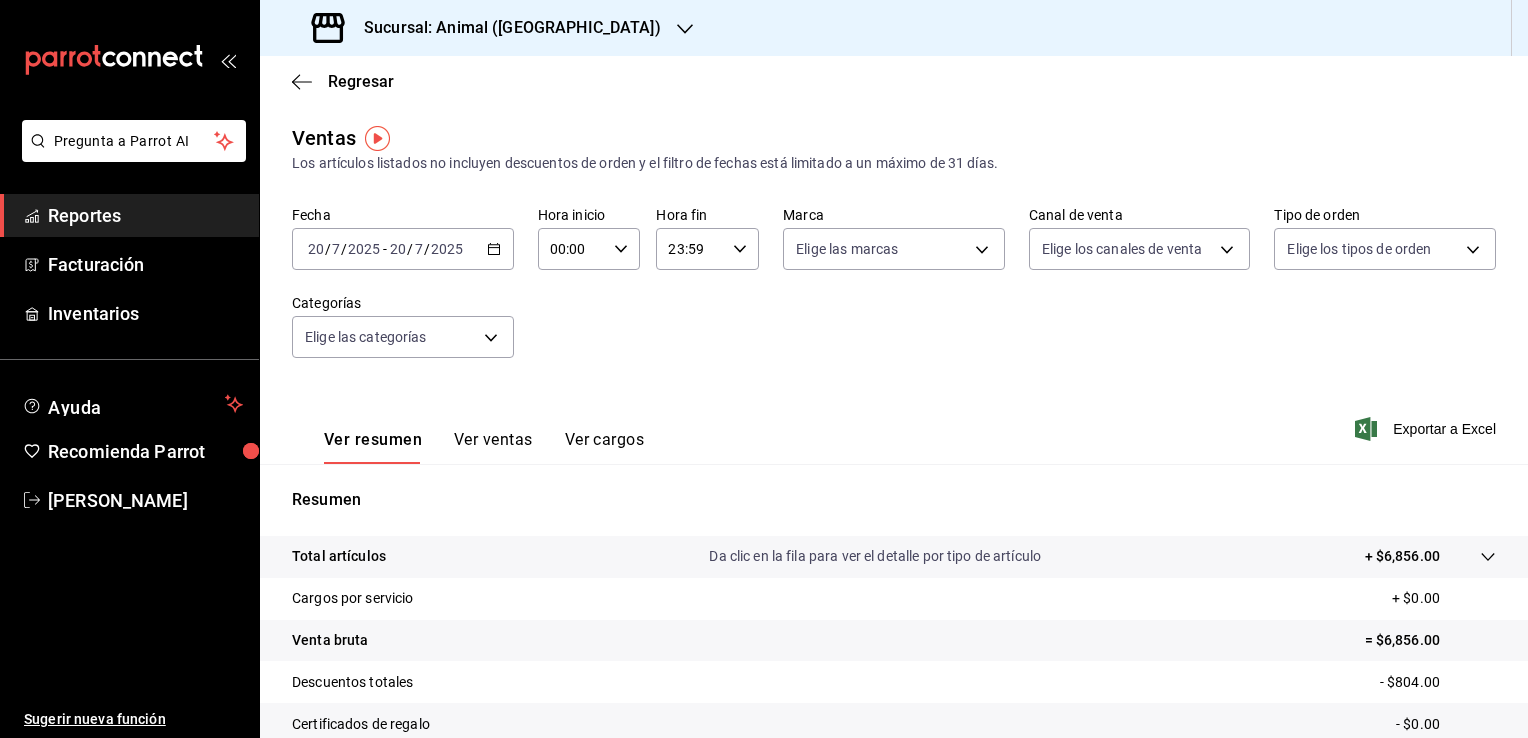 click 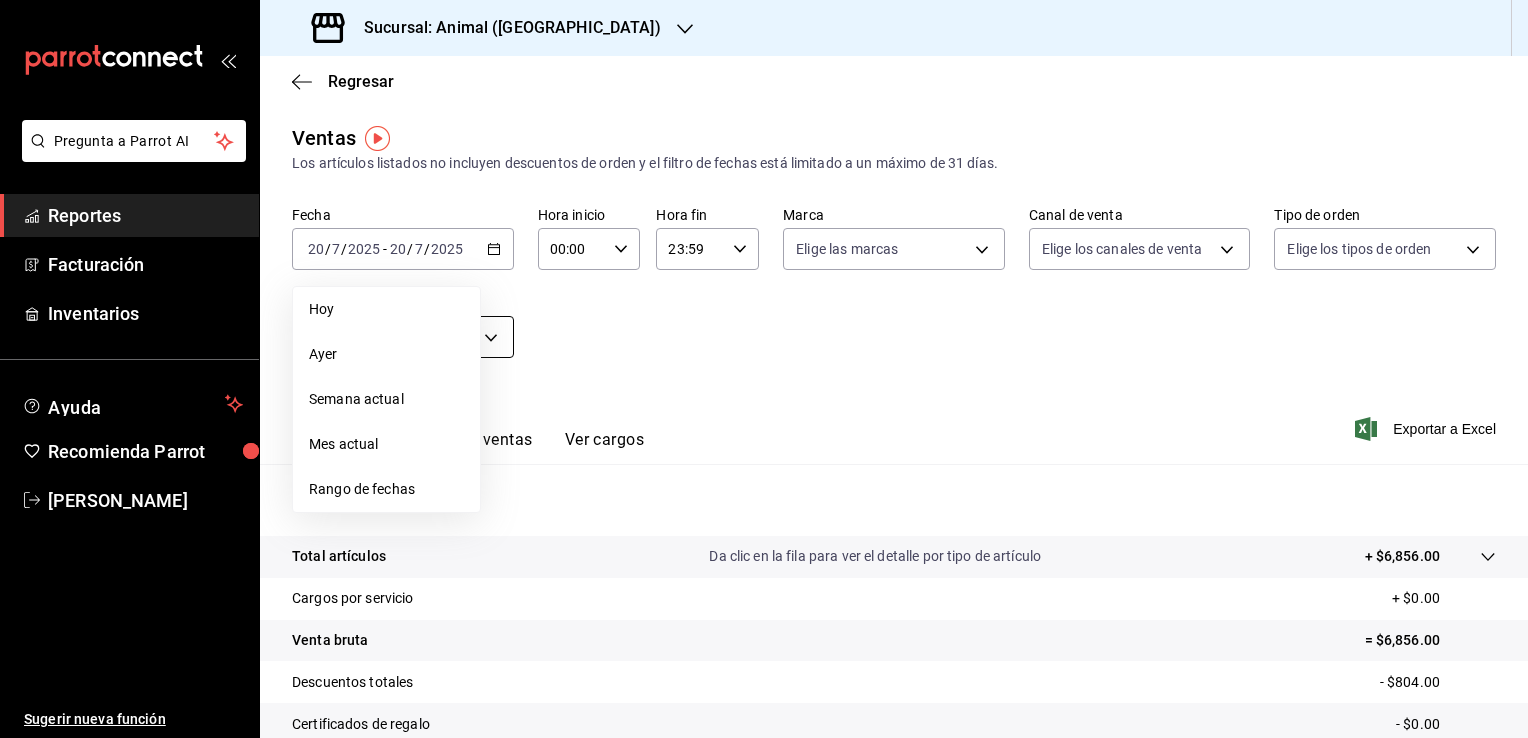 click on "Ayer" at bounding box center [386, 354] 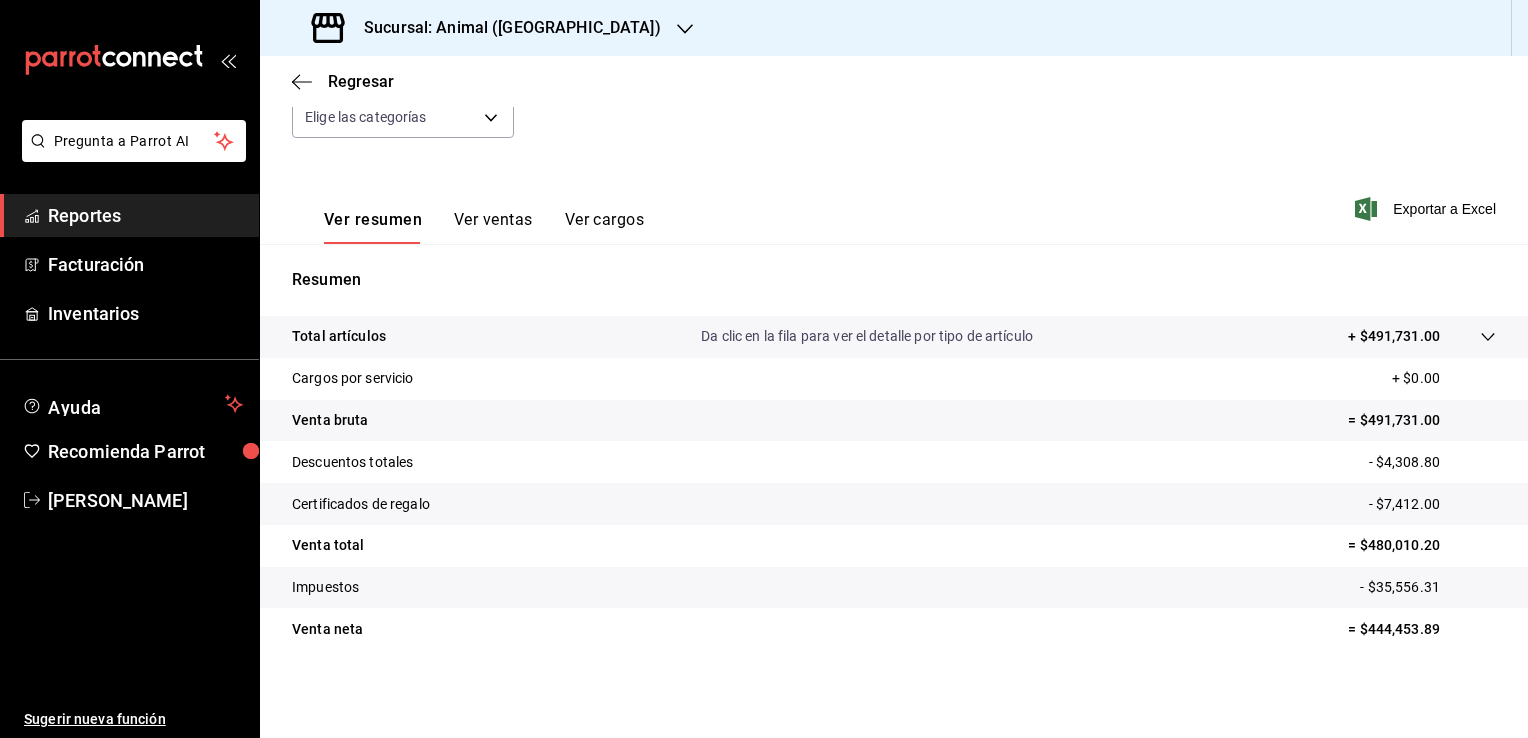 scroll, scrollTop: 0, scrollLeft: 0, axis: both 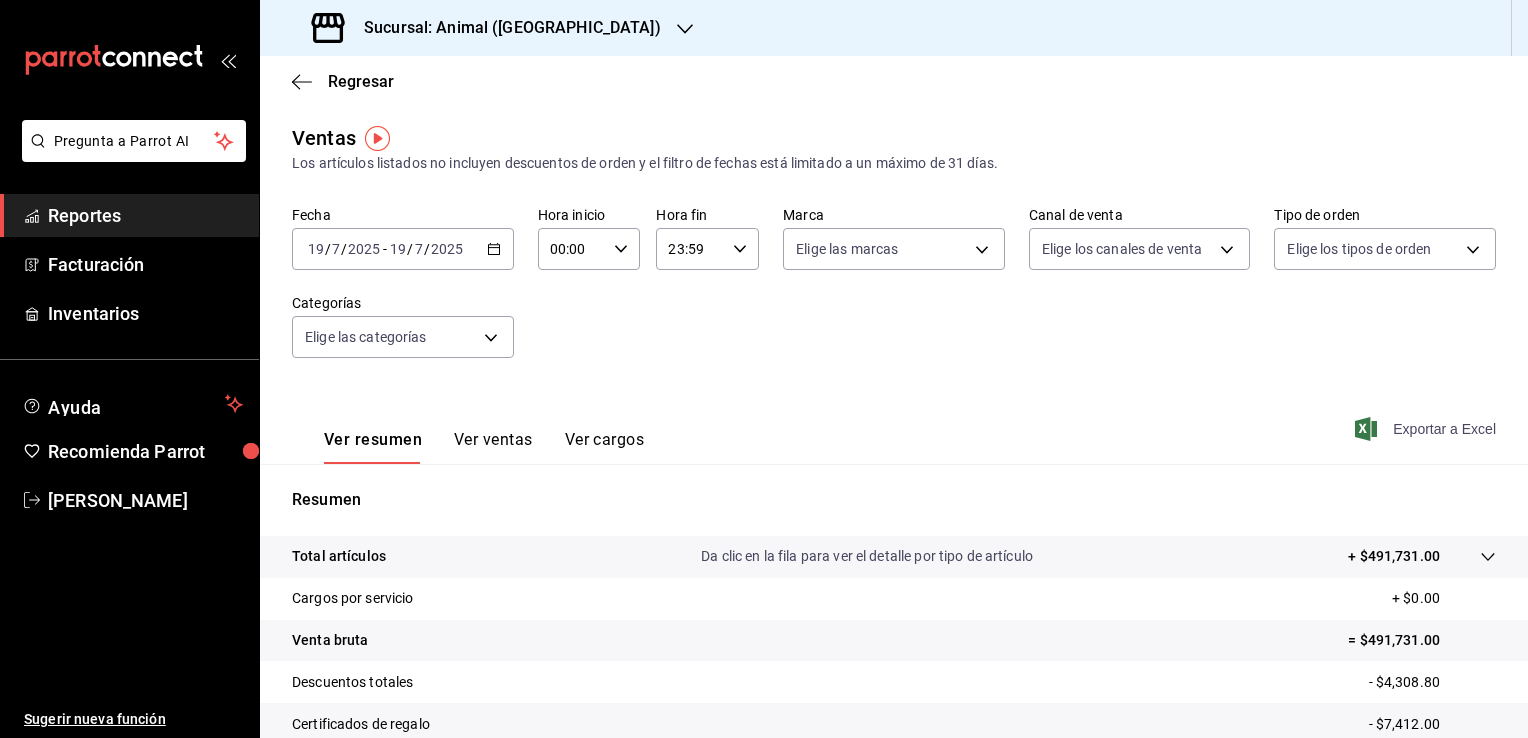 click on "Exportar a Excel" at bounding box center (1427, 429) 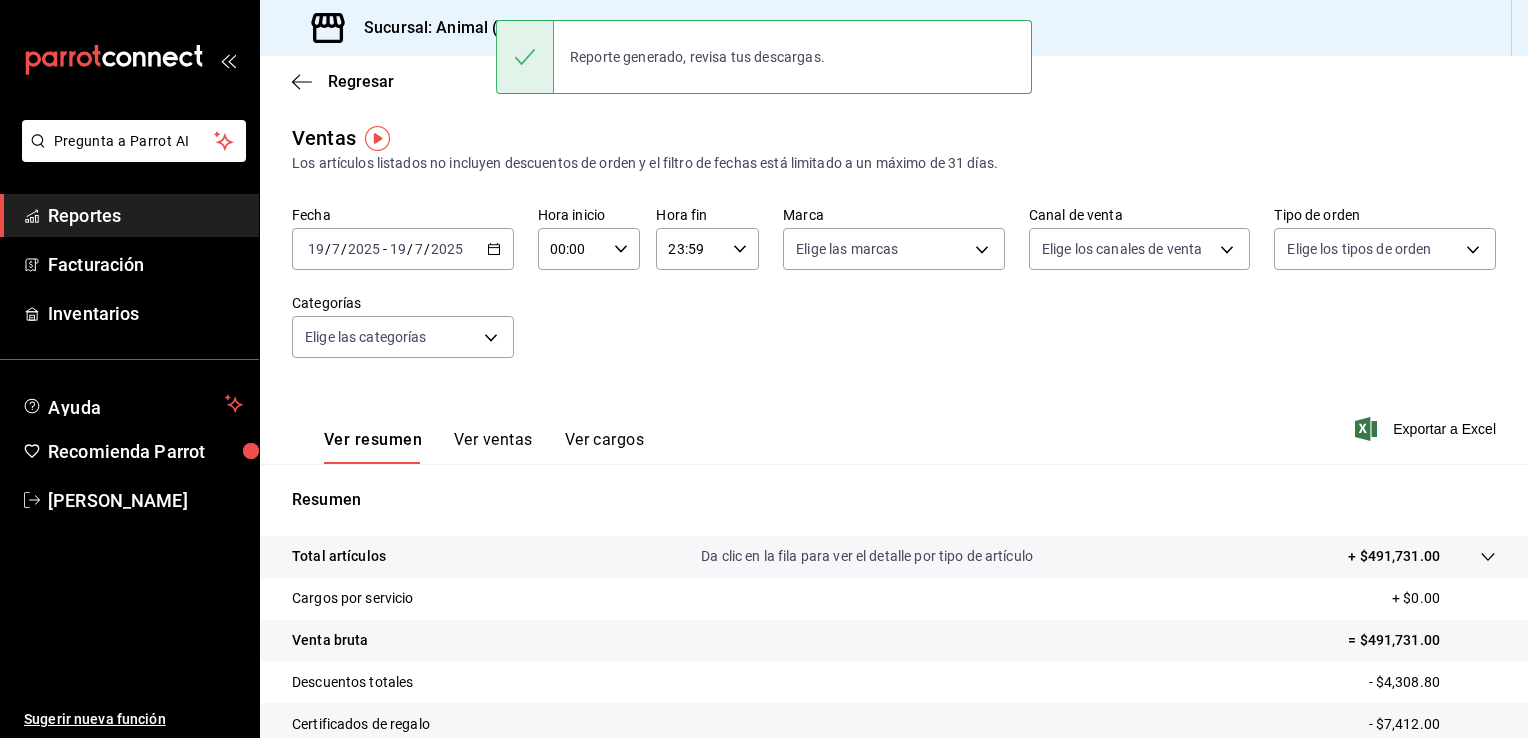 click on "Fecha 2025-07-19 19 / 7 / 2025 - 2025-07-19 19 / 7 / 2025 Hora inicio 00:00 Hora inicio Hora fin 23:59 Hora fin Marca Elige las marcas Canal de venta Elige los canales de venta Tipo de orden Elige los tipos de orden Categorías Elige las categorías" at bounding box center [894, 294] 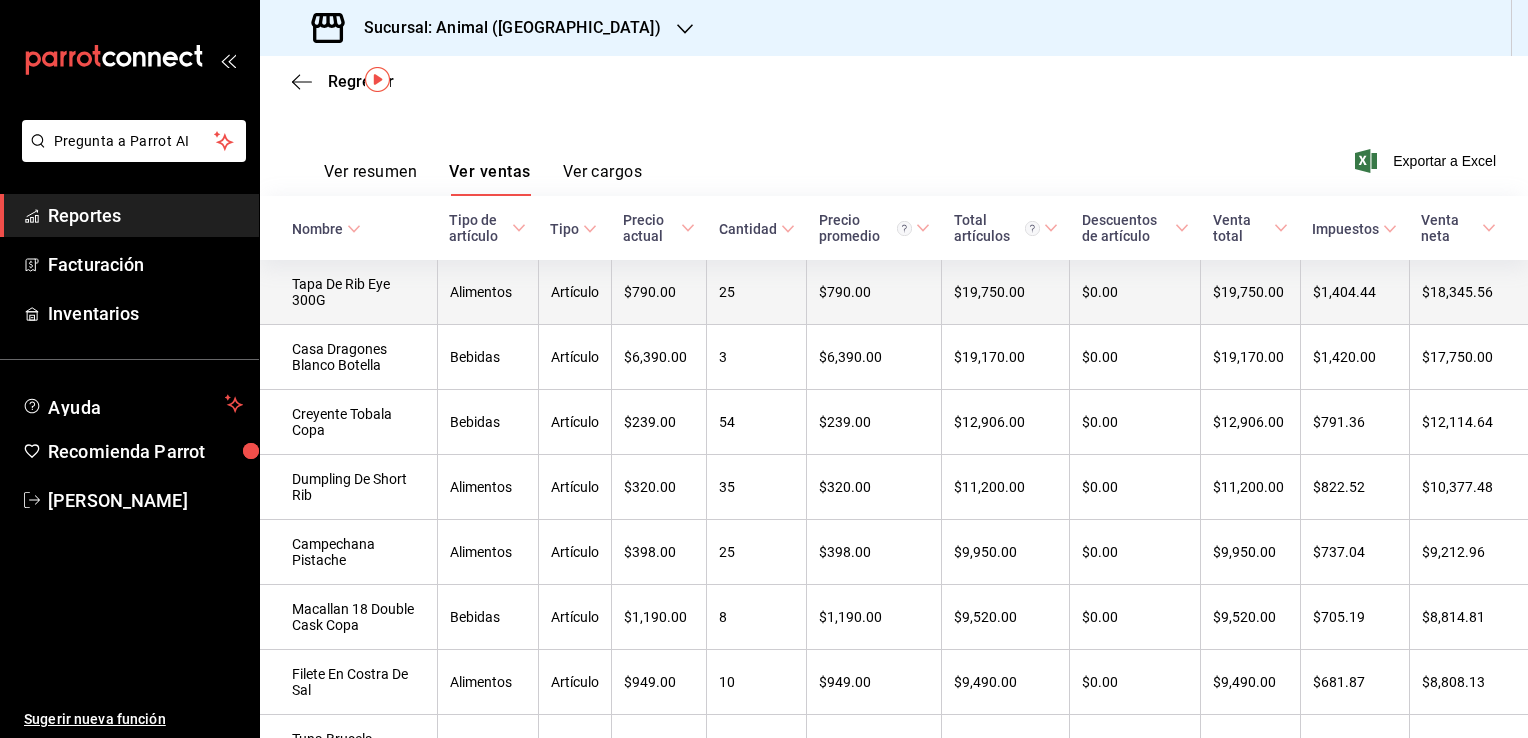 scroll, scrollTop: 300, scrollLeft: 0, axis: vertical 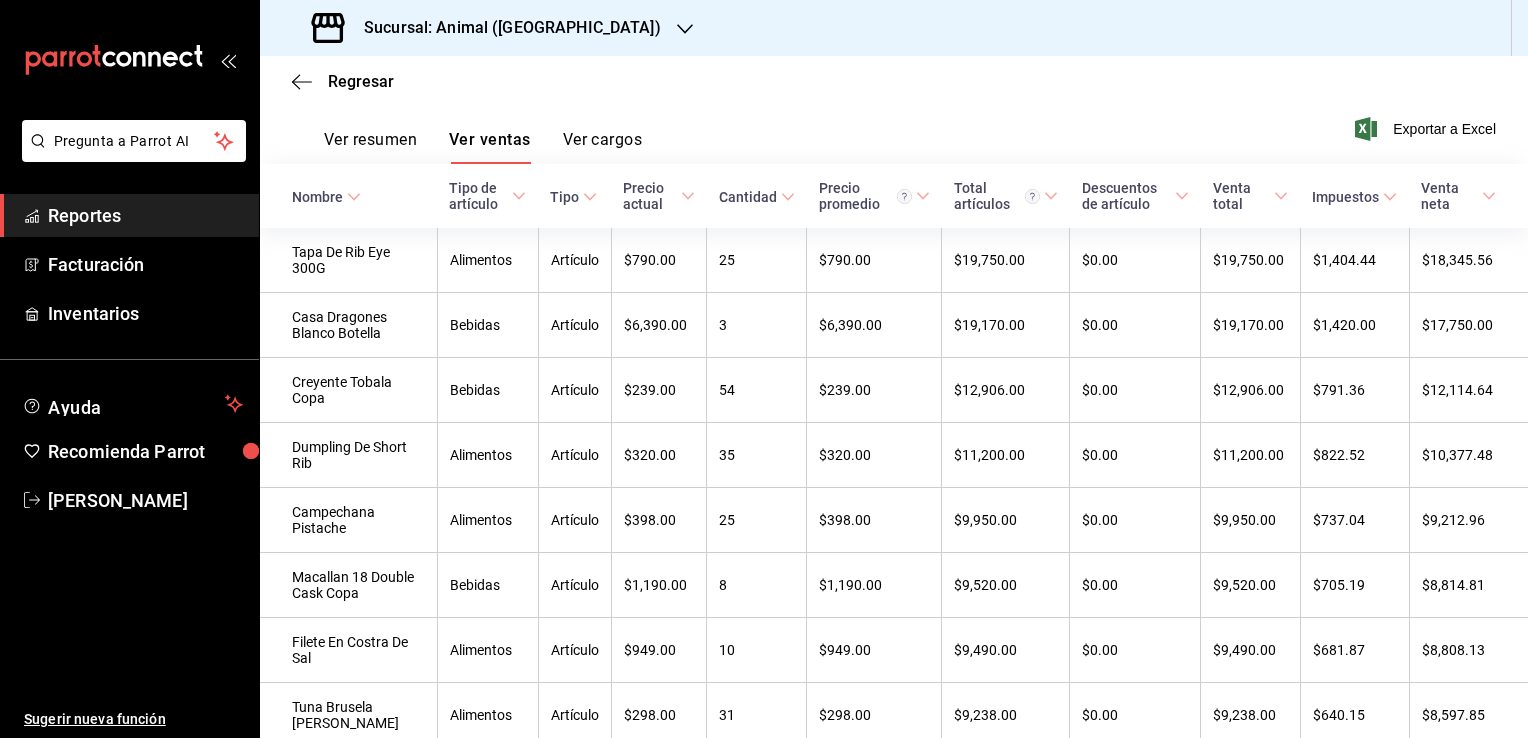 click on "Ver cargos" at bounding box center (603, 147) 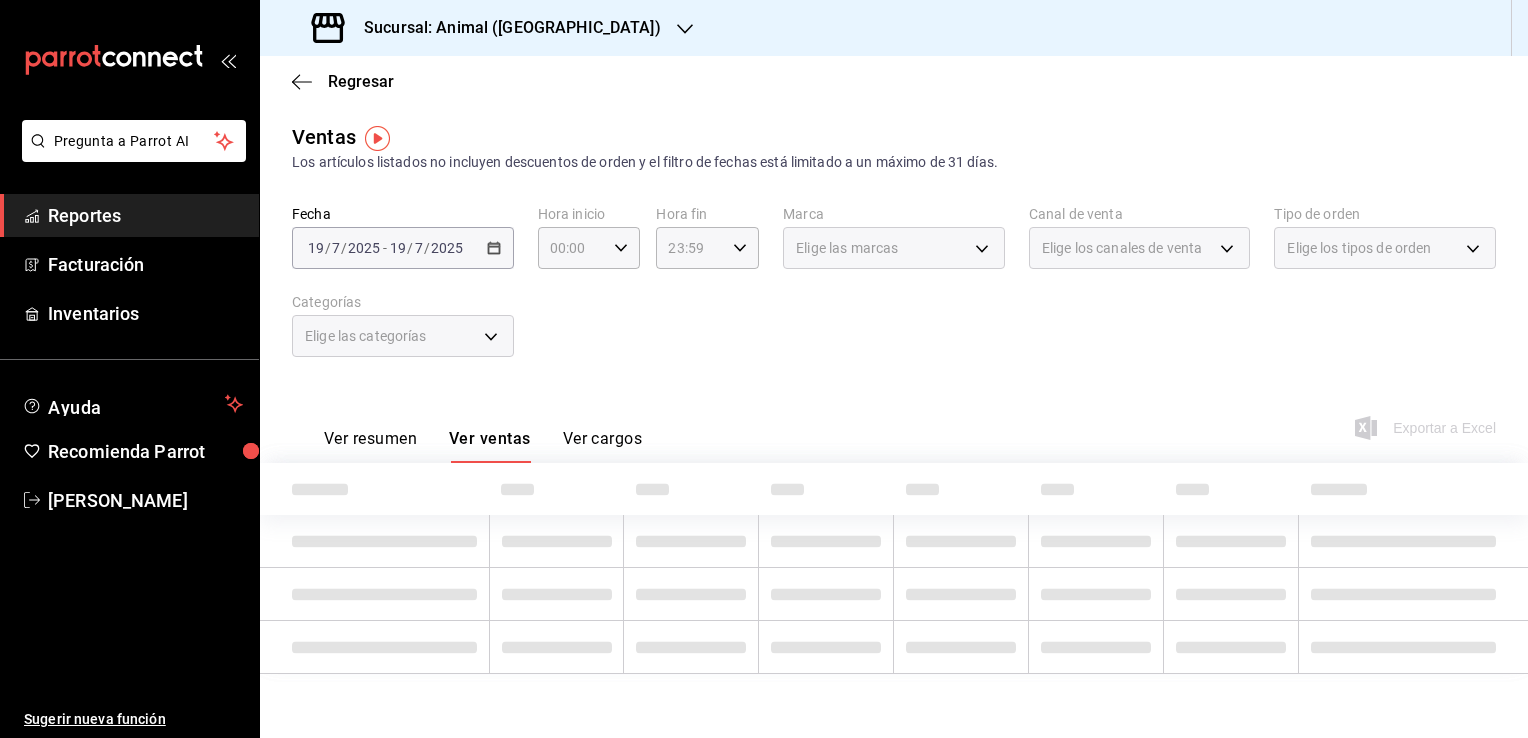 scroll, scrollTop: 0, scrollLeft: 0, axis: both 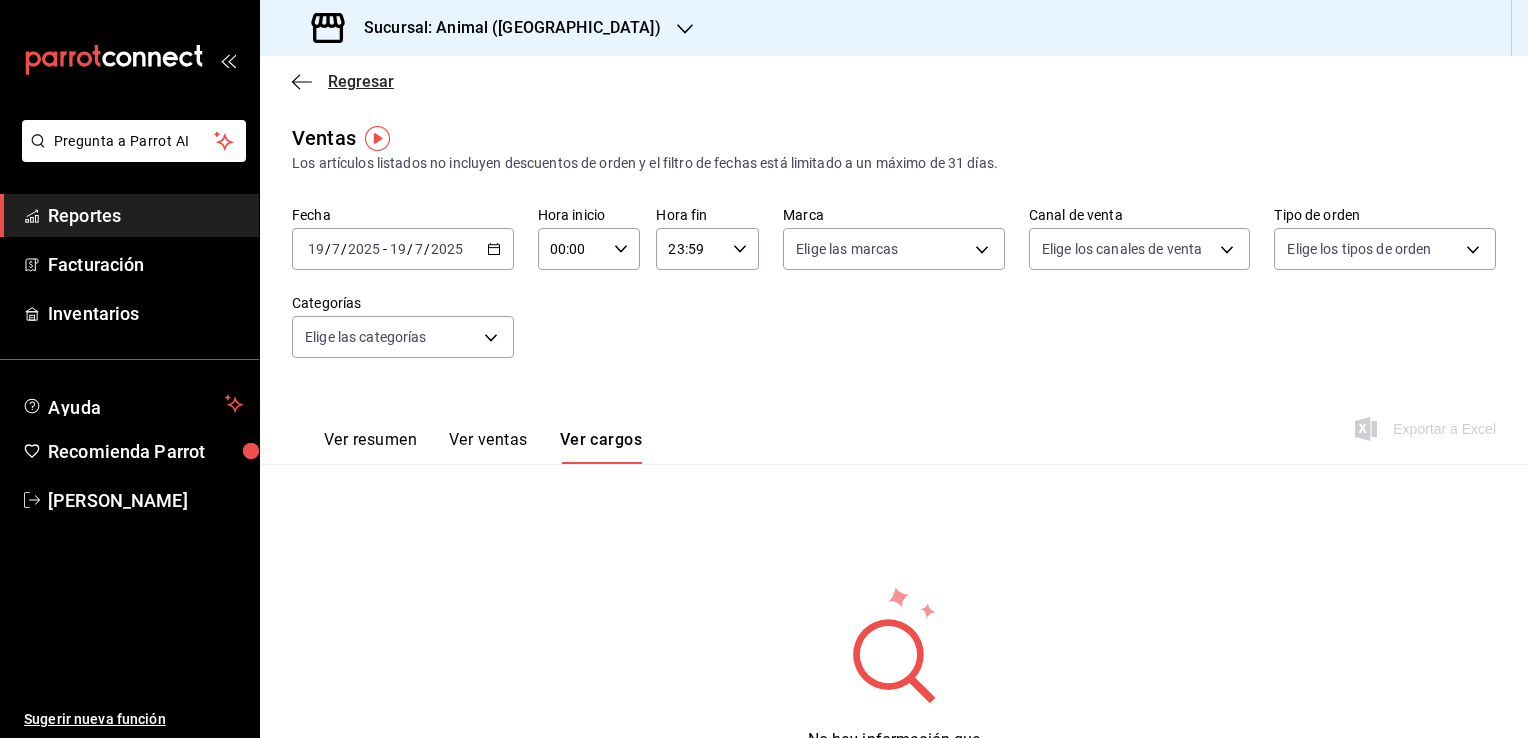 click 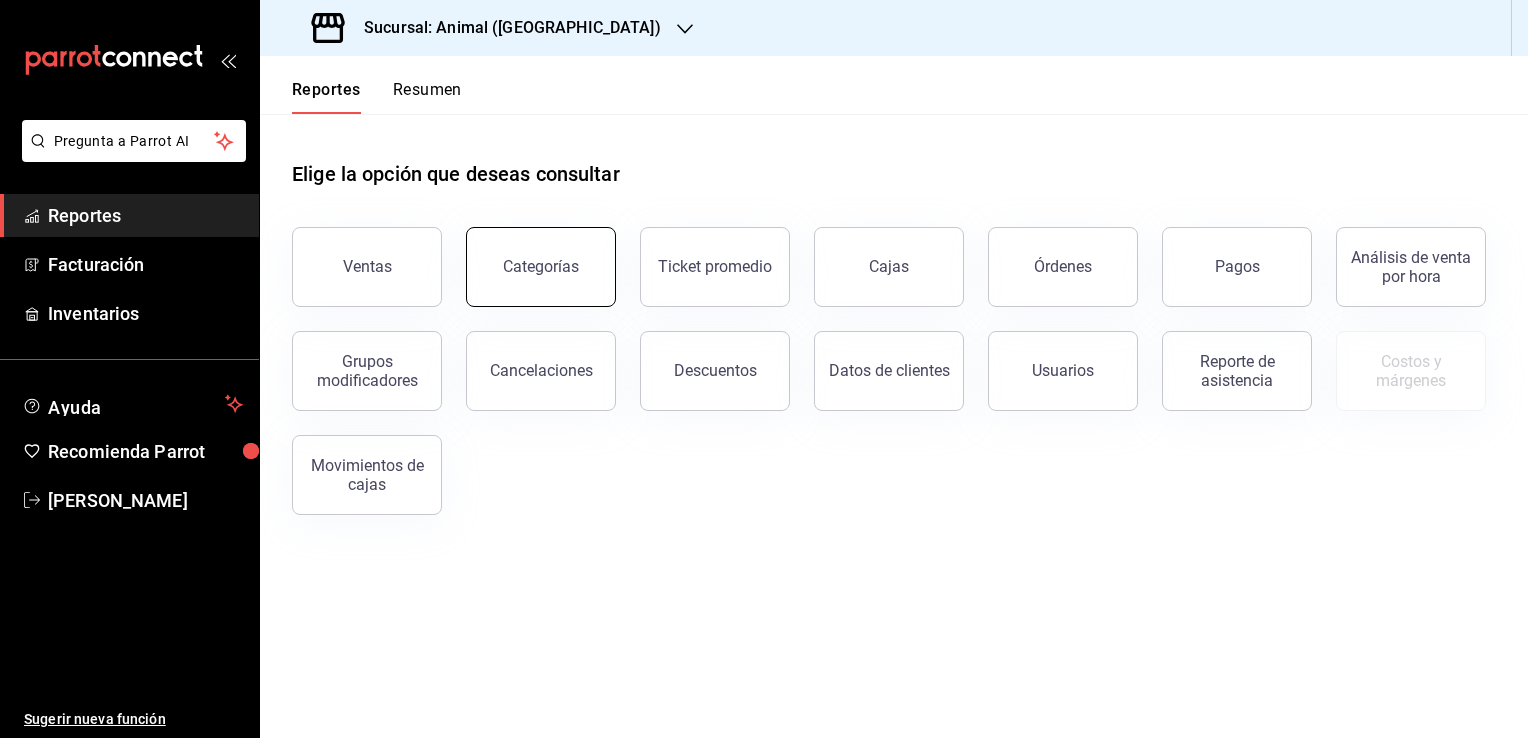 click on "Categorías" at bounding box center (541, 266) 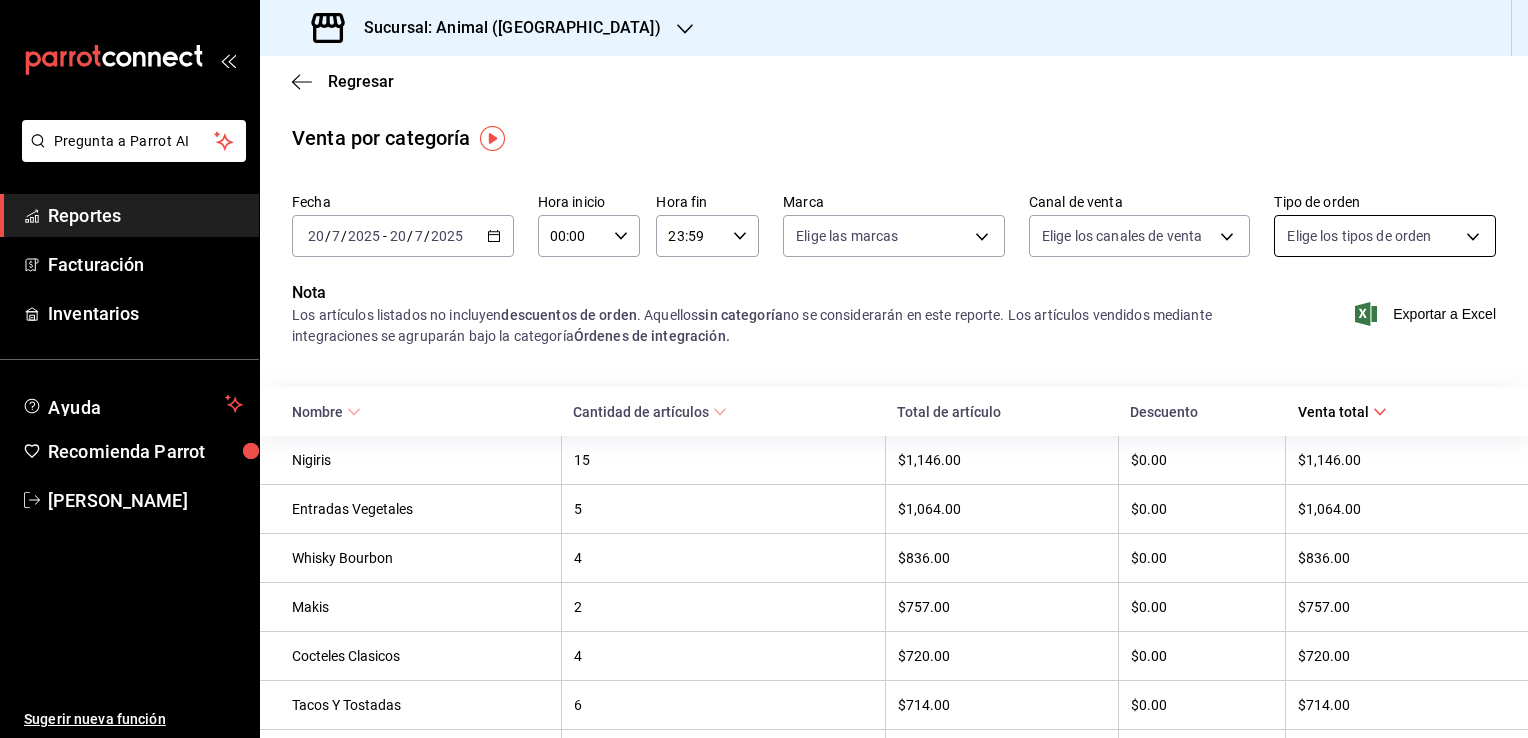 click on "Pregunta a Parrot AI Reportes   Facturación   Inventarios   Ayuda Recomienda Parrot   Enrique Mondragon   Sugerir nueva función   Sucursal: Animal (Tijuana) Regresar Venta por categoría Fecha 2025-07-20 20 / 7 / 2025 - 2025-07-20 20 / 7 / 2025 Hora inicio 00:00 Hora inicio Hora fin 23:59 Hora fin Marca Elige las marcas Canal de venta Elige los canales de venta Tipo de orden Elige los tipos de orden Nota Los artículos listados no incluyen  descuentos de orden . Aquellos  sin categoría  no se considerarán en este reporte. Los artículos vendidos mediante integraciones se agruparán bajo la categoría  Órdenes de integración. Exportar a Excel Nombre Cantidad de artículos Total de artículo Descuento Venta total Nigiris 15 $1,146.00 $0.00 $1,146.00 Entradas Vegetales 5 $1,064.00 $0.00 $1,064.00 Whisky Bourbon 4 $836.00 $0.00 $836.00 Makis 2 $757.00 $0.00 $757.00 Cocteles Clasicos 4 $720.00 $0.00 $720.00 Tacos Y Tostadas 6 $714.00 $0.00 $714.00 Especialidades 3 $607.00 $0.00 $607.00 Entradas Seafood 1 1 3" at bounding box center [764, 369] 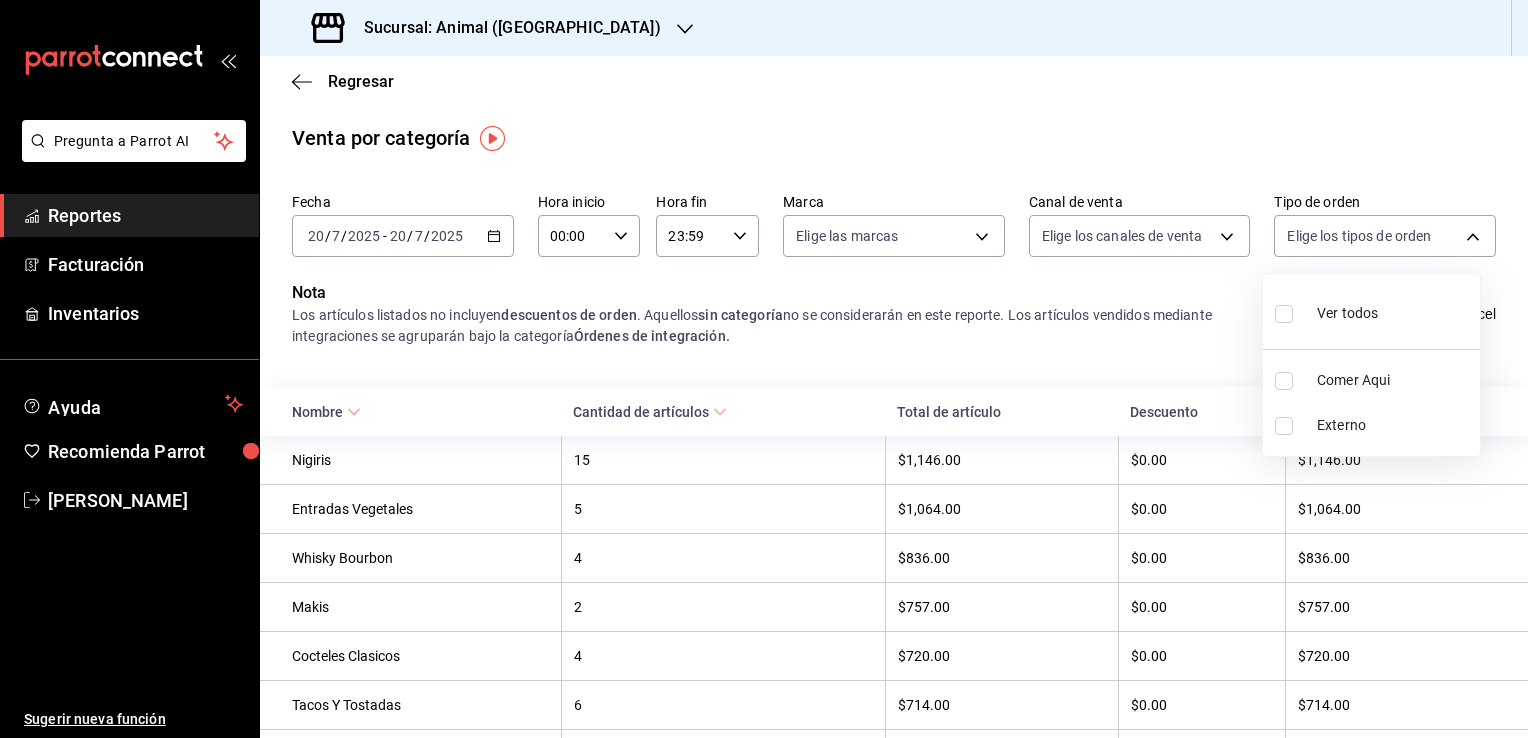 click at bounding box center (764, 369) 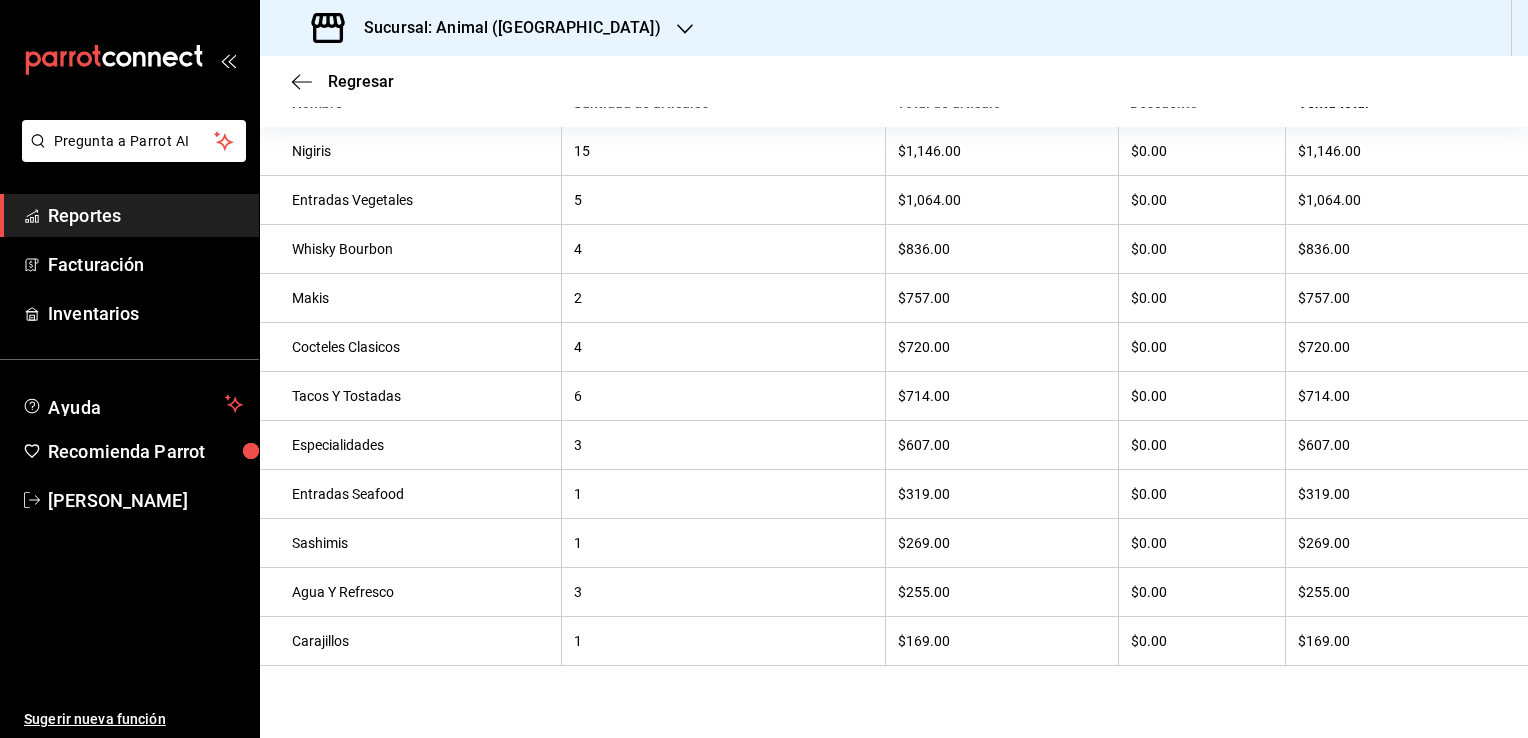 scroll, scrollTop: 0, scrollLeft: 0, axis: both 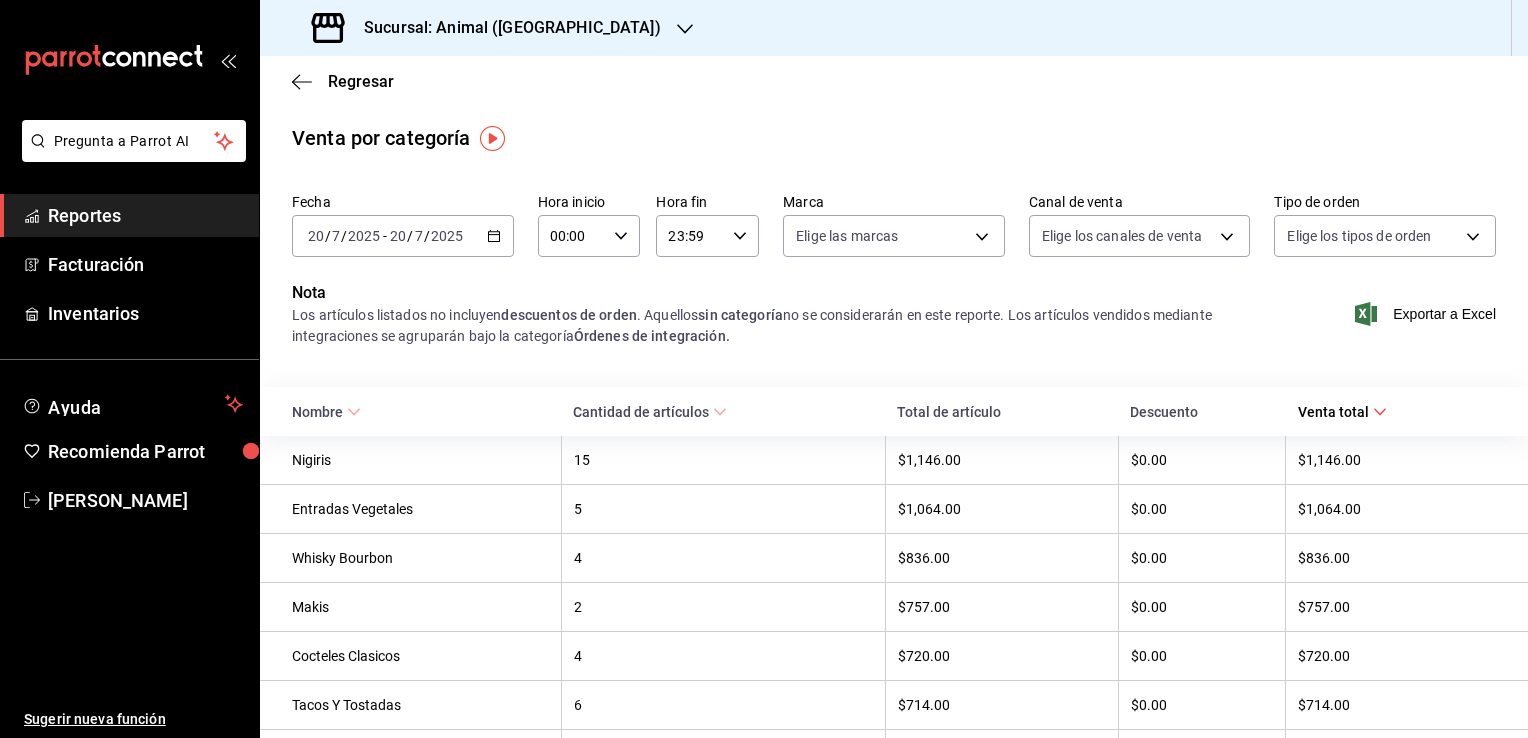click on "Reportes" at bounding box center [145, 215] 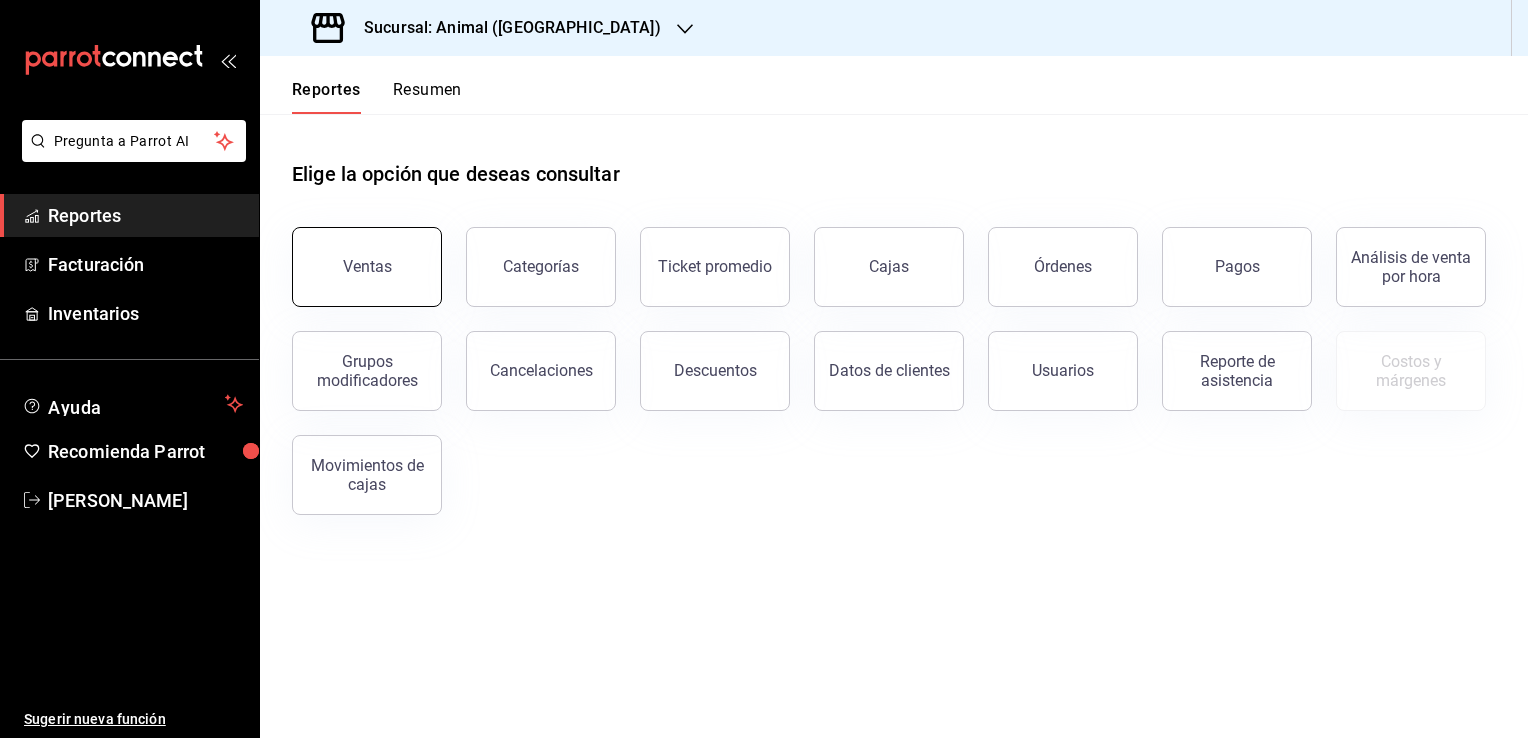 click on "Ventas" at bounding box center (367, 267) 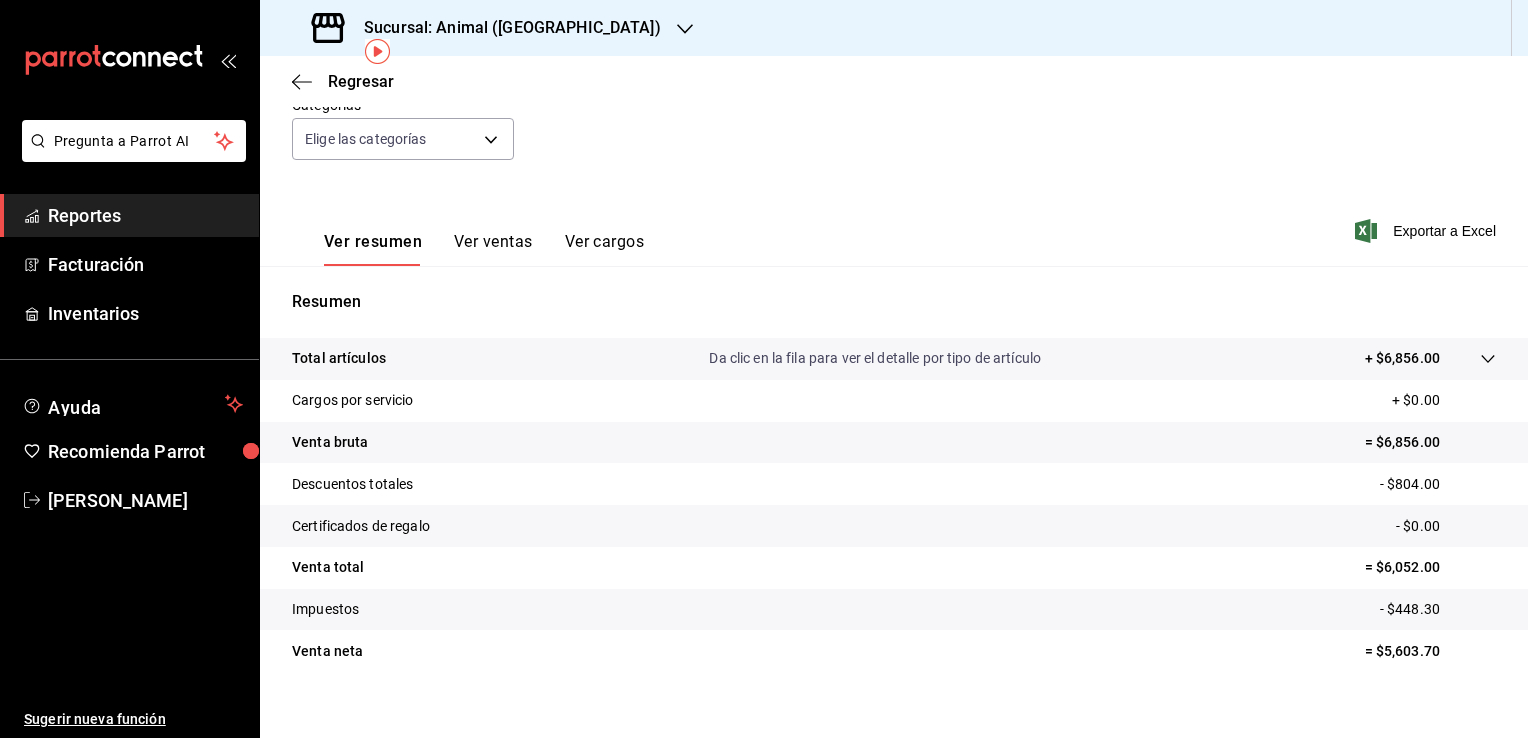 scroll, scrollTop: 220, scrollLeft: 0, axis: vertical 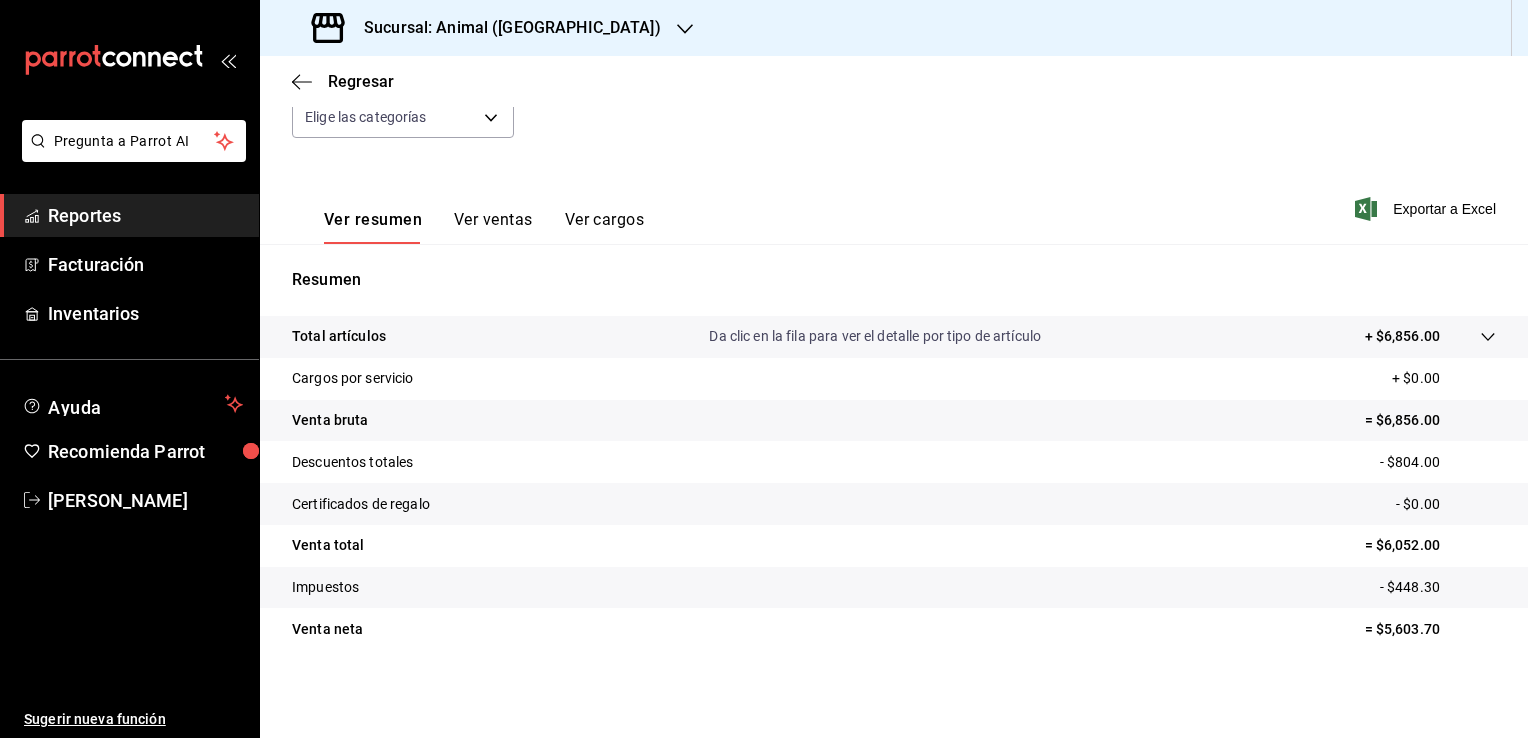 click on "Da clic en la fila para ver el detalle por tipo de artículo" at bounding box center (875, 336) 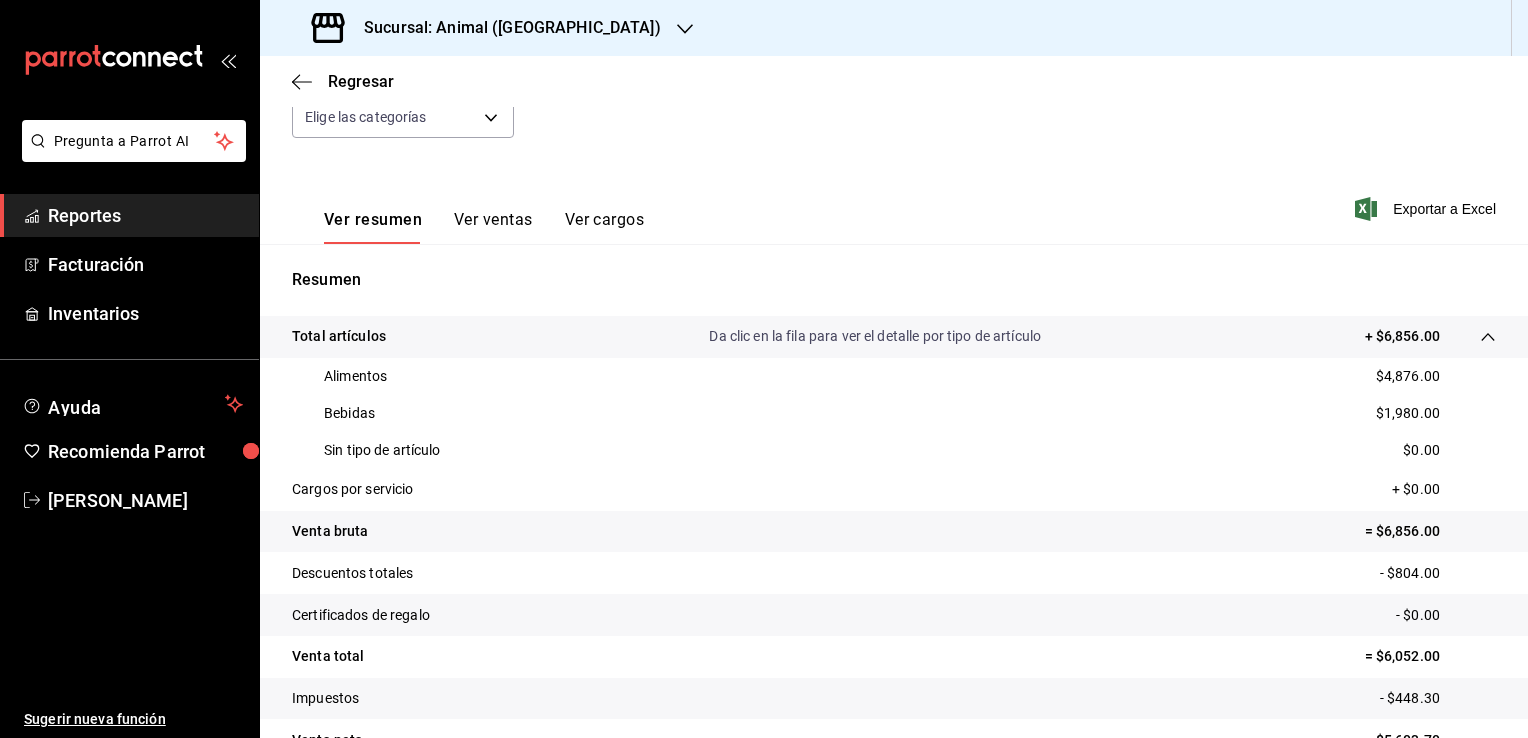 click on "Da clic en la fila para ver el detalle por tipo de artículo" at bounding box center (875, 336) 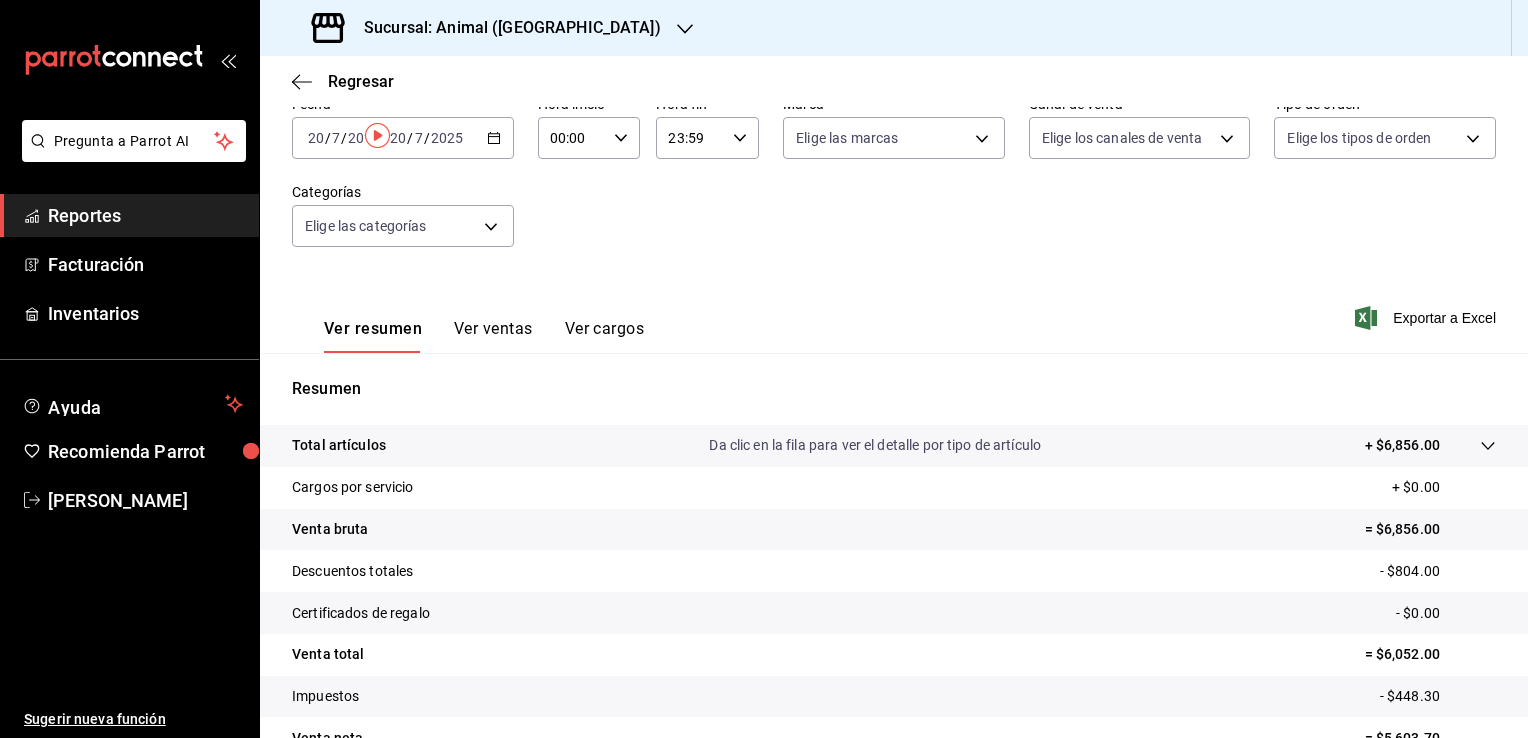 scroll, scrollTop: 0, scrollLeft: 0, axis: both 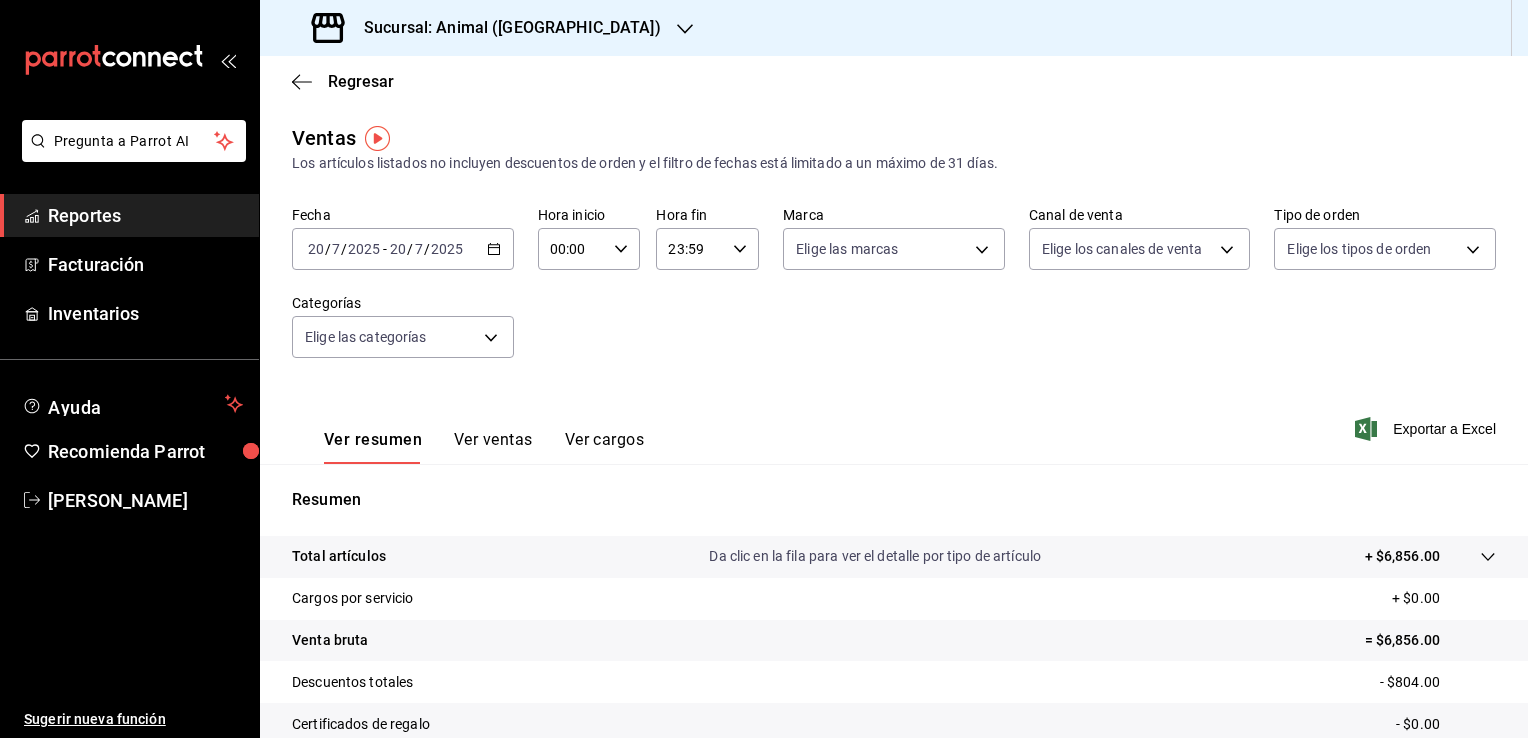 click on "2025-07-20 20 / 7 / 2025 - 2025-07-20 20 / 7 / 2025" at bounding box center (403, 249) 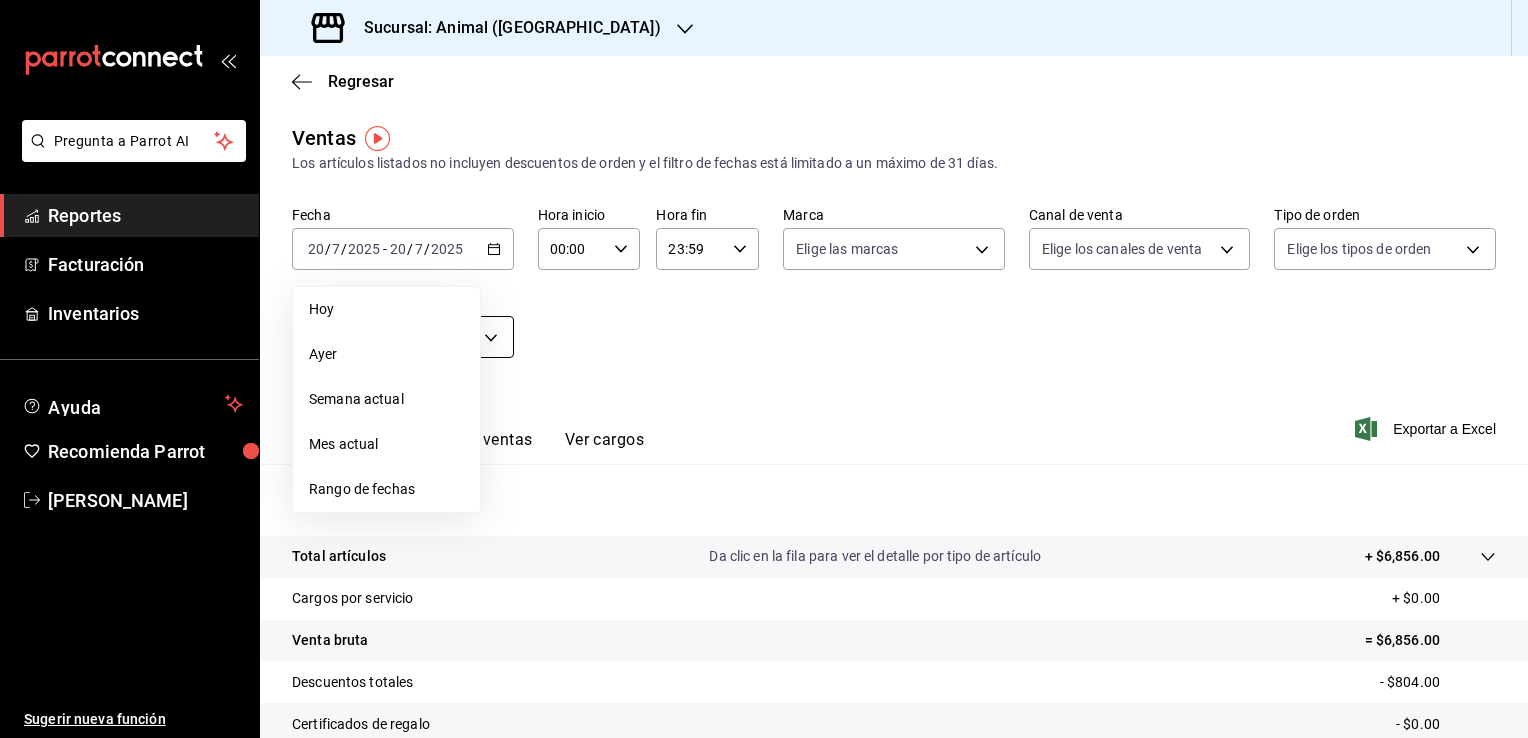 click on "Ayer" at bounding box center (386, 354) 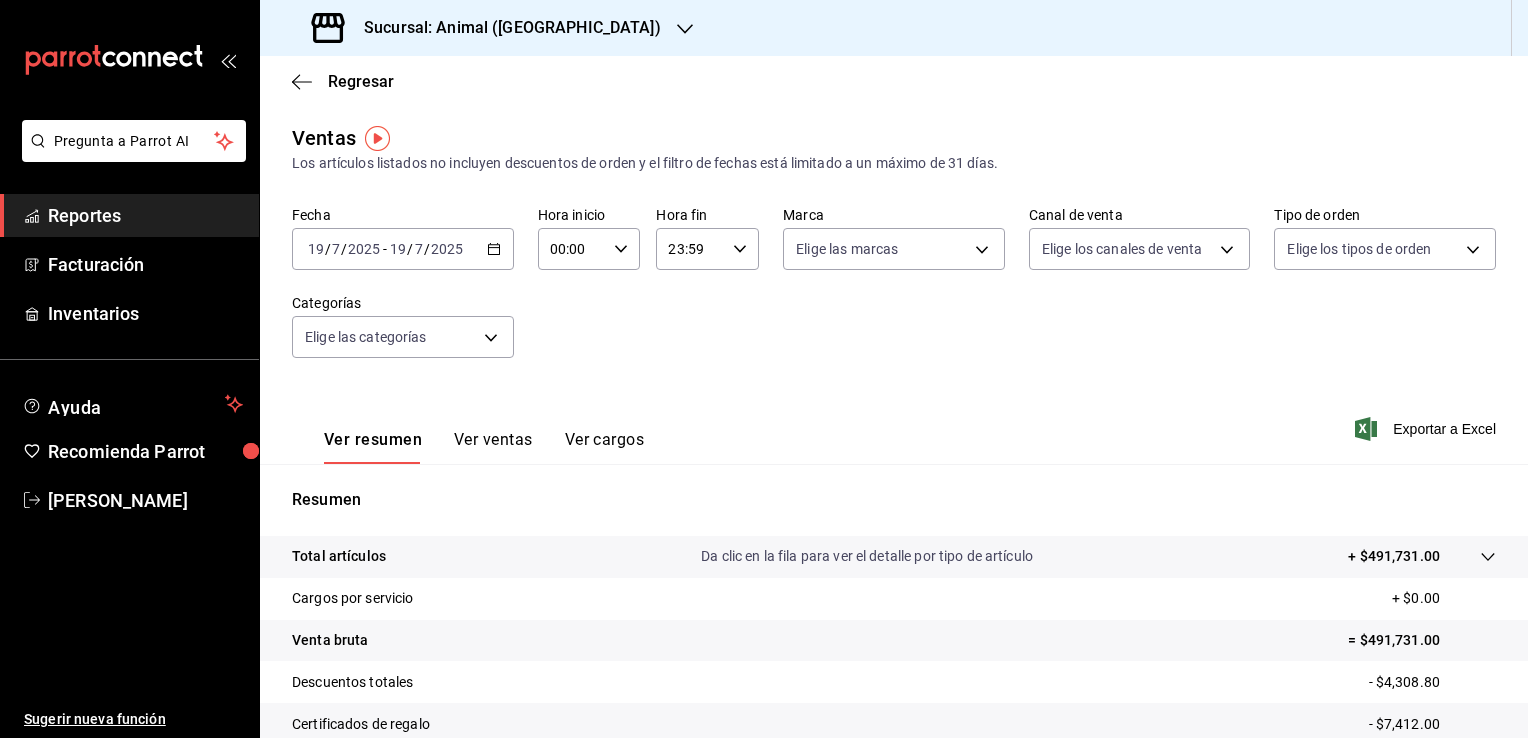 click on "2025-07-19 19 / 7 / 2025 - 2025-07-19 19 / 7 / 2025" at bounding box center (403, 249) 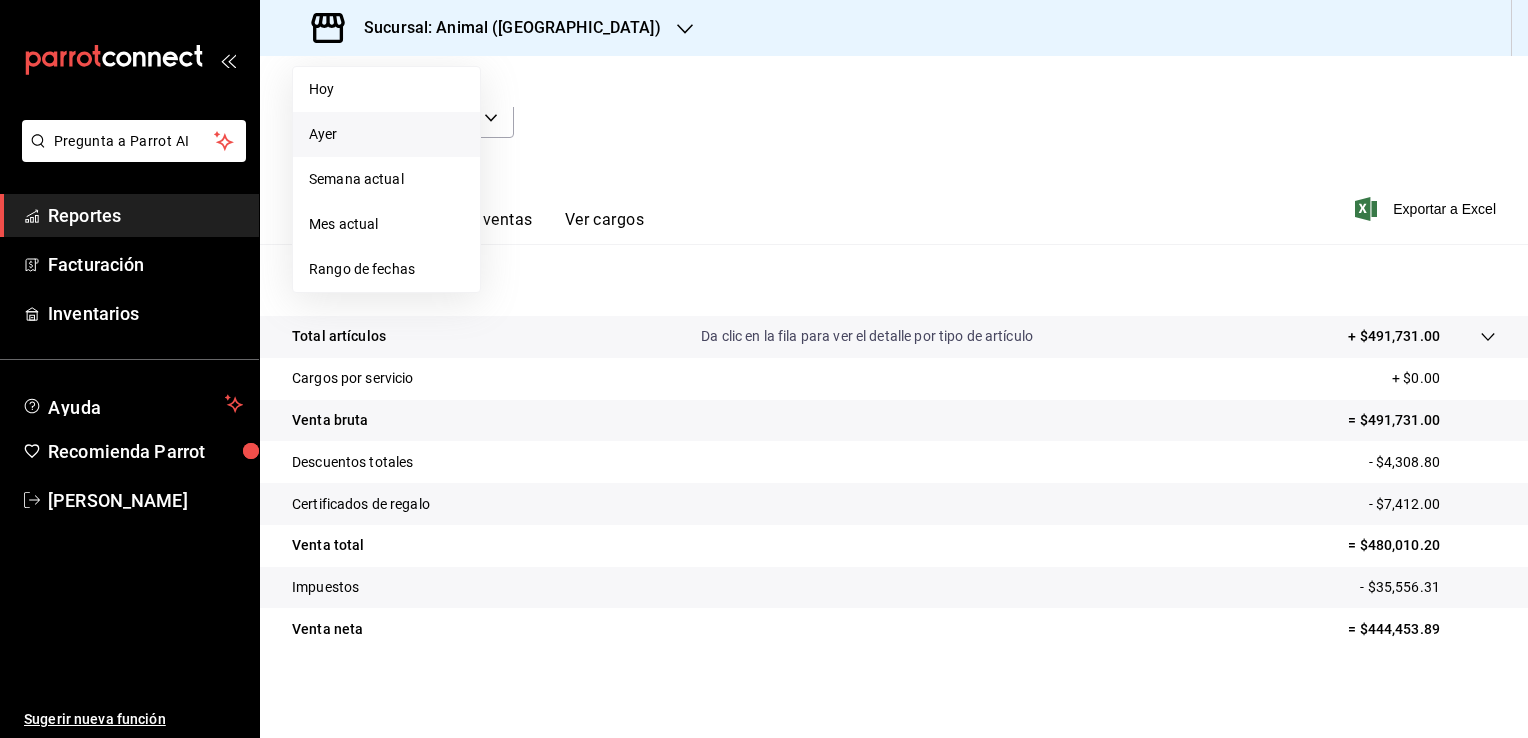 scroll, scrollTop: 0, scrollLeft: 0, axis: both 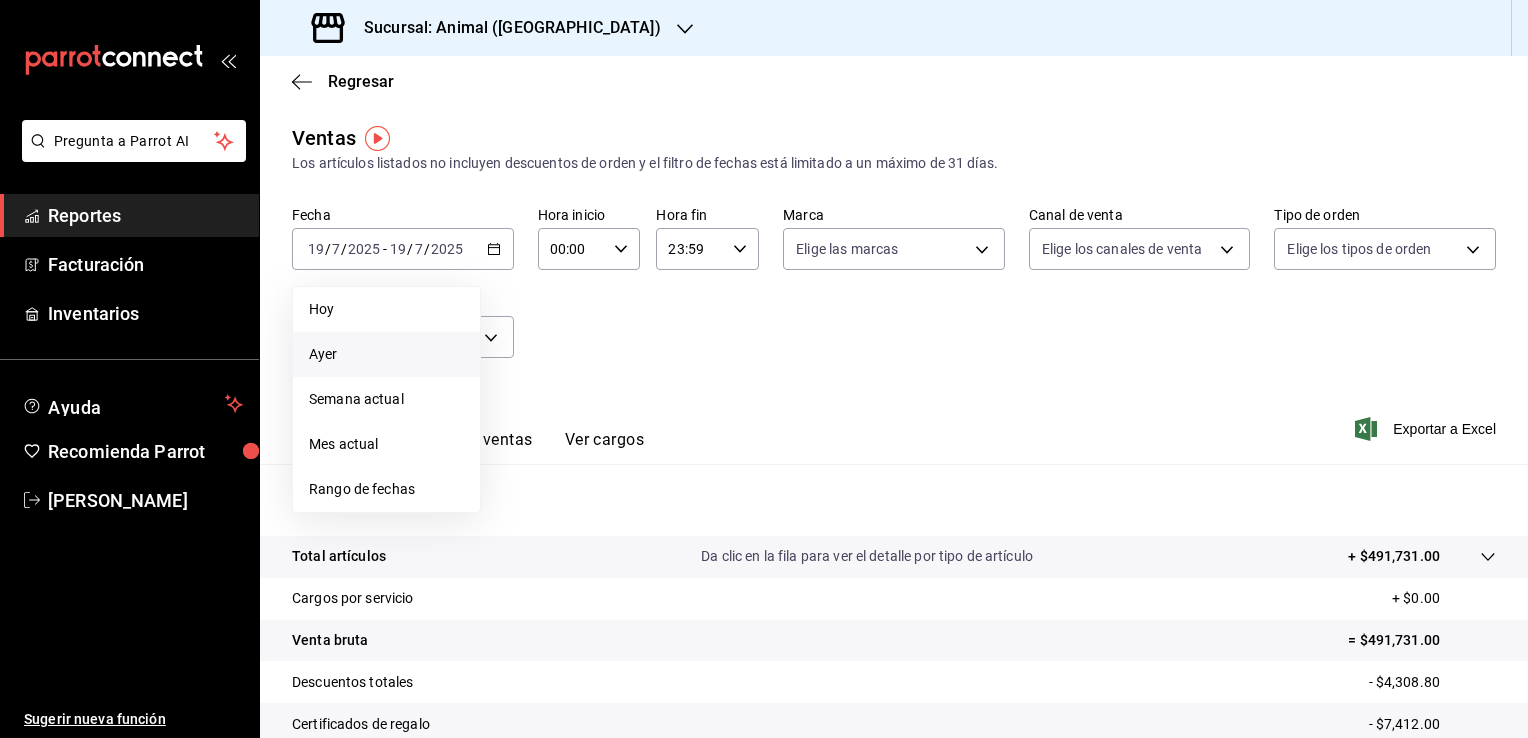 click on "Fecha 2025-07-19 19 / 7 / 2025 - 2025-07-19 19 / 7 / 2025 Hoy Ayer Semana actual Mes actual Rango de fechas Hora inicio 00:00 Hora inicio Hora fin 23:59 Hora fin Marca Elige las marcas Canal de venta Elige los canales de venta Tipo de orden Elige los tipos de orden Categorías Elige las categorías" at bounding box center [894, 294] 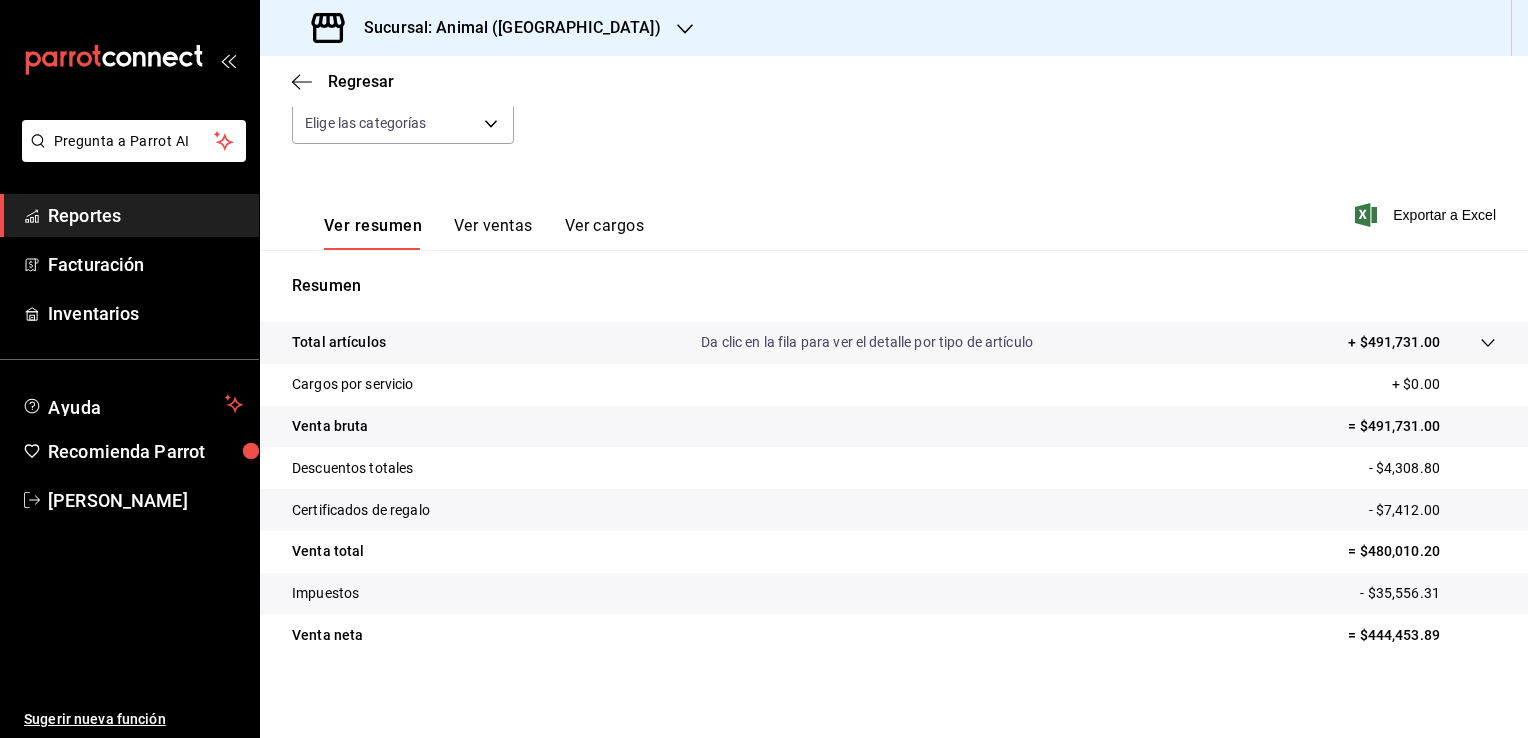 scroll, scrollTop: 220, scrollLeft: 0, axis: vertical 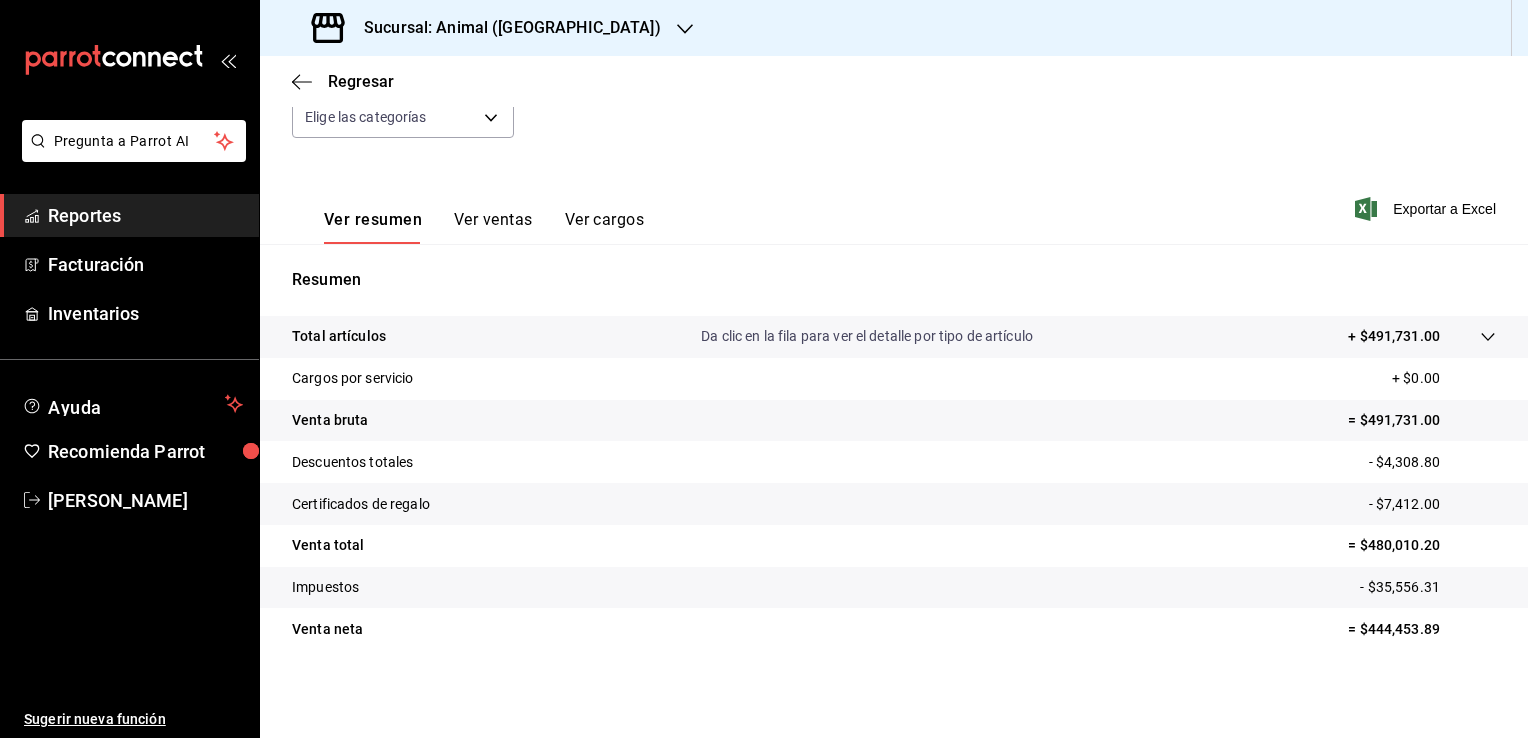 click on "Da clic en la fila para ver el detalle por tipo de artículo" at bounding box center (867, 336) 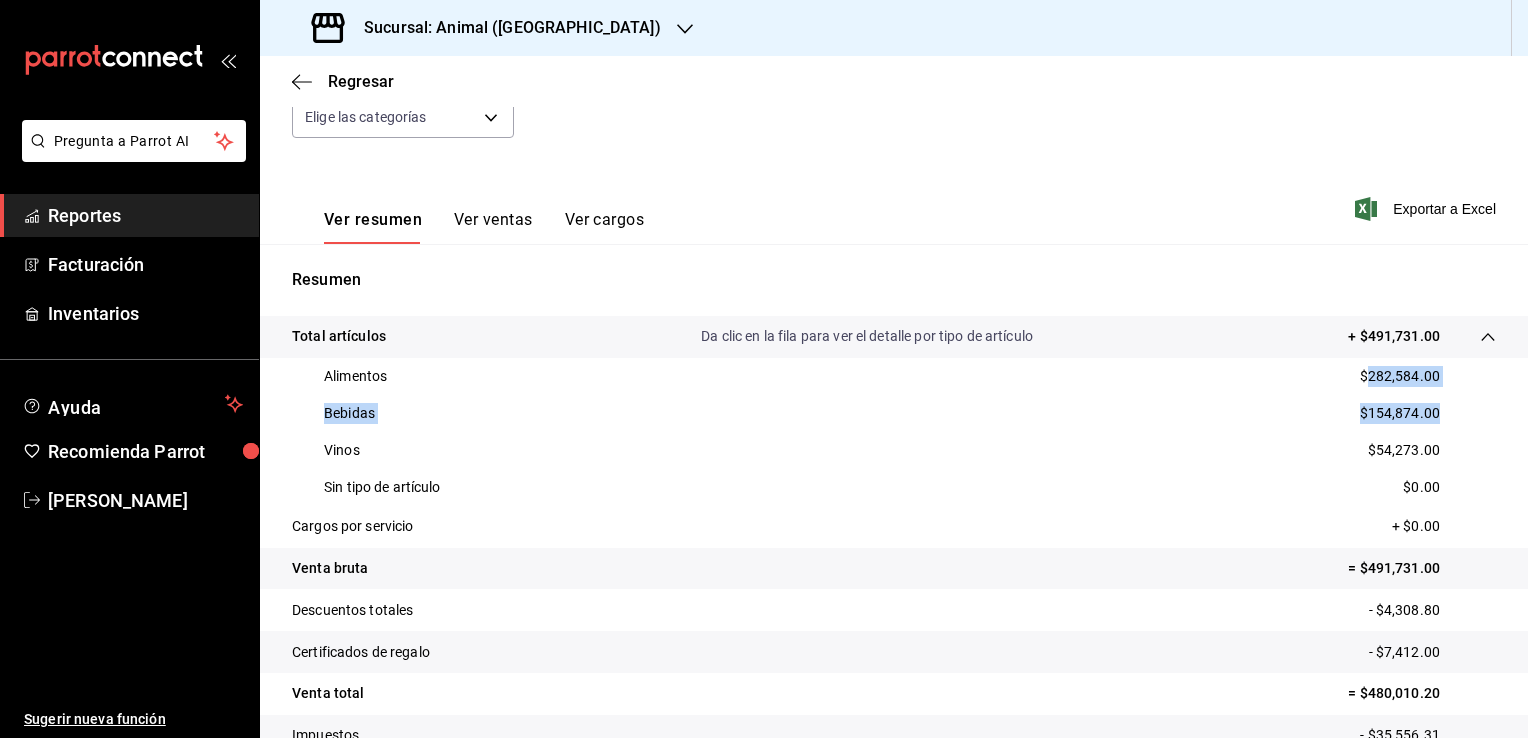 drag, startPoint x: 1350, startPoint y: 376, endPoint x: 1424, endPoint y: 393, distance: 75.9276 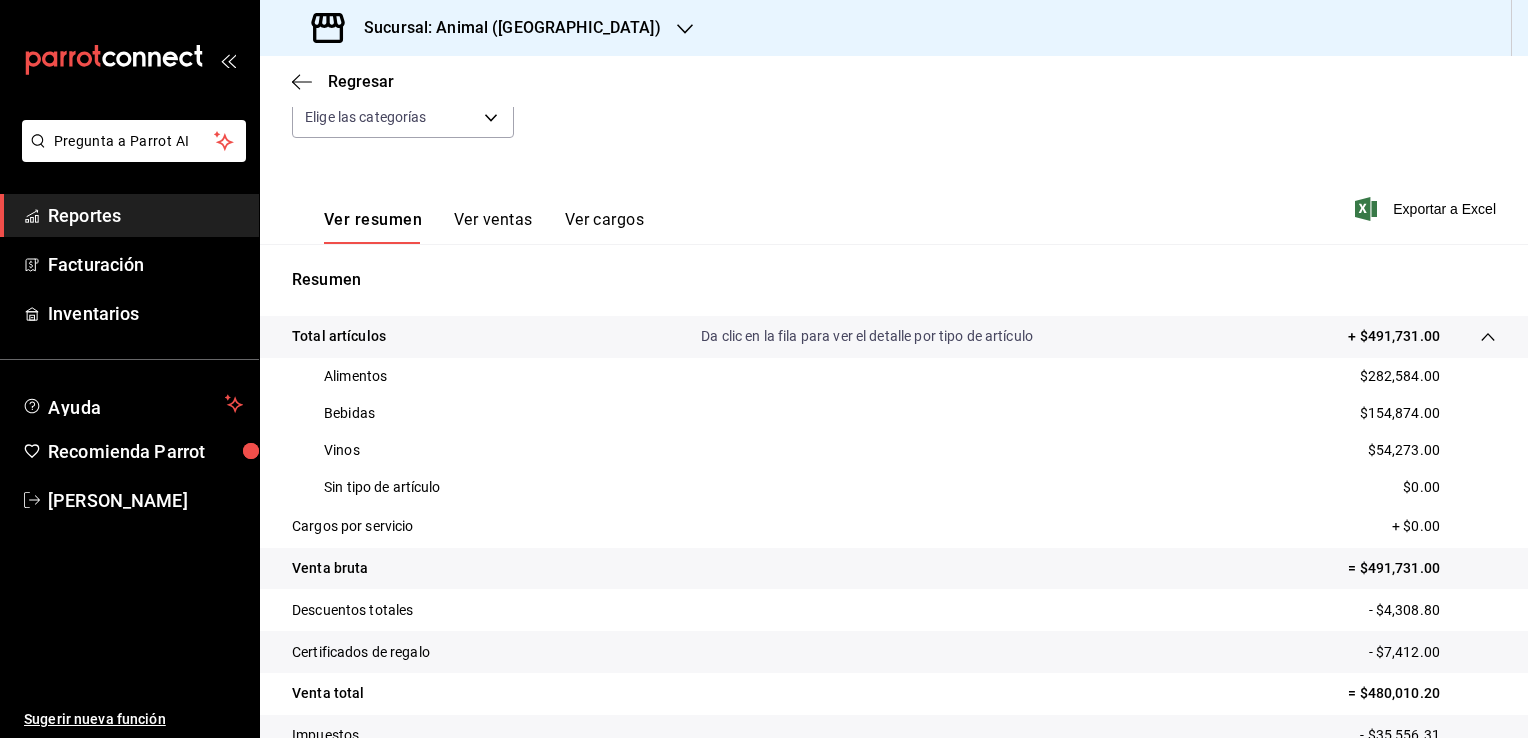 drag, startPoint x: 1424, startPoint y: 393, endPoint x: 1236, endPoint y: 393, distance: 188 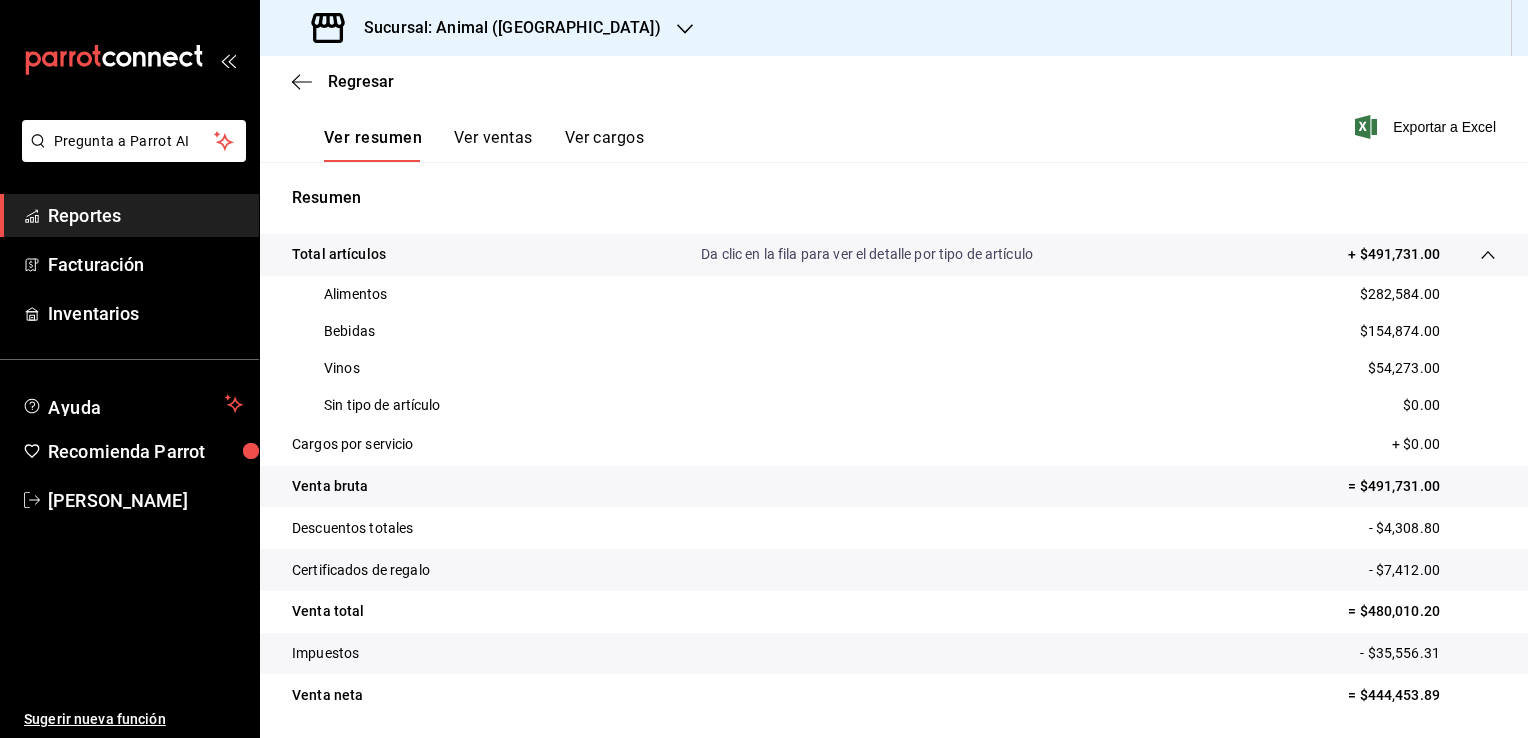 scroll, scrollTop: 268, scrollLeft: 0, axis: vertical 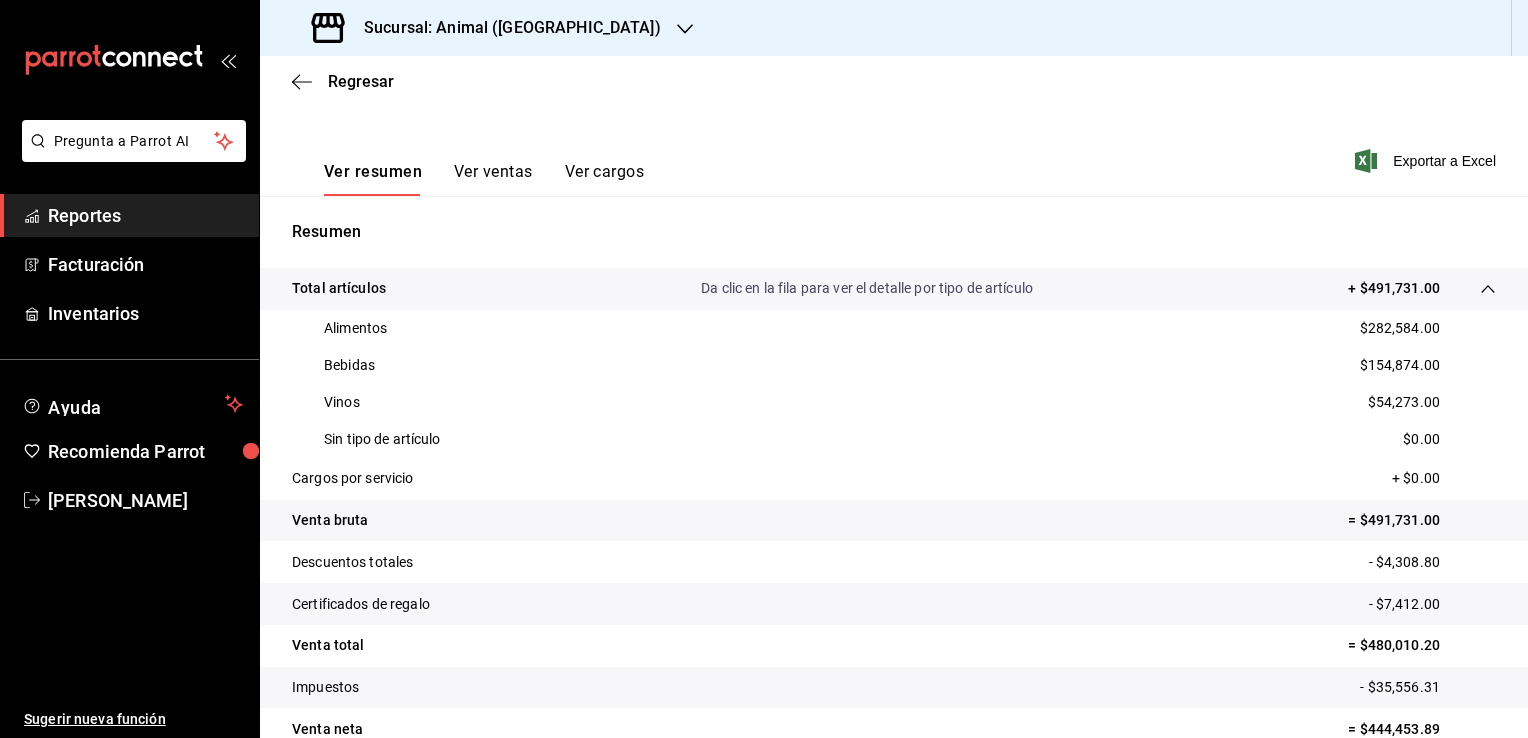click on "Da clic en la fila para ver el detalle por tipo de artículo" at bounding box center [867, 288] 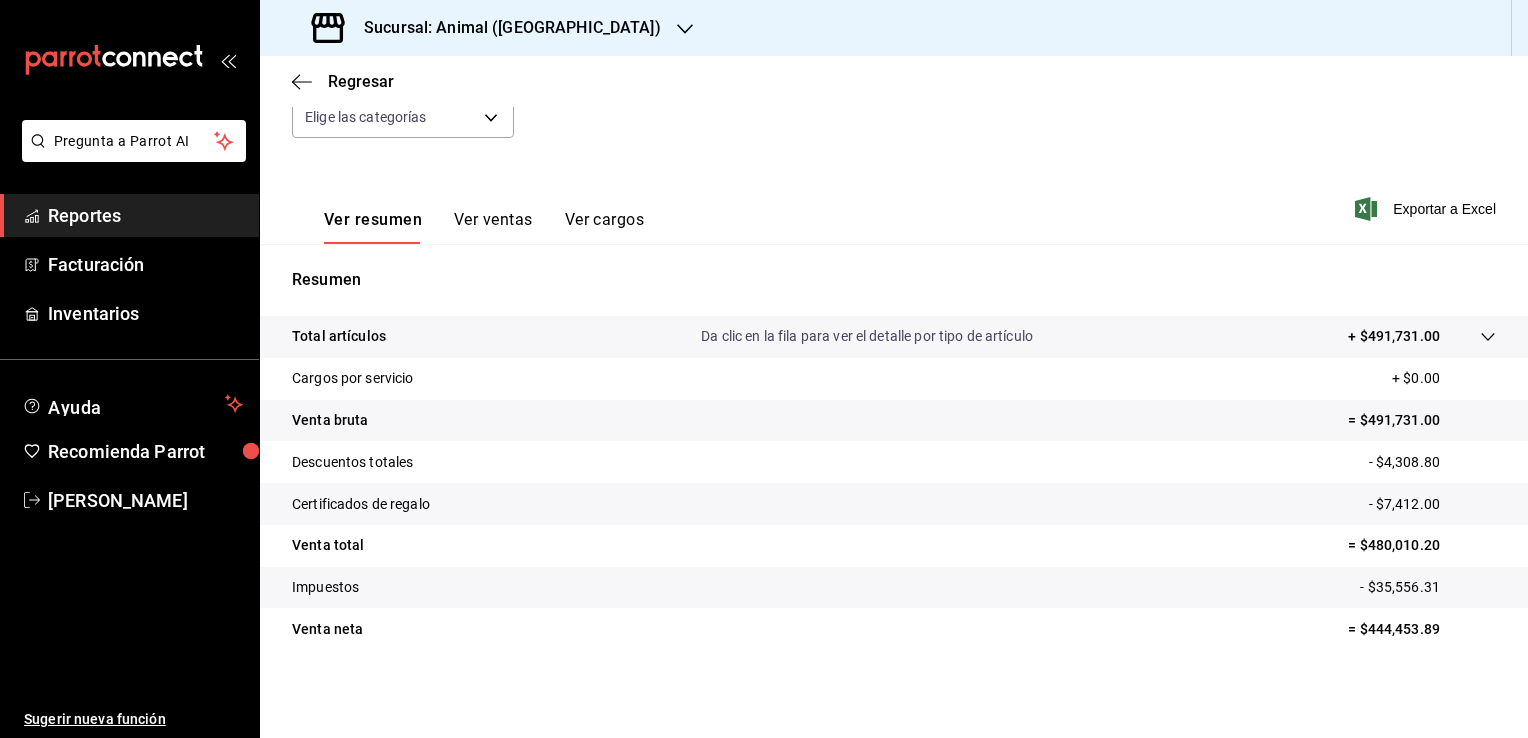 scroll, scrollTop: 220, scrollLeft: 0, axis: vertical 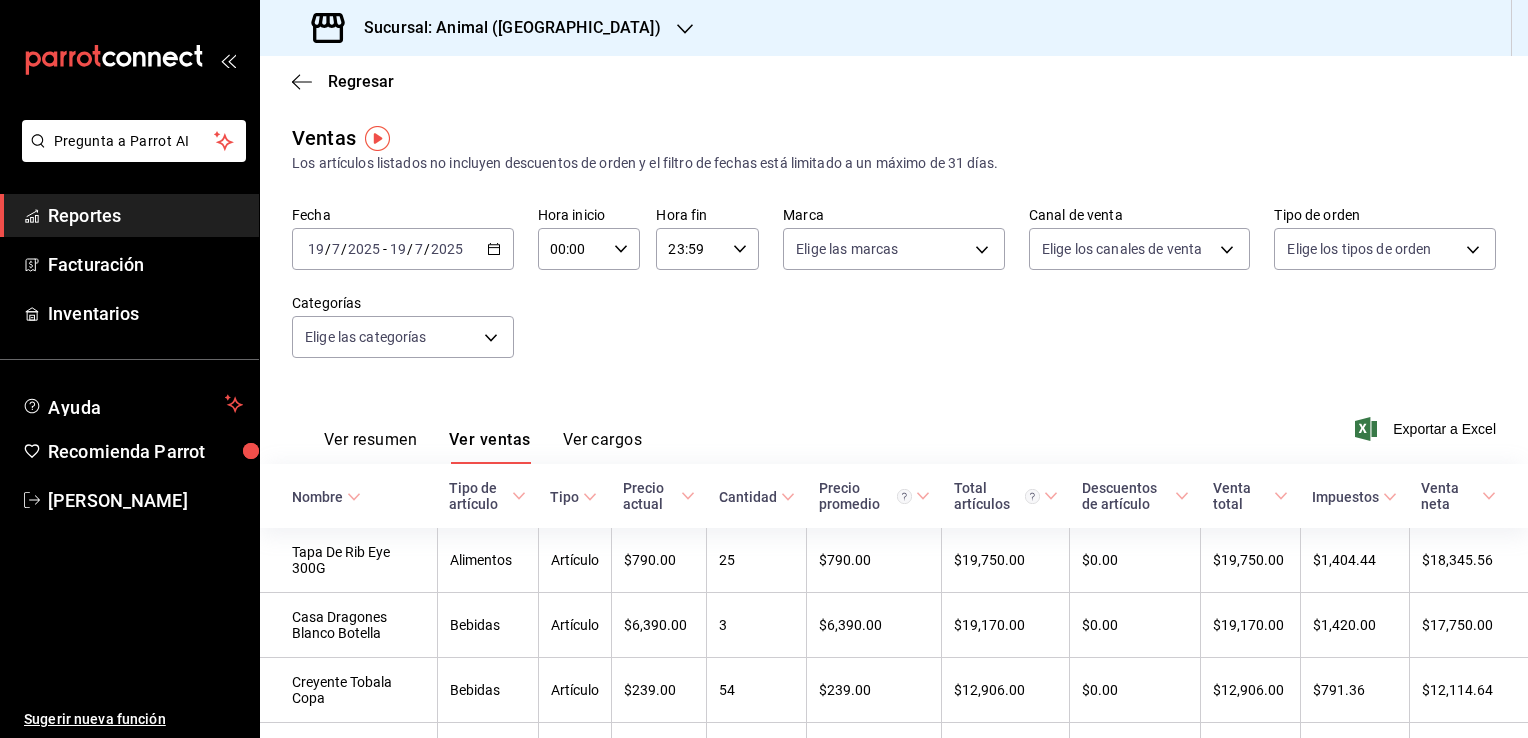 click on "Reportes" at bounding box center (145, 215) 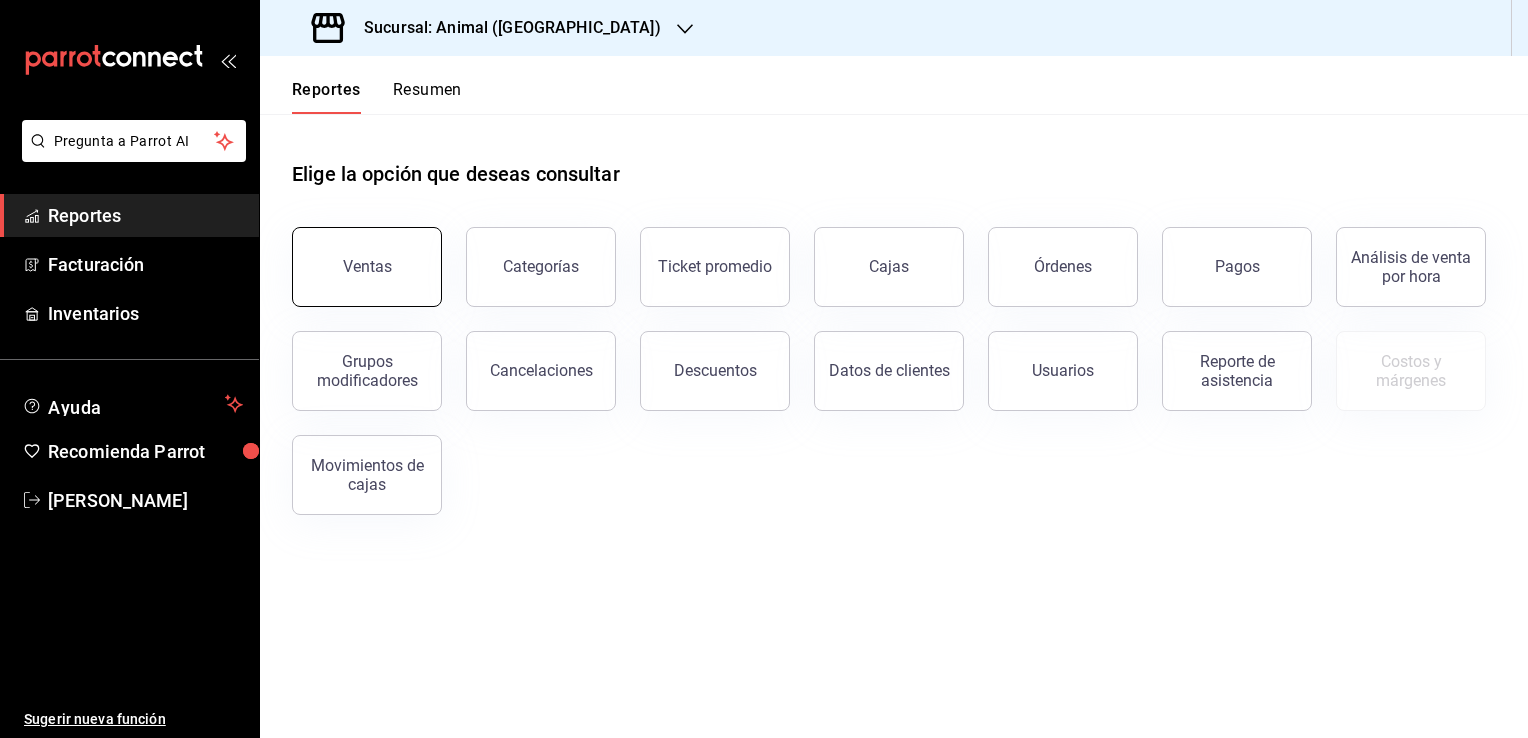 click on "Ventas" at bounding box center [367, 267] 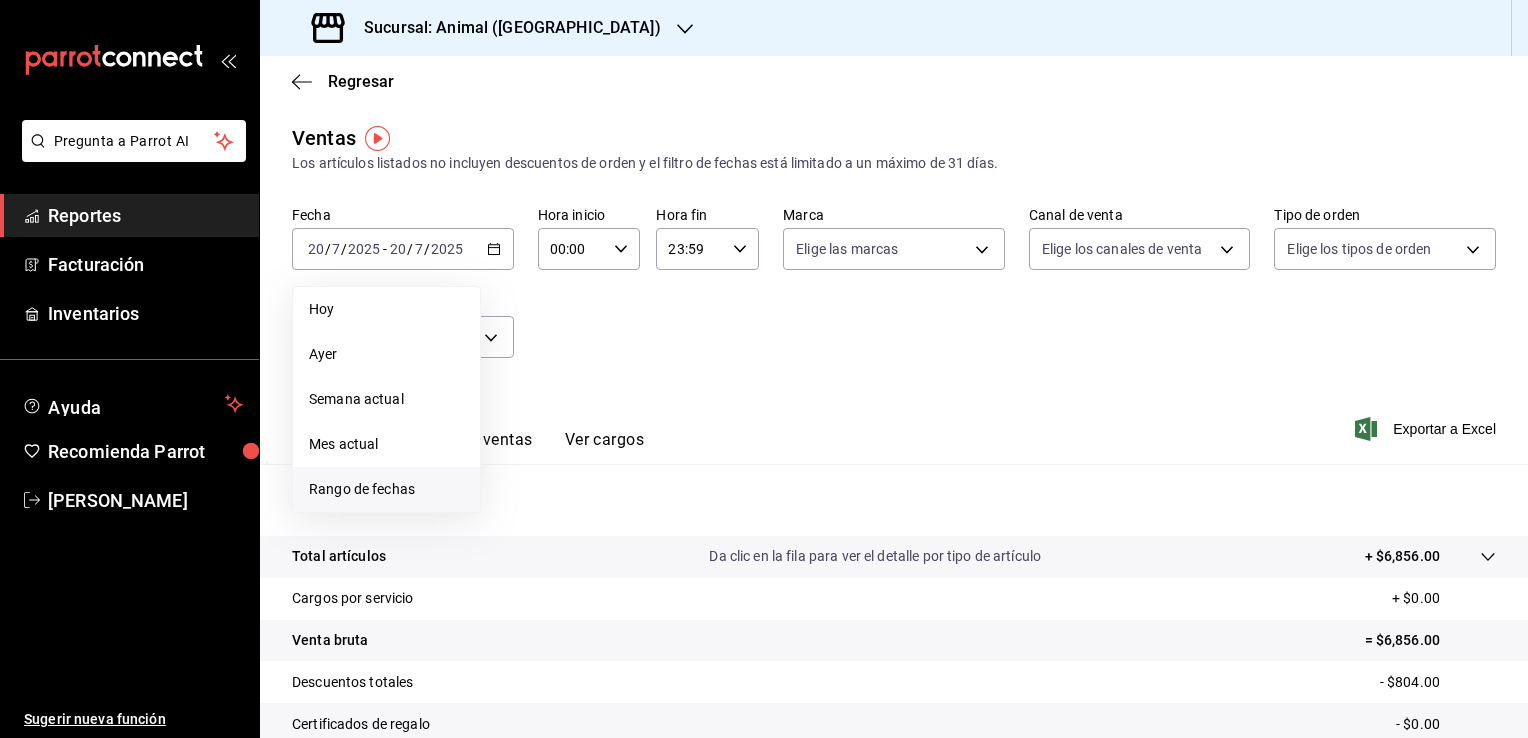 click on "Rango de fechas" at bounding box center (386, 489) 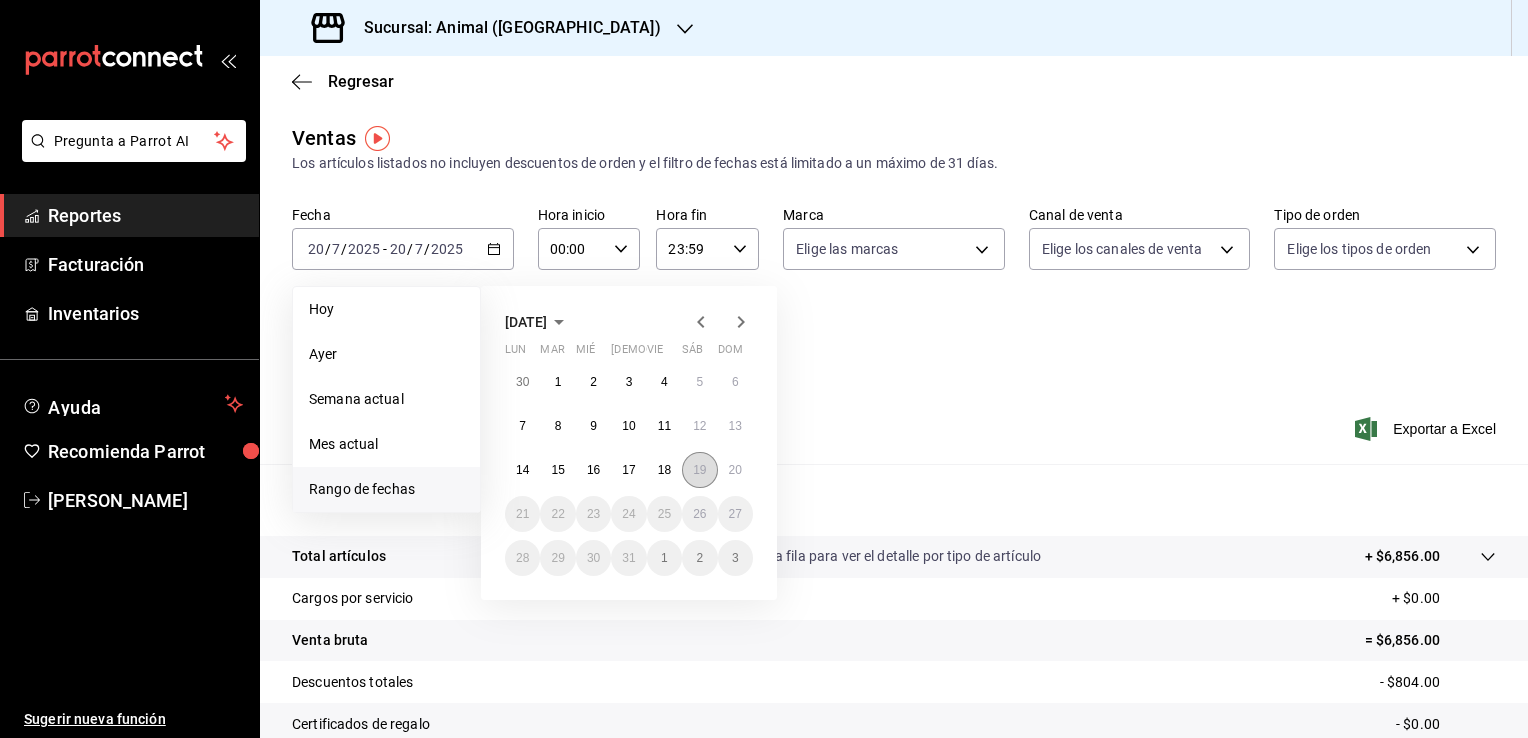click on "19" at bounding box center (699, 470) 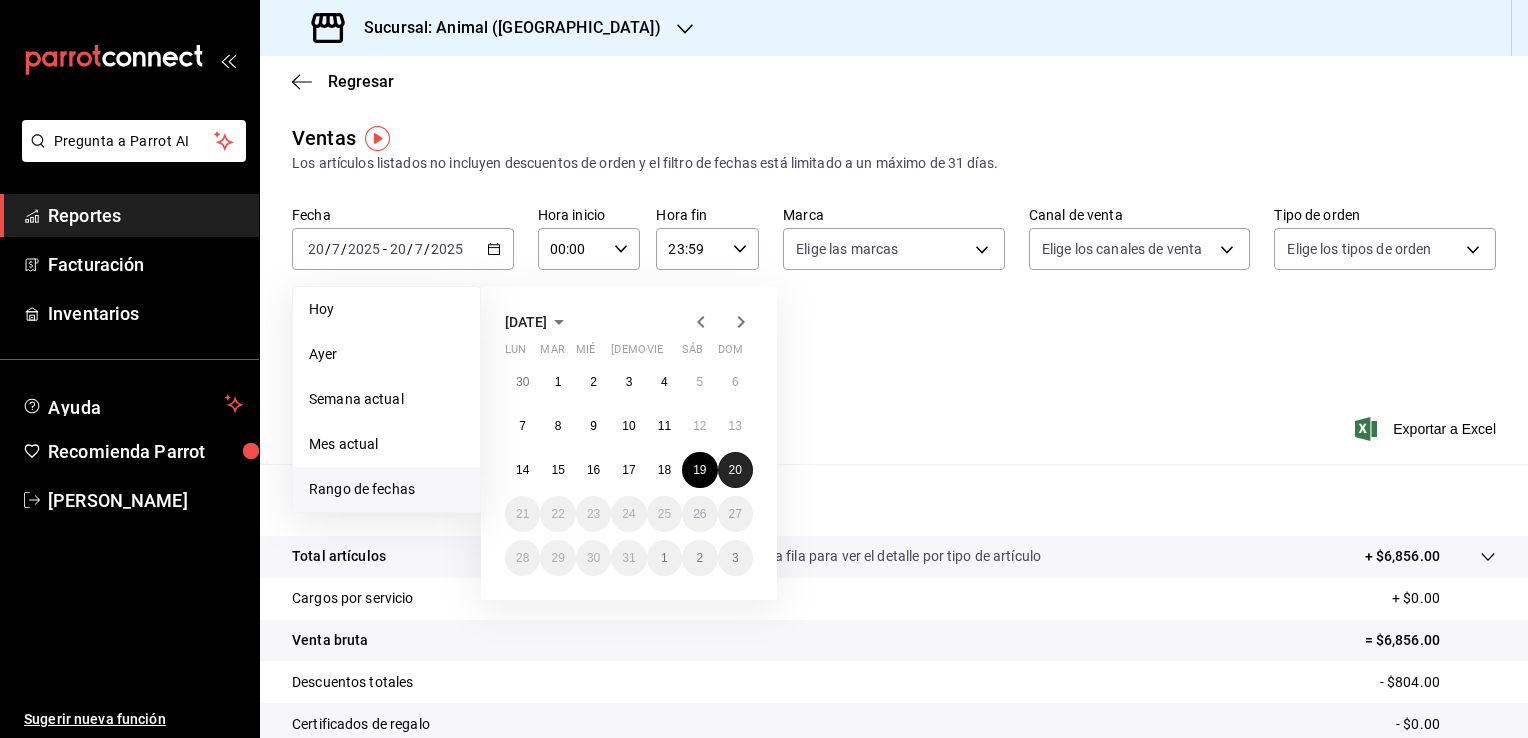 click on "20" at bounding box center (735, 470) 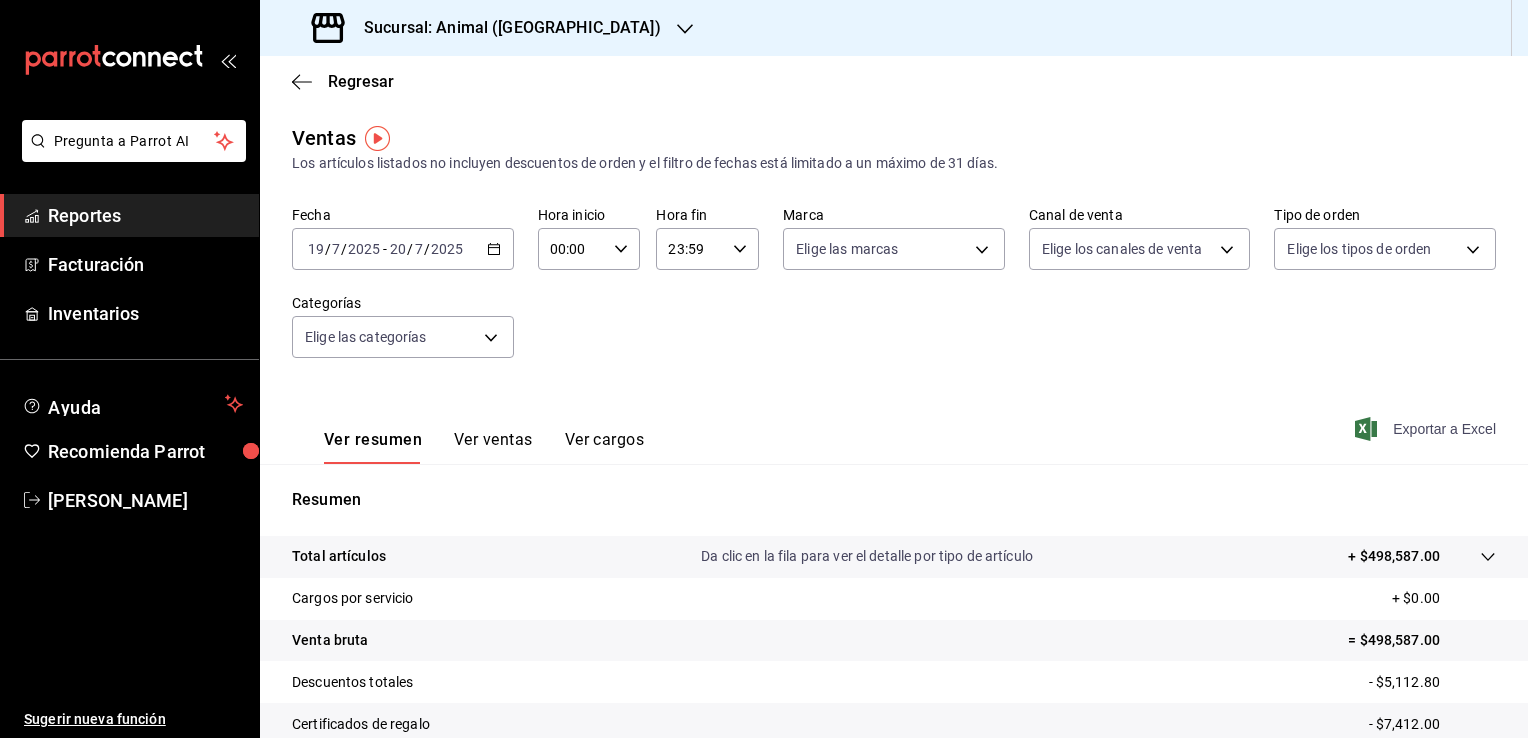 click on "Exportar a Excel" at bounding box center [1427, 429] 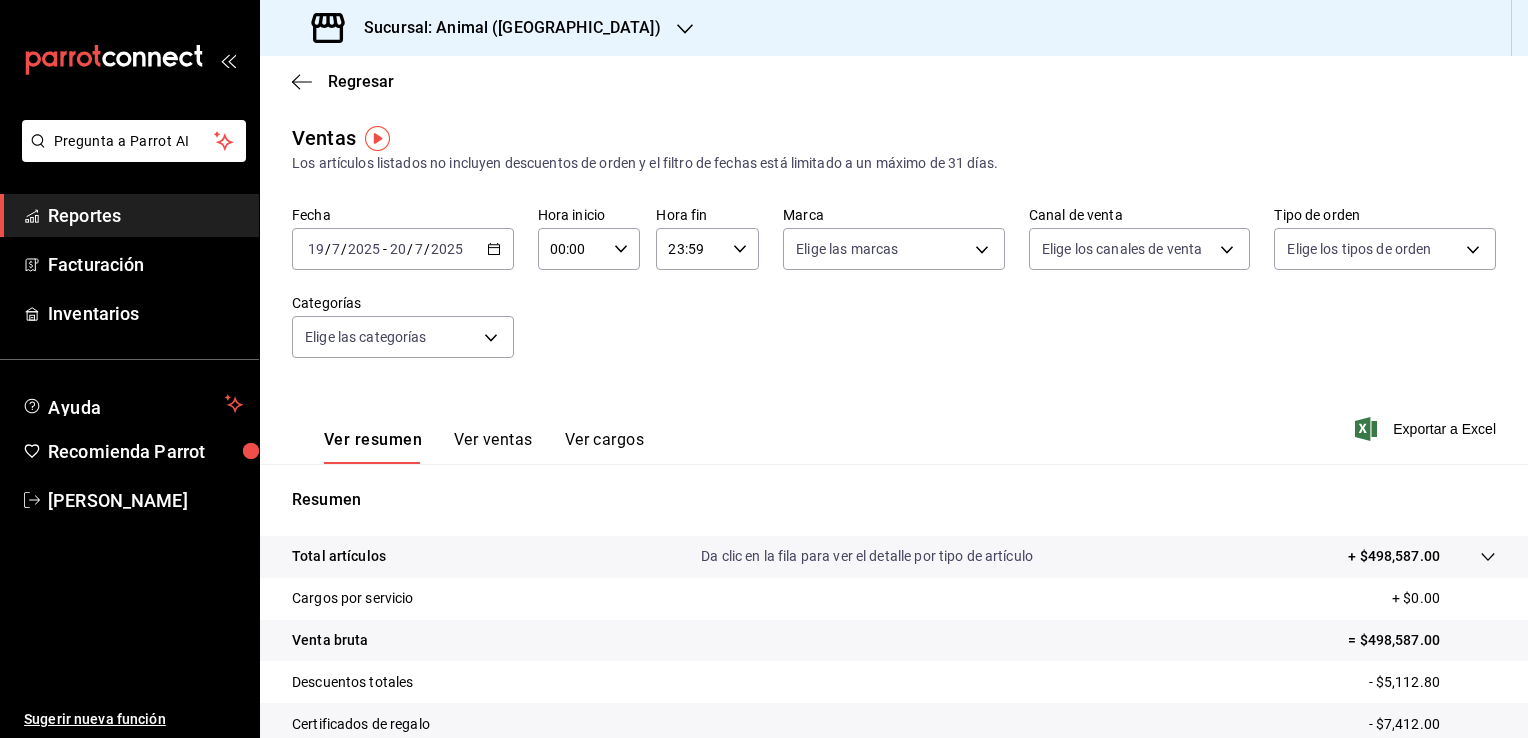 click on "Resumen Total artículos Da clic en la fila para ver el detalle por tipo de artículo + $498,587.00 Cargos por servicio + $0.00 Venta bruta = $498,587.00 Descuentos totales - $5,112.80 Certificados de regalo - $7,412.00 Venta total = $486,062.20 Impuestos - $36,004.61 Venta neta = $450,057.59" at bounding box center (894, 679) 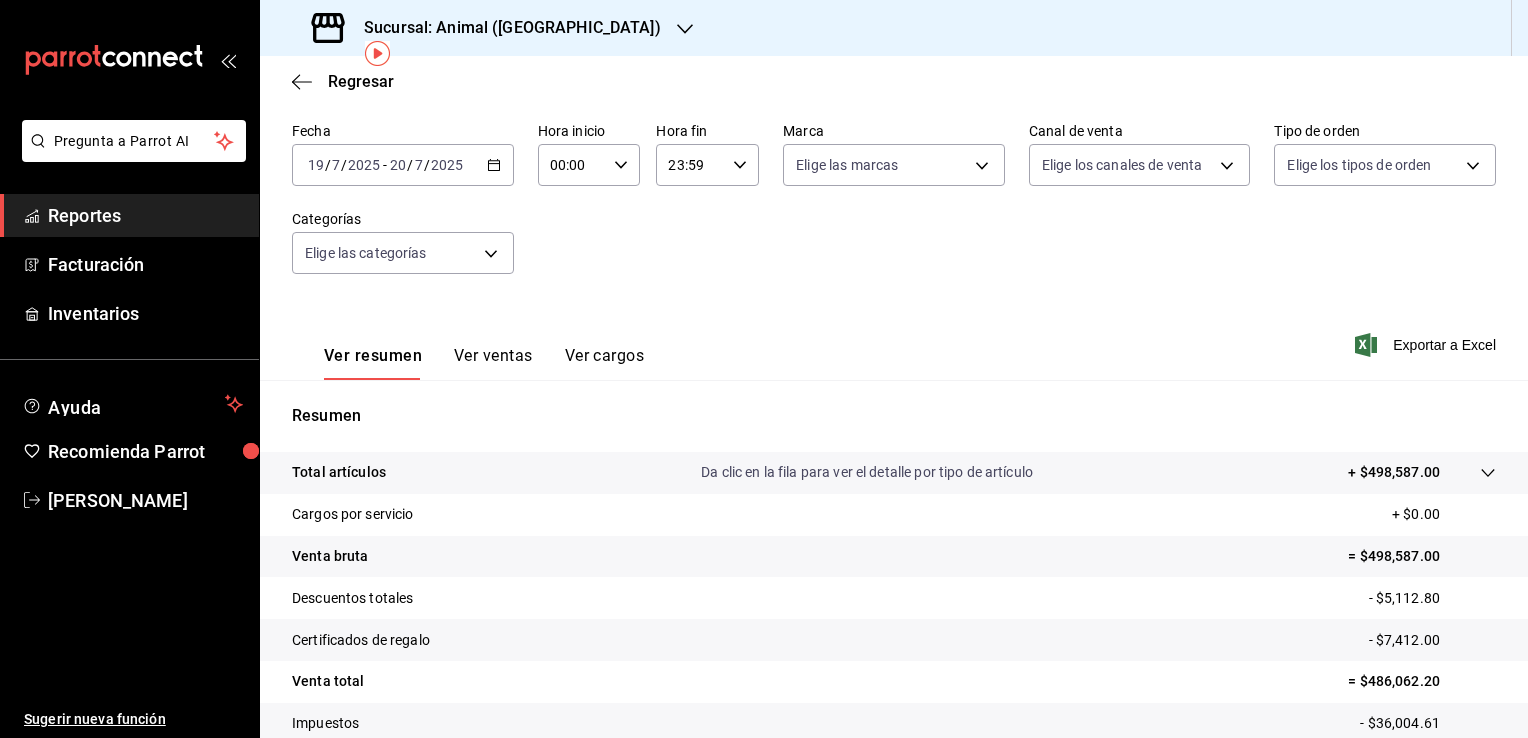 scroll, scrollTop: 0, scrollLeft: 0, axis: both 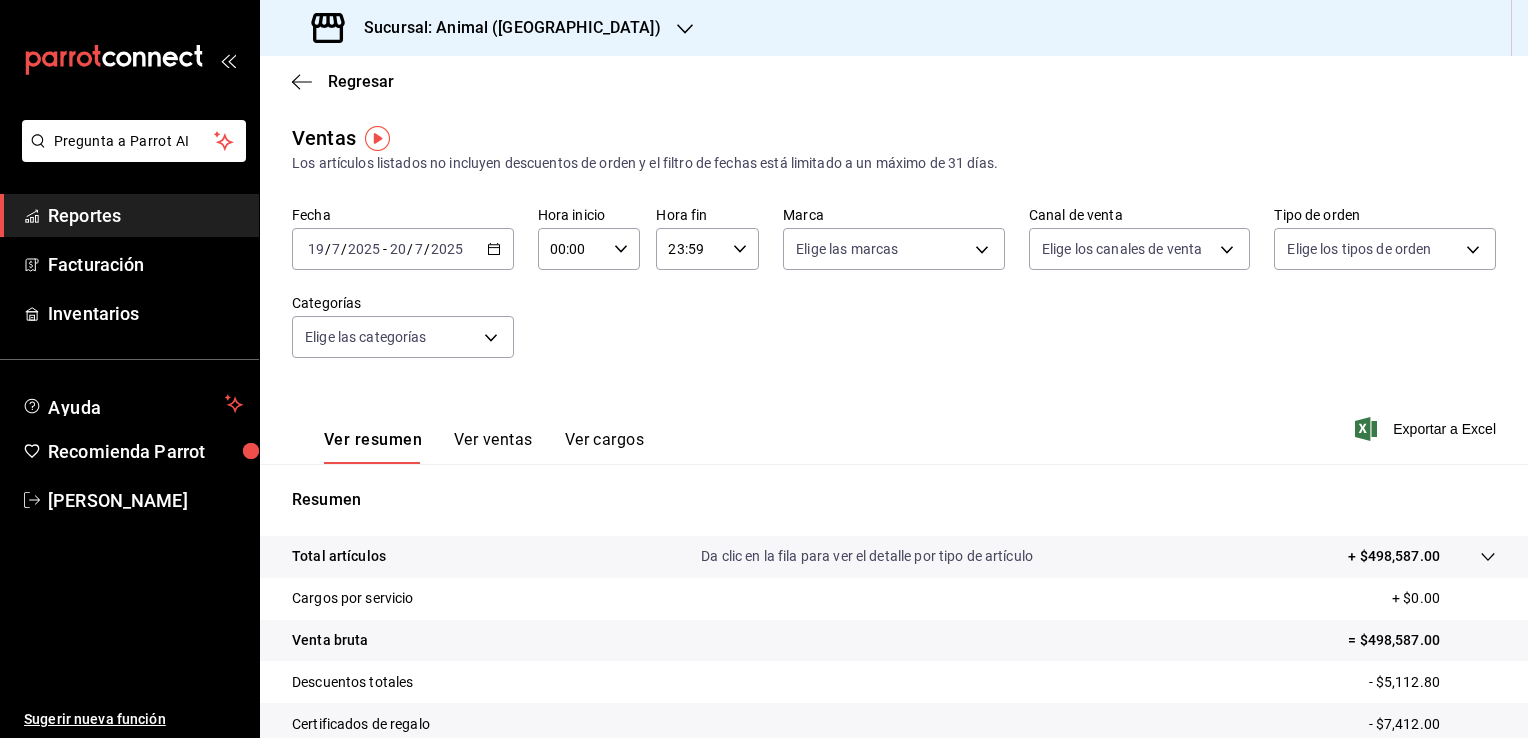 click on "2025-07-19 19 / 7 / 2025 - 2025-07-20 20 / 7 / 2025" at bounding box center [403, 249] 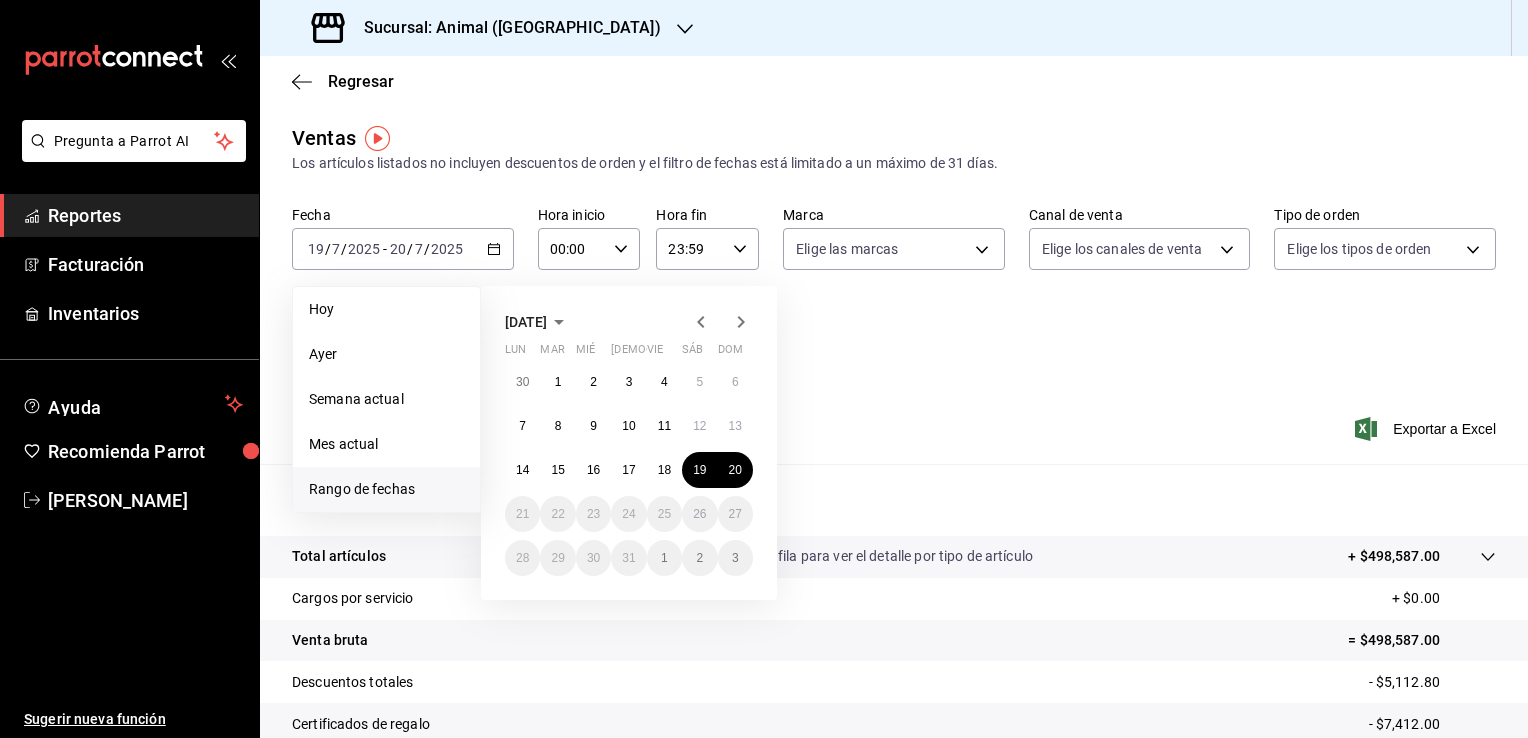 click on "Ver resumen Ver ventas Ver cargos Exportar a Excel" at bounding box center (894, 423) 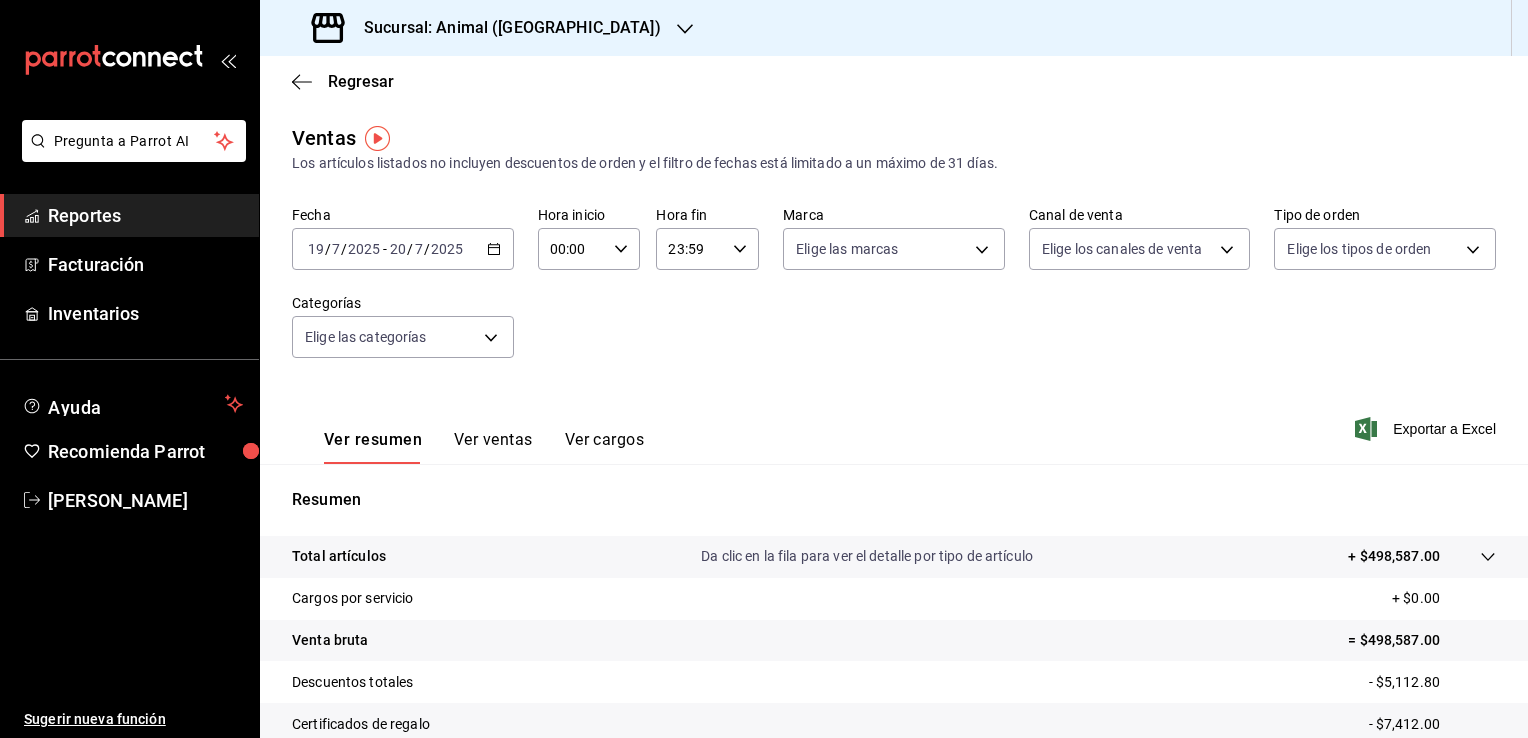 click on "Fecha 2025-07-19 19 / 7 / 2025 - 2025-07-20 20 / 7 / 2025 Hora inicio 00:00 Hora inicio Hora fin 23:59 Hora fin Marca Elige las marcas Canal de venta Elige los canales de venta Tipo de orden Elige los tipos de orden Categorías Elige las categorías" at bounding box center (894, 294) 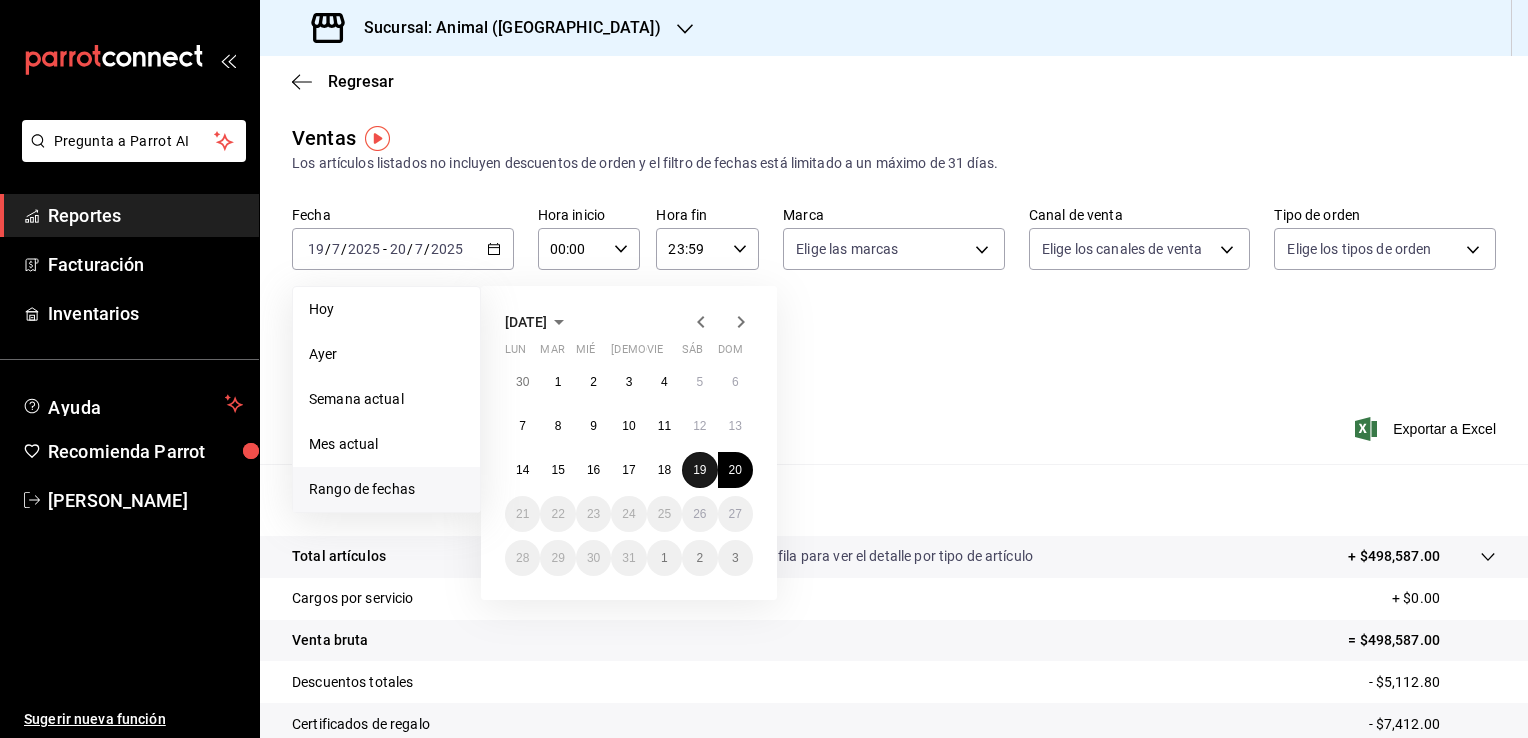 click on "19" at bounding box center (699, 470) 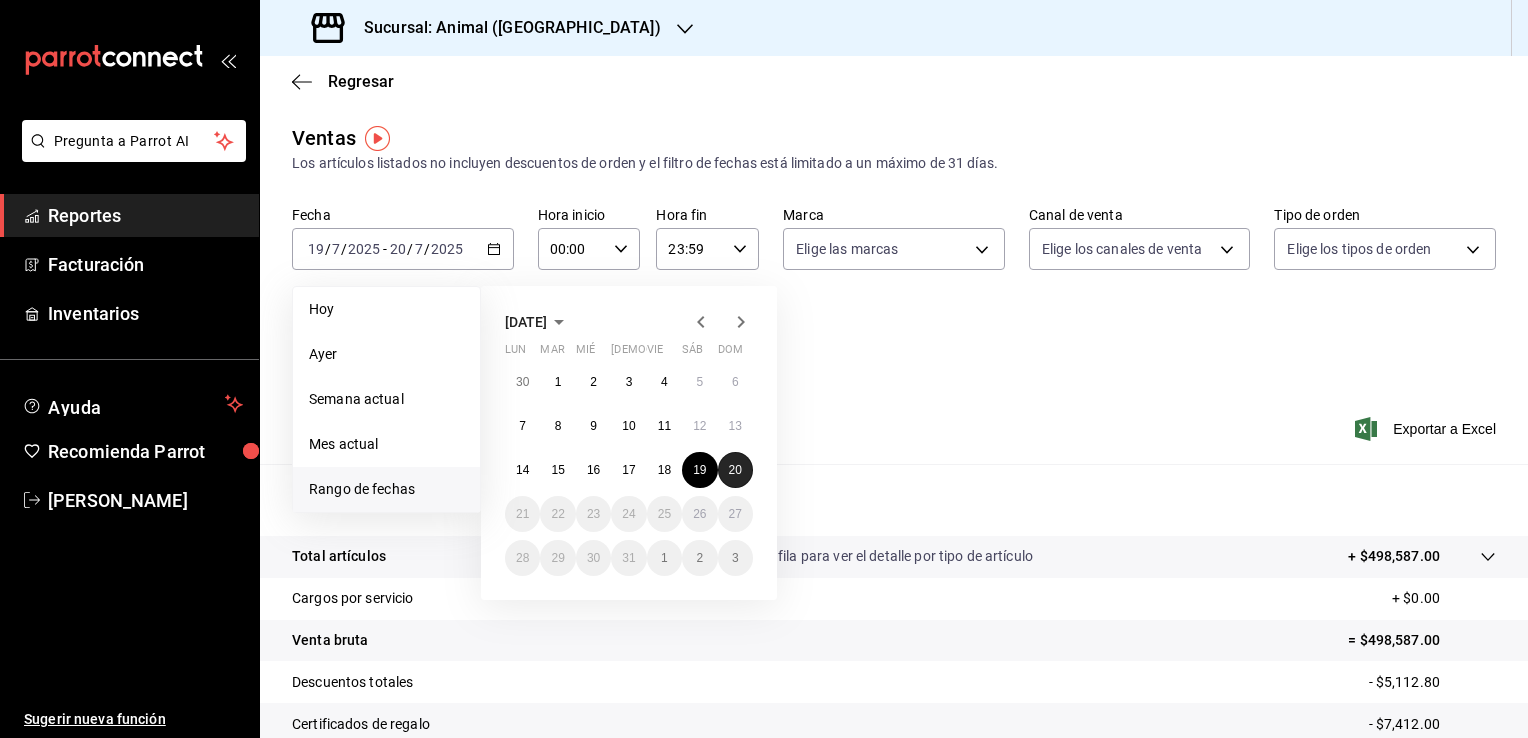 click on "20" at bounding box center (735, 470) 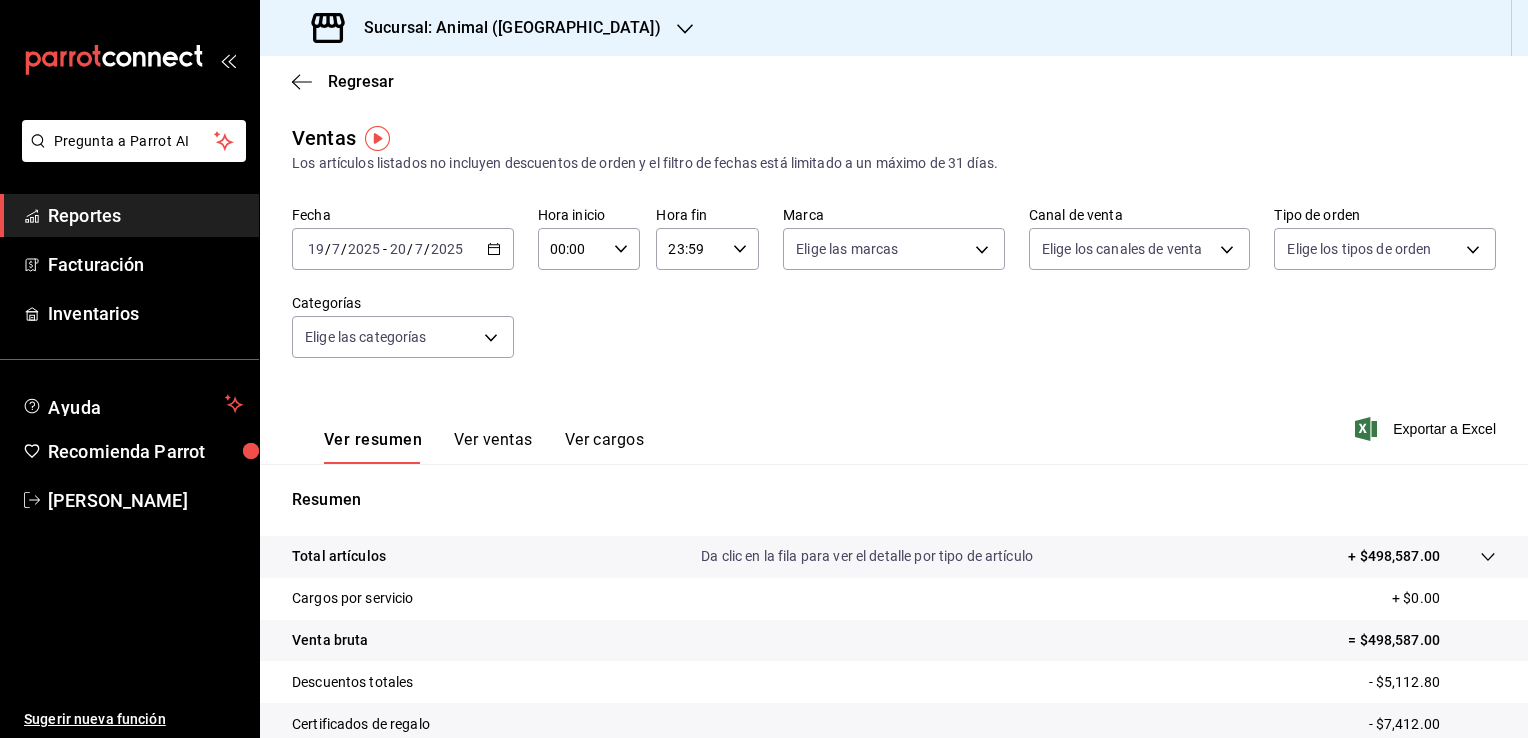 click on "00:00 Hora inicio" at bounding box center [589, 249] 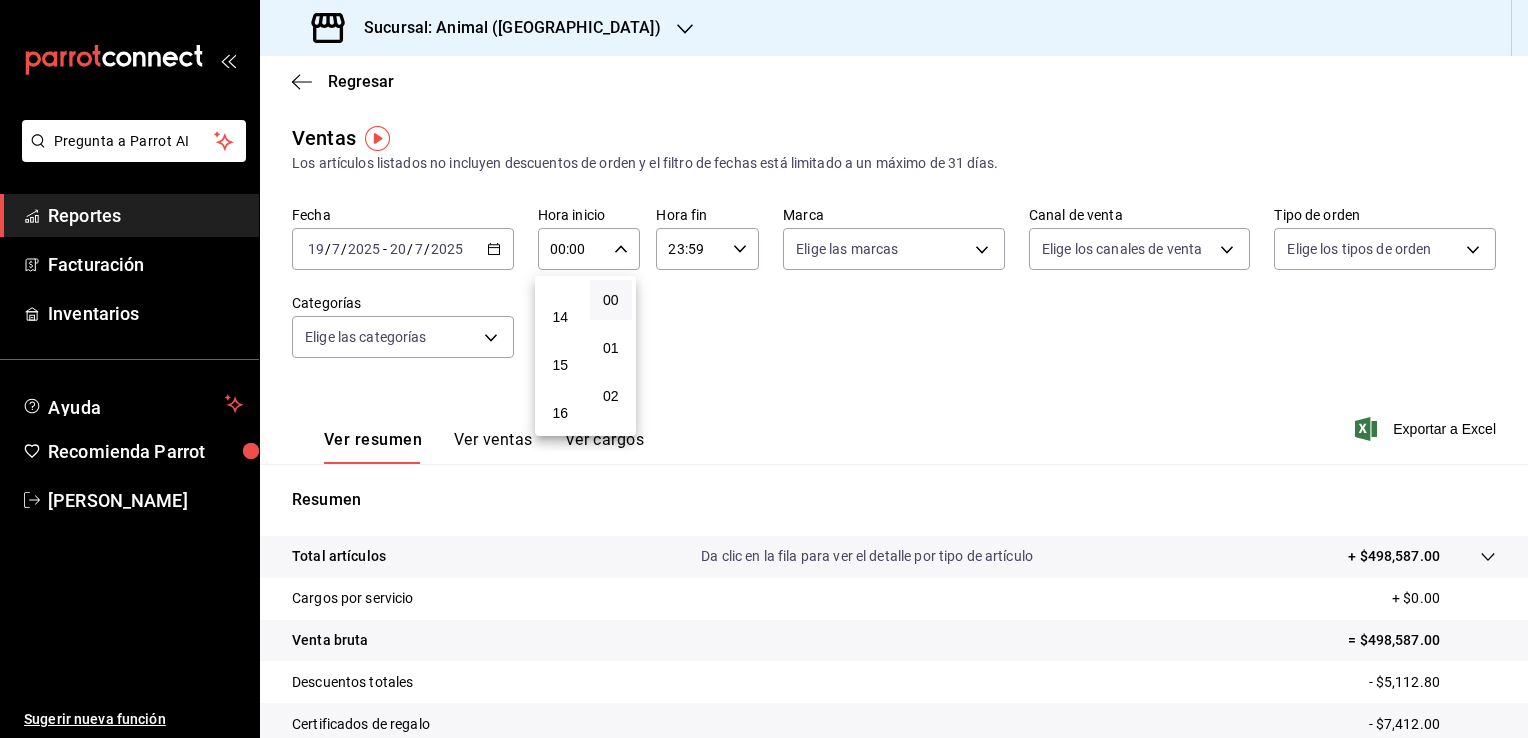 scroll, scrollTop: 700, scrollLeft: 0, axis: vertical 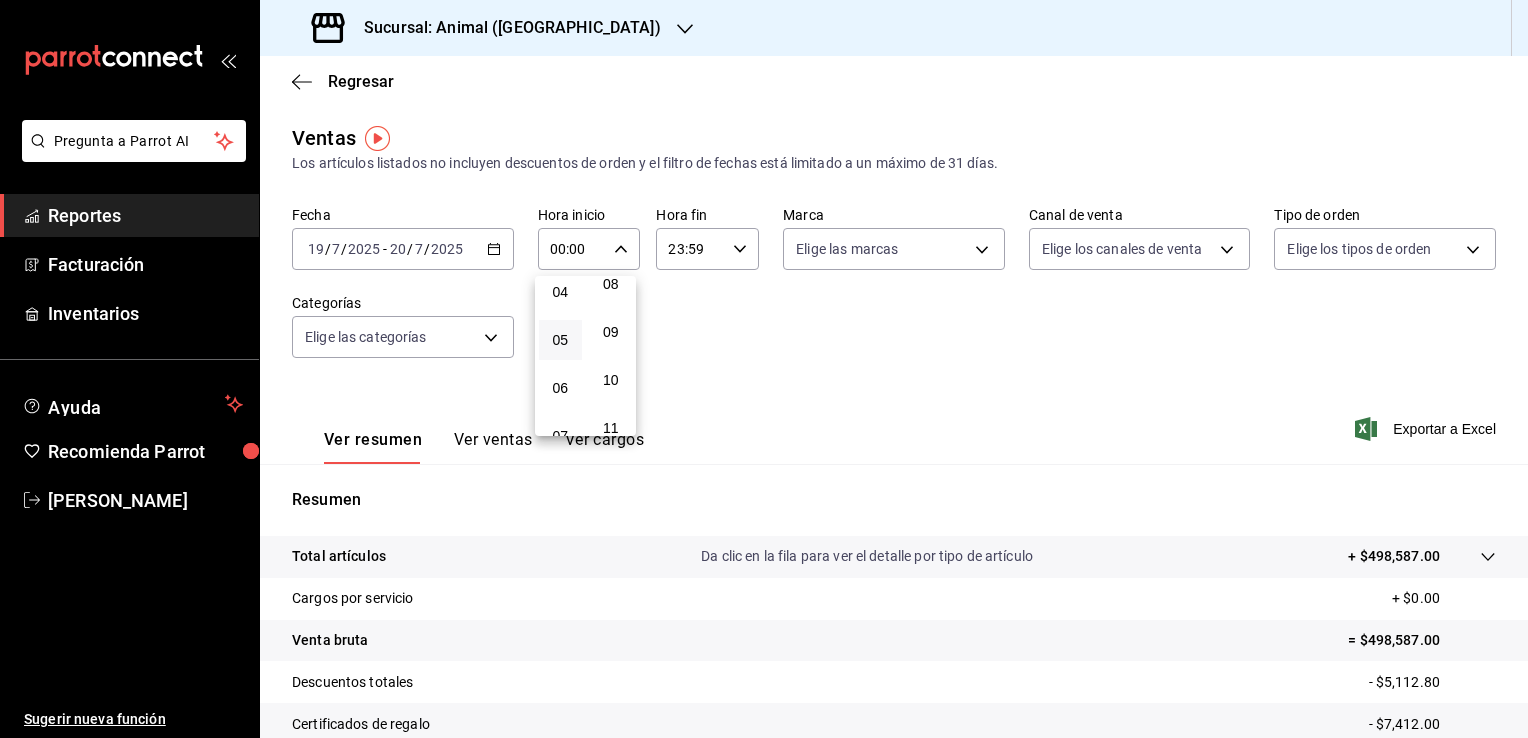 click on "05" at bounding box center [560, 340] 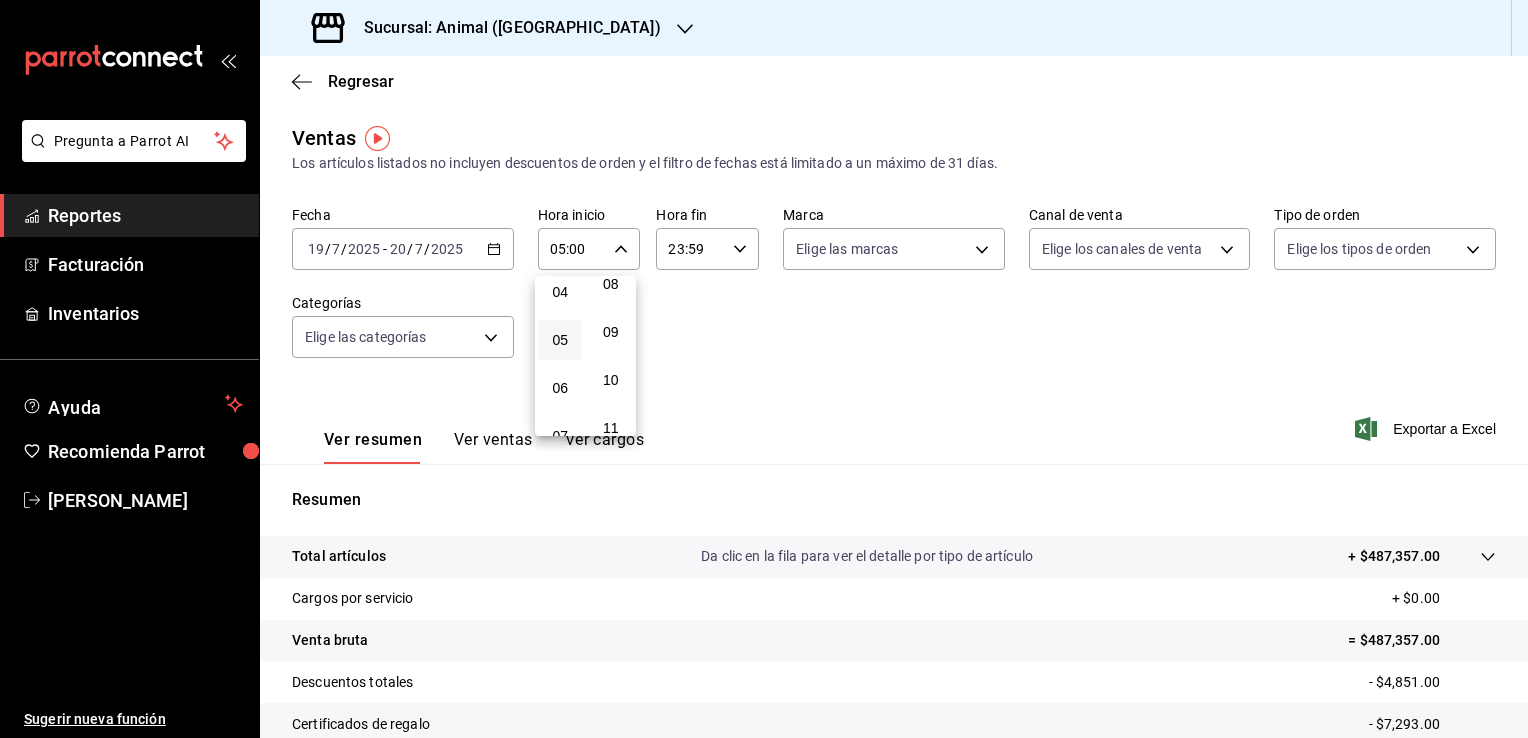 click at bounding box center [764, 369] 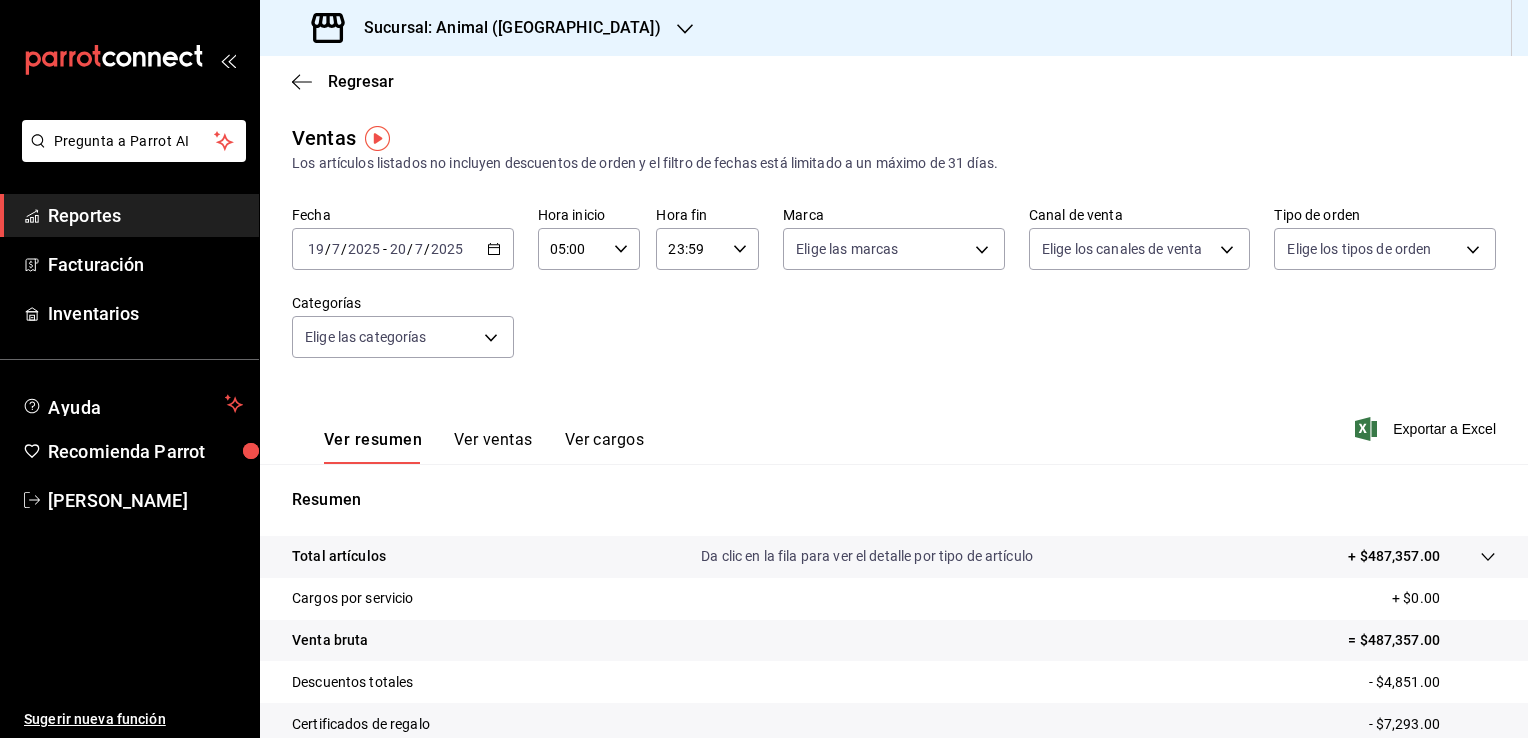 click 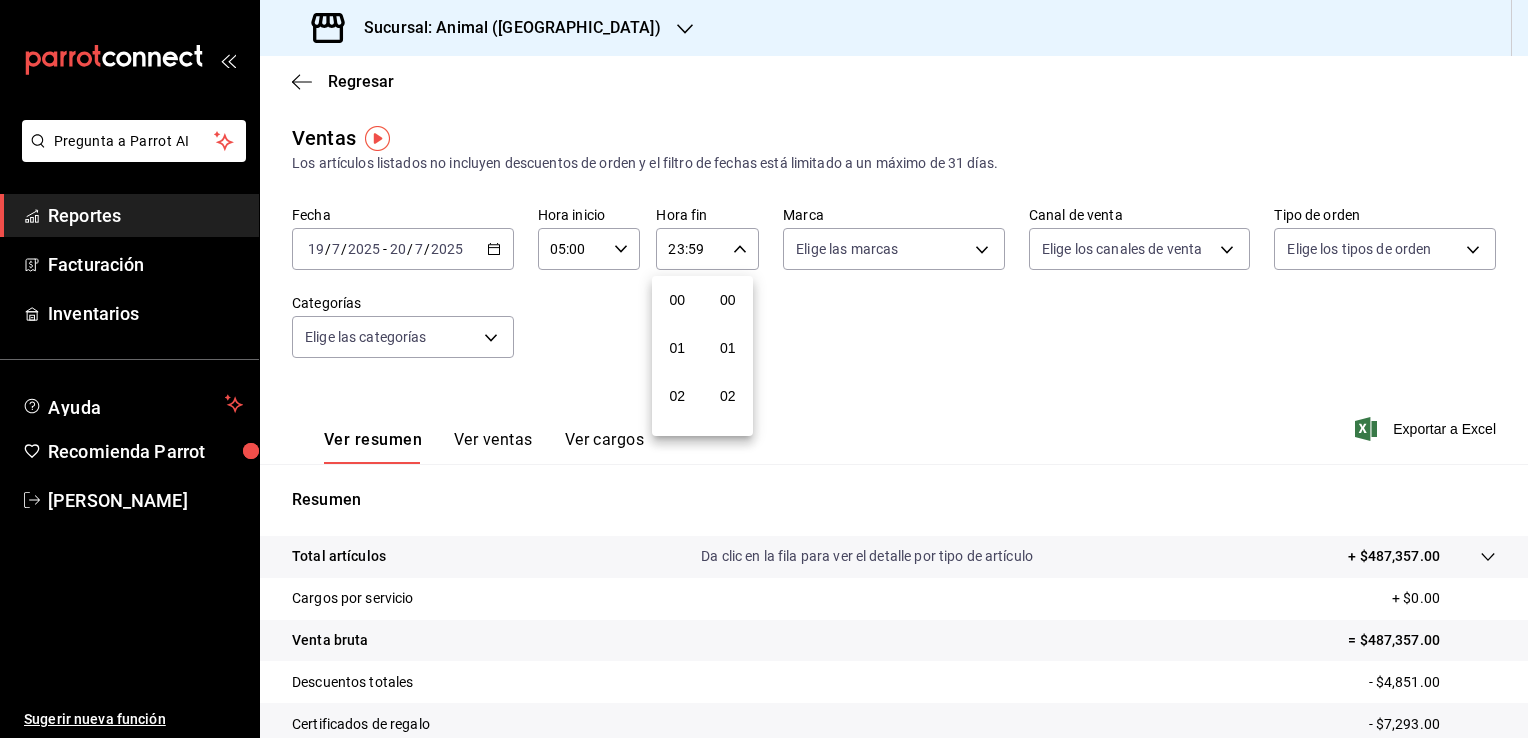 scroll, scrollTop: 1011, scrollLeft: 0, axis: vertical 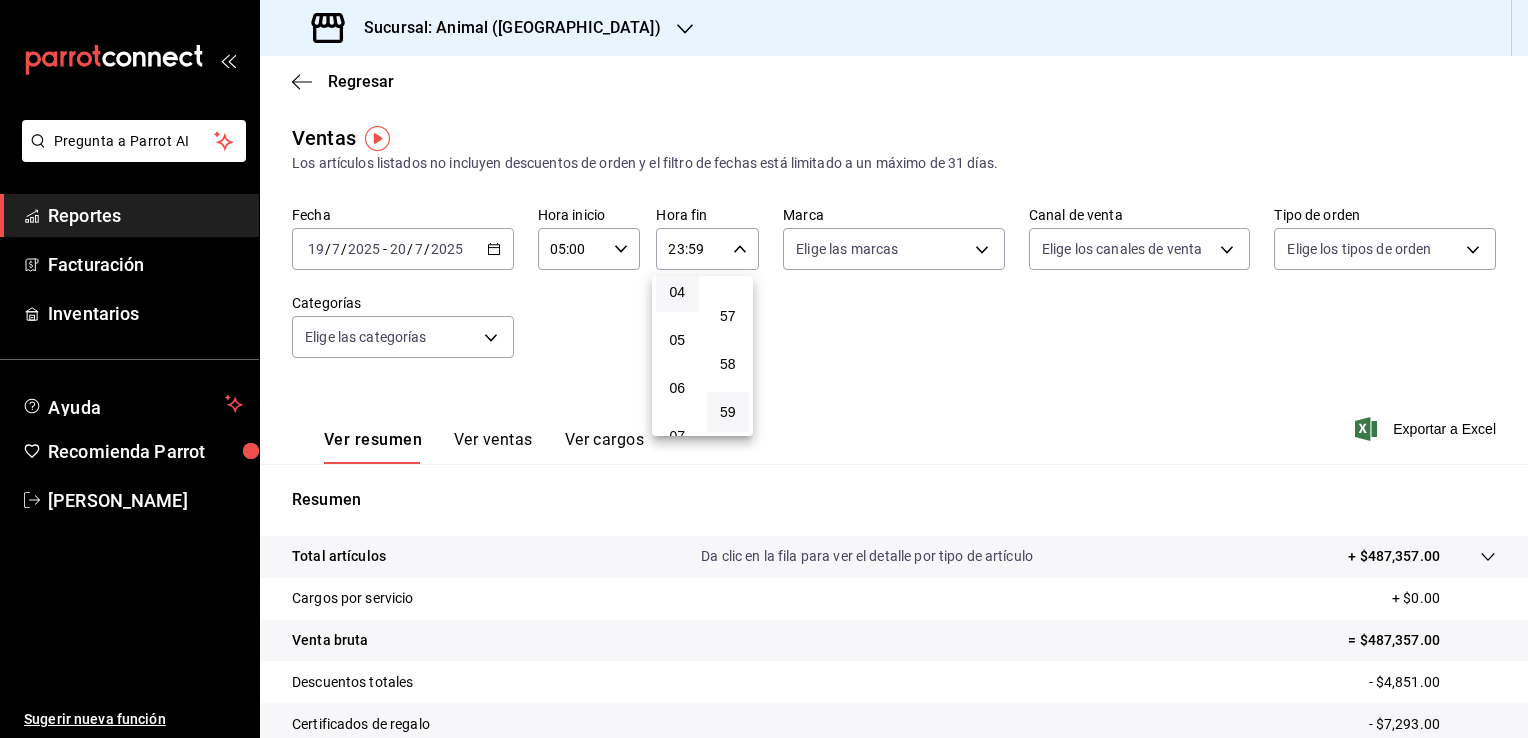click on "04" at bounding box center (677, 292) 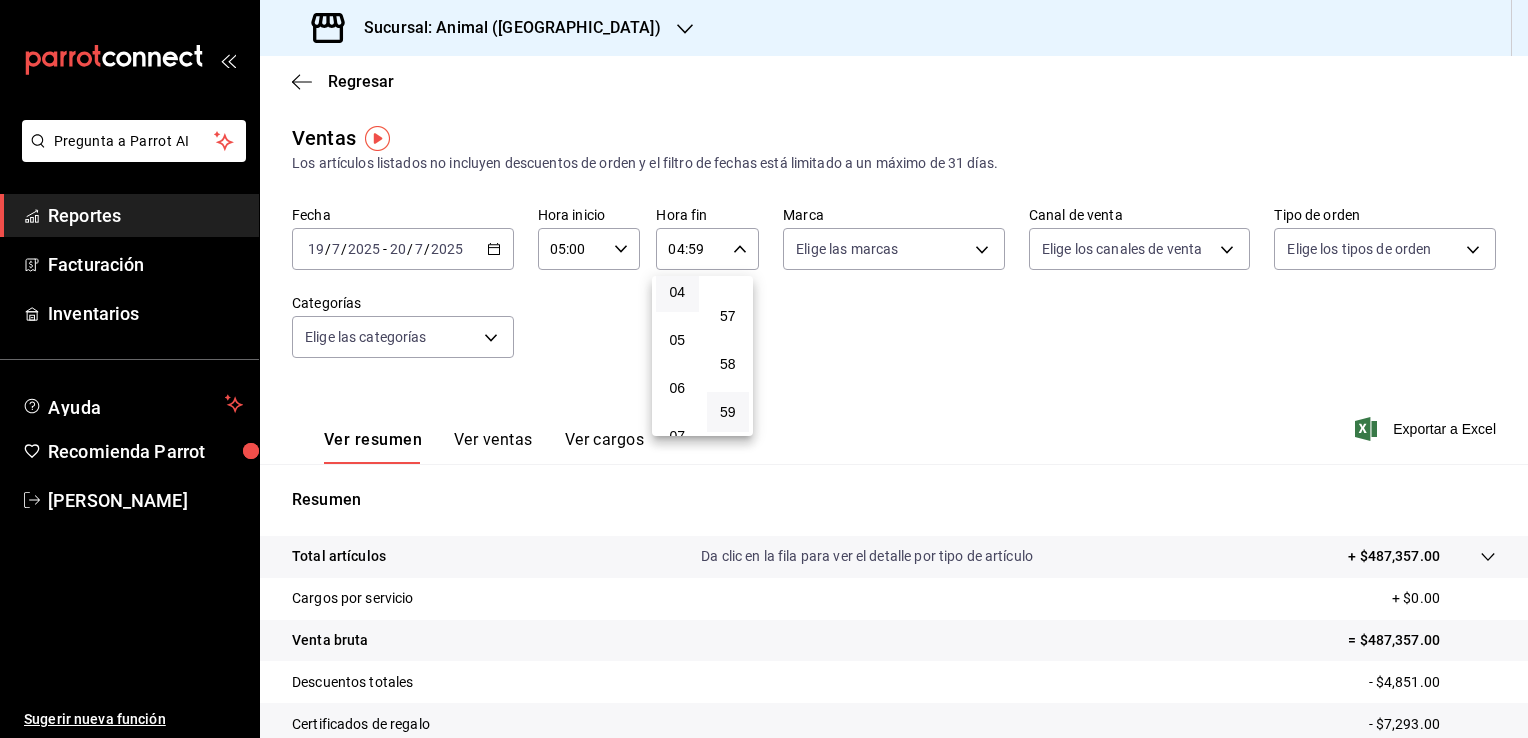 drag, startPoint x: 1040, startPoint y: 342, endPoint x: 1001, endPoint y: 339, distance: 39.115215 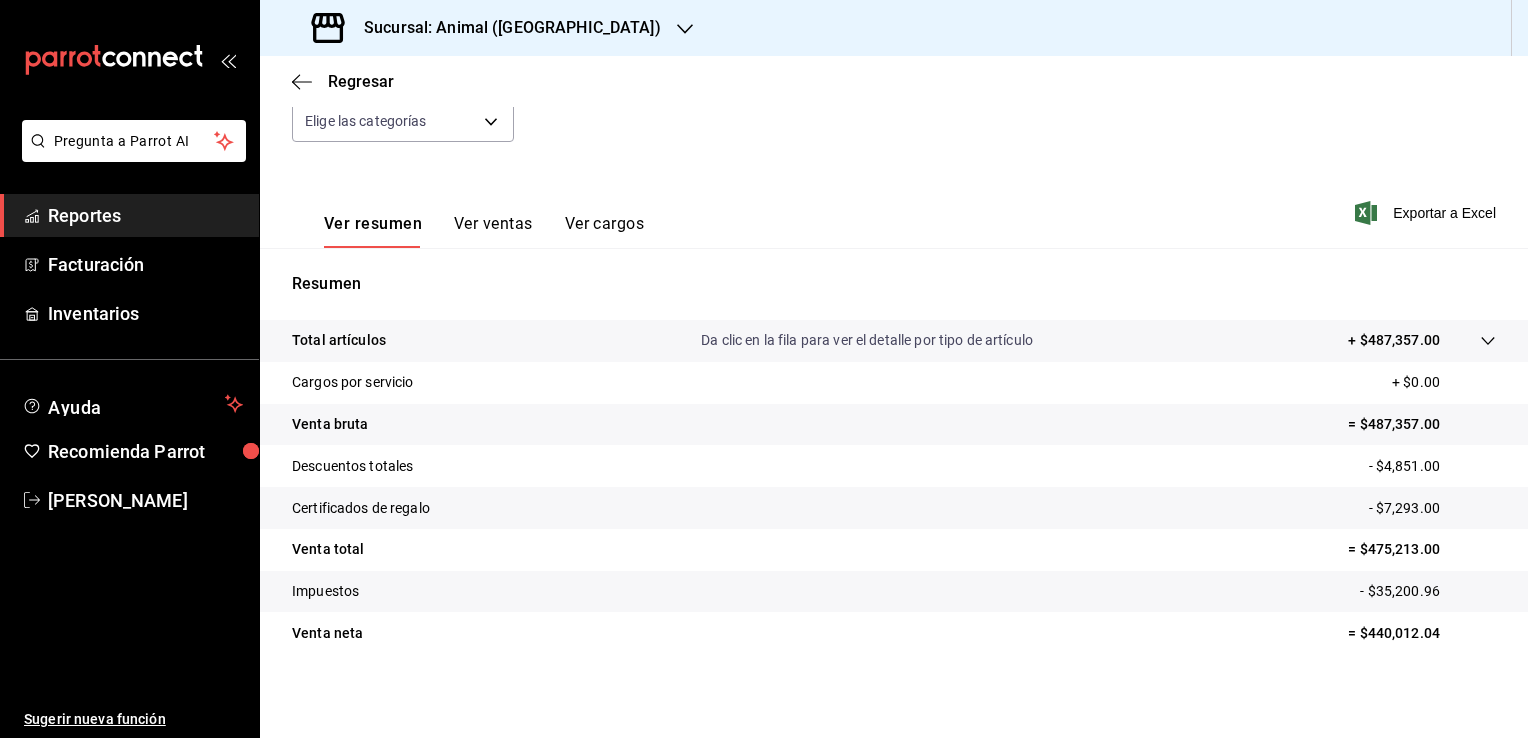 scroll, scrollTop: 220, scrollLeft: 0, axis: vertical 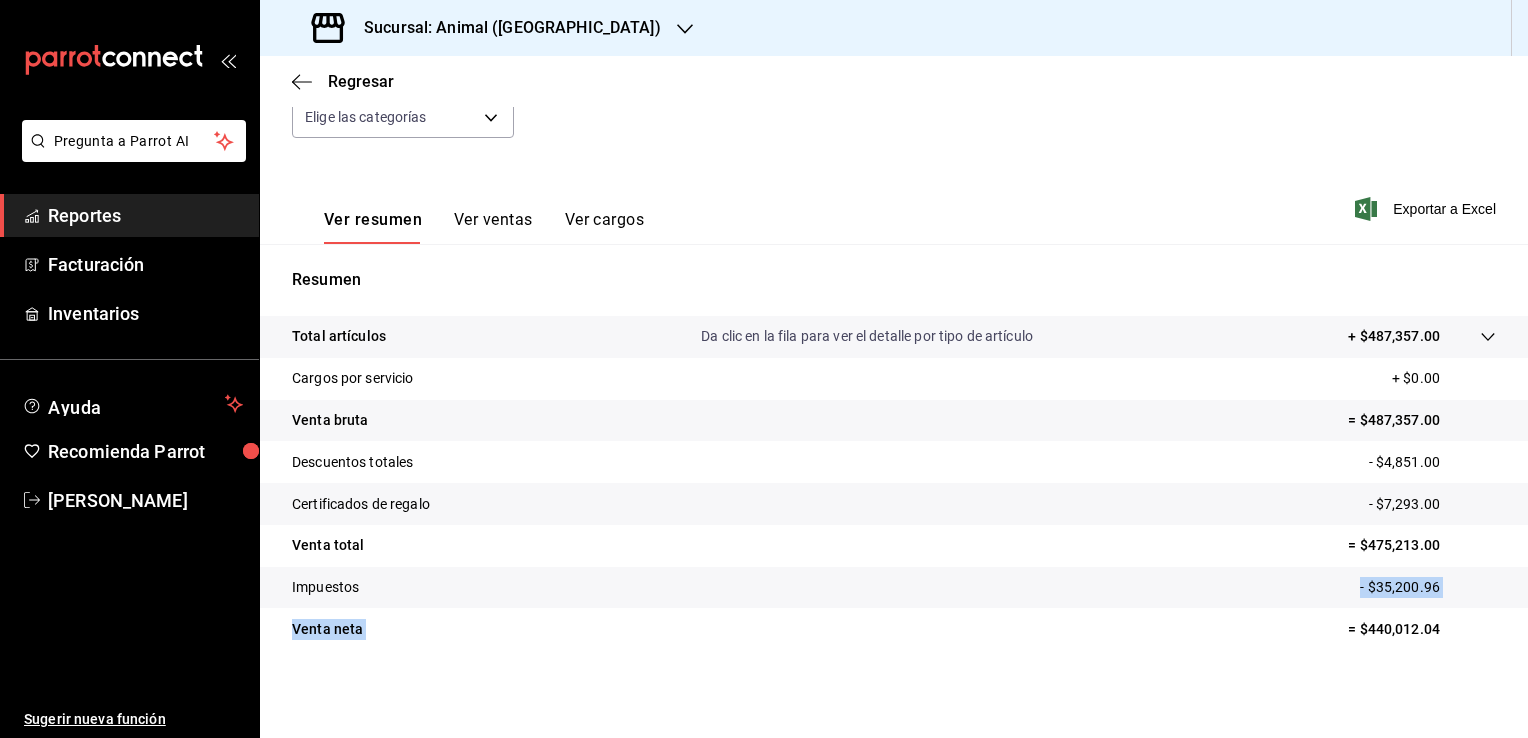 drag, startPoint x: 1032, startPoint y: 612, endPoint x: 1028, endPoint y: 601, distance: 11.7046995 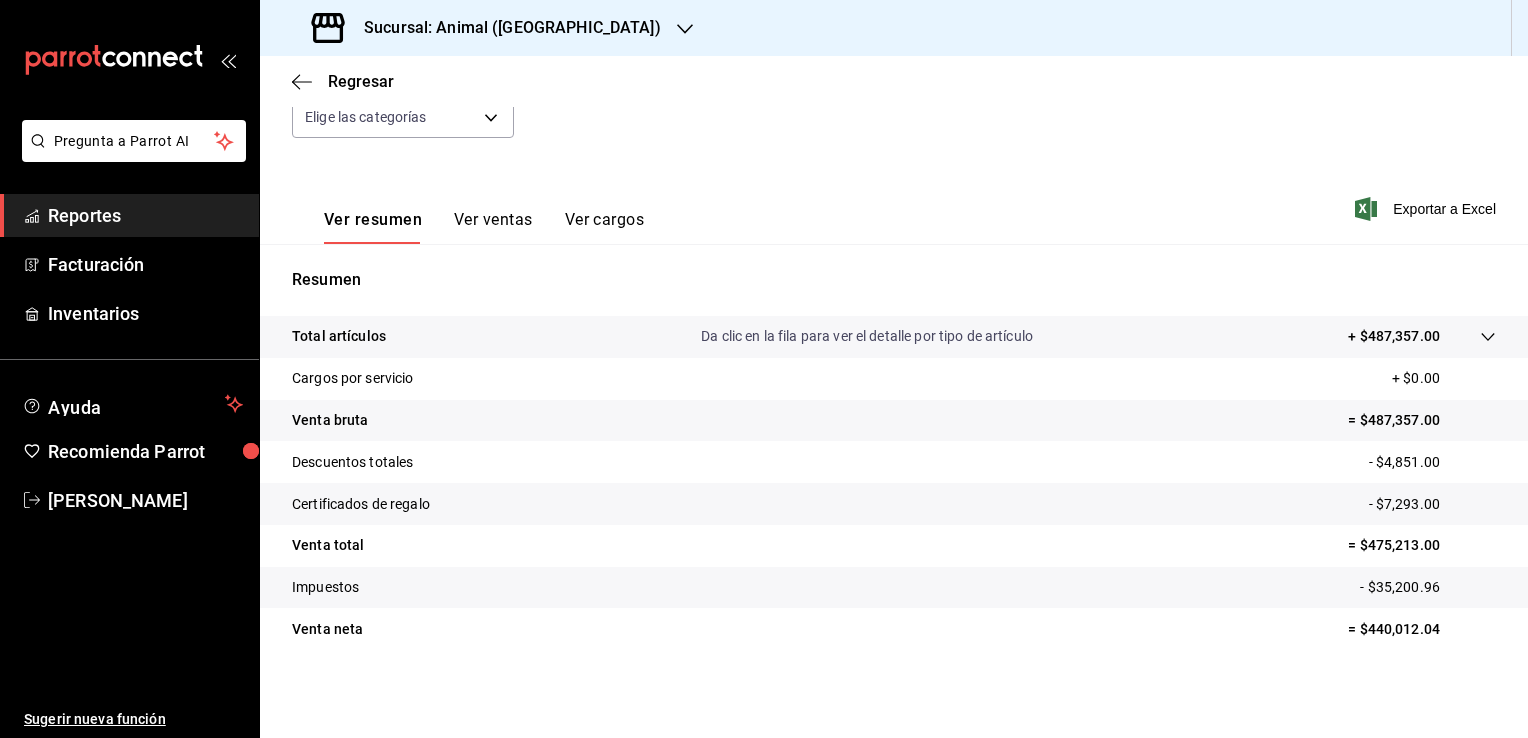 drag, startPoint x: 1028, startPoint y: 601, endPoint x: 1234, endPoint y: 461, distance: 249.07027 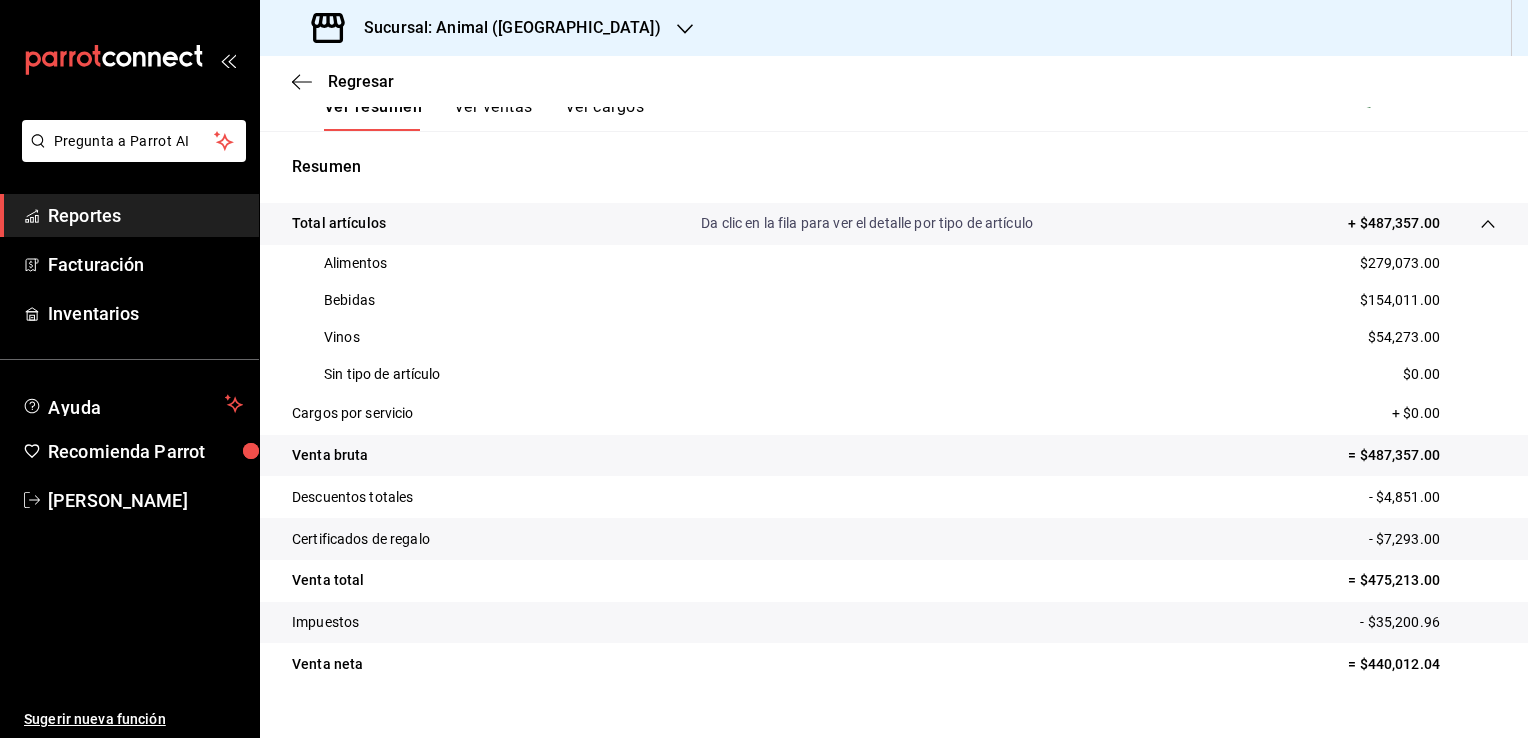 scroll, scrollTop: 368, scrollLeft: 0, axis: vertical 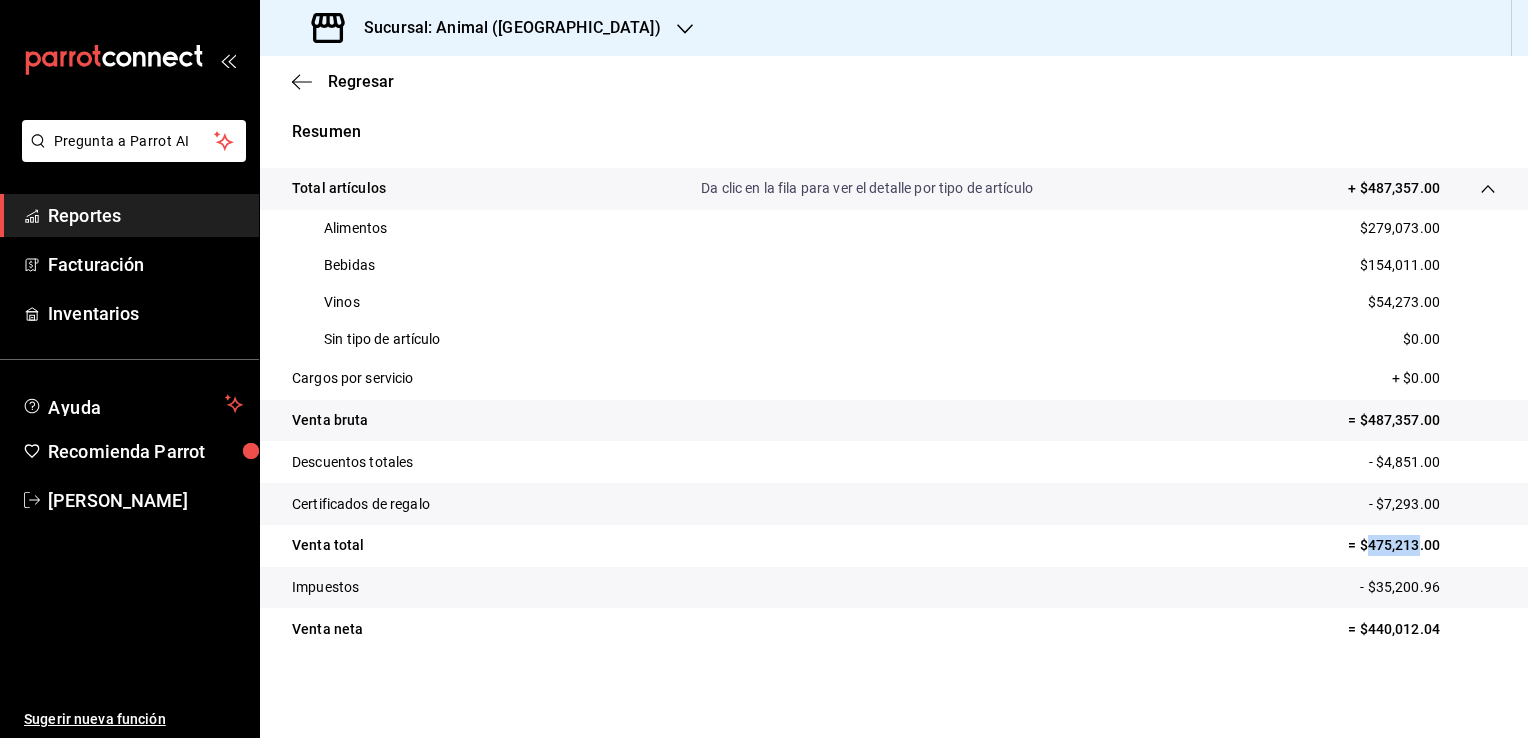 drag, startPoint x: 1357, startPoint y: 543, endPoint x: 1405, endPoint y: 534, distance: 48.83646 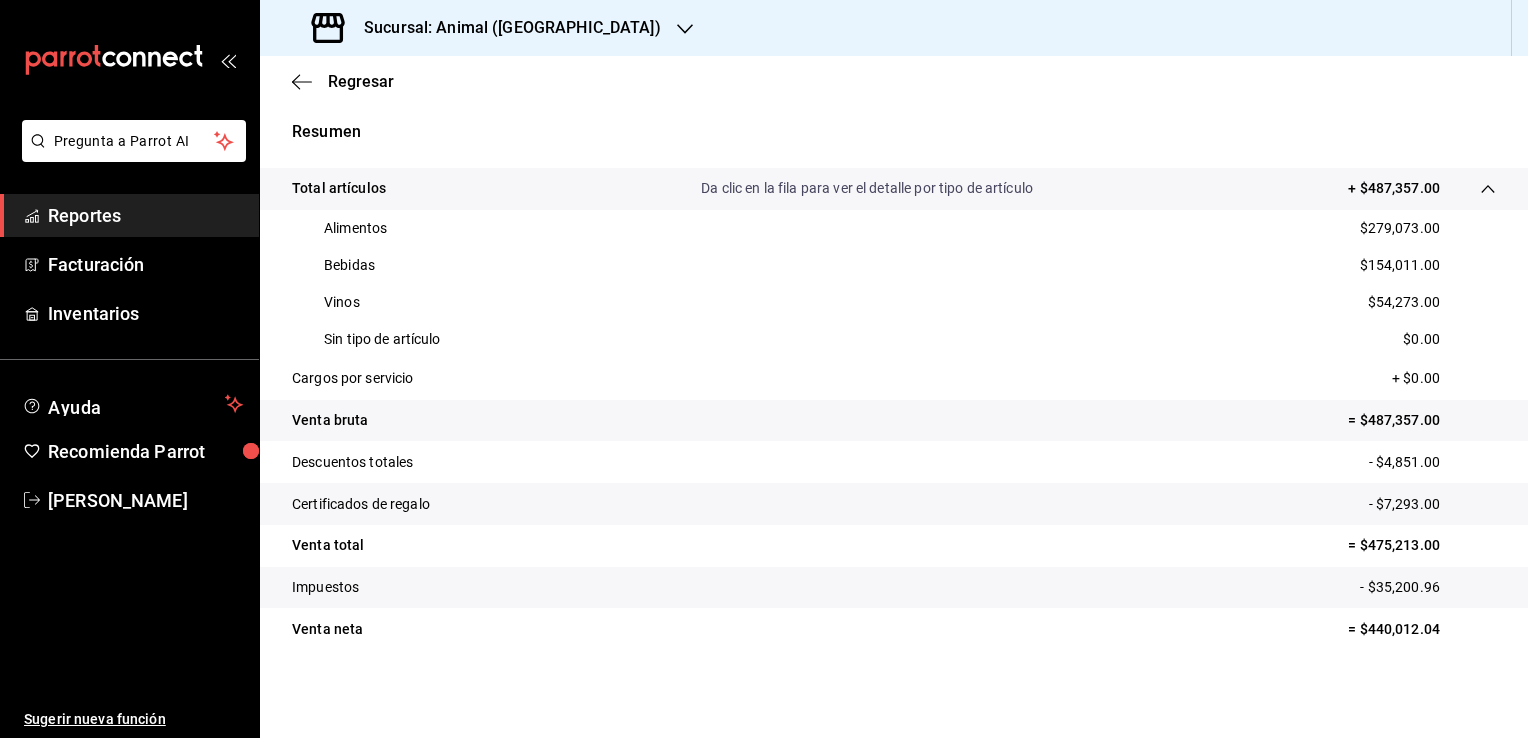 drag, startPoint x: 1405, startPoint y: 534, endPoint x: 1197, endPoint y: 546, distance: 208.34587 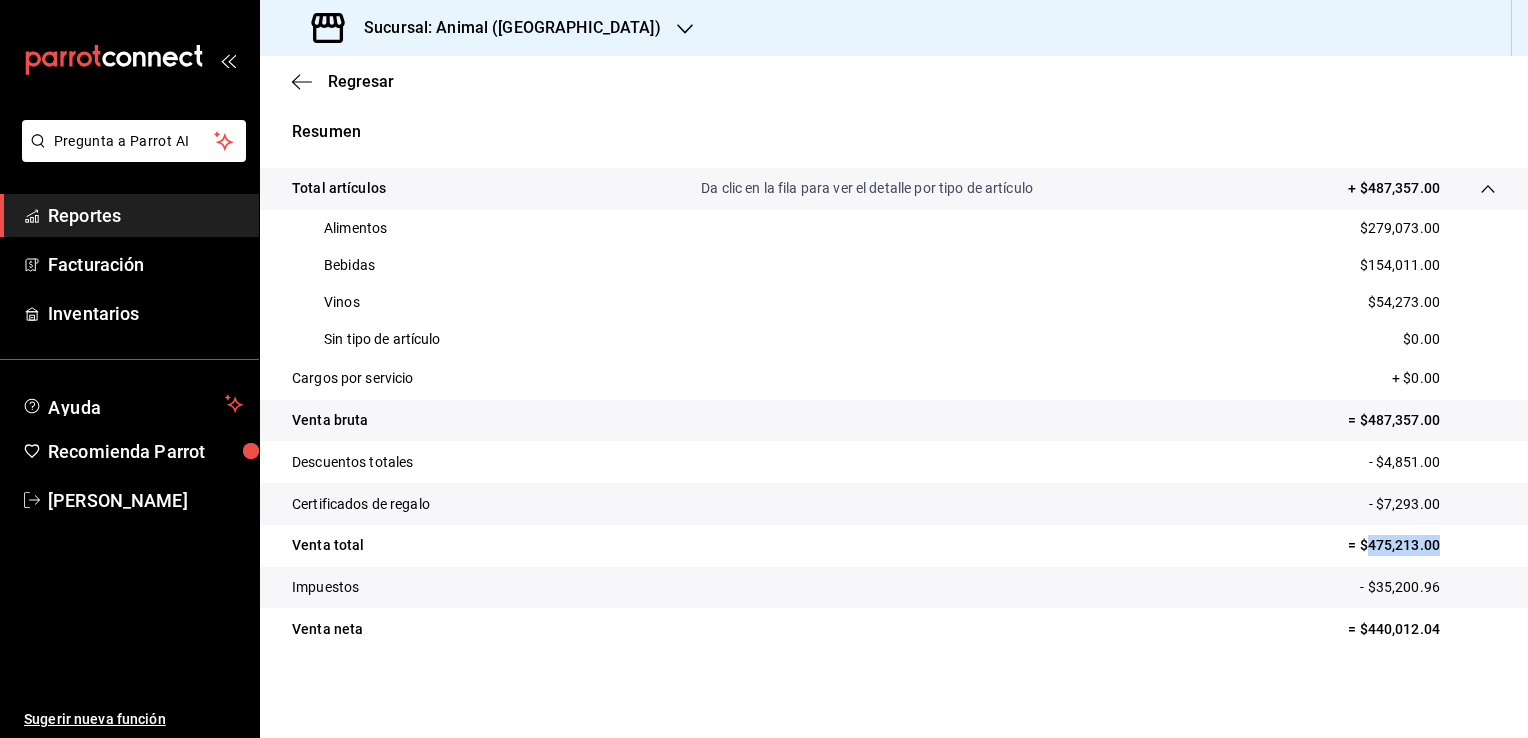 click on "= $475,213.00" at bounding box center (1422, 545) 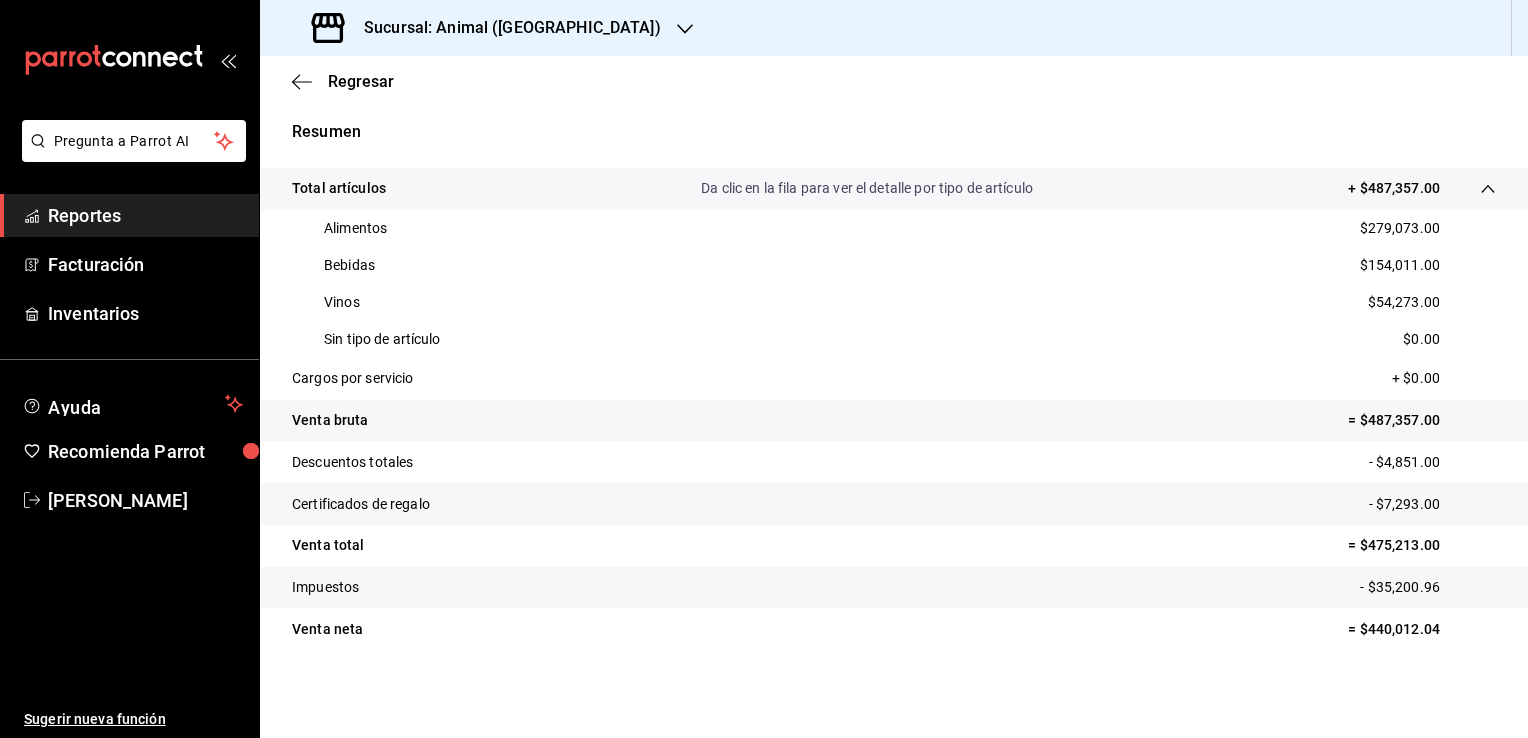 drag, startPoint x: 1379, startPoint y: 545, endPoint x: 1160, endPoint y: 628, distance: 234.20078 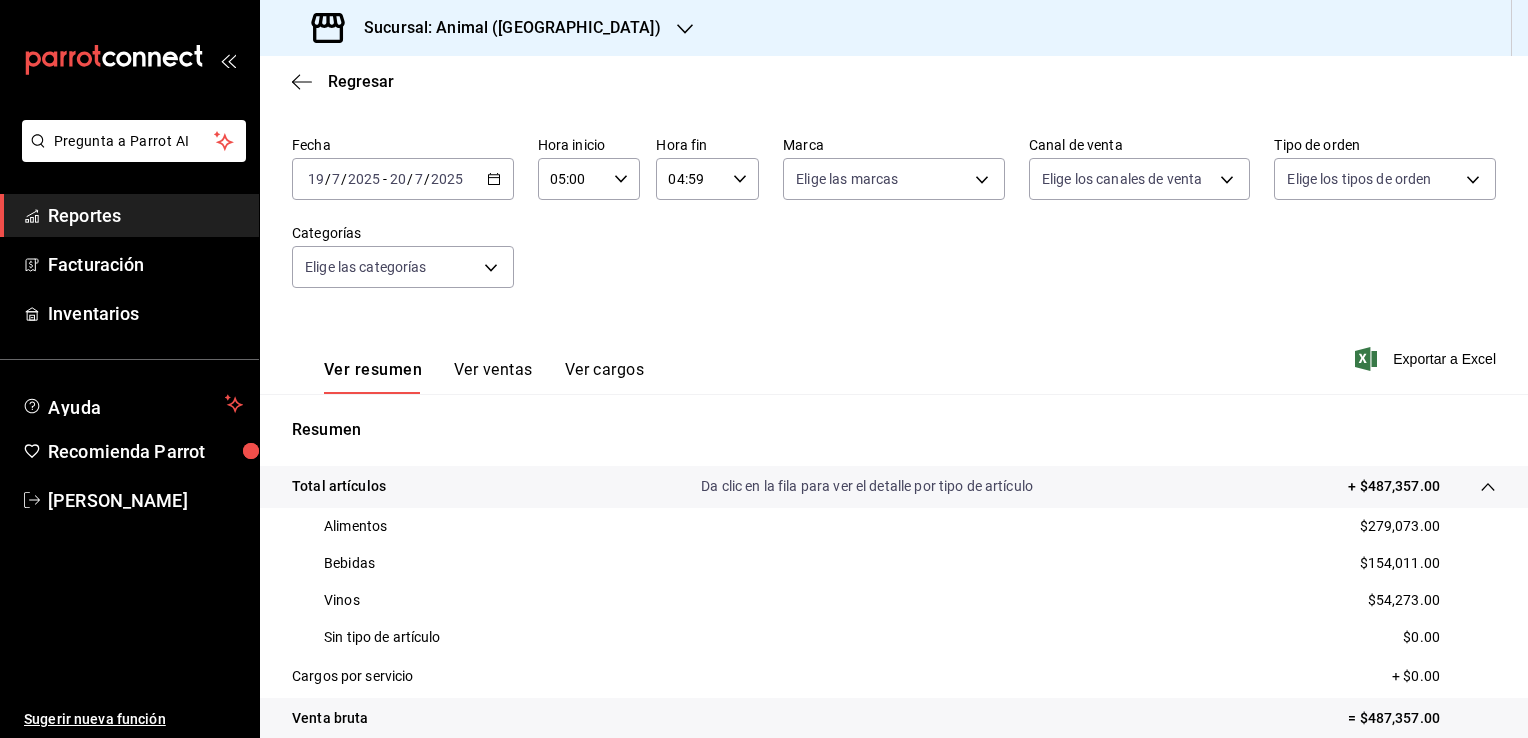 scroll, scrollTop: 200, scrollLeft: 0, axis: vertical 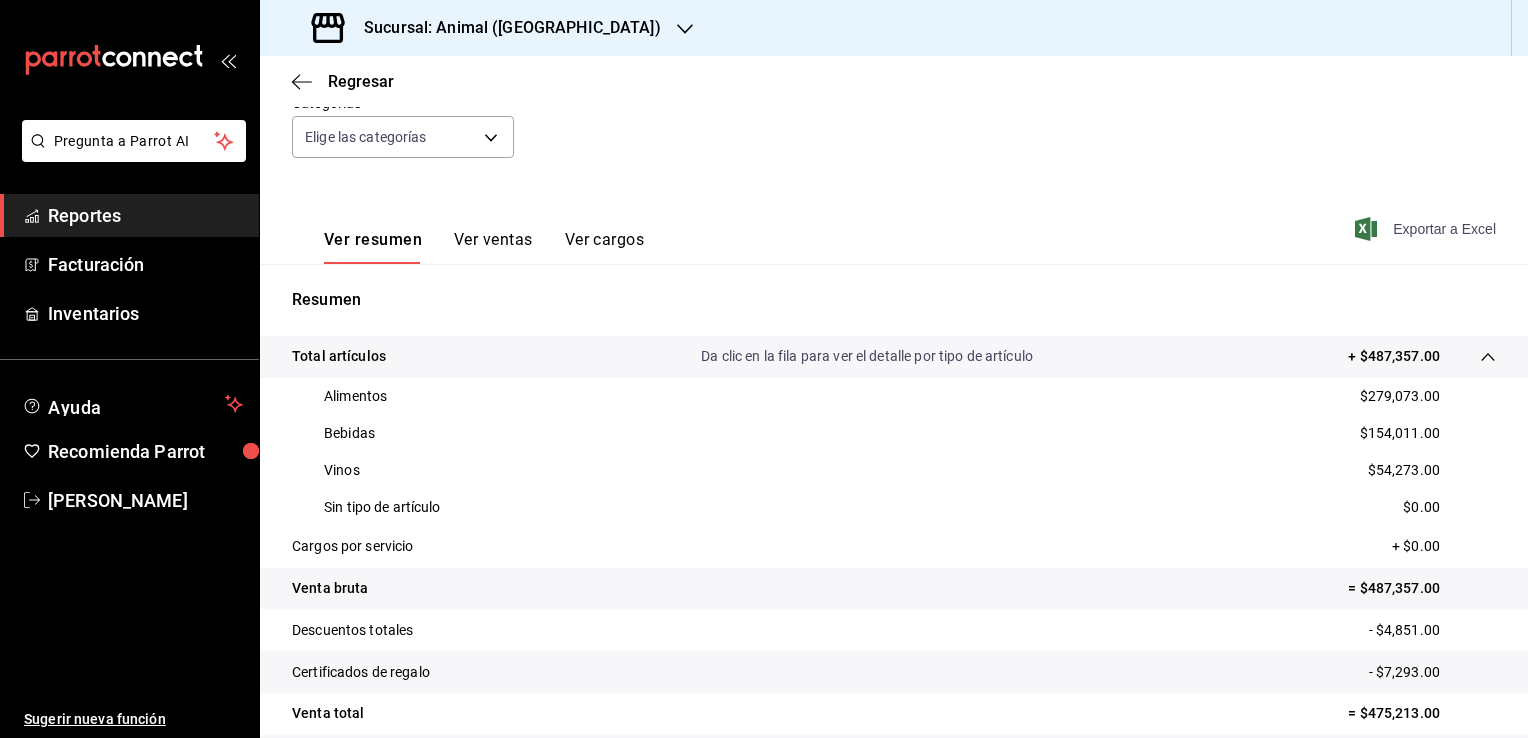 click on "Exportar a Excel" at bounding box center [1427, 229] 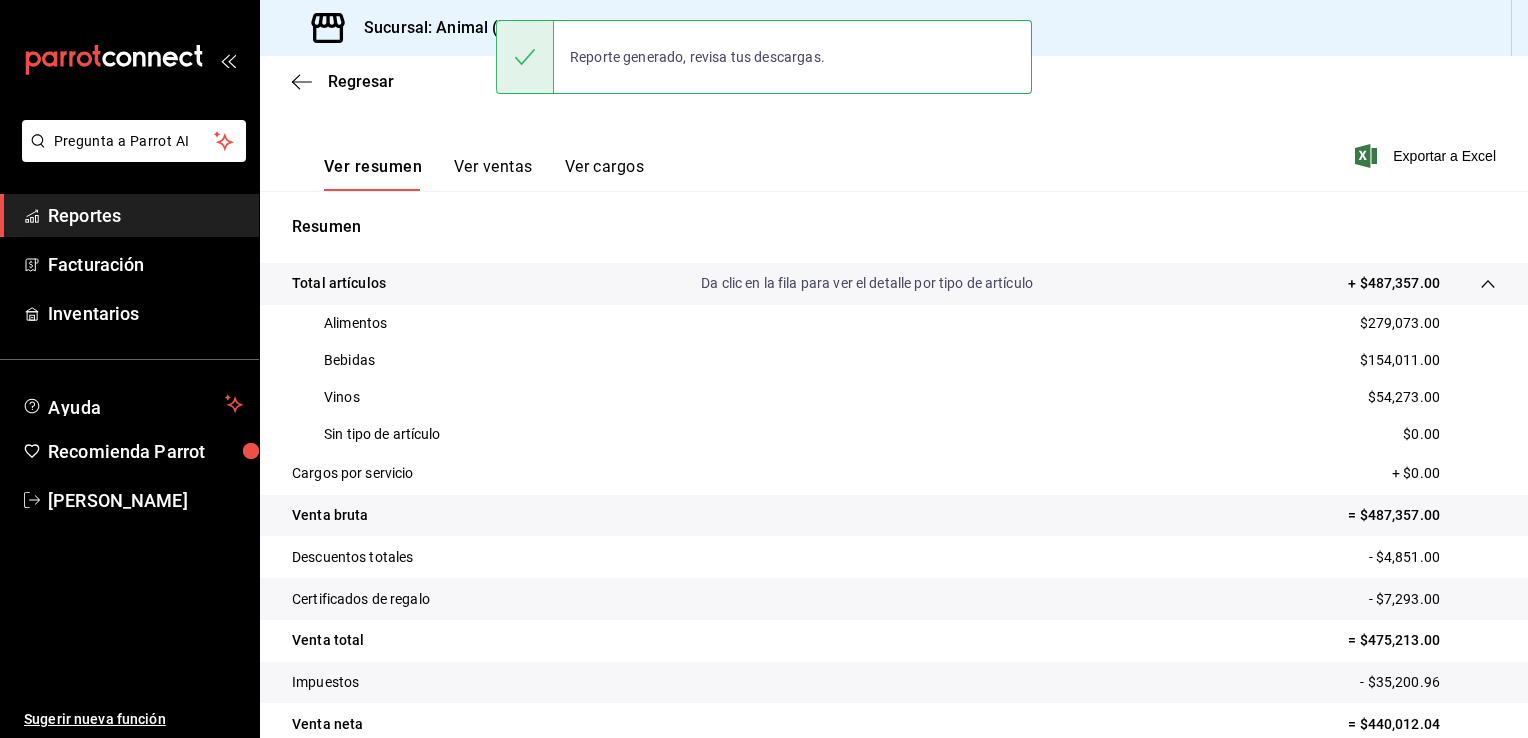 scroll, scrollTop: 368, scrollLeft: 0, axis: vertical 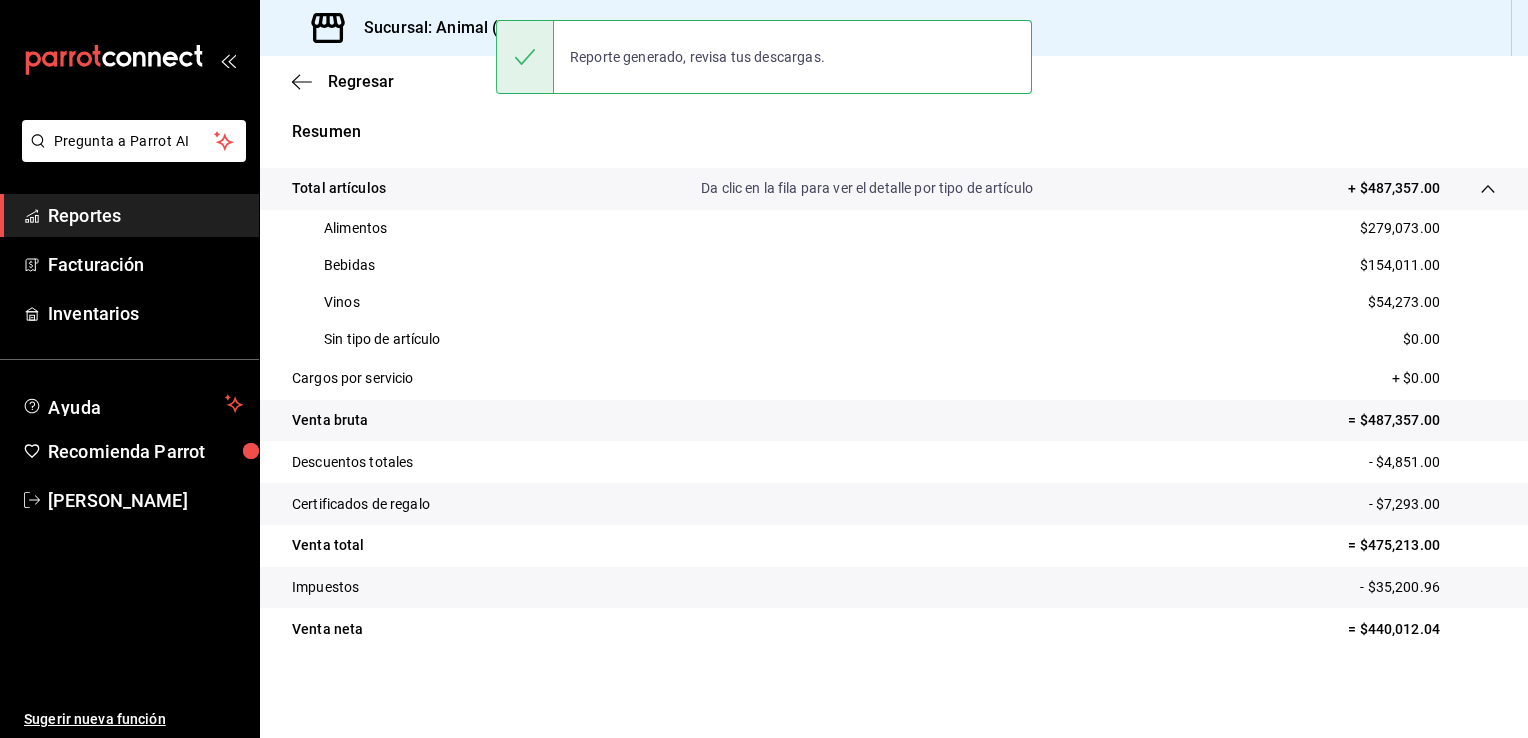 drag, startPoint x: 791, startPoint y: 418, endPoint x: 760, endPoint y: 421, distance: 31.144823 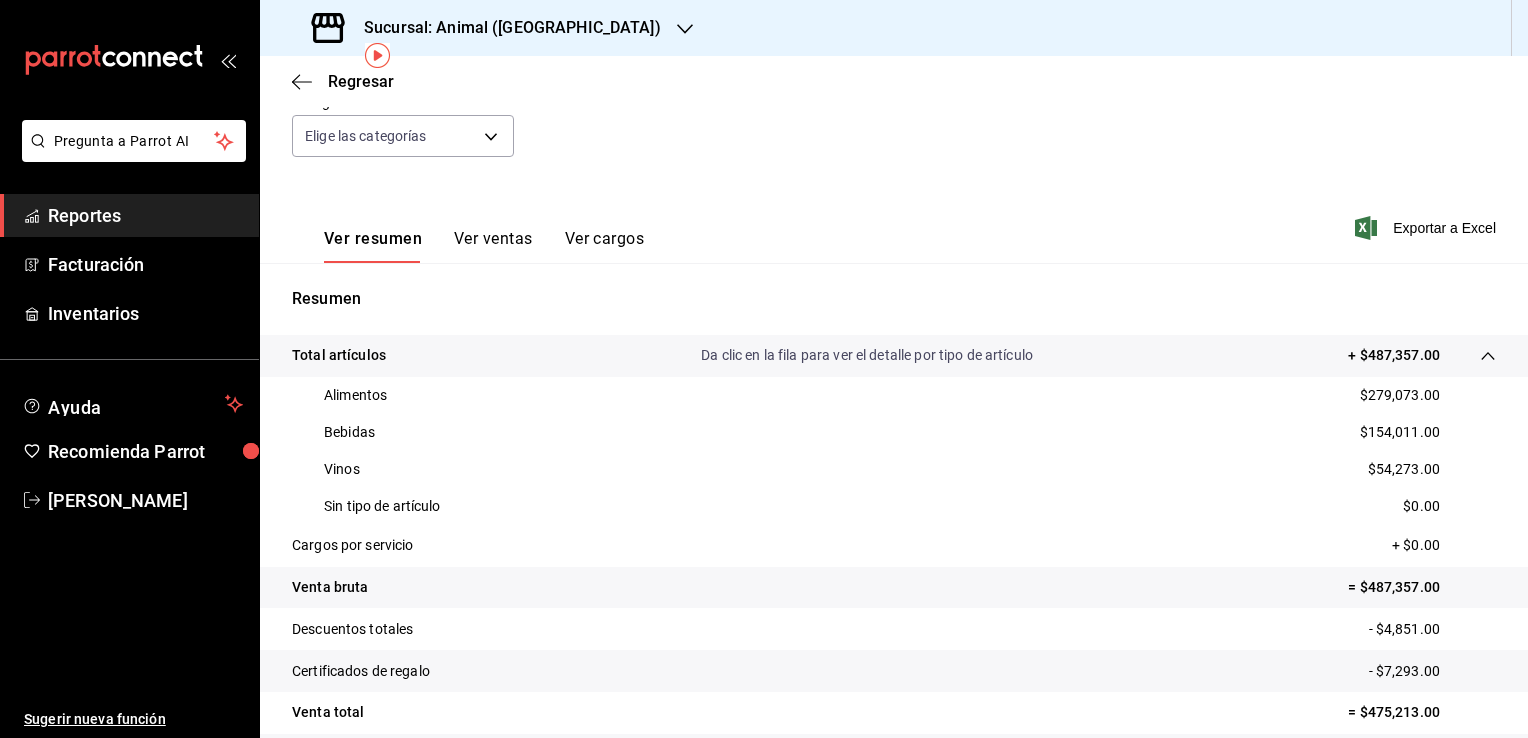 scroll, scrollTop: 0, scrollLeft: 0, axis: both 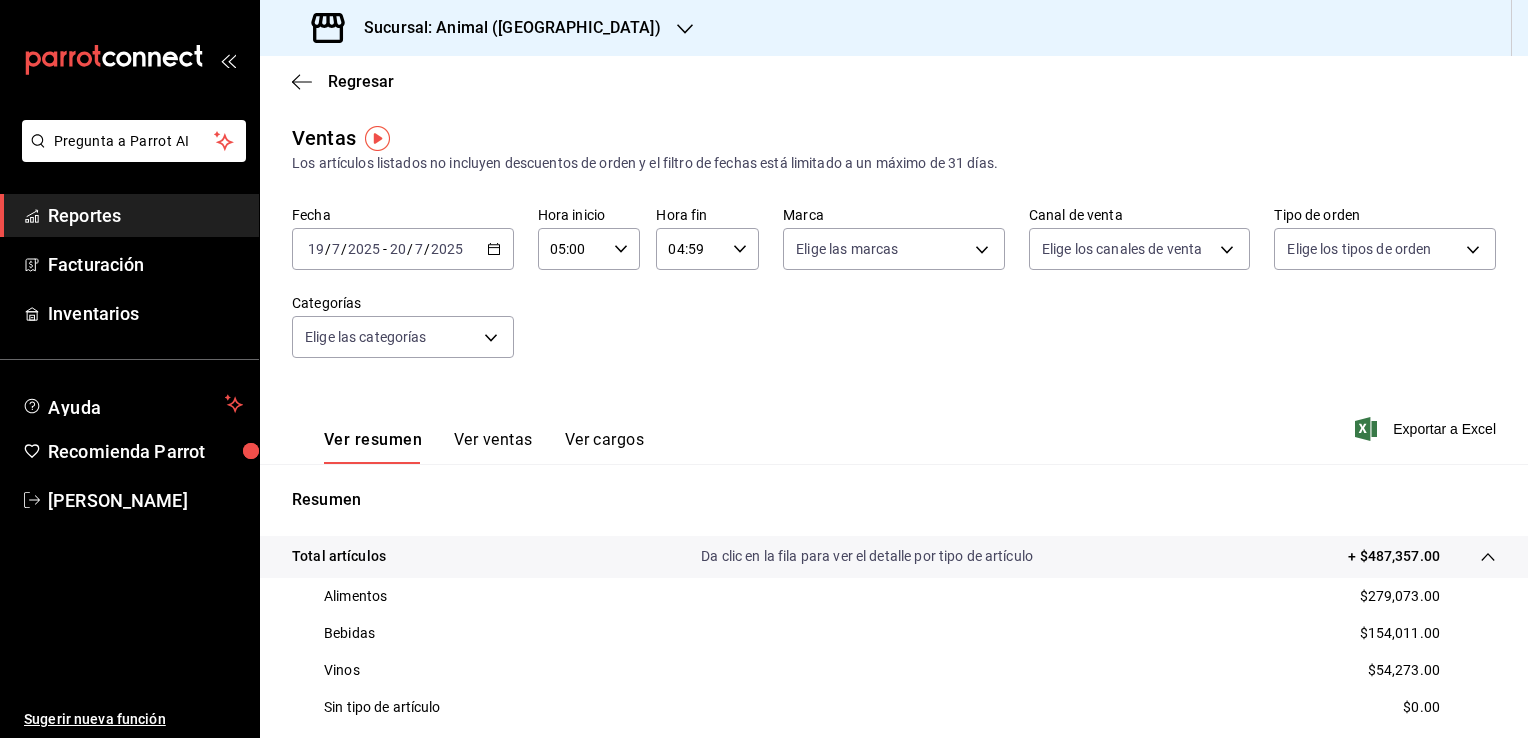 click on "Reportes" at bounding box center (145, 215) 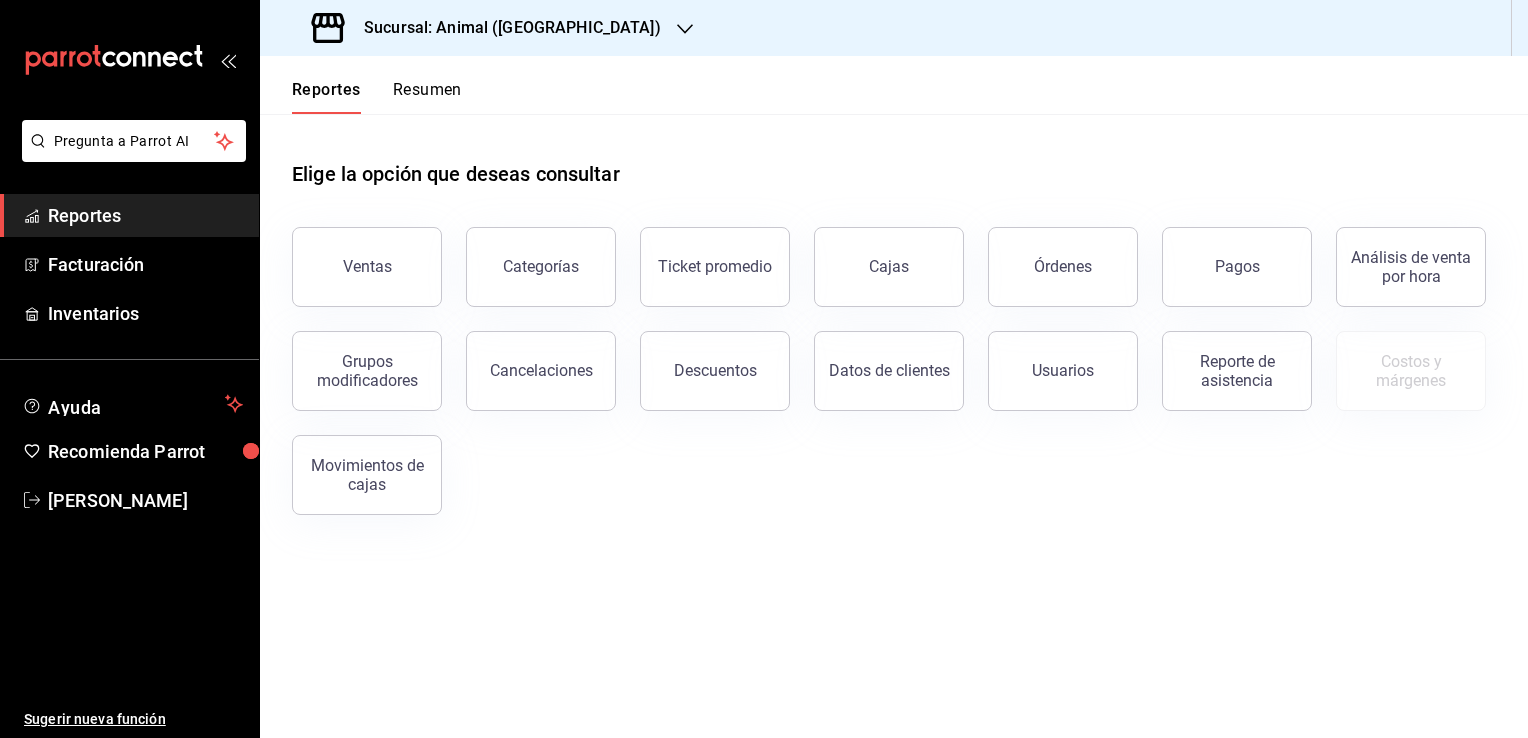 drag, startPoint x: 683, startPoint y: 386, endPoint x: 629, endPoint y: 382, distance: 54.147945 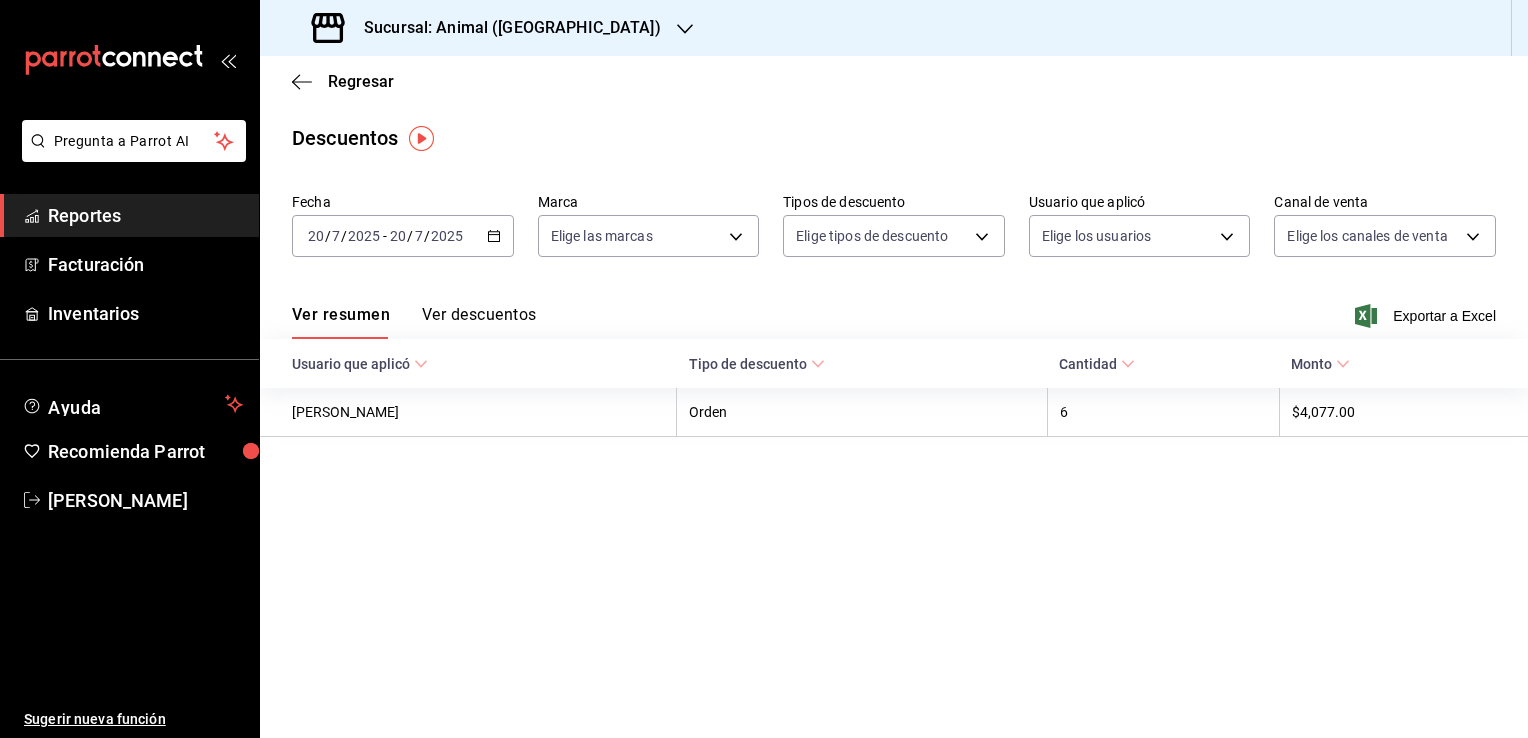 click on "2025-07-20 20 / 7 / 2025 - 2025-07-20 20 / 7 / 2025" at bounding box center (403, 236) 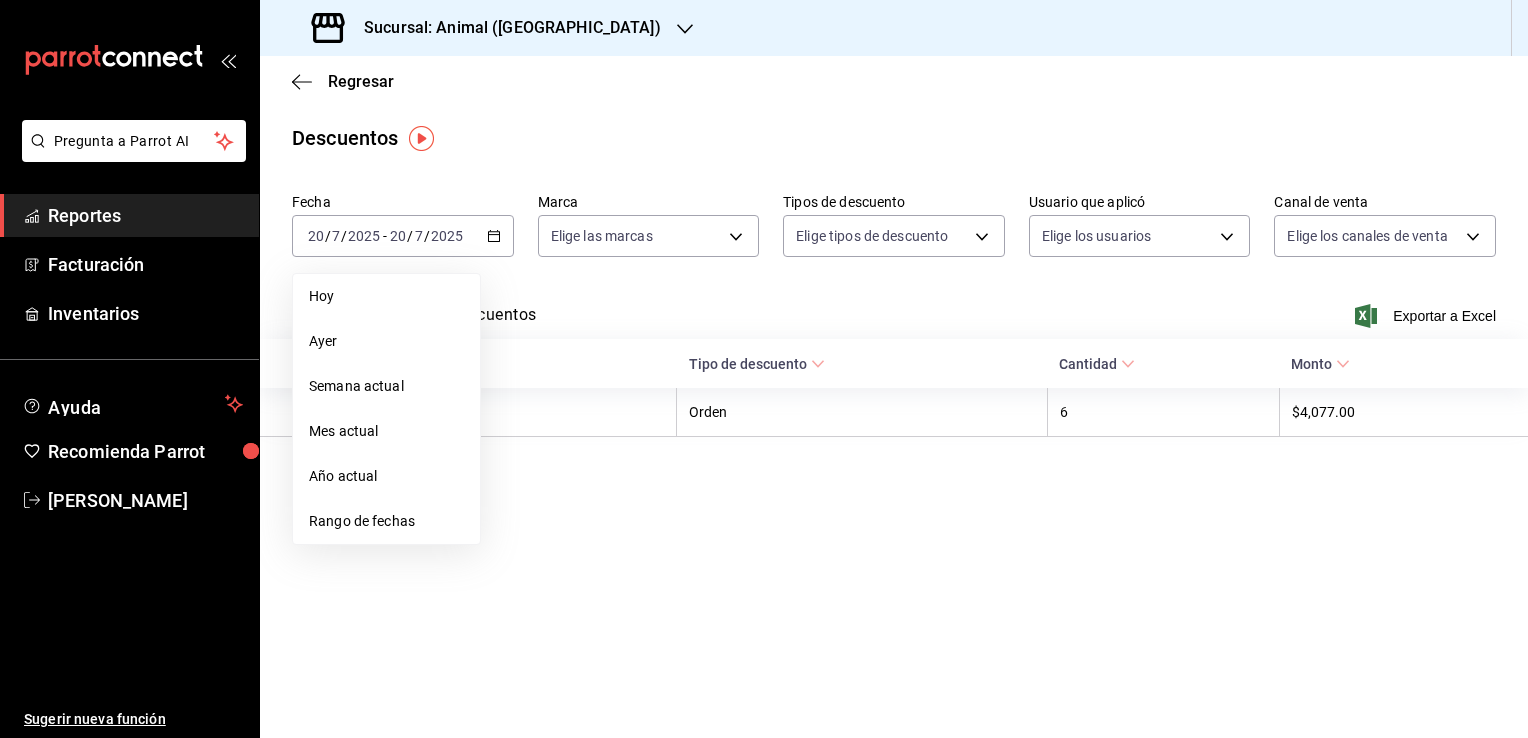click on "Fecha 2025-07-20 20 / 7 / 2025 - 2025-07-20 20 / 7 / 2025 Hoy Ayer Semana actual Mes actual Año actual Rango de fechas Marca Elige las marcas Tipos de descuento Elige tipos de descuento Usuario que aplicó Elige los usuarios Canal de venta Elige los canales de venta" at bounding box center [894, 233] 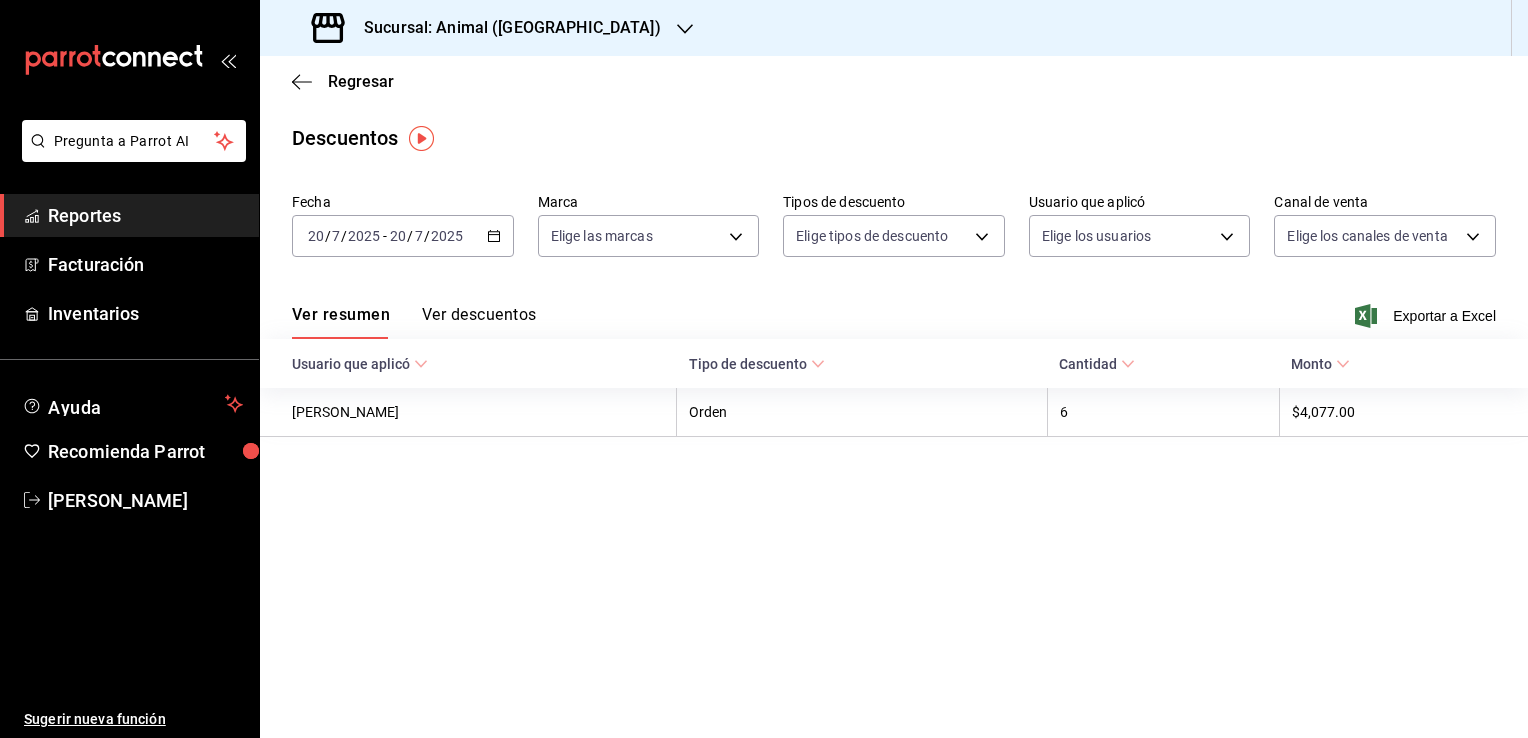 click 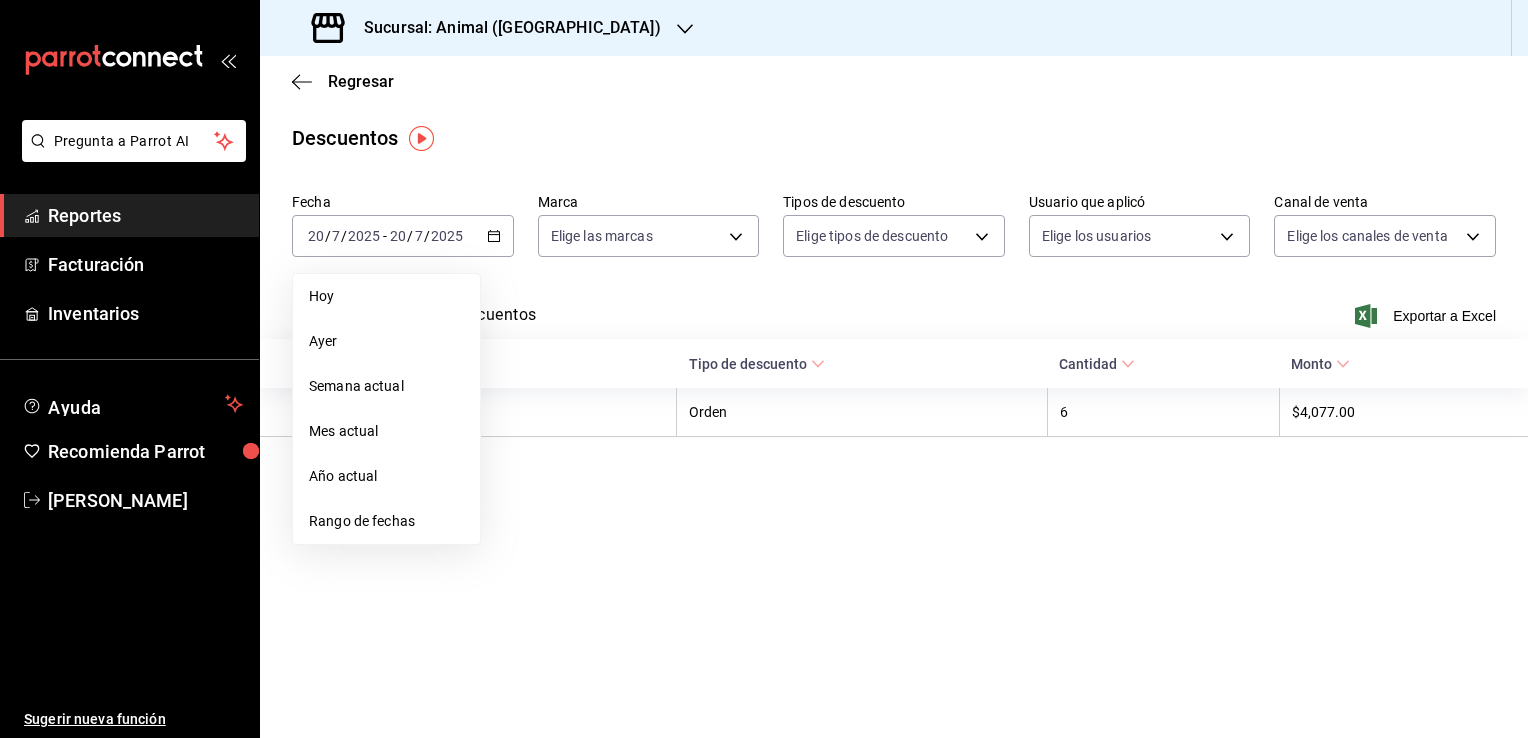 click on "Ayer" at bounding box center [386, 341] 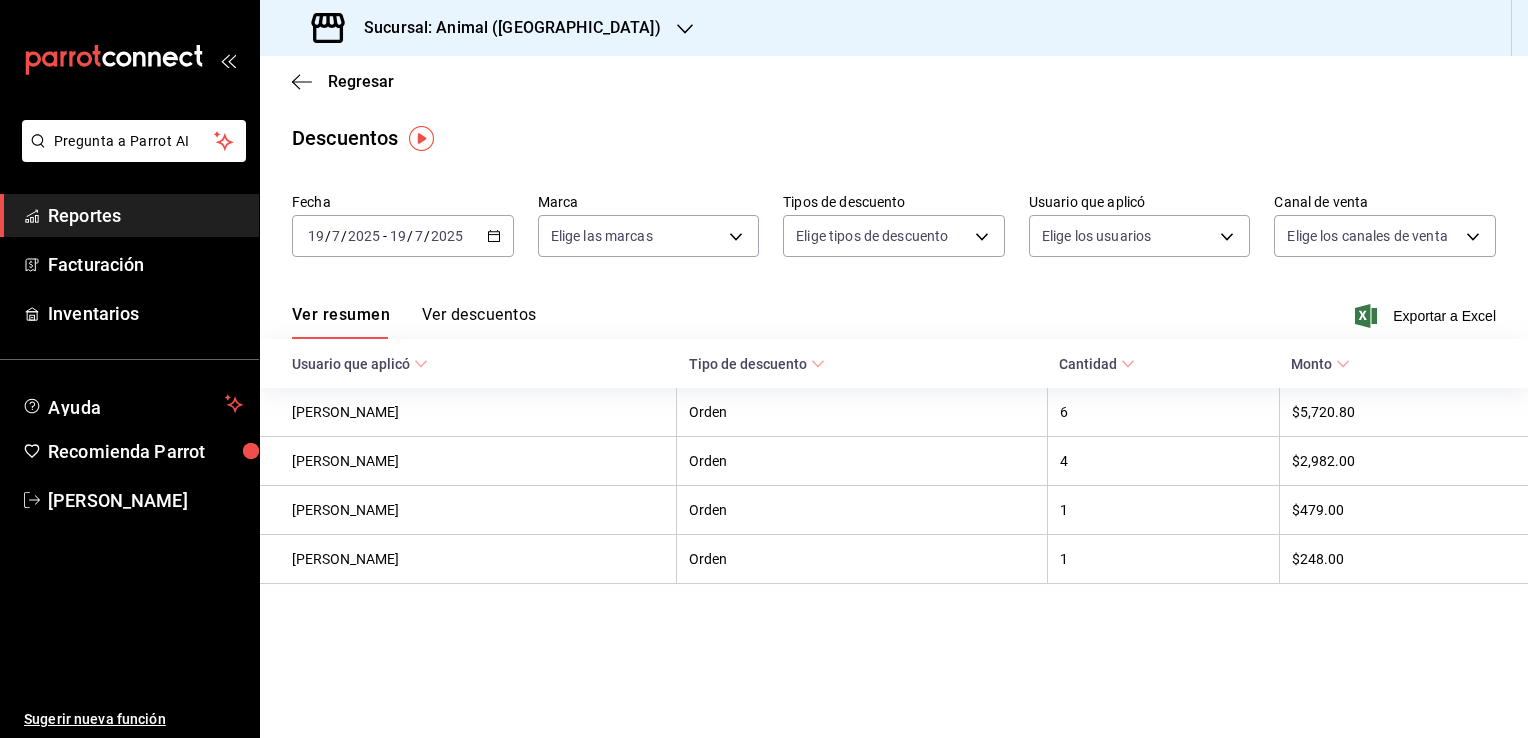 click 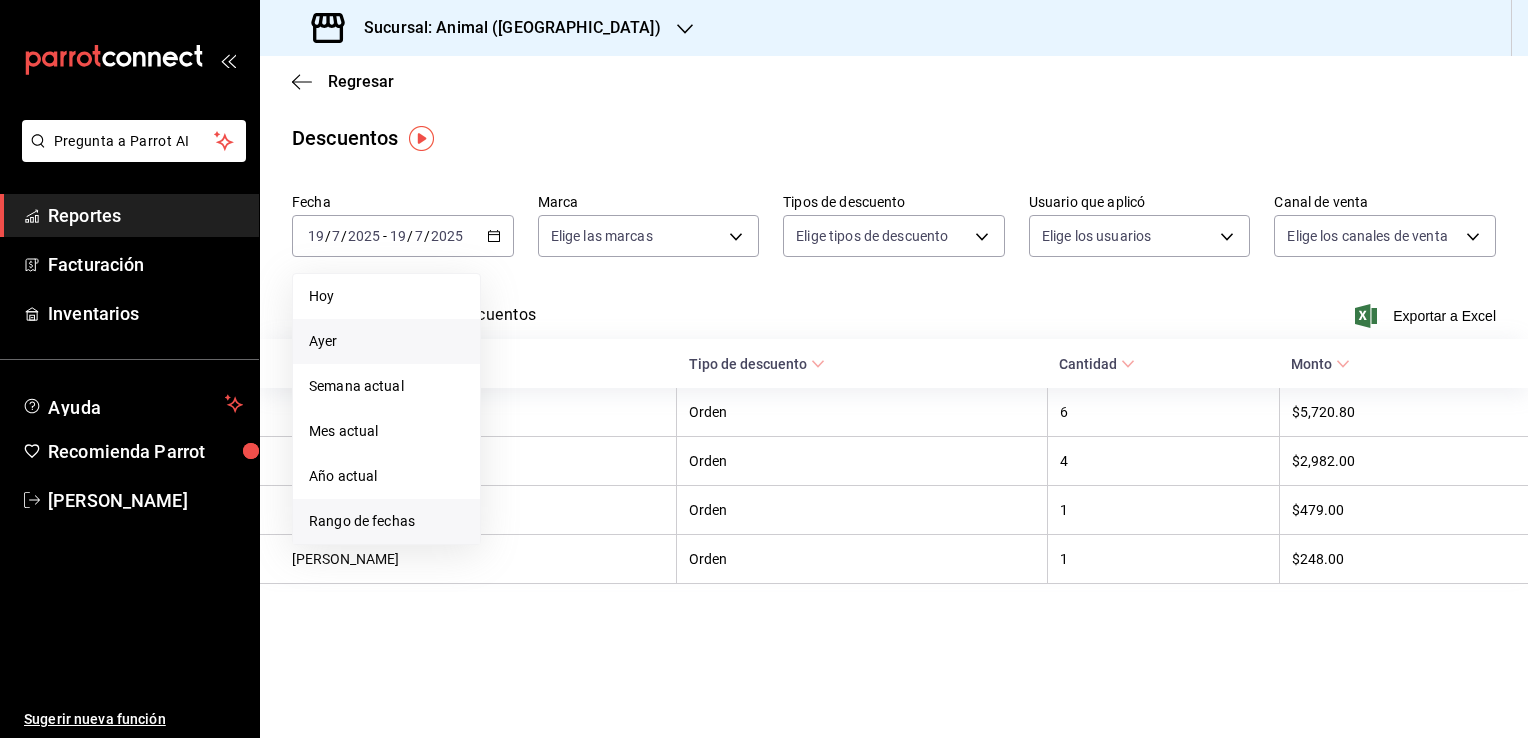 click on "Rango de fechas" at bounding box center (386, 521) 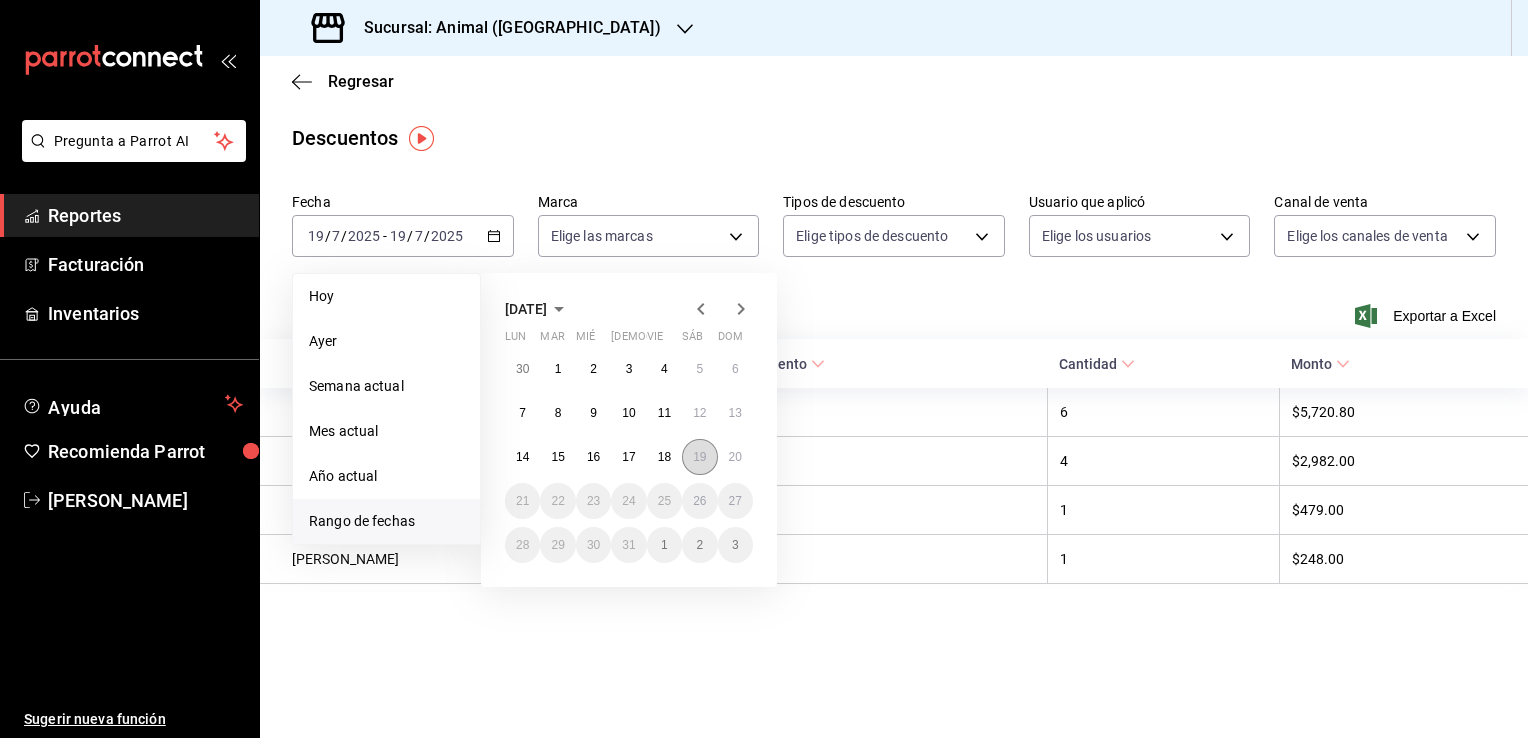 click on "19" at bounding box center (699, 457) 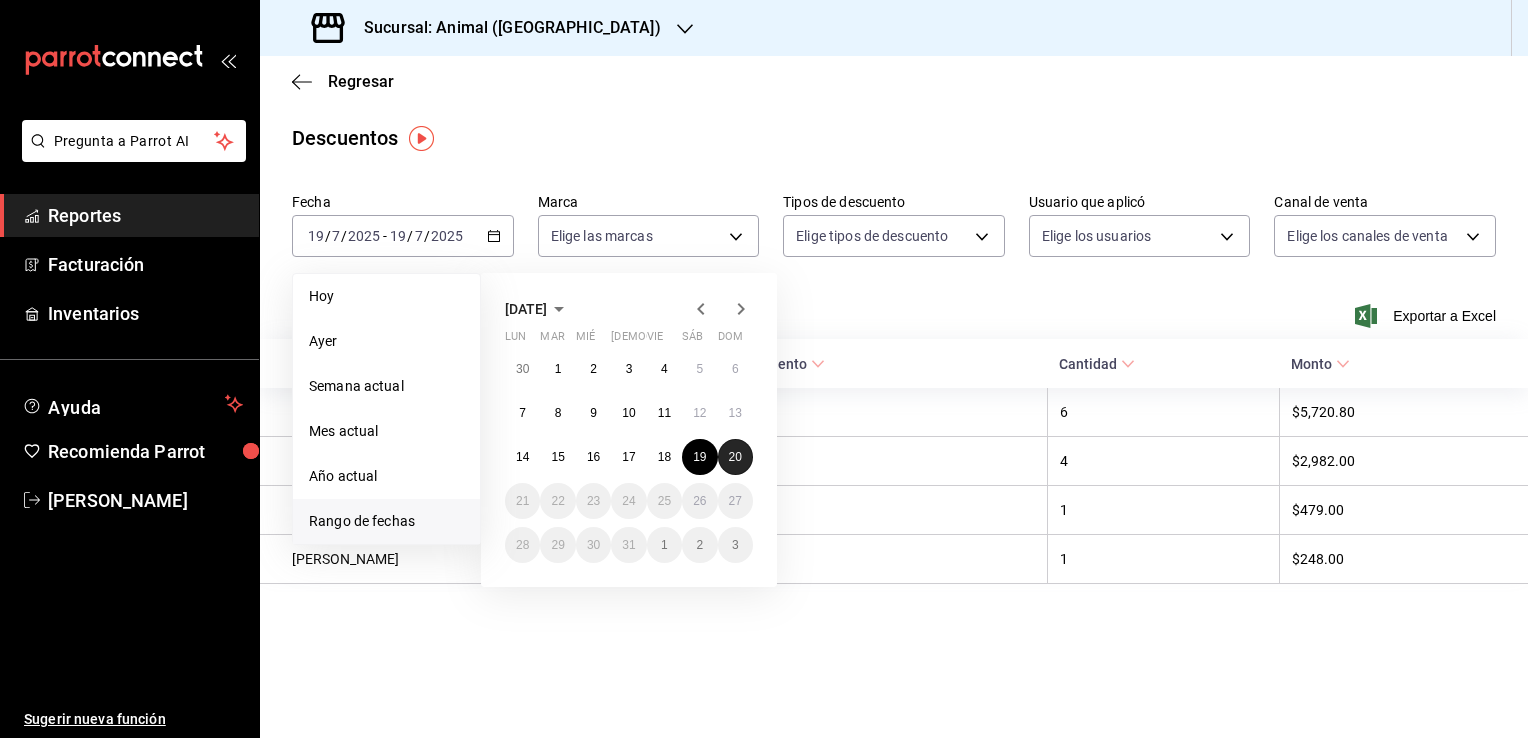 click on "20" at bounding box center (735, 457) 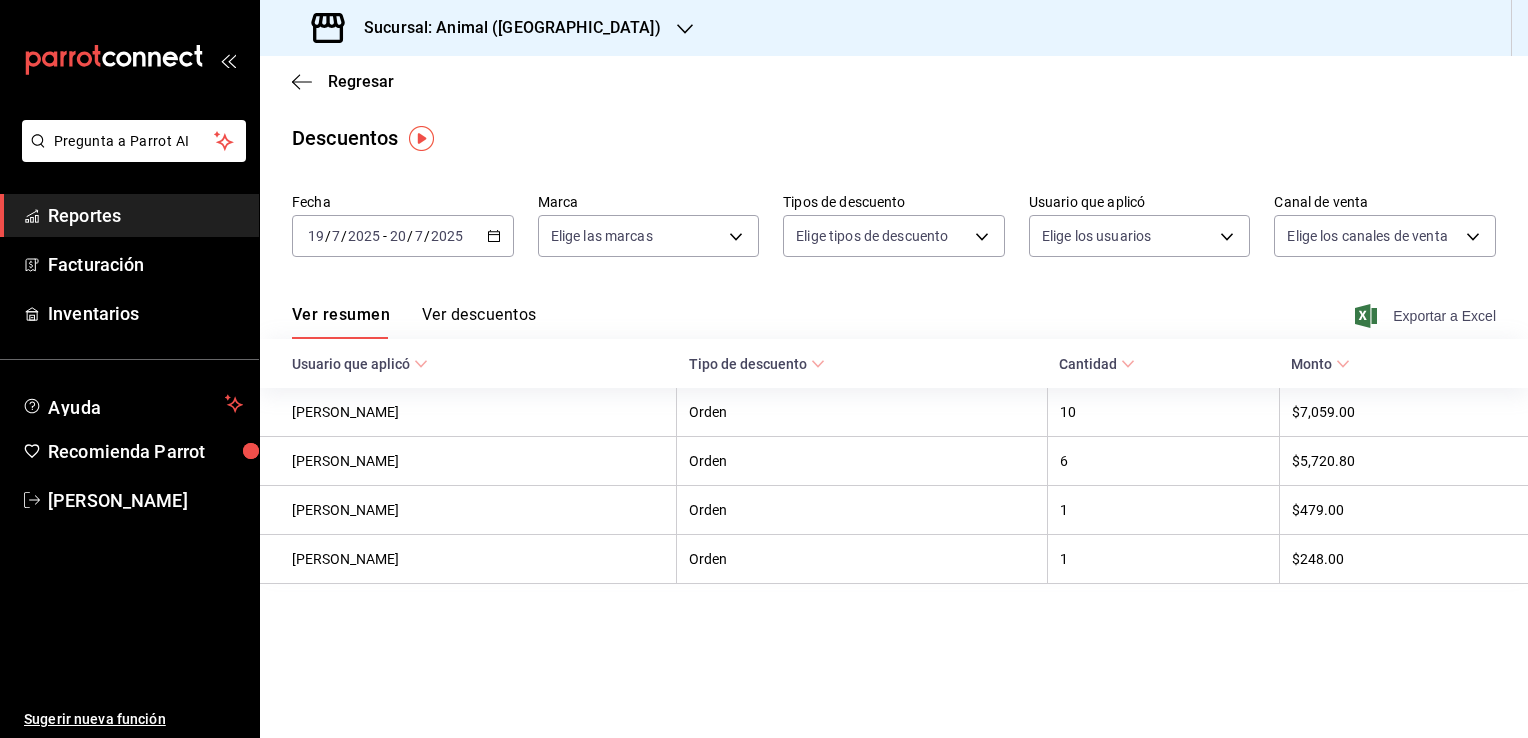 click on "Exportar a Excel" at bounding box center [1427, 316] 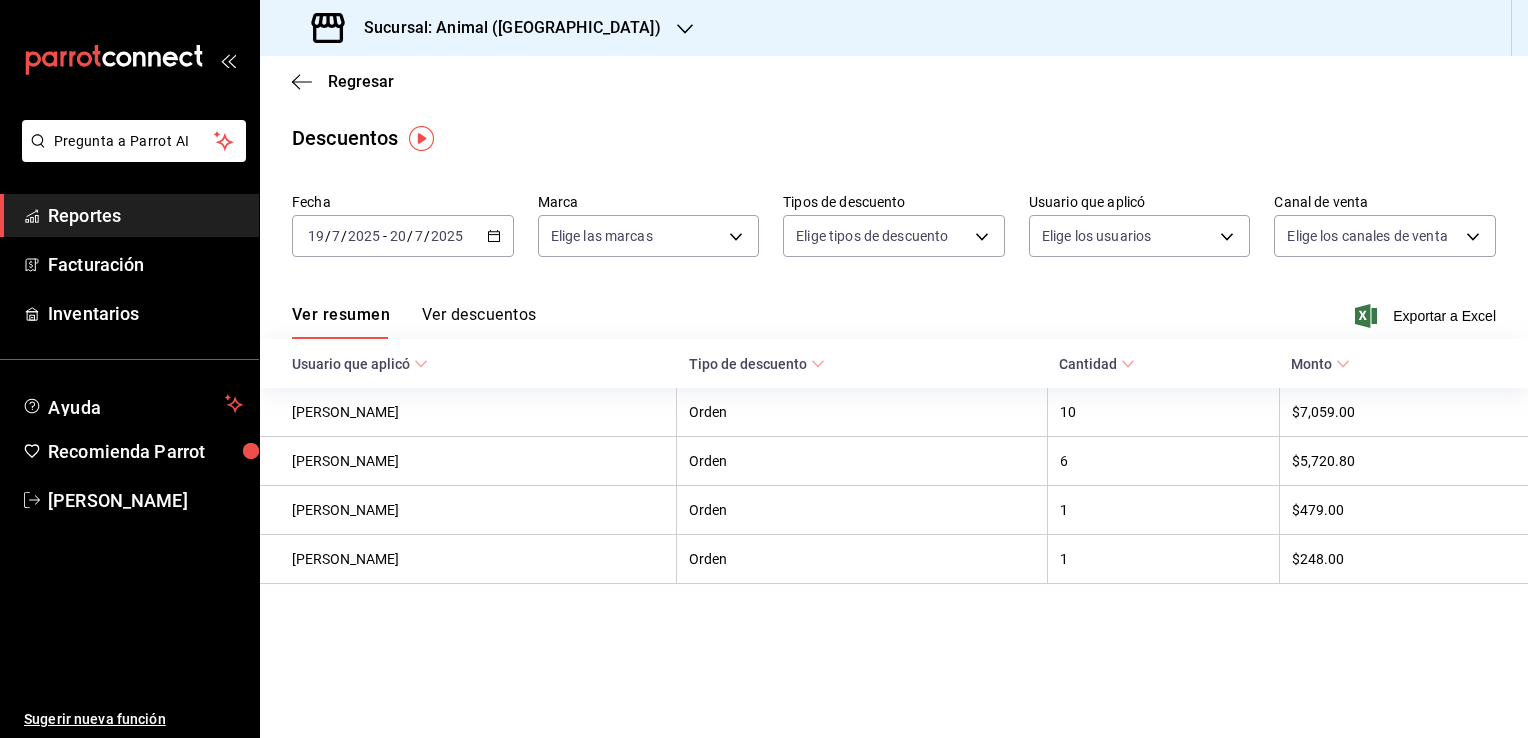 click on "Regresar Descuentos Fecha 2025-07-19 19 / 7 / 2025 - 2025-07-20 20 / 7 / 2025 Marca Elige las marcas Tipos de descuento Elige tipos de descuento Usuario que aplicó Elige los usuarios Canal de venta Elige los canales de venta Ver resumen Ver descuentos Exportar a Excel Usuario que aplicó Tipo de descuento Cantidad Monto Jose Jonathan Sanchez Gomez Orden 10 $7,059.00 Brian Daniel Magarini Lopez Orden 6 $5,720.80 Enrique Mondragon Orden 1 $479.00 Omar Munguia Chavez Orden 1 $248.00" at bounding box center (894, 397) 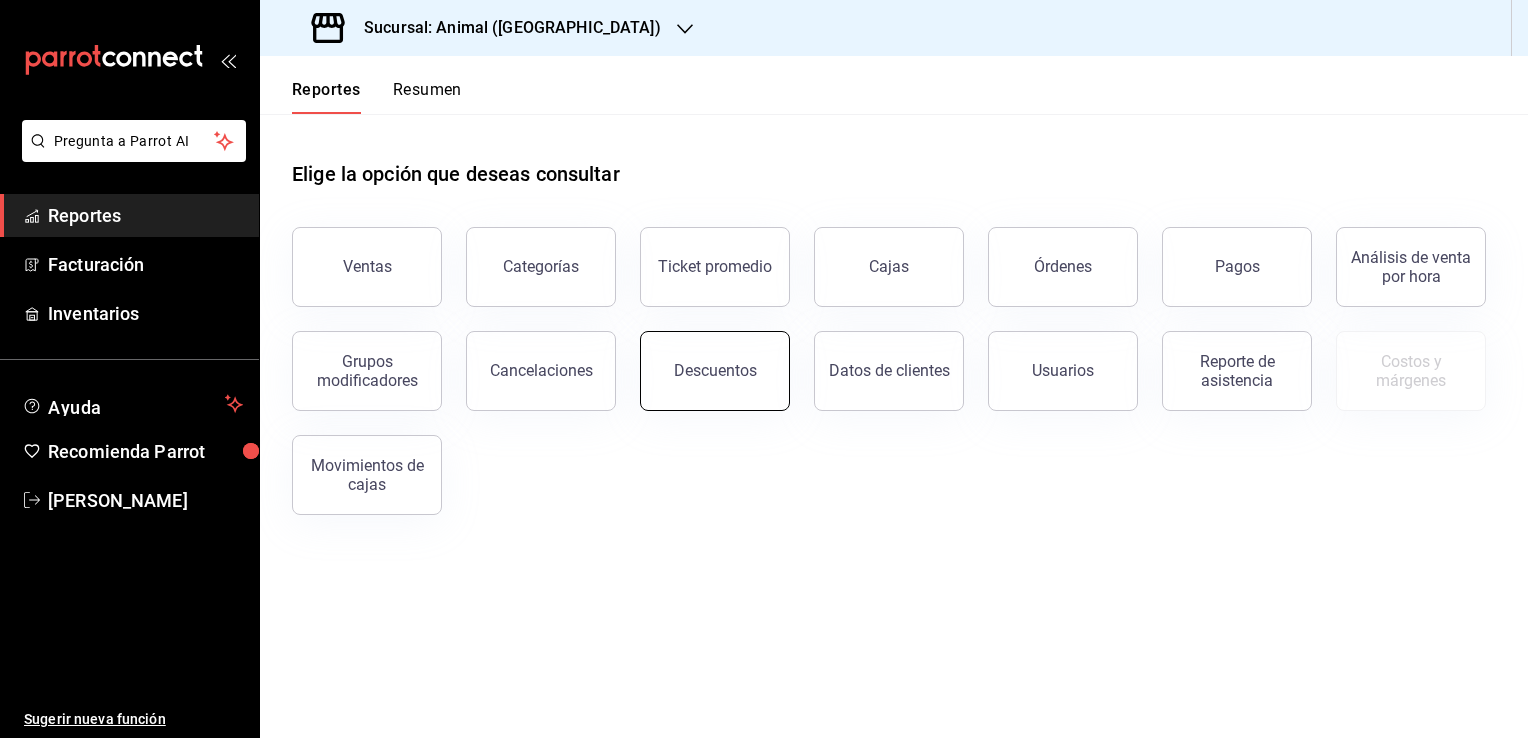 click on "Descuentos" at bounding box center (715, 371) 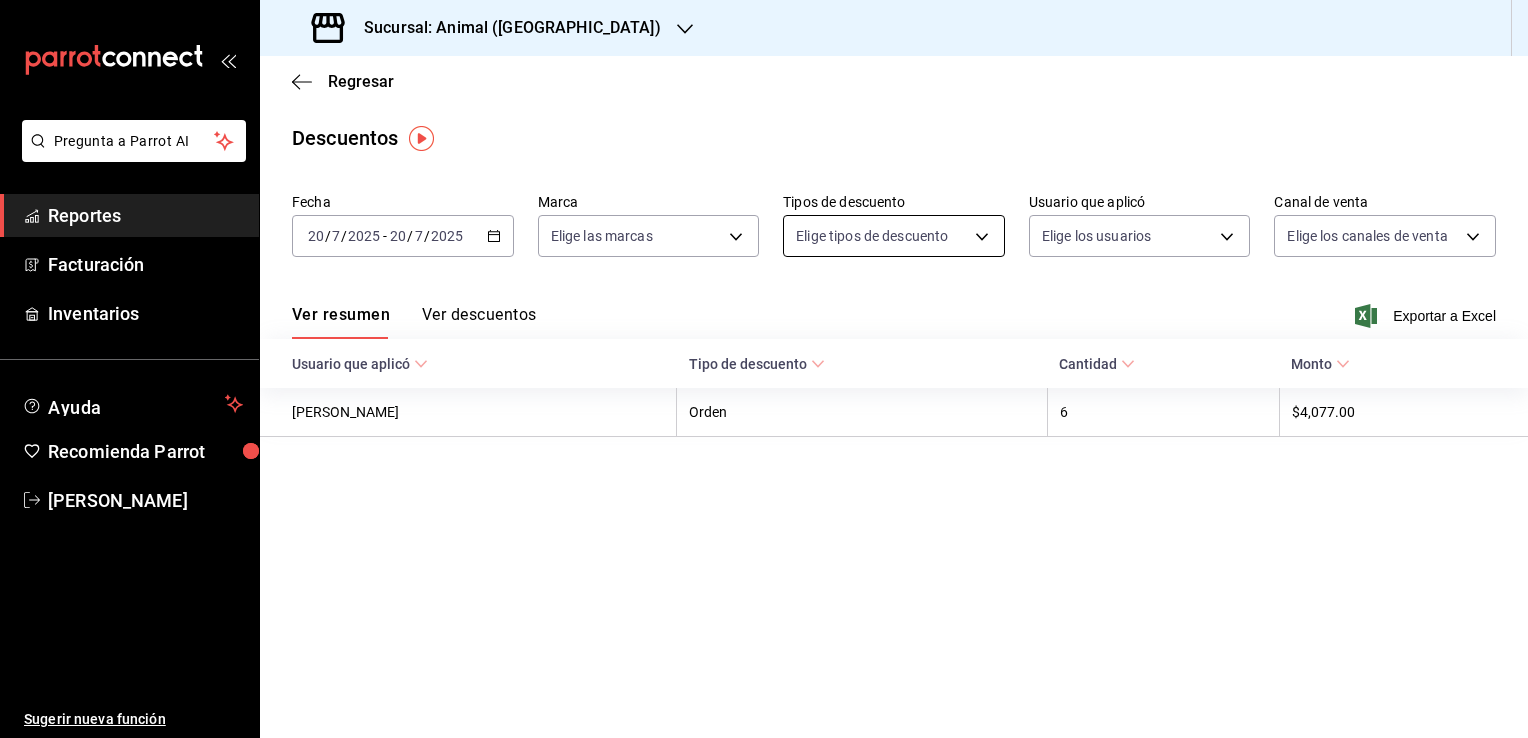 click on "Pregunta a Parrot AI Reportes   Facturación   Inventarios   Ayuda Recomienda Parrot   Enrique Mondragon   Sugerir nueva función   Sucursal: Animal (Tijuana) Regresar Descuentos Fecha 2025-07-20 20 / 7 / 2025 - 2025-07-20 20 / 7 / 2025 Marca Elige las marcas Tipos de descuento Elige tipos de descuento Usuario que aplicó Elige los usuarios Canal de venta Elige los canales de venta Ver resumen Ver descuentos Exportar a Excel Usuario que aplicó Tipo de descuento Cantidad Monto Jose Jonathan Sanchez Gomez Orden 6 $4,077.00 GANA 1 MES GRATIS EN TU SUSCRIPCIÓN AQUÍ ¿Recuerdas cómo empezó tu restaurante?
Hoy puedes ayudar a un colega a tener el mismo cambio que tú viviste.
Recomienda Parrot directamente desde tu Portal Administrador.
Es fácil y rápido.
🎁 Por cada restaurante que se una, ganas 1 mes gratis. Ver video tutorial Ir a video Pregunta a Parrot AI Reportes   Facturación   Inventarios   Ayuda Recomienda Parrot   Enrique Mondragon   Sugerir nueva función   Visitar centro de ayuda" at bounding box center [764, 369] 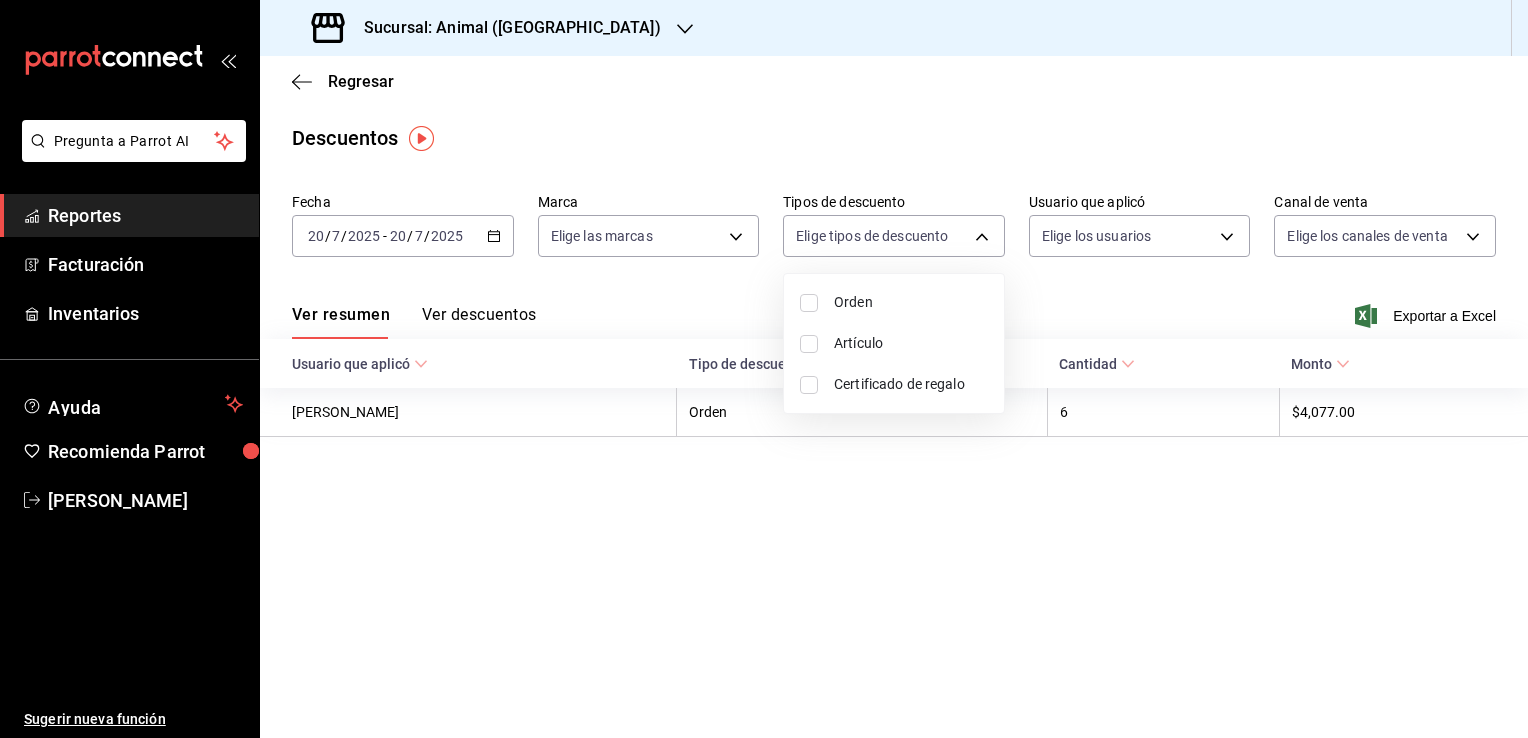 click at bounding box center [764, 369] 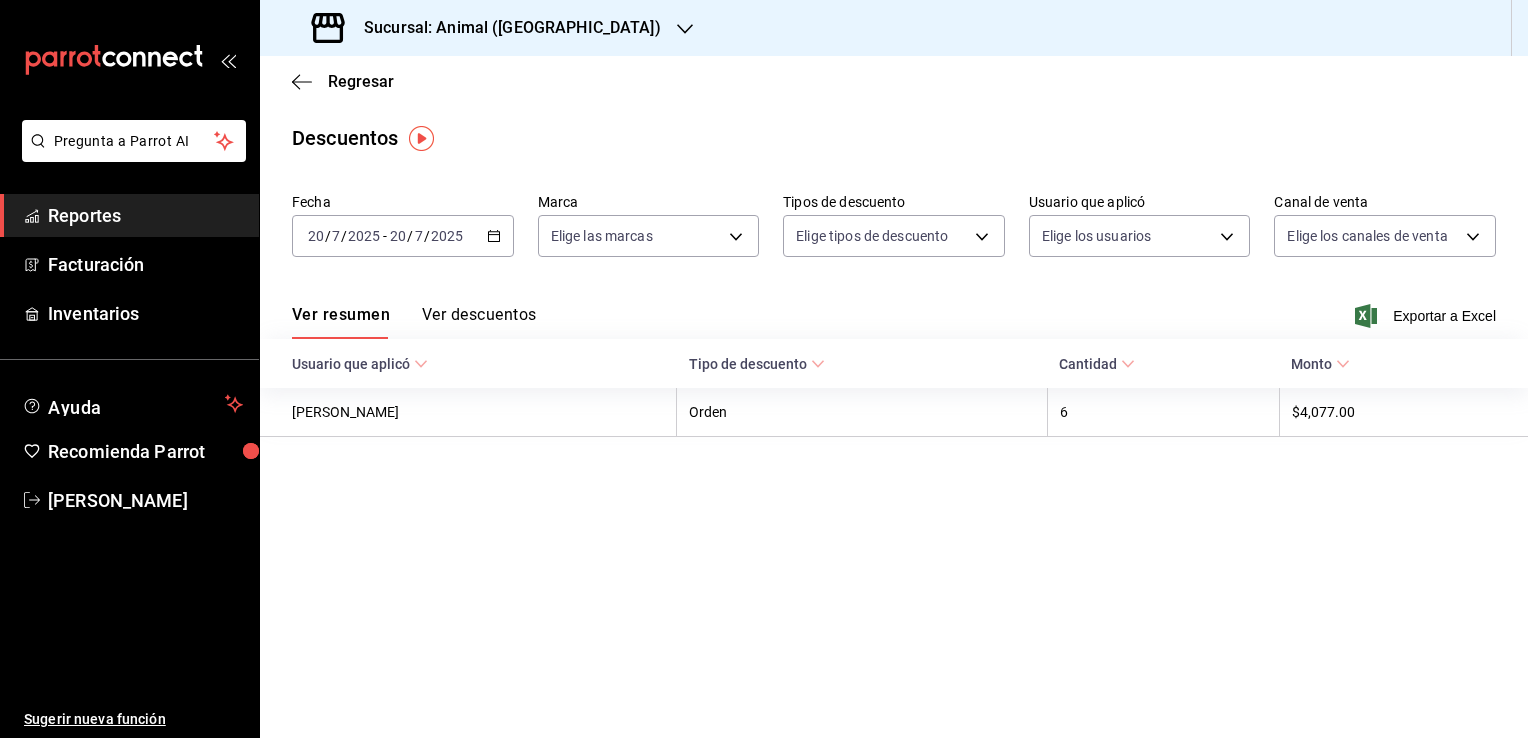 click on "Pregunta a Parrot AI Reportes   Facturación   Inventarios   Ayuda Recomienda Parrot   Enrique Mondragon   Sugerir nueva función   Sucursal: Animal (Tijuana) Regresar Descuentos Fecha 2025-07-20 20 / 7 / 2025 - 2025-07-20 20 / 7 / 2025 Marca Elige las marcas Tipos de descuento Elige tipos de descuento Usuario que aplicó Elige los usuarios Canal de venta Elige los canales de venta Ver resumen Ver descuentos Exportar a Excel Usuario que aplicó Tipo de descuento Cantidad Monto Jose Jonathan Sanchez Gomez Orden 6 $4,077.00 GANA 1 MES GRATIS EN TU SUSCRIPCIÓN AQUÍ ¿Recuerdas cómo empezó tu restaurante?
Hoy puedes ayudar a un colega a tener el mismo cambio que tú viviste.
Recomienda Parrot directamente desde tu Portal Administrador.
Es fácil y rápido.
🎁 Por cada restaurante que se una, ganas 1 mes gratis. Ver video tutorial Ir a video Pregunta a Parrot AI Reportes   Facturación   Inventarios   Ayuda Recomienda Parrot   Enrique Mondragon   Sugerir nueva función   Visitar centro de ayuda" at bounding box center (764, 369) 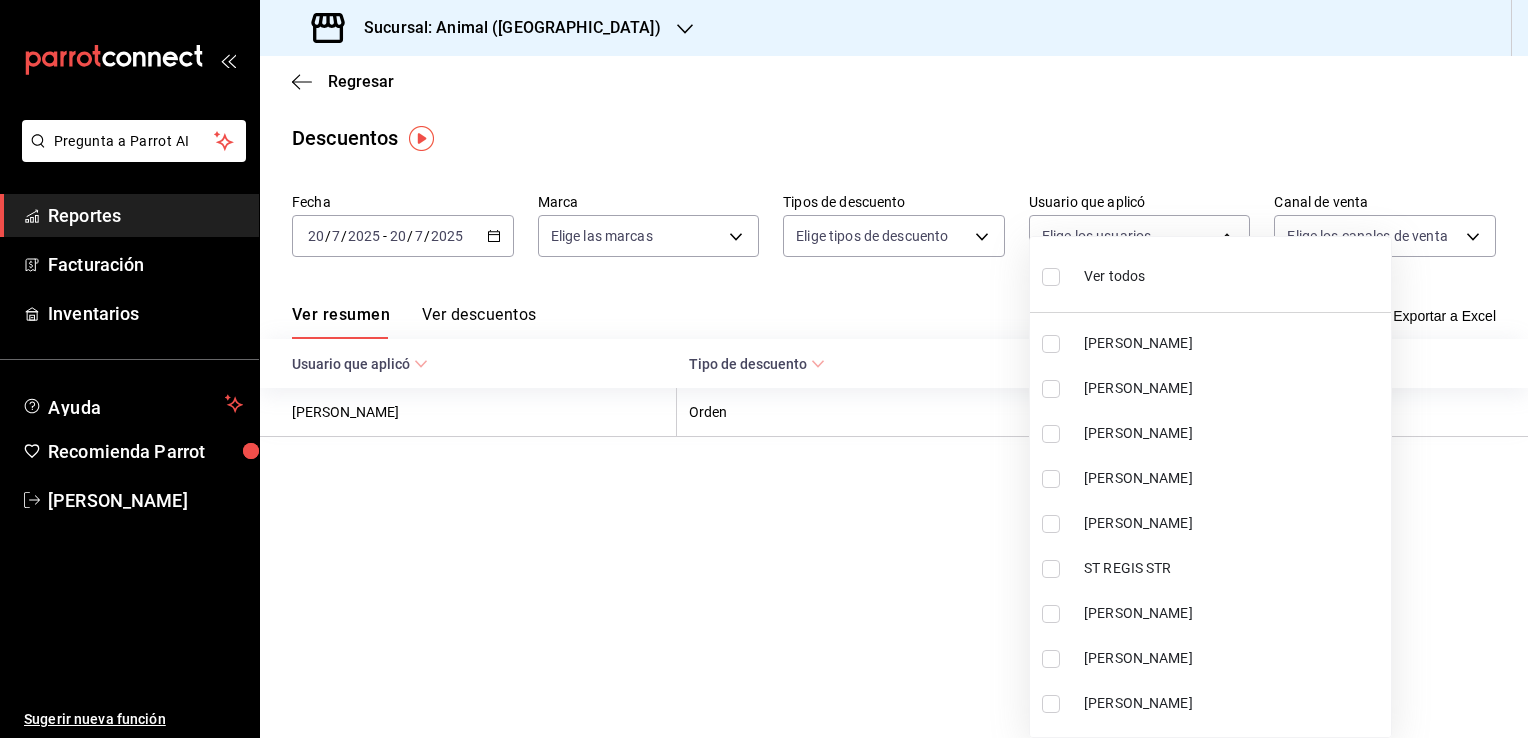 click at bounding box center [764, 369] 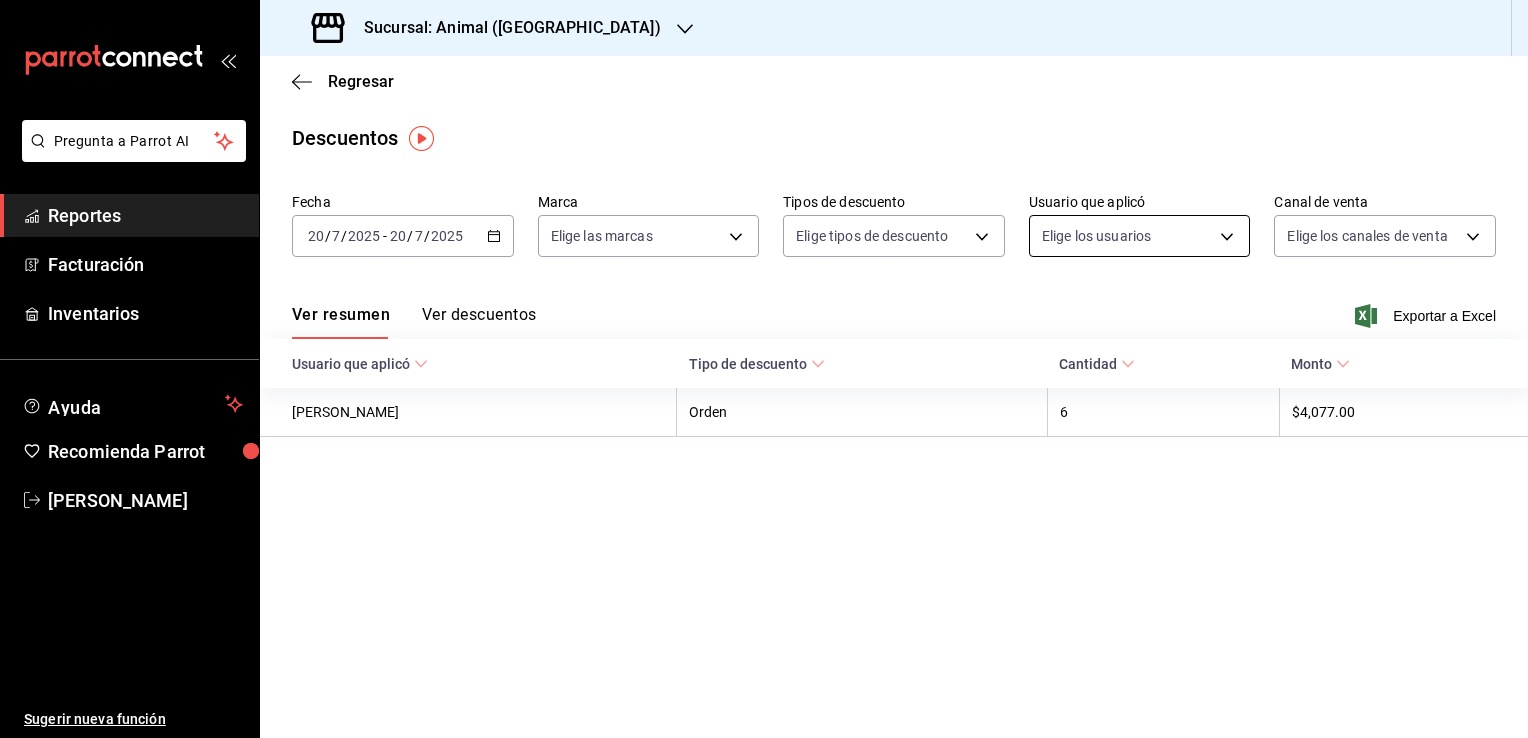 click on "Pregunta a Parrot AI Reportes   Facturación   Inventarios   Ayuda Recomienda Parrot   Enrique Mondragon   Sugerir nueva función   Sucursal: Animal (Tijuana) Regresar Descuentos Fecha 2025-07-20 20 / 7 / 2025 - 2025-07-20 20 / 7 / 2025 Marca Elige las marcas Tipos de descuento Elige tipos de descuento Usuario que aplicó Elige los usuarios Canal de venta Elige los canales de venta Ver resumen Ver descuentos Exportar a Excel Usuario que aplicó Tipo de descuento Cantidad Monto Jose Jonathan Sanchez Gomez Orden 6 $4,077.00 GANA 1 MES GRATIS EN TU SUSCRIPCIÓN AQUÍ ¿Recuerdas cómo empezó tu restaurante?
Hoy puedes ayudar a un colega a tener el mismo cambio que tú viviste.
Recomienda Parrot directamente desde tu Portal Administrador.
Es fácil y rápido.
🎁 Por cada restaurante que se una, ganas 1 mes gratis. Ver video tutorial Ir a video Pregunta a Parrot AI Reportes   Facturación   Inventarios   Ayuda Recomienda Parrot   Enrique Mondragon   Sugerir nueva función   Visitar centro de ayuda" at bounding box center (764, 369) 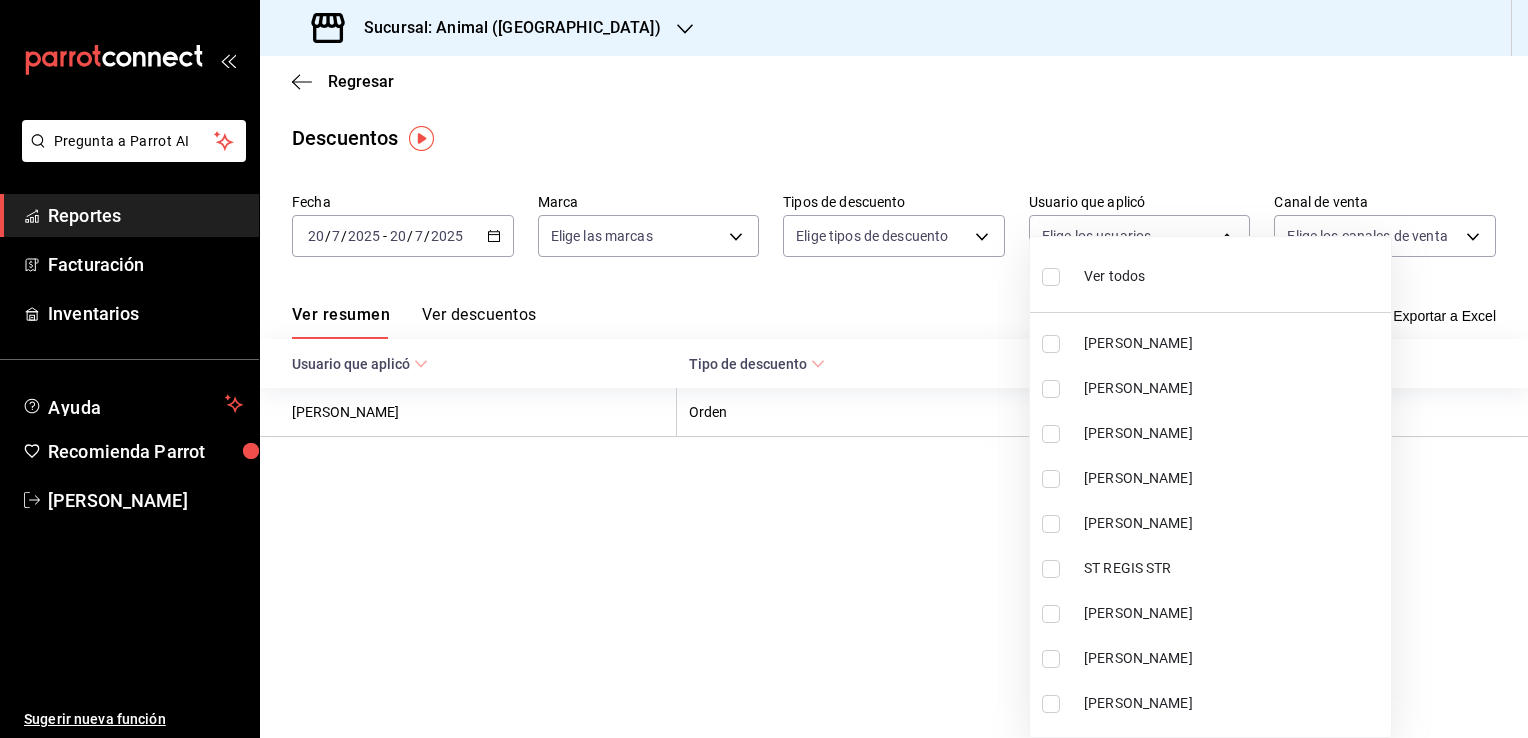 click on "Ver todos Saul Tiburcio Victor Ochoa JOSE ROBERTO HERNANDEZ IVAN FIGUEROA MEZA Carlos García ST REGIS STR Pablo Verduzco Luis Bernal Ayala Julio Cesar Palomo Mendoza Fernando Alva David Vargas Mijail Arroyo CARLOS AMEZOLA Leonardo Yam Lenin Diaz Martinez Ricardo Monsivais Oscar Garcia Montemayor Jair Jimenez Andrea Carolina Magallanes Farjado Jonathan Ochoa Lopez Citlali Juarez Contreras MARIA DOLORES MICHIMANI yesenia Estrada Aldebaran Draconiz Jurado Rojas Jaime Bautista Gomez DANAE GONZALEZ CANTU Georgina Esquivel CRISTIAN FIGUEROA sergio Herrera KYTZIA ARGAEZ EDUARDO CORTEZ Isaias Rodriguez ROBERTO FRANCISCO LAGUNAS HERNANDEZ FERNANDO PEREZ MARTIR Indira Parrot XIMENA PADILLA GUAZOZON Alessandro Sepulveda Sergio Santillan Gustavo Sanchez Daniel Lopez acosta Roman Contreras Segio Cardenas Hector Magaña  Martinez Leslie Rojas Antonio Felix CRISTIAN VAZQUEZ Marco Ruiz daniela Diaz Guillermo Garcia Sanchez Francisco Del Toro Aron García JESUS LARA Macias Córdova Edwin Perez Raymundo Macias Fernando Perez" at bounding box center (764, 369) 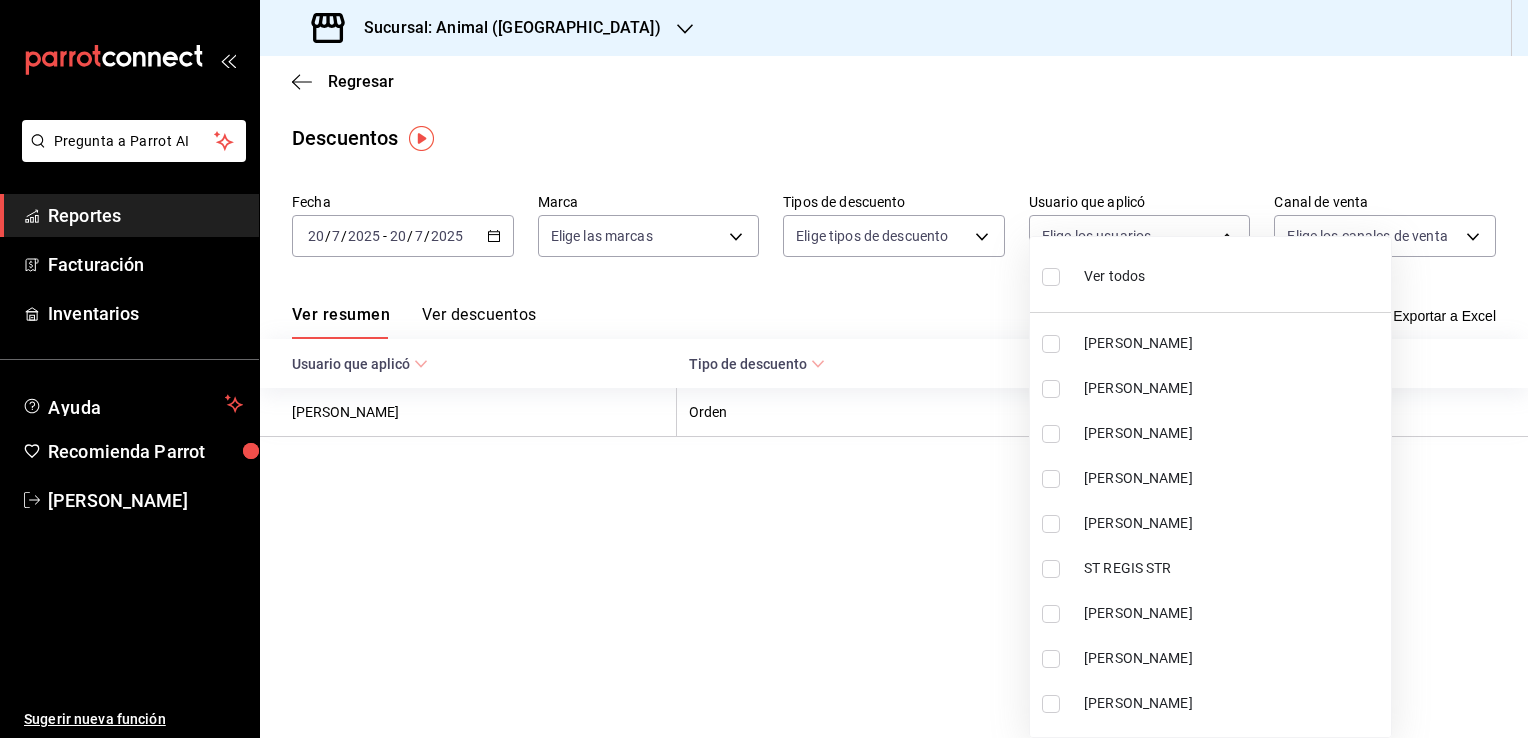 click at bounding box center (764, 369) 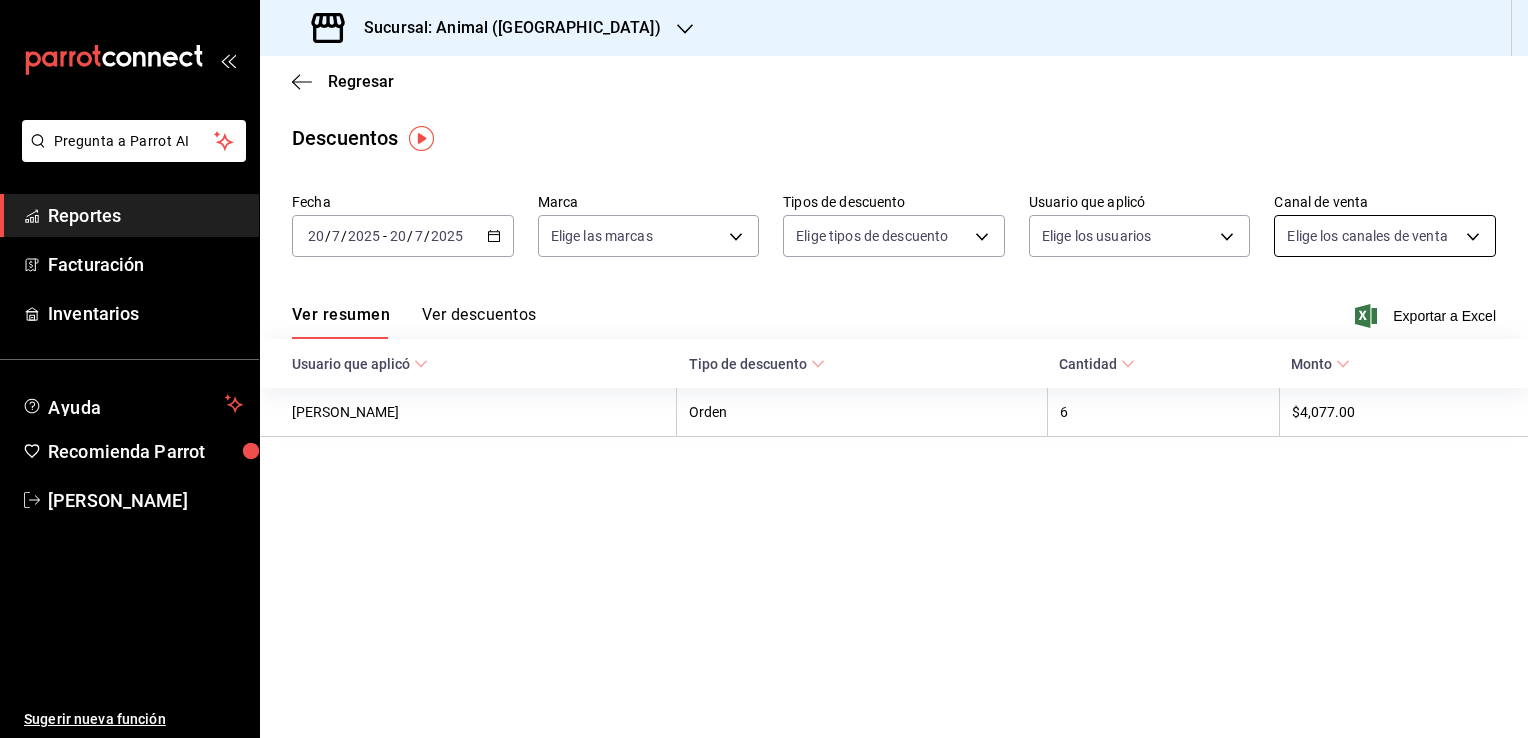 click on "Pregunta a Parrot AI Reportes   Facturación   Inventarios   Ayuda Recomienda Parrot   Enrique Mondragon   Sugerir nueva función   Sucursal: Animal (Tijuana) Regresar Descuentos Fecha 2025-07-20 20 / 7 / 2025 - 2025-07-20 20 / 7 / 2025 Marca Elige las marcas Tipos de descuento Elige tipos de descuento Usuario que aplicó Elige los usuarios Canal de venta Elige los canales de venta Ver resumen Ver descuentos Exportar a Excel Usuario que aplicó Tipo de descuento Cantidad Monto Jose Jonathan Sanchez Gomez Orden 6 $4,077.00 GANA 1 MES GRATIS EN TU SUSCRIPCIÓN AQUÍ ¿Recuerdas cómo empezó tu restaurante?
Hoy puedes ayudar a un colega a tener el mismo cambio que tú viviste.
Recomienda Parrot directamente desde tu Portal Administrador.
Es fácil y rápido.
🎁 Por cada restaurante que se una, ganas 1 mes gratis. Ver video tutorial Ir a video Pregunta a Parrot AI Reportes   Facturación   Inventarios   Ayuda Recomienda Parrot   Enrique Mondragon   Sugerir nueva función   Visitar centro de ayuda" at bounding box center (764, 369) 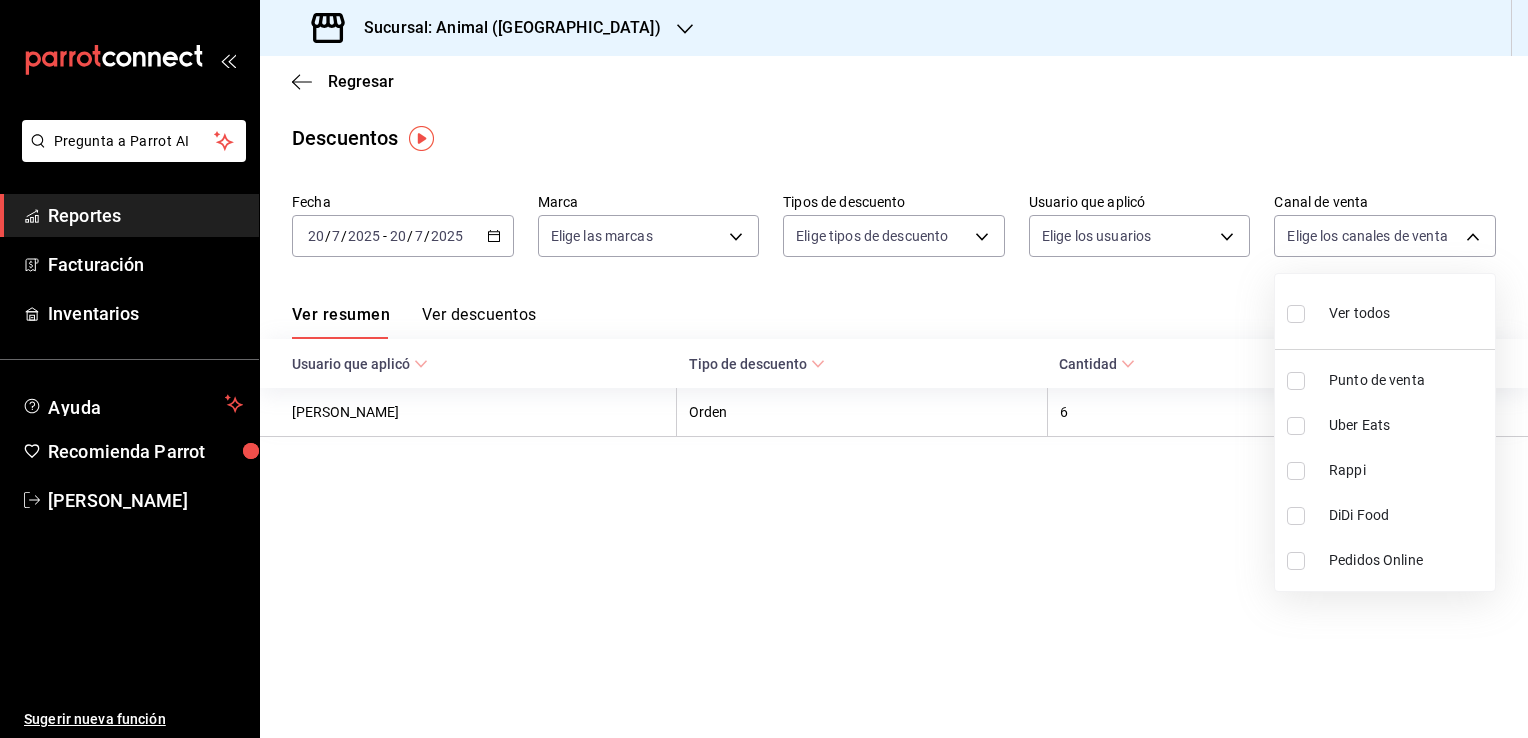 click at bounding box center [764, 369] 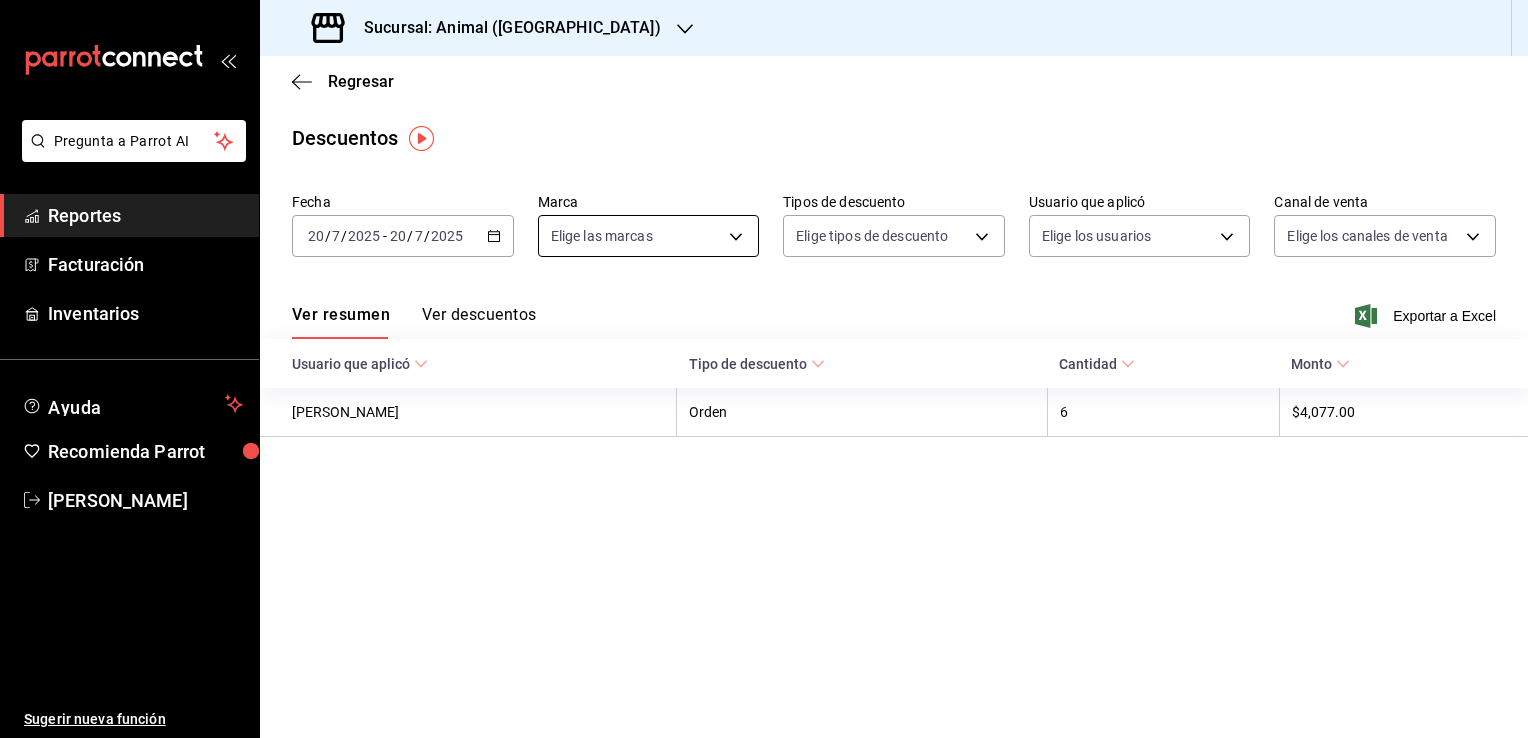 click on "Pregunta a Parrot AI Reportes   Facturación   Inventarios   Ayuda Recomienda Parrot   Enrique Mondragon   Sugerir nueva función   Sucursal: Animal (Tijuana) Regresar Descuentos Fecha 2025-07-20 20 / 7 / 2025 - 2025-07-20 20 / 7 / 2025 Marca Elige las marcas Tipos de descuento Elige tipos de descuento Usuario que aplicó Elige los usuarios Canal de venta Elige los canales de venta Ver resumen Ver descuentos Exportar a Excel Usuario que aplicó Tipo de descuento Cantidad Monto Jose Jonathan Sanchez Gomez Orden 6 $4,077.00 GANA 1 MES GRATIS EN TU SUSCRIPCIÓN AQUÍ ¿Recuerdas cómo empezó tu restaurante?
Hoy puedes ayudar a un colega a tener el mismo cambio que tú viviste.
Recomienda Parrot directamente desde tu Portal Administrador.
Es fácil y rápido.
🎁 Por cada restaurante que se una, ganas 1 mes gratis. Ver video tutorial Ir a video Pregunta a Parrot AI Reportes   Facturación   Inventarios   Ayuda Recomienda Parrot   Enrique Mondragon   Sugerir nueva función   Visitar centro de ayuda" at bounding box center (764, 369) 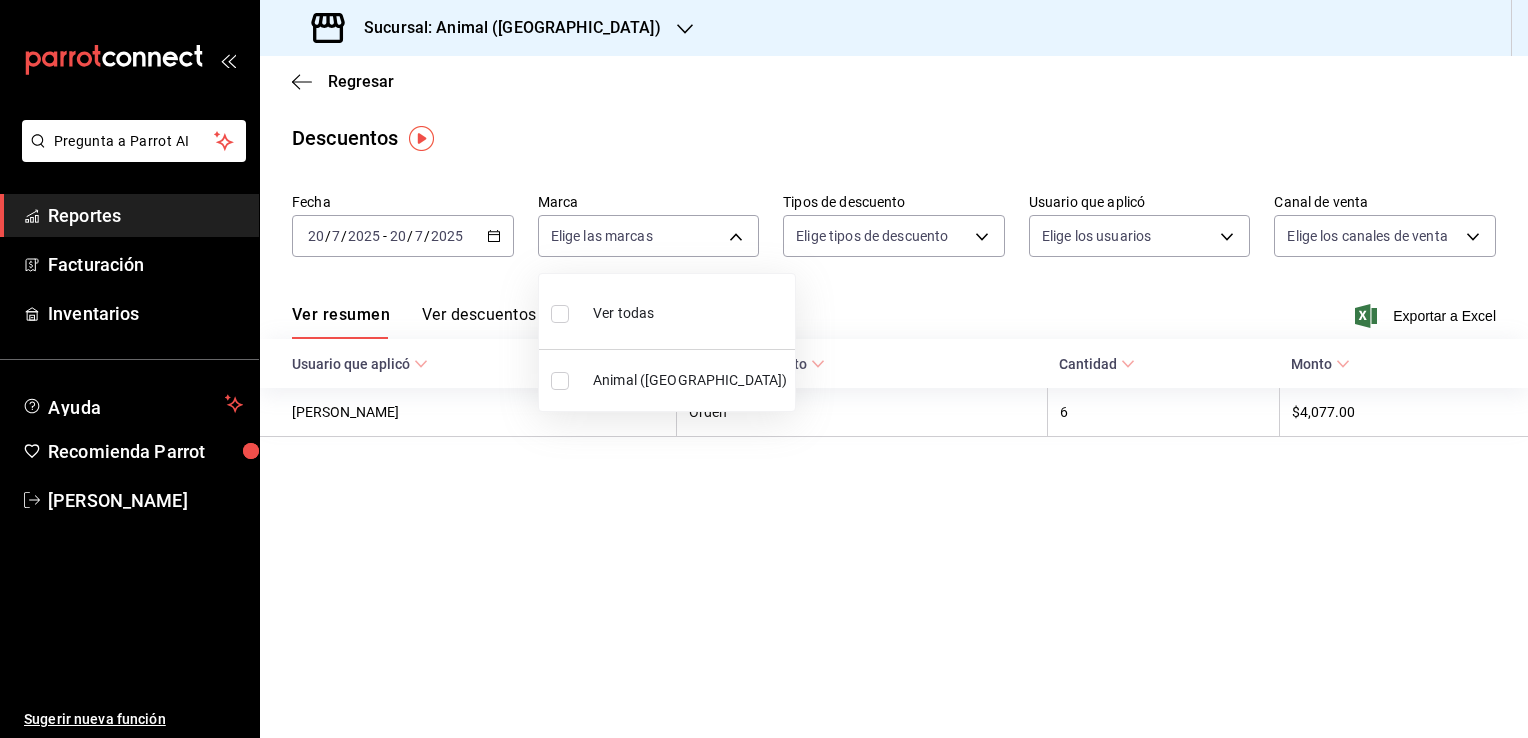 click at bounding box center (764, 369) 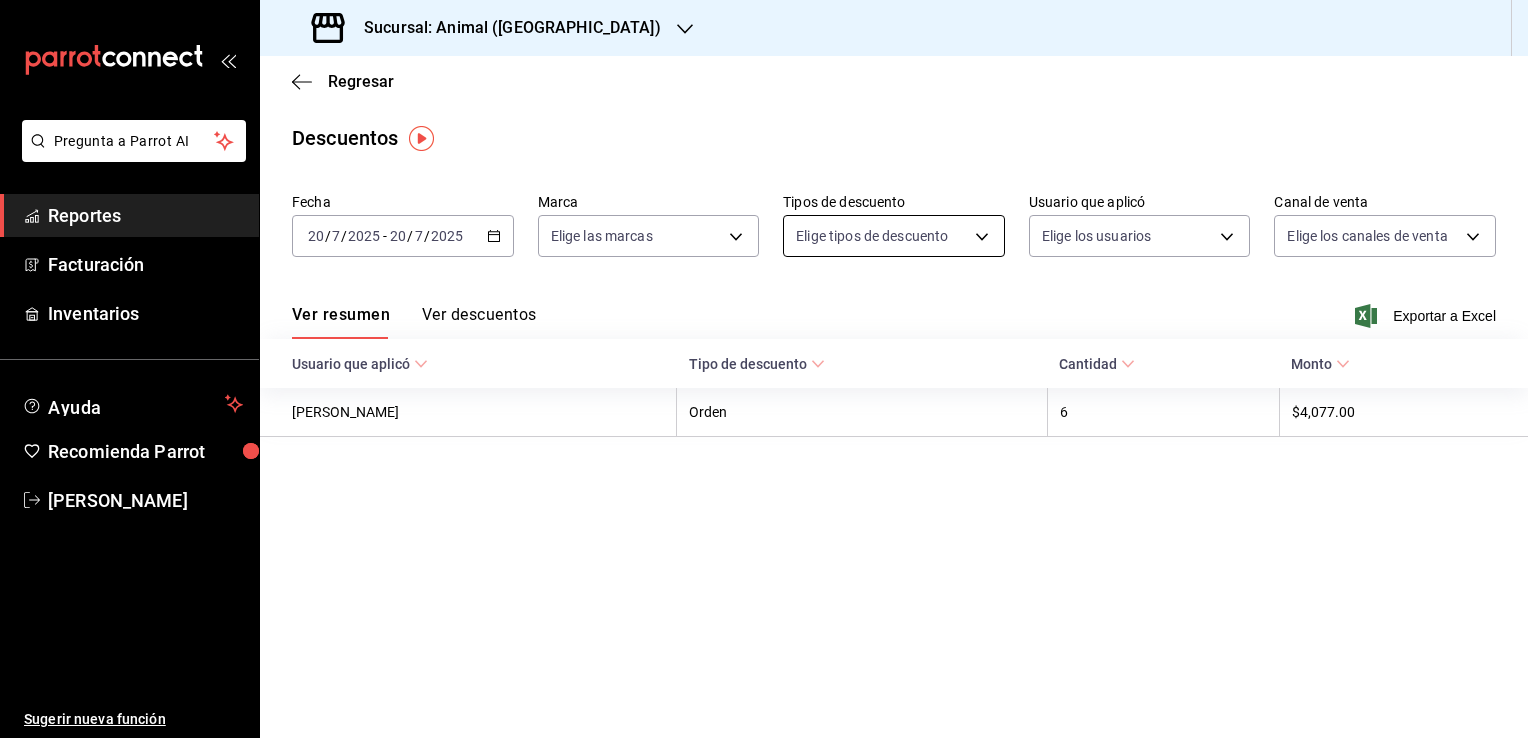 click on "Pregunta a Parrot AI Reportes   Facturación   Inventarios   Ayuda Recomienda Parrot   Enrique Mondragon   Sugerir nueva función   Sucursal: Animal (Tijuana) Regresar Descuentos Fecha 2025-07-20 20 / 7 / 2025 - 2025-07-20 20 / 7 / 2025 Marca Elige las marcas Tipos de descuento Elige tipos de descuento Usuario que aplicó Elige los usuarios Canal de venta Elige los canales de venta Ver resumen Ver descuentos Exportar a Excel Usuario que aplicó Tipo de descuento Cantidad Monto Jose Jonathan Sanchez Gomez Orden 6 $4,077.00 GANA 1 MES GRATIS EN TU SUSCRIPCIÓN AQUÍ ¿Recuerdas cómo empezó tu restaurante?
Hoy puedes ayudar a un colega a tener el mismo cambio que tú viviste.
Recomienda Parrot directamente desde tu Portal Administrador.
Es fácil y rápido.
🎁 Por cada restaurante que se una, ganas 1 mes gratis. Ver video tutorial Ir a video Pregunta a Parrot AI Reportes   Facturación   Inventarios   Ayuda Recomienda Parrot   Enrique Mondragon   Sugerir nueva función   Visitar centro de ayuda" at bounding box center (764, 369) 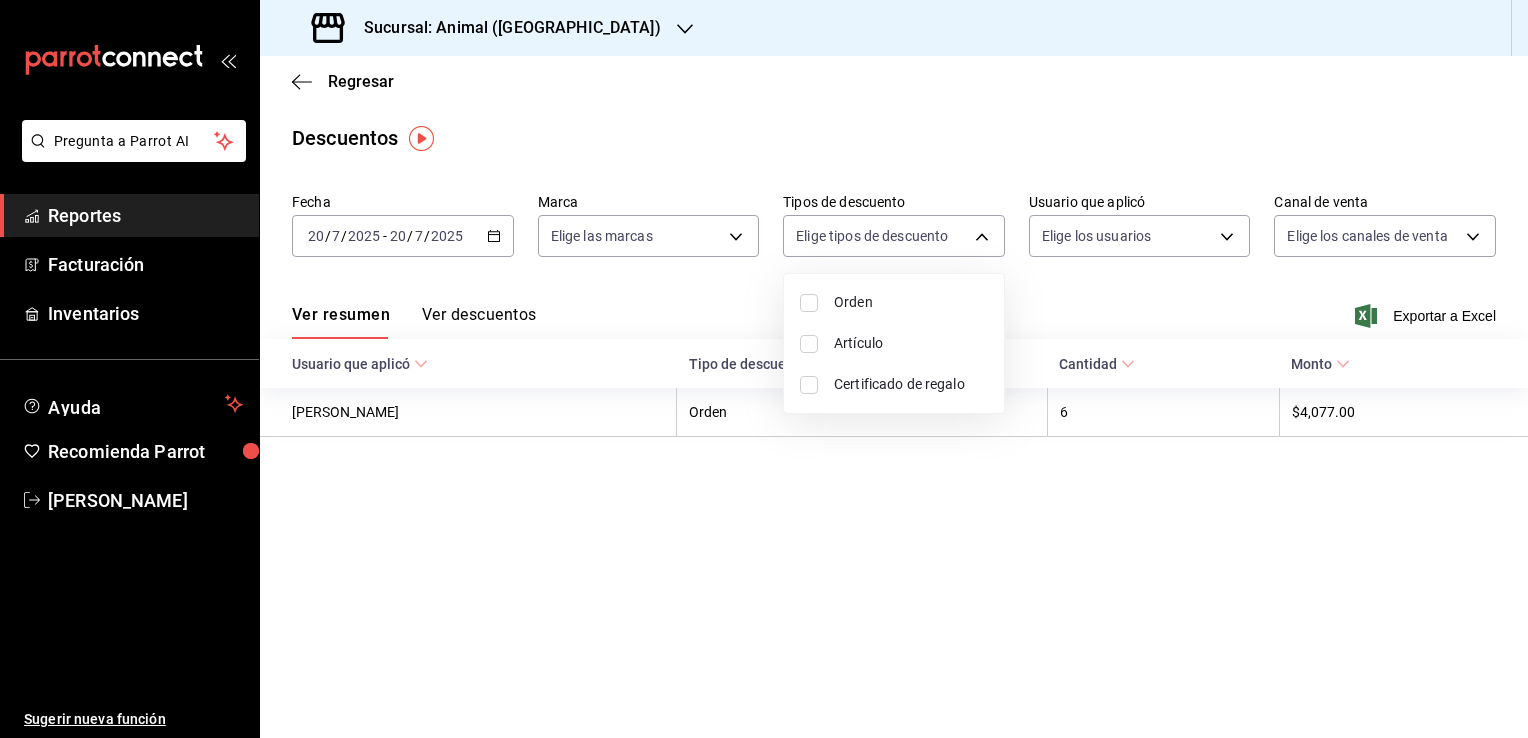 click at bounding box center [809, 344] 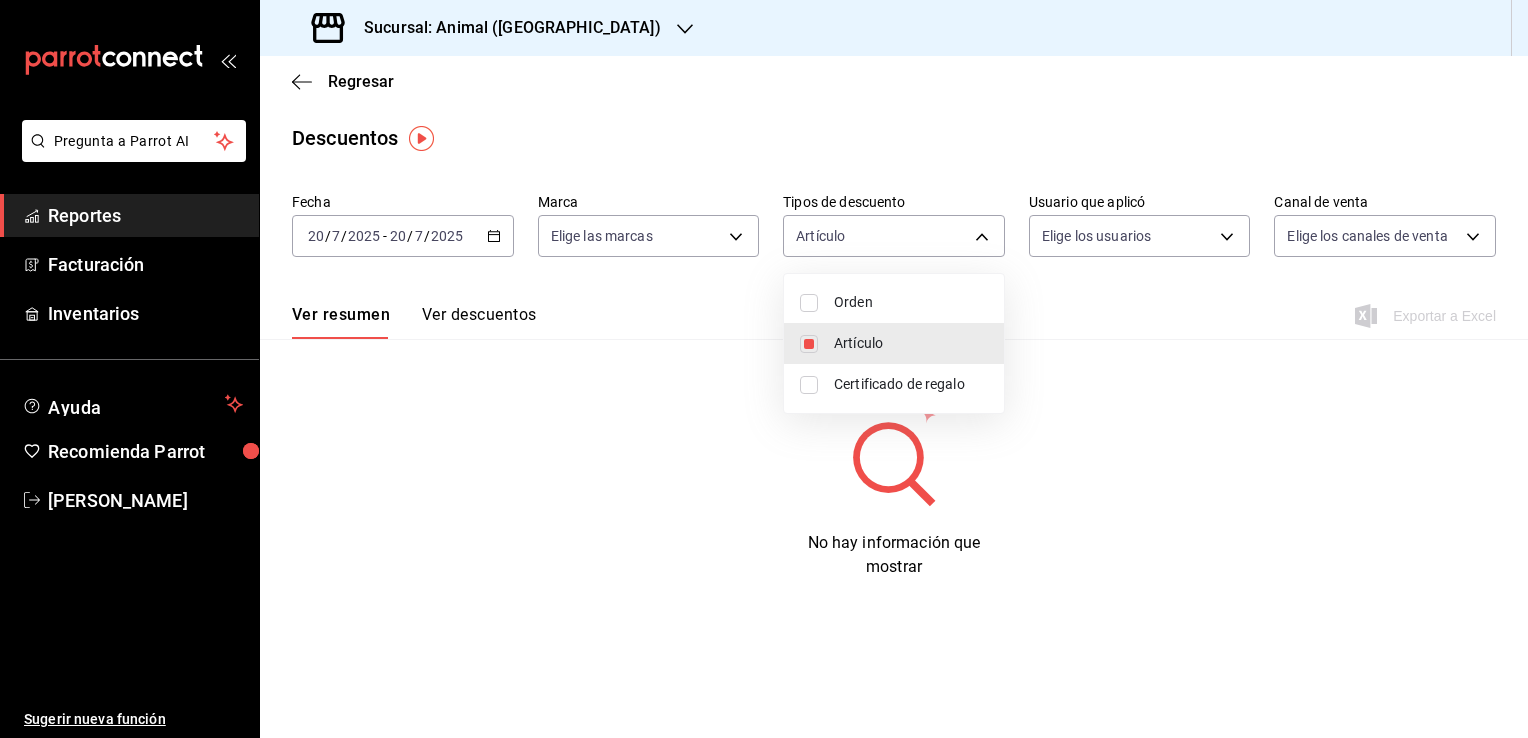 click on "Orden" at bounding box center (894, 302) 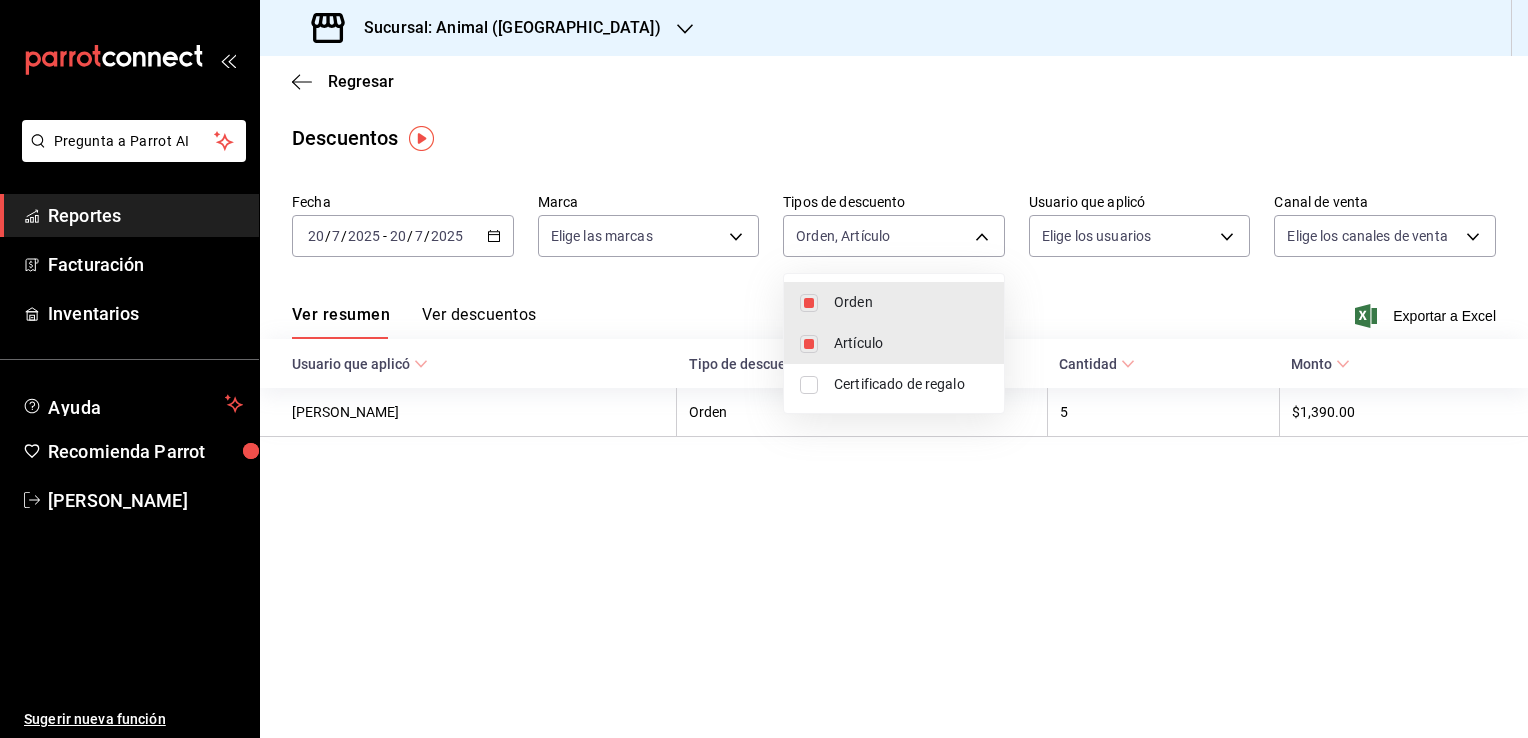 click at bounding box center [764, 369] 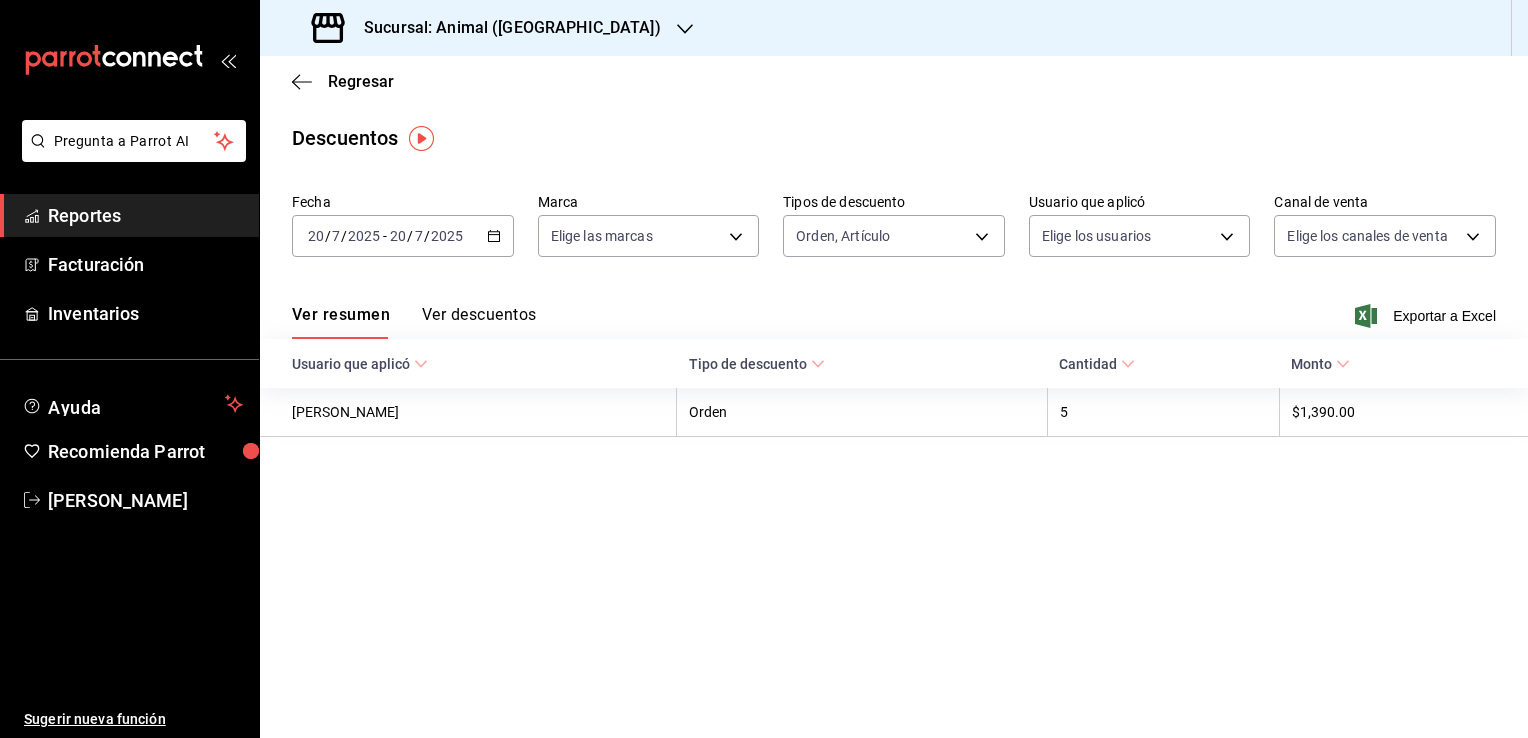 click on "2025-07-20 20 / 7 / 2025 - 2025-07-20 20 / 7 / 2025" at bounding box center (403, 236) 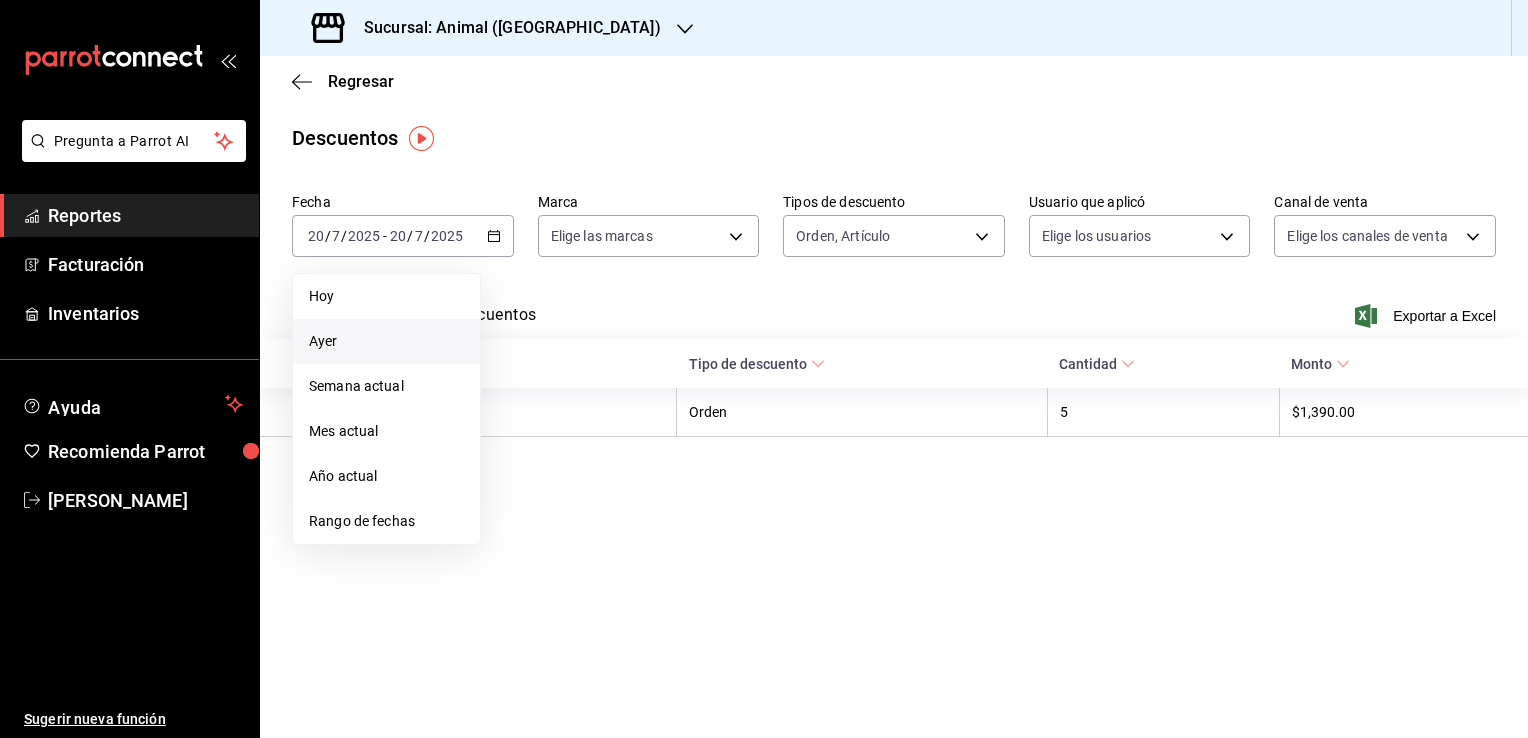 click on "Ayer" at bounding box center [386, 341] 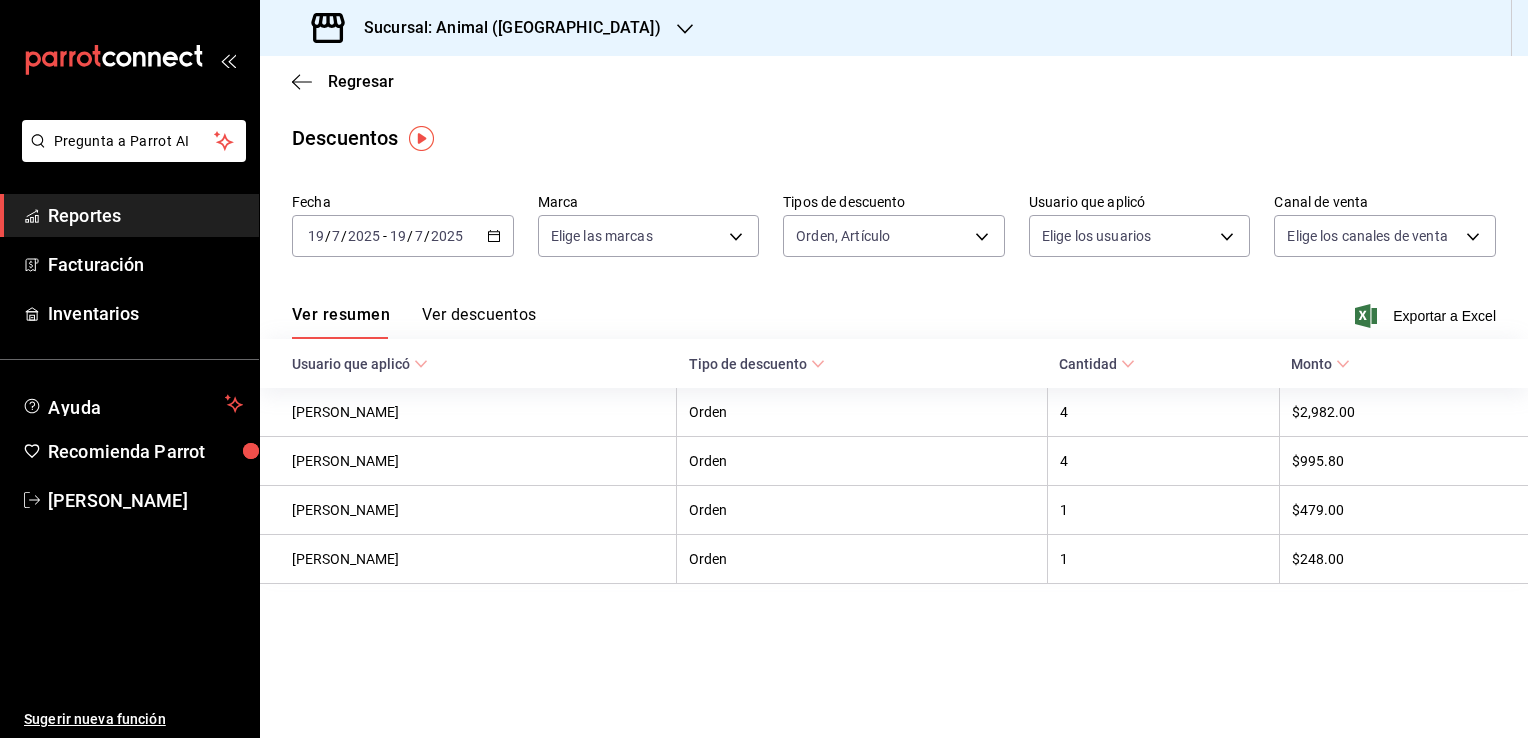 click 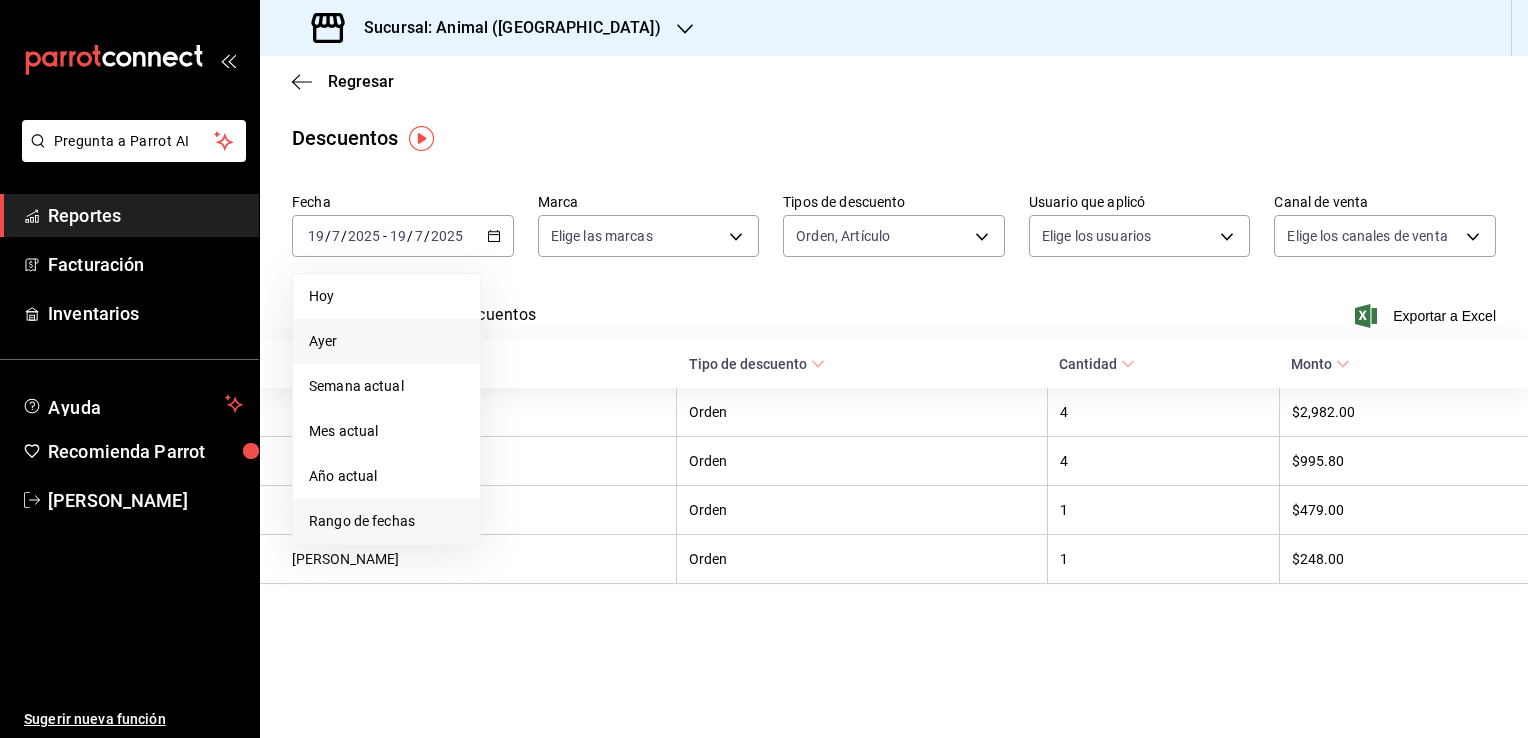 click on "Rango de fechas" at bounding box center (386, 521) 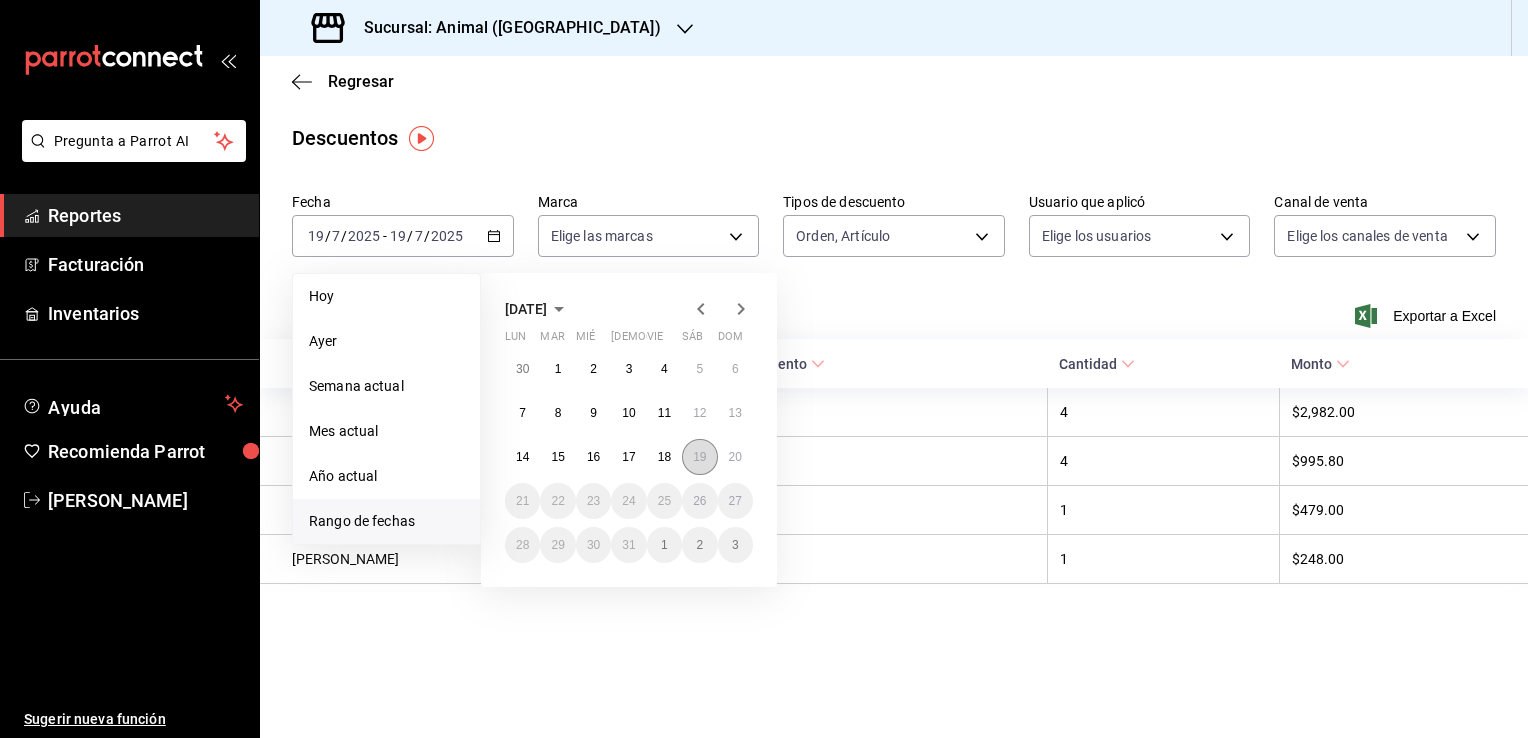 click on "19" at bounding box center [699, 457] 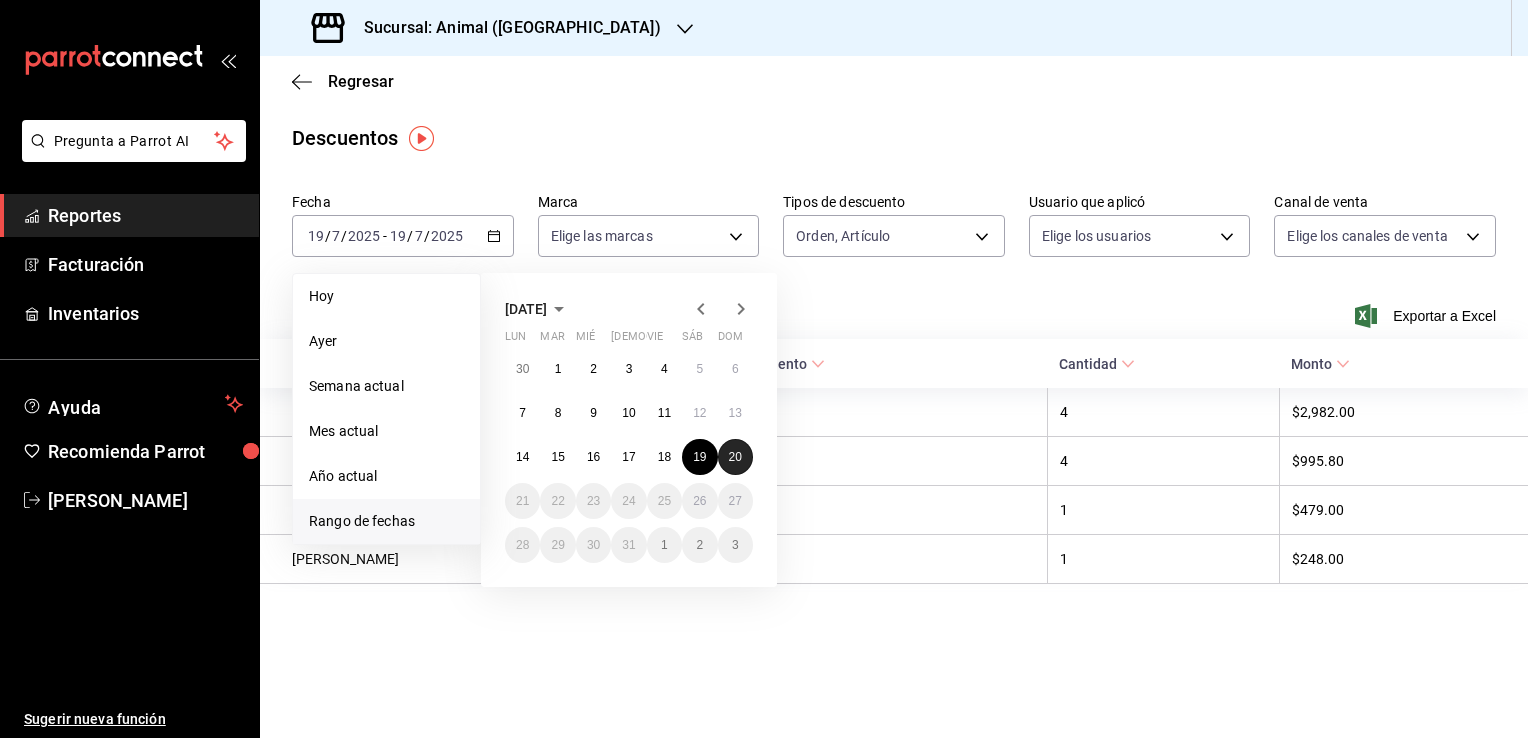 click on "20" at bounding box center (735, 457) 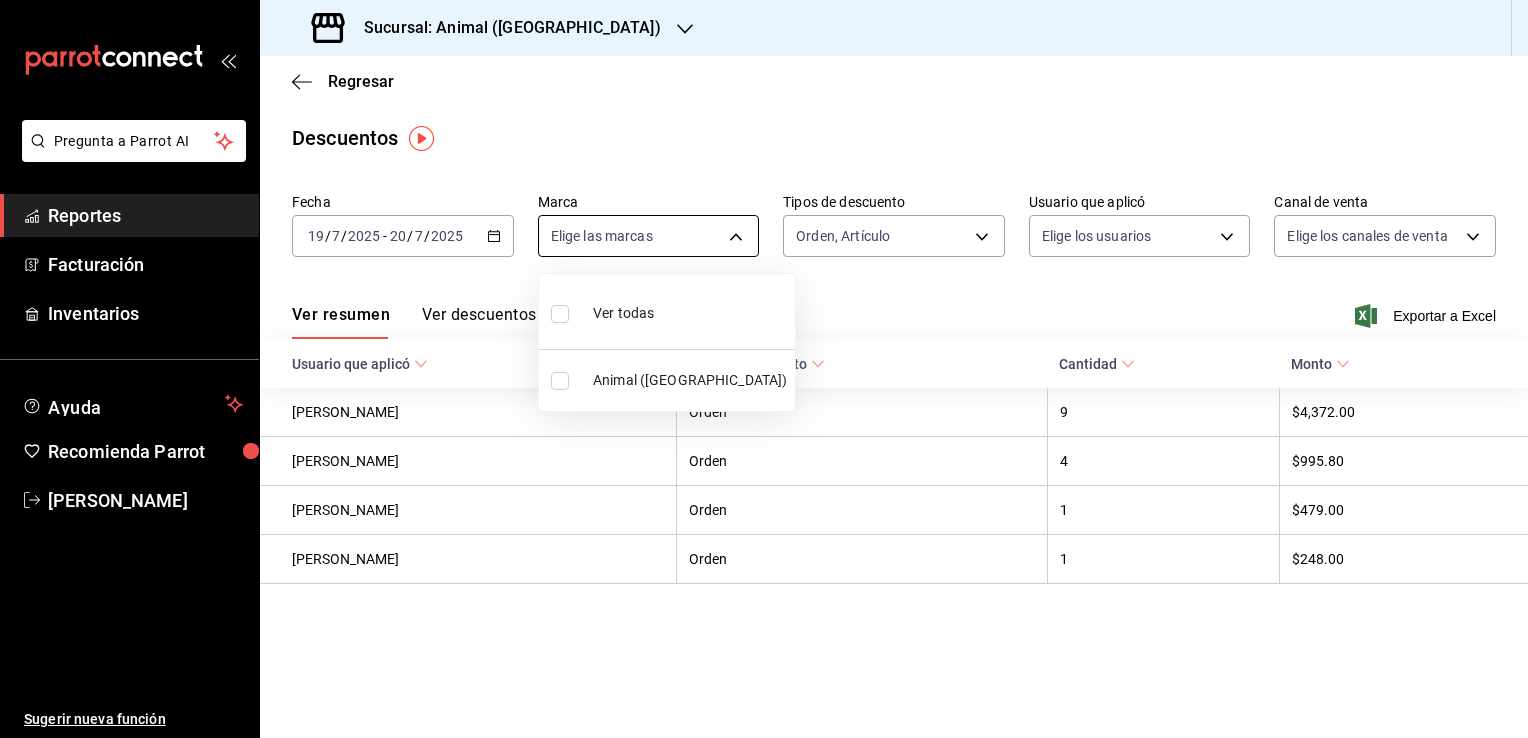 click on "Pregunta a Parrot AI Reportes   Facturación   Inventarios   Ayuda Recomienda Parrot   Enrique Mondragon   Sugerir nueva función   Sucursal: Animal (Tijuana) Regresar Descuentos Fecha 2025-07-19 19 / 7 / 2025 - 2025-07-20 20 / 7 / 2025 Marca Elige las marcas Tipos de descuento Orden, Artículo ORDER_ITEM,ORDER Usuario que aplicó Elige los usuarios Canal de venta Elige los canales de venta Ver resumen Ver descuentos Exportar a Excel Usuario que aplicó Tipo de descuento Cantidad Monto Jose Jonathan Sanchez Gomez Orden 9 $4,372.00 Brian Daniel Magarini Lopez Orden 4 $995.80 Enrique Mondragon Orden 1 $479.00 Omar Munguia Chavez Orden 1 $248.00 GANA 1 MES GRATIS EN TU SUSCRIPCIÓN AQUÍ ¿Recuerdas cómo empezó tu restaurante?
Hoy puedes ayudar a un colega a tener el mismo cambio que tú viviste.
Recomienda Parrot directamente desde tu Portal Administrador.
Es fácil y rápido.
🎁 Por cada restaurante que se una, ganas 1 mes gratis. Ver video tutorial Ir a video Pregunta a Parrot AI Reportes       Ayuda" at bounding box center [764, 369] 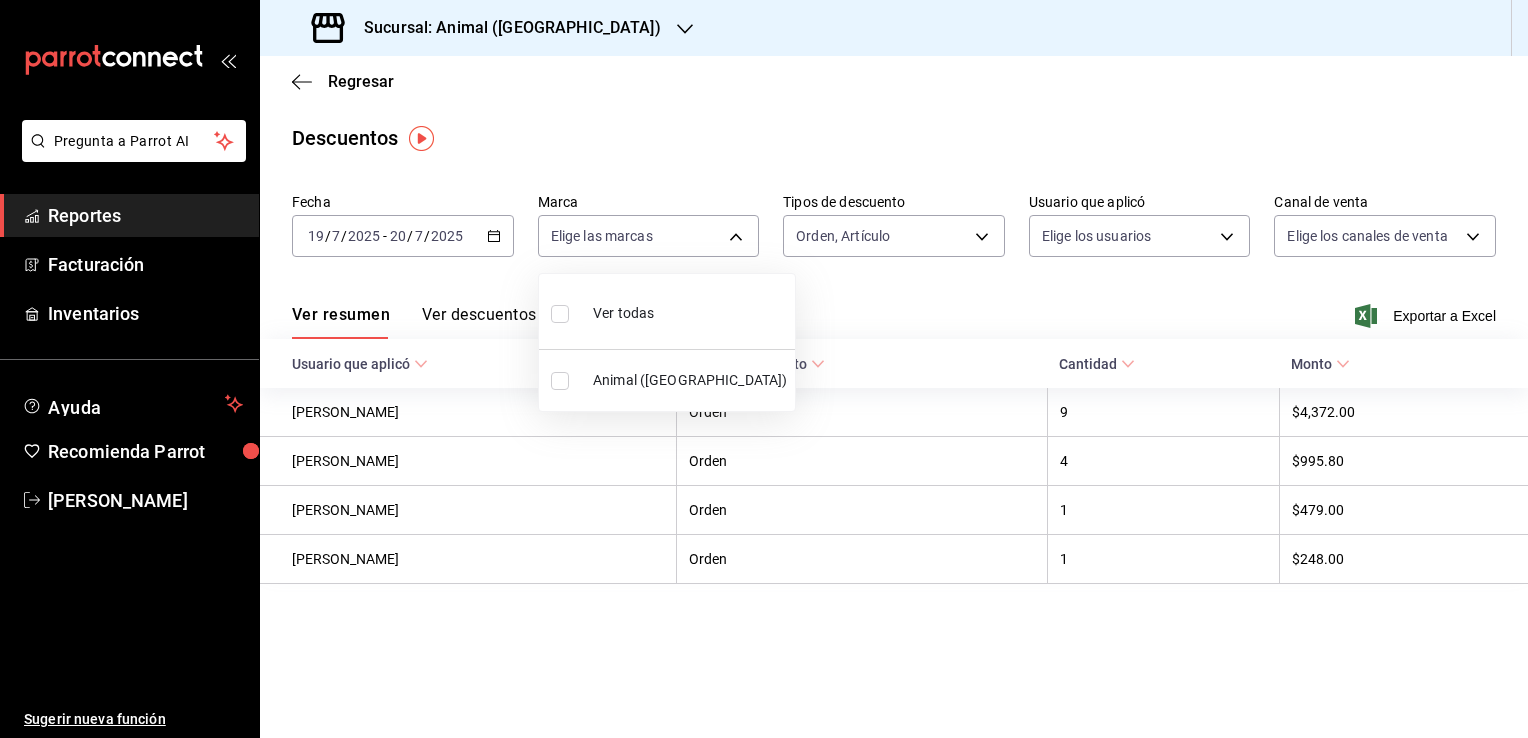 click on "Ver todas" at bounding box center (602, 311) 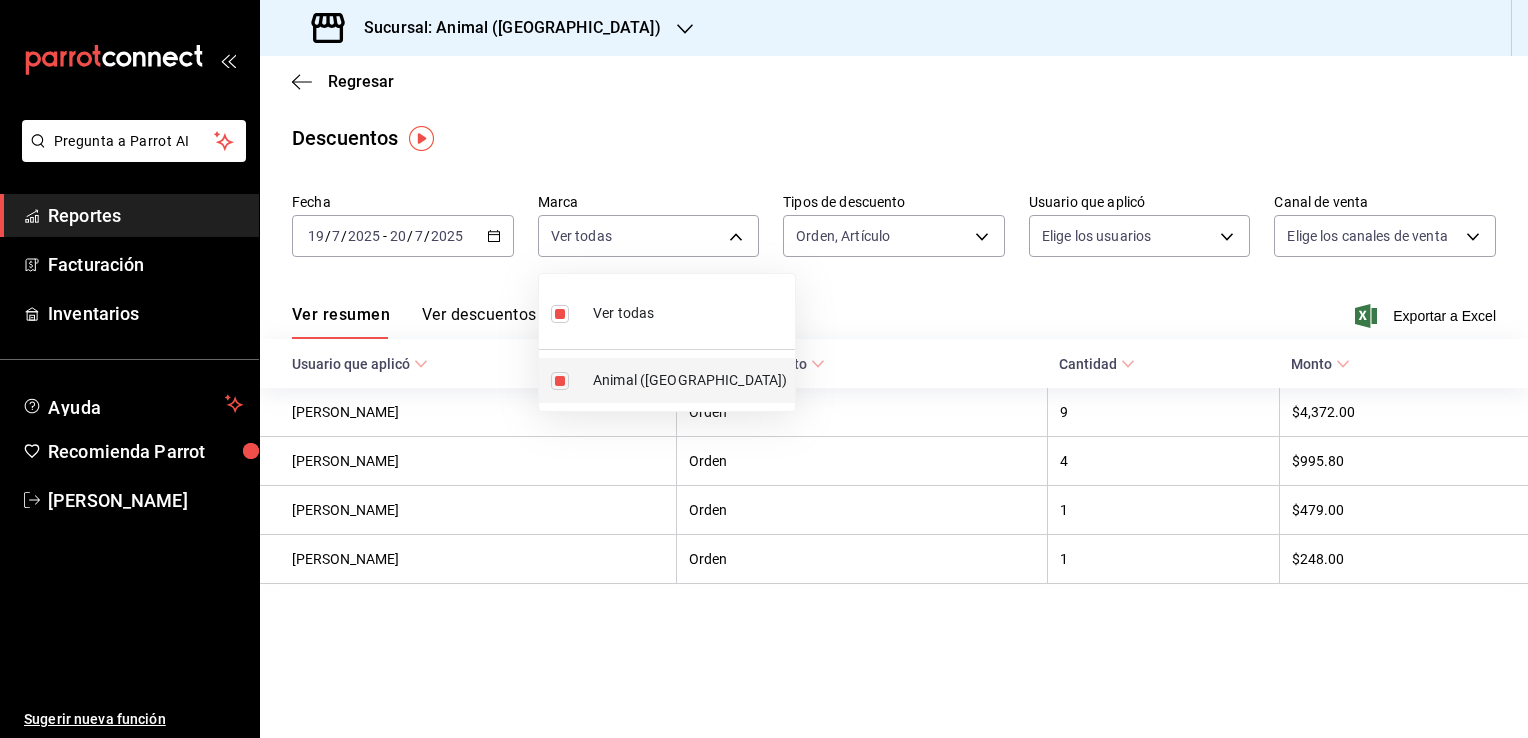 click at bounding box center [560, 381] 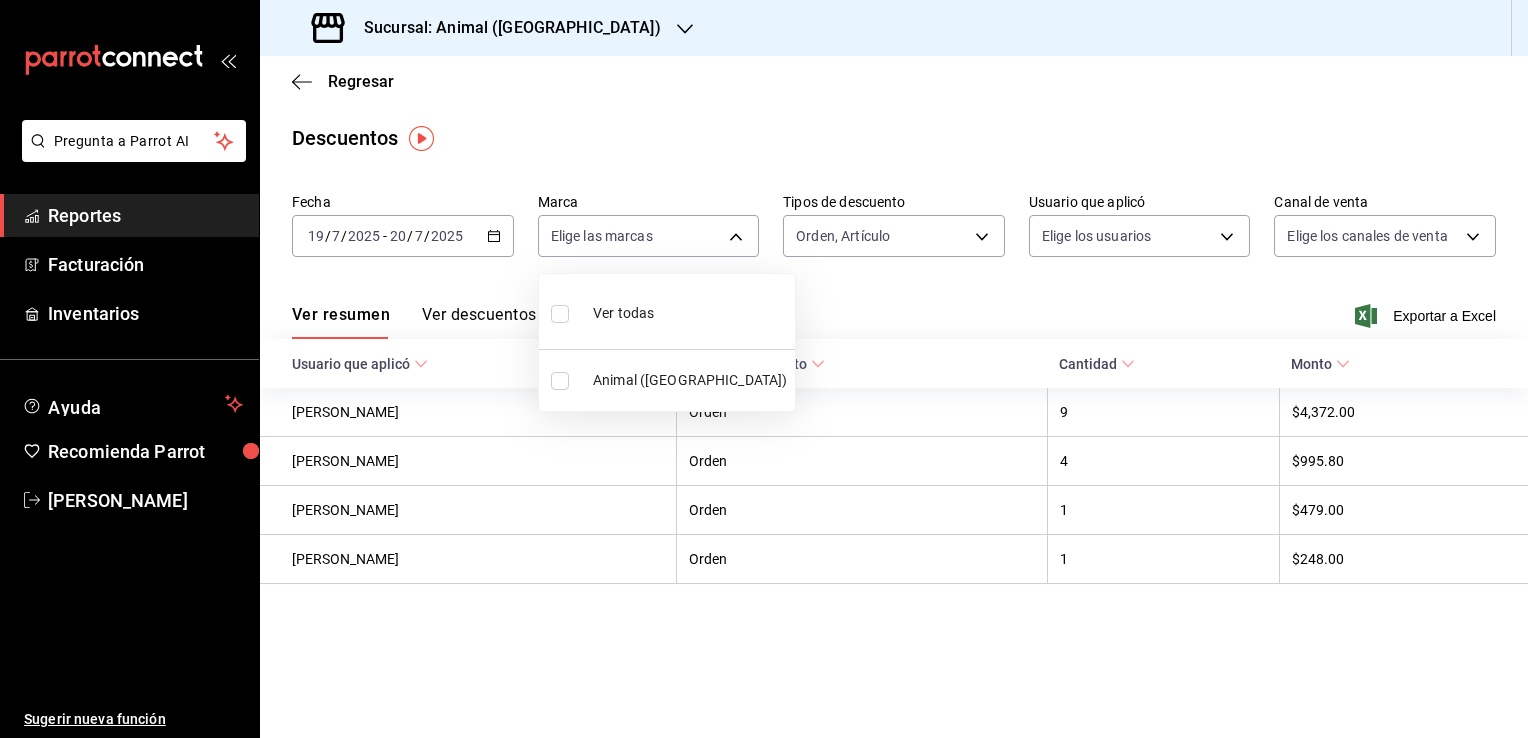 click on "Animal (Tijuana)" at bounding box center [667, 380] 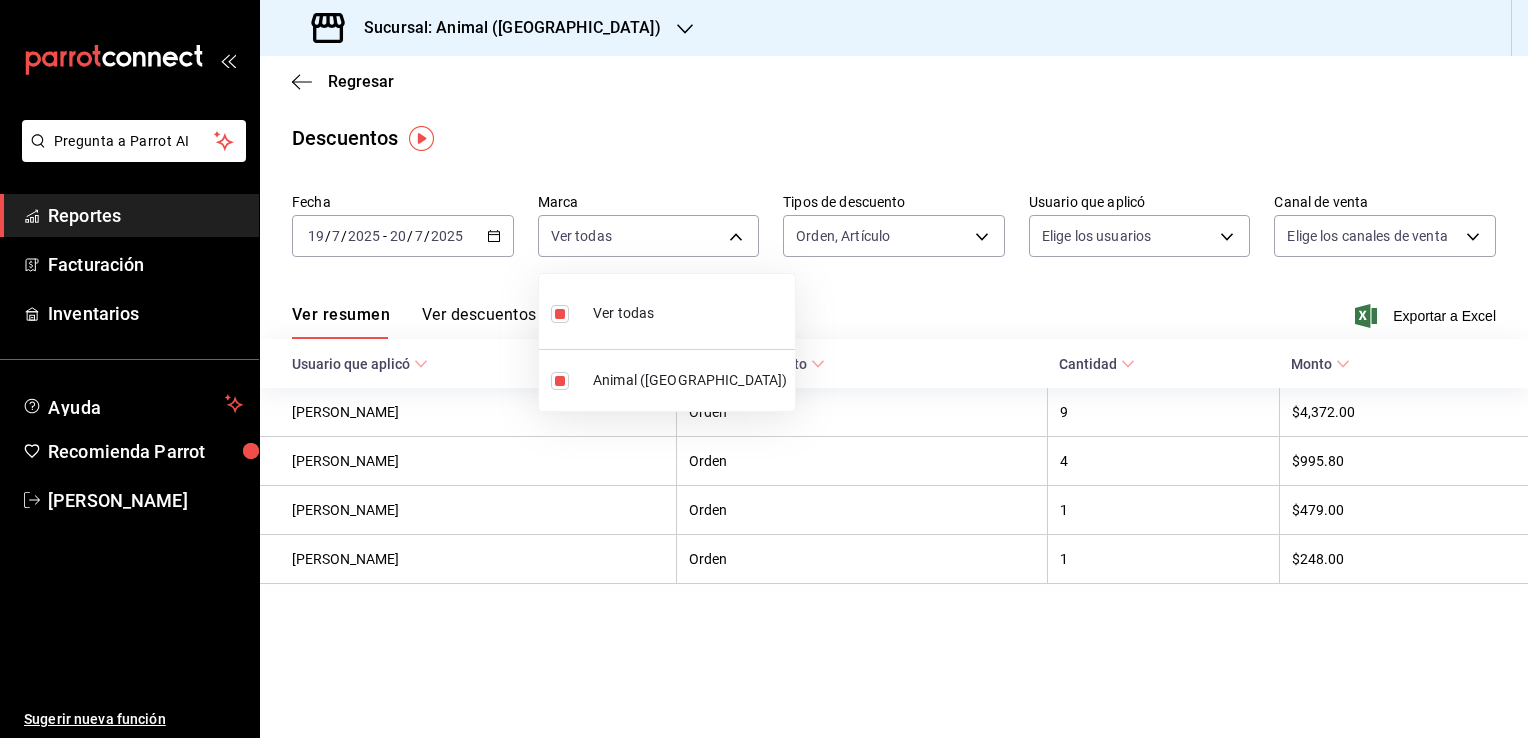 click at bounding box center (764, 369) 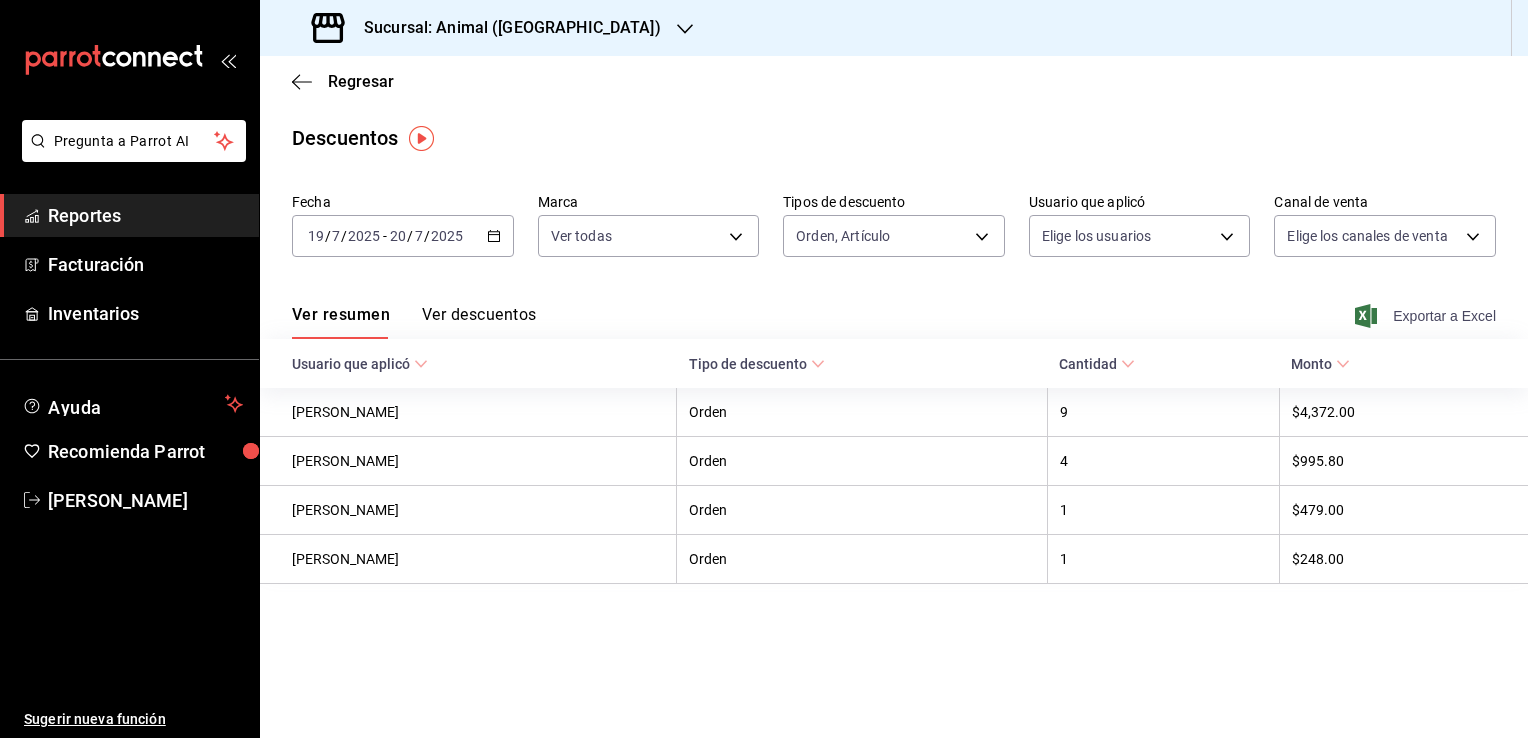 click on "Exportar a Excel" at bounding box center (1427, 316) 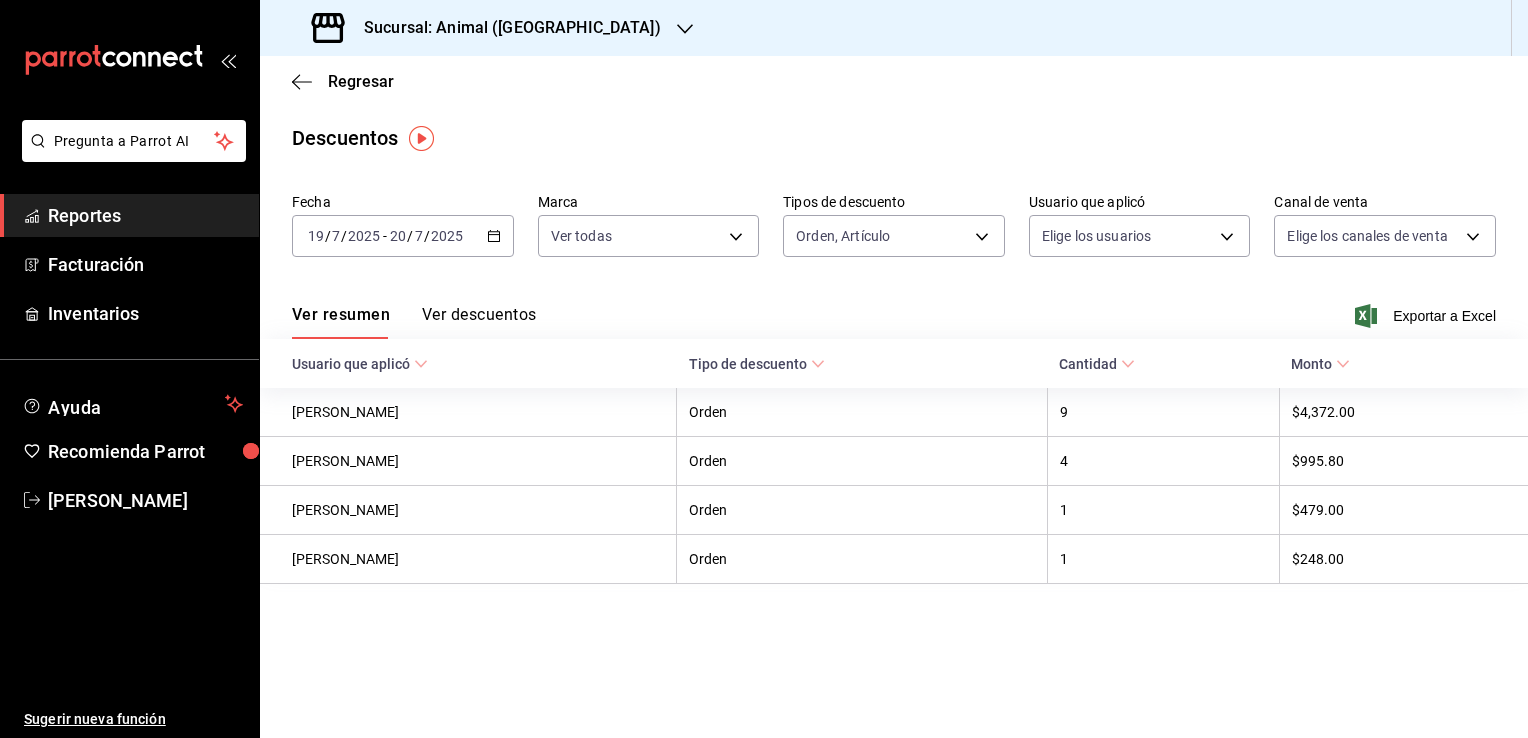 click on "Ver resumen Ver descuentos Exportar a Excel" at bounding box center (894, 310) 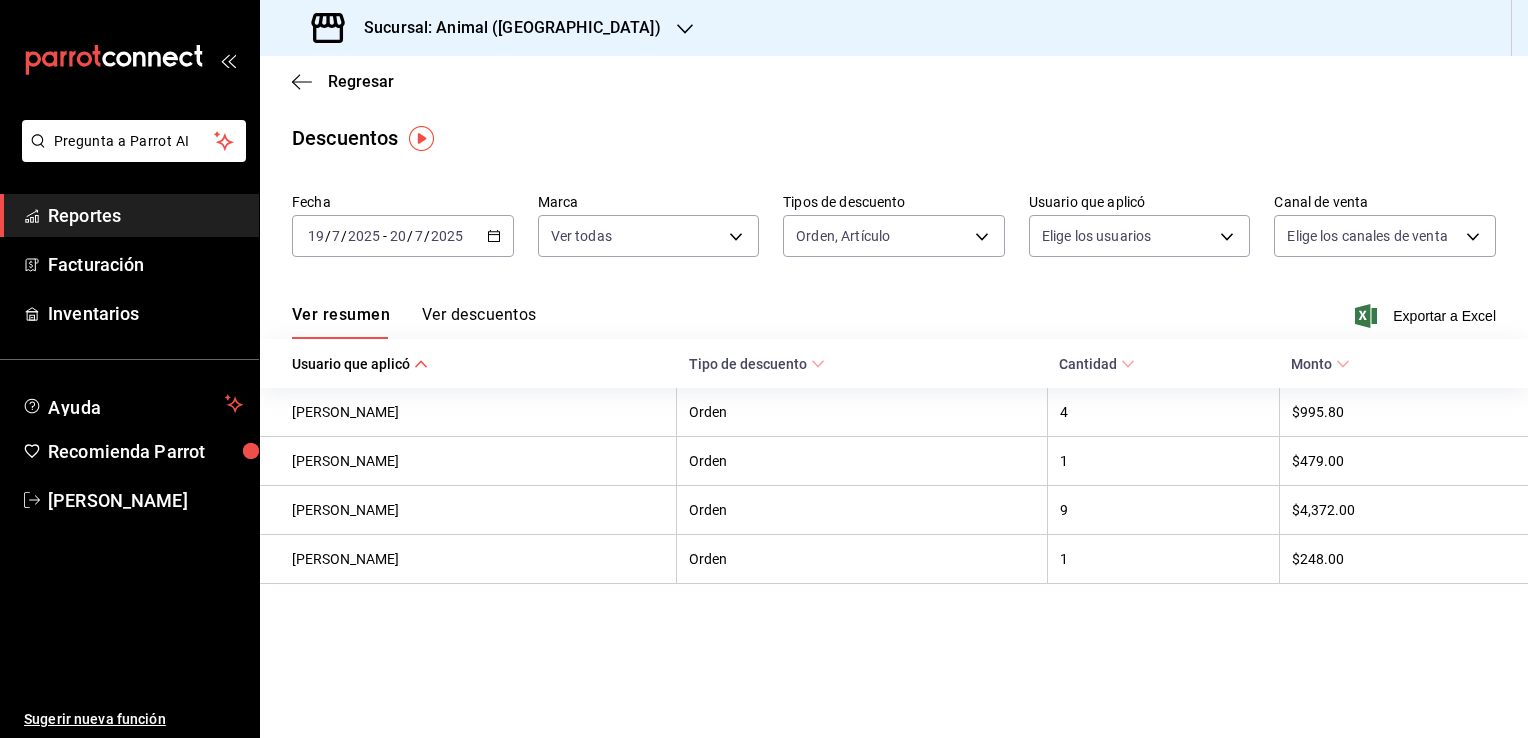 click on "Reportes" at bounding box center (129, 215) 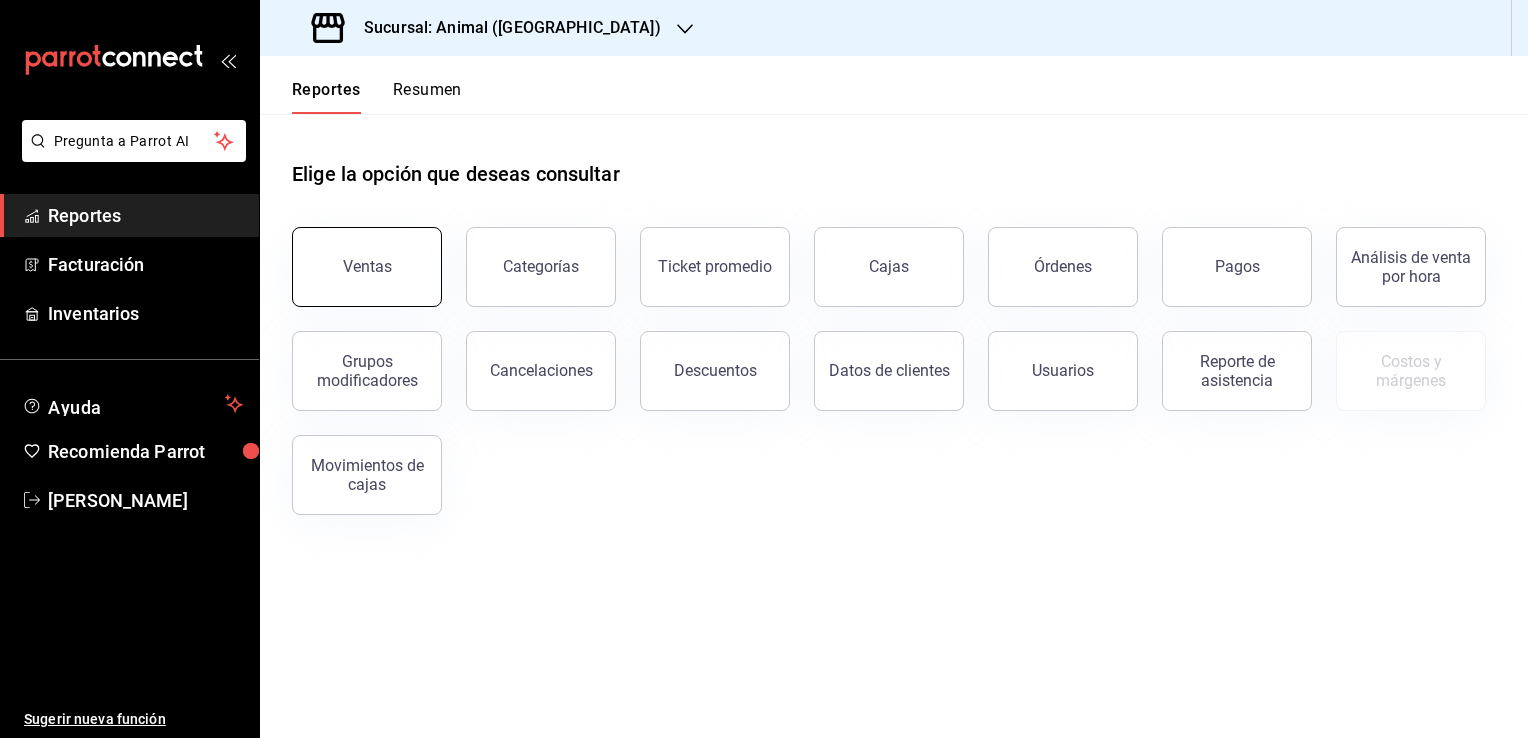 click on "Ventas" at bounding box center (367, 266) 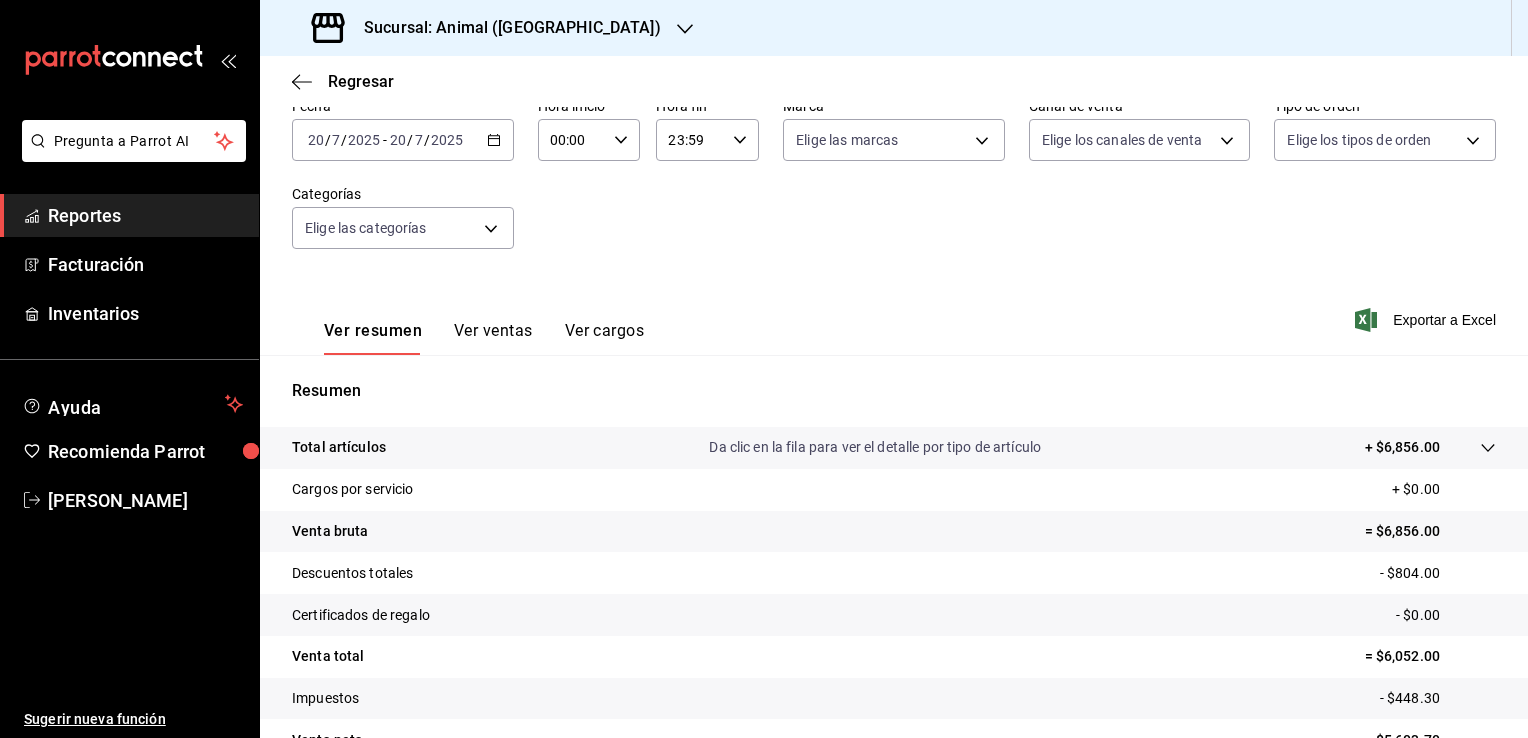 scroll, scrollTop: 220, scrollLeft: 0, axis: vertical 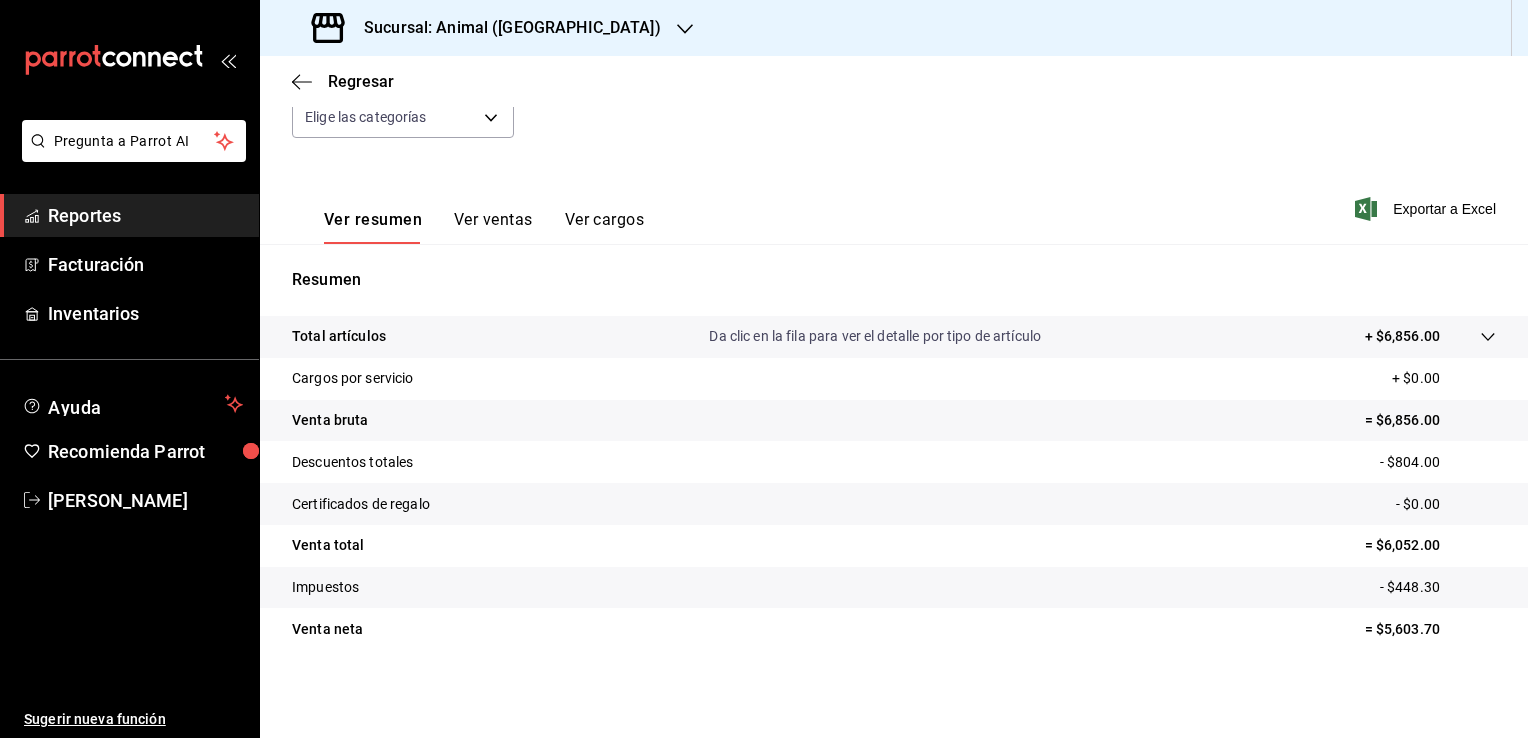 click on "Ver ventas" at bounding box center [493, 227] 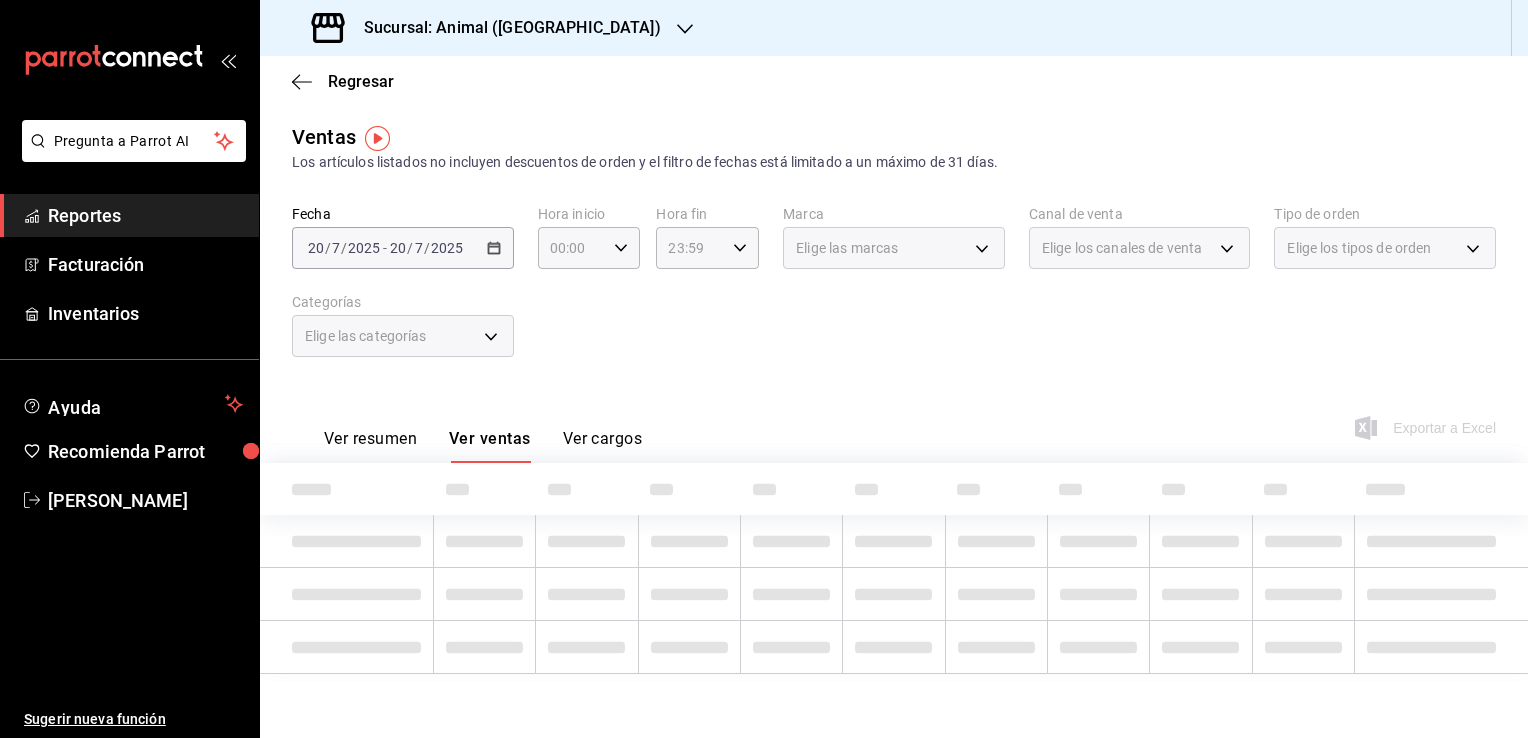 scroll, scrollTop: 0, scrollLeft: 0, axis: both 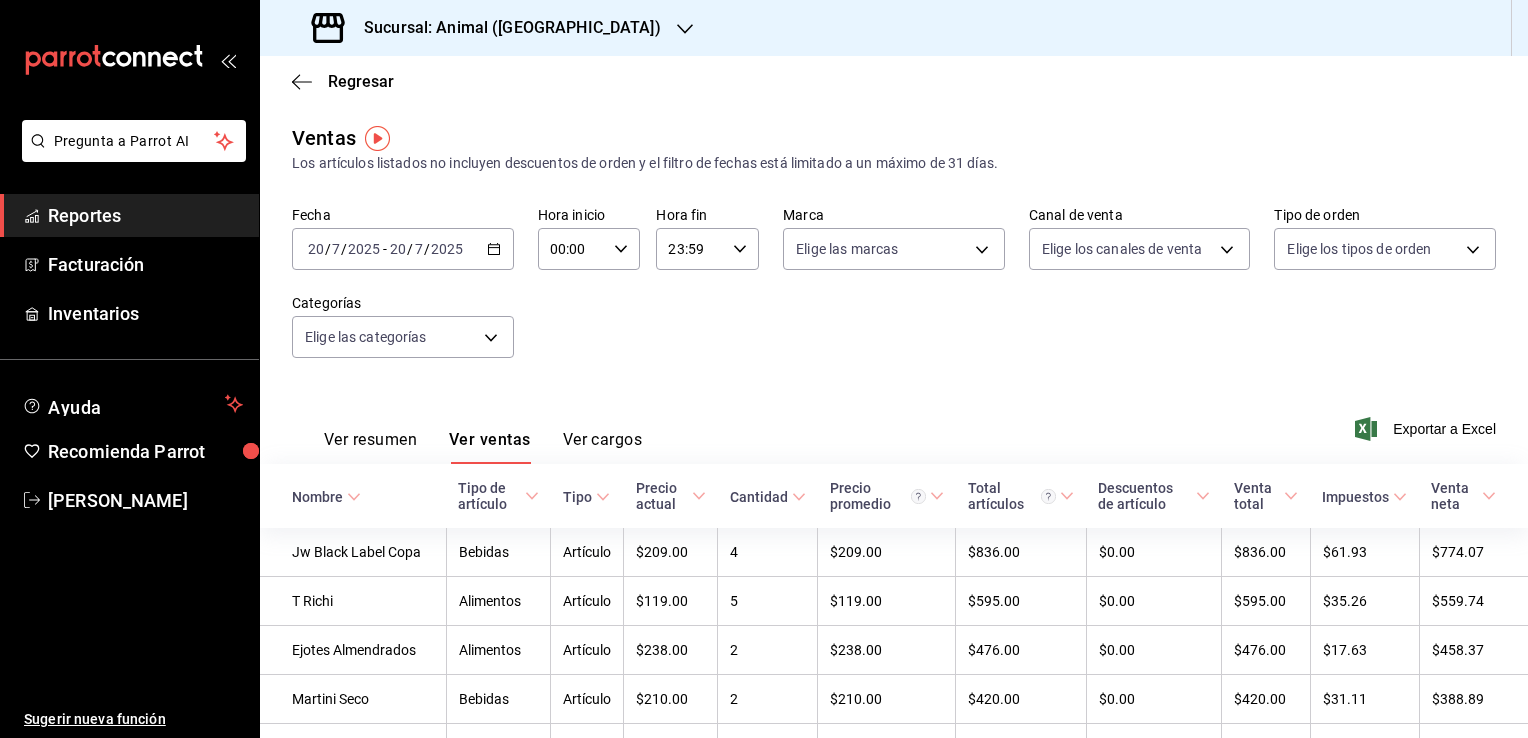 click on "Ver cargos" at bounding box center [603, 447] 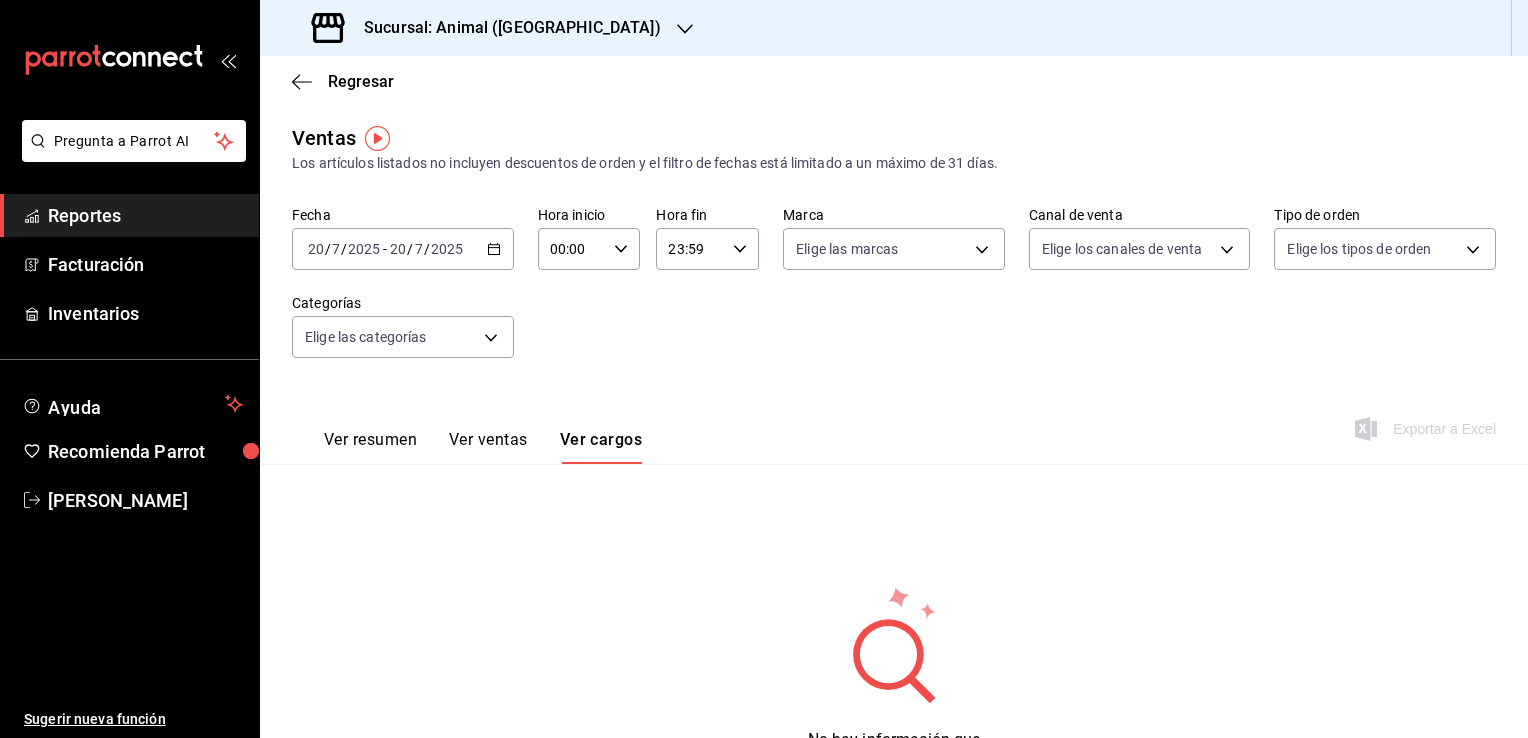 click on "Ver ventas" at bounding box center (488, 447) 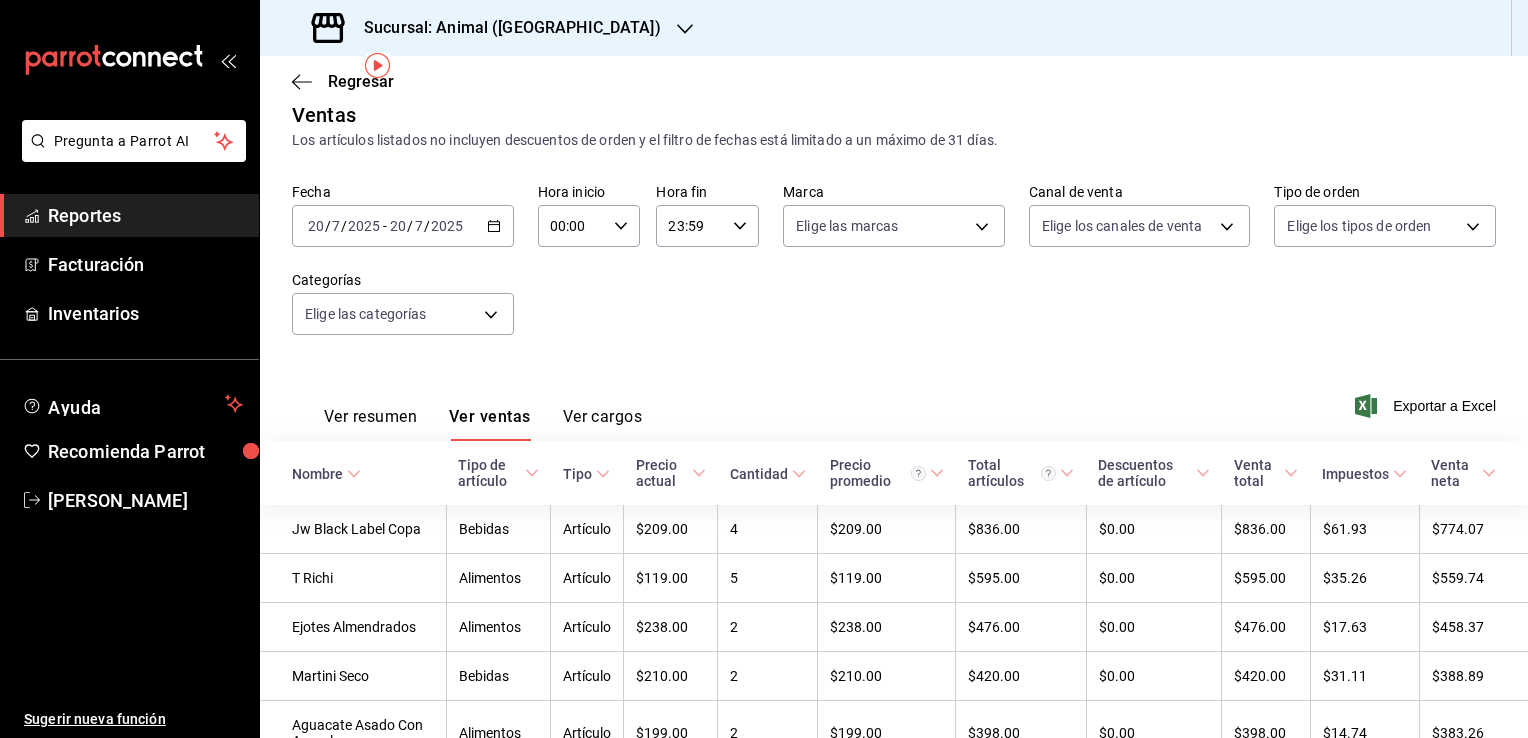 scroll, scrollTop: 0, scrollLeft: 0, axis: both 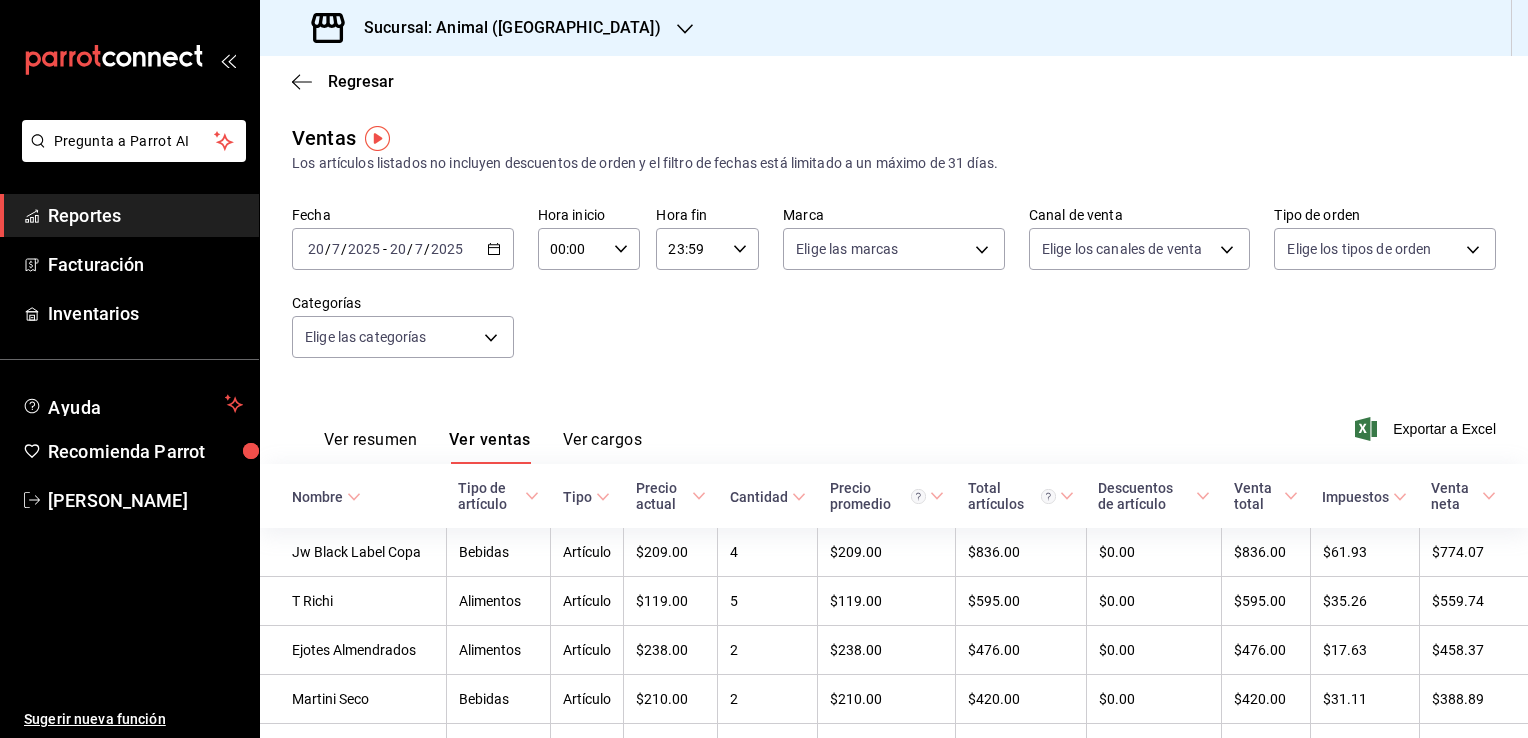 click on "Ver resumen" at bounding box center [370, 447] 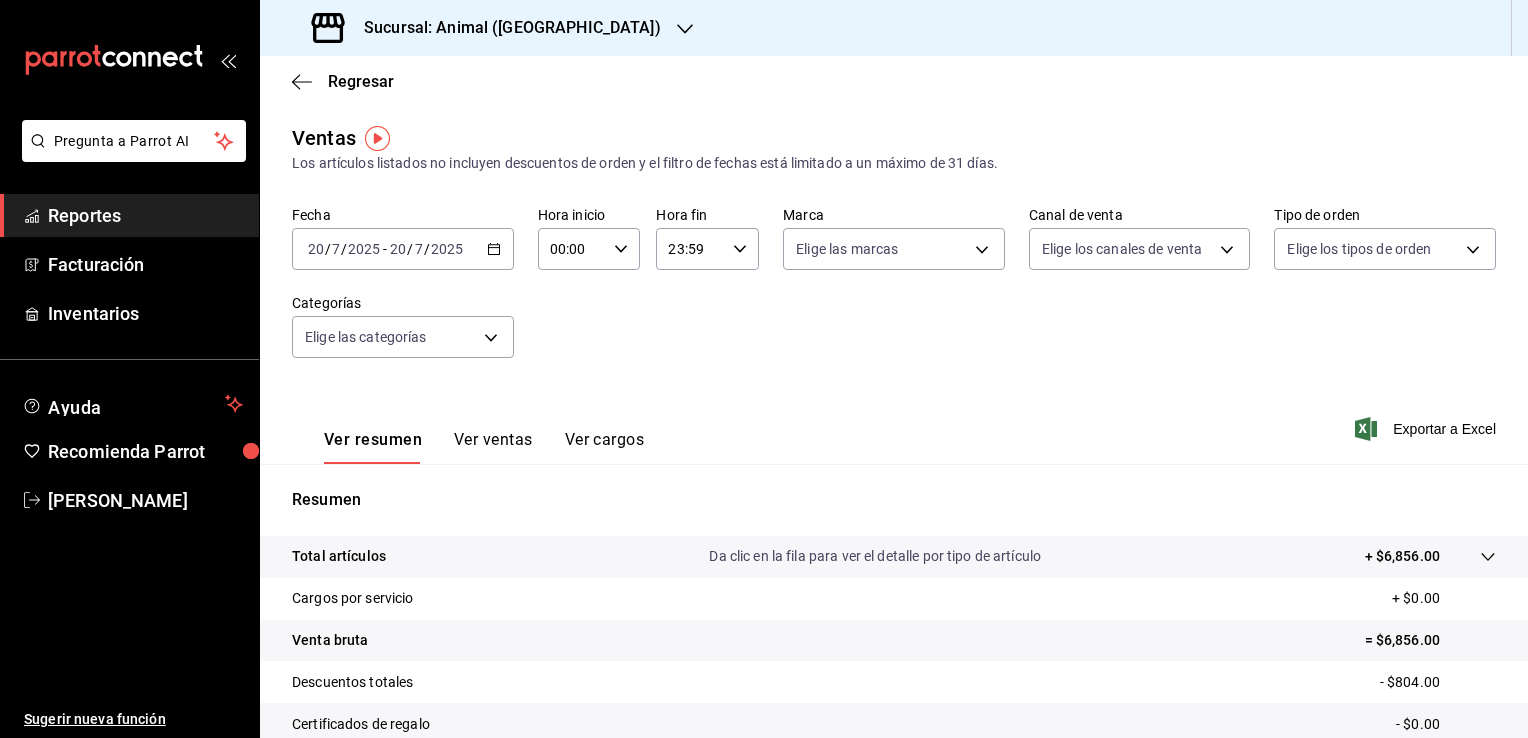 click on "2025-07-20 20 / 7 / 2025 - 2025-07-20 20 / 7 / 2025" at bounding box center (403, 249) 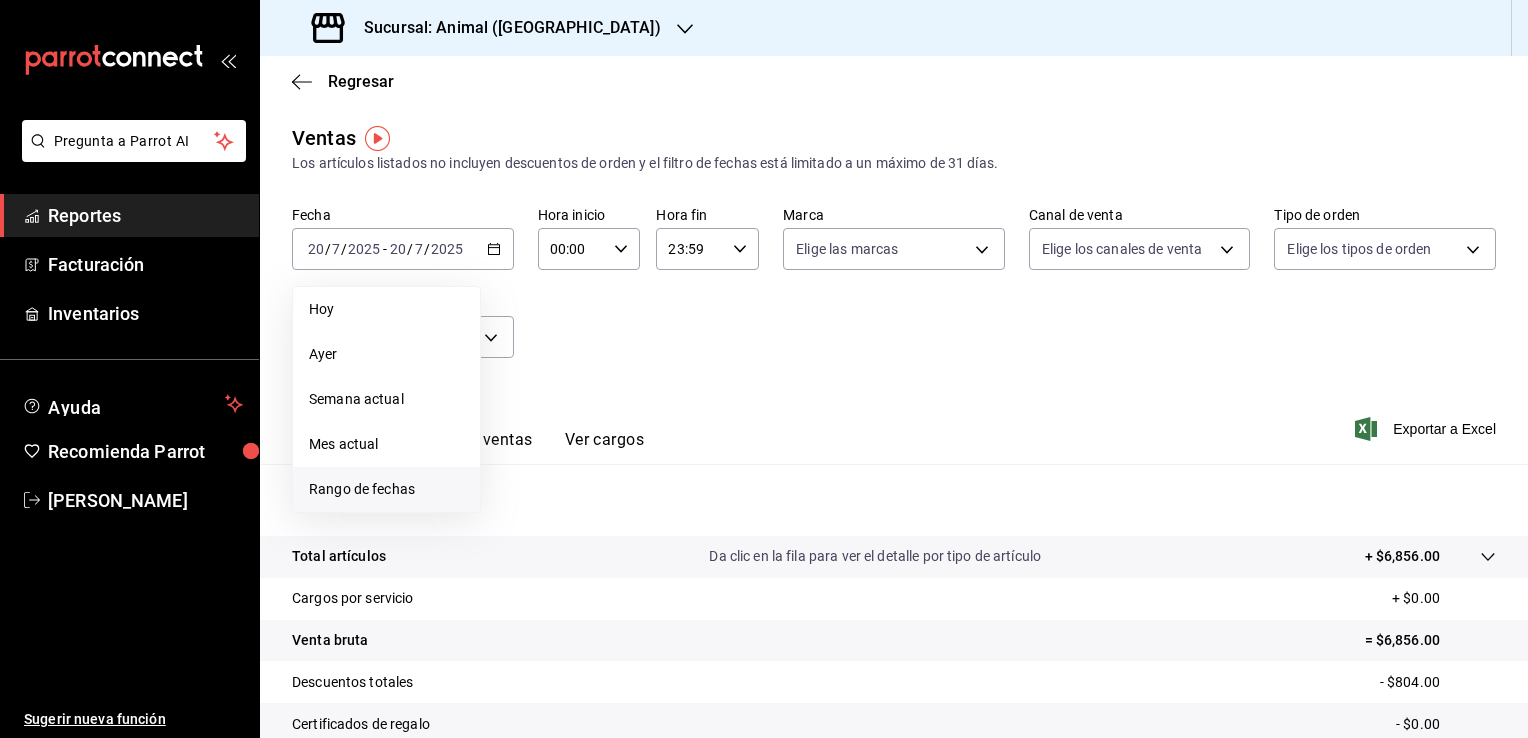 click on "Rango de fechas" at bounding box center (386, 489) 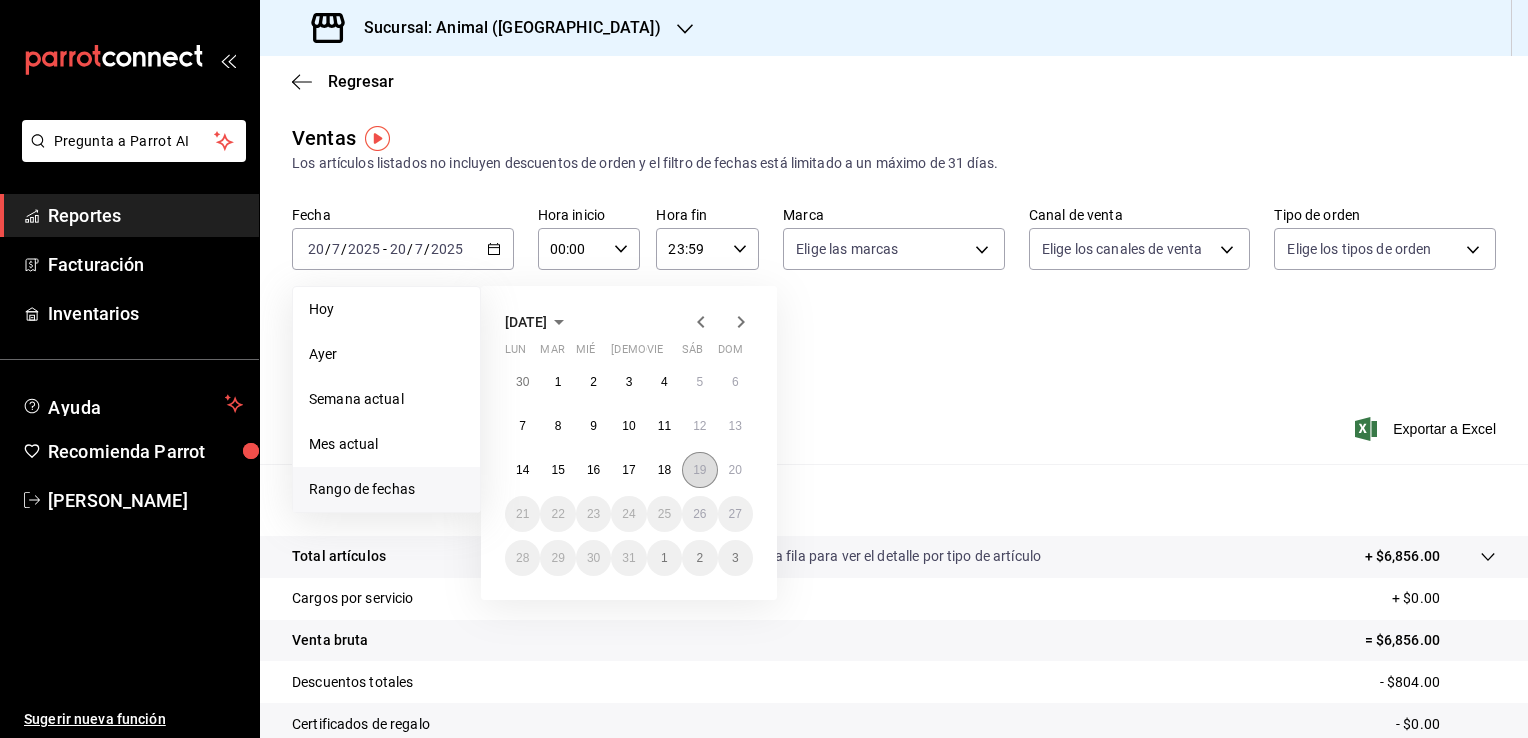 click on "19" at bounding box center (699, 470) 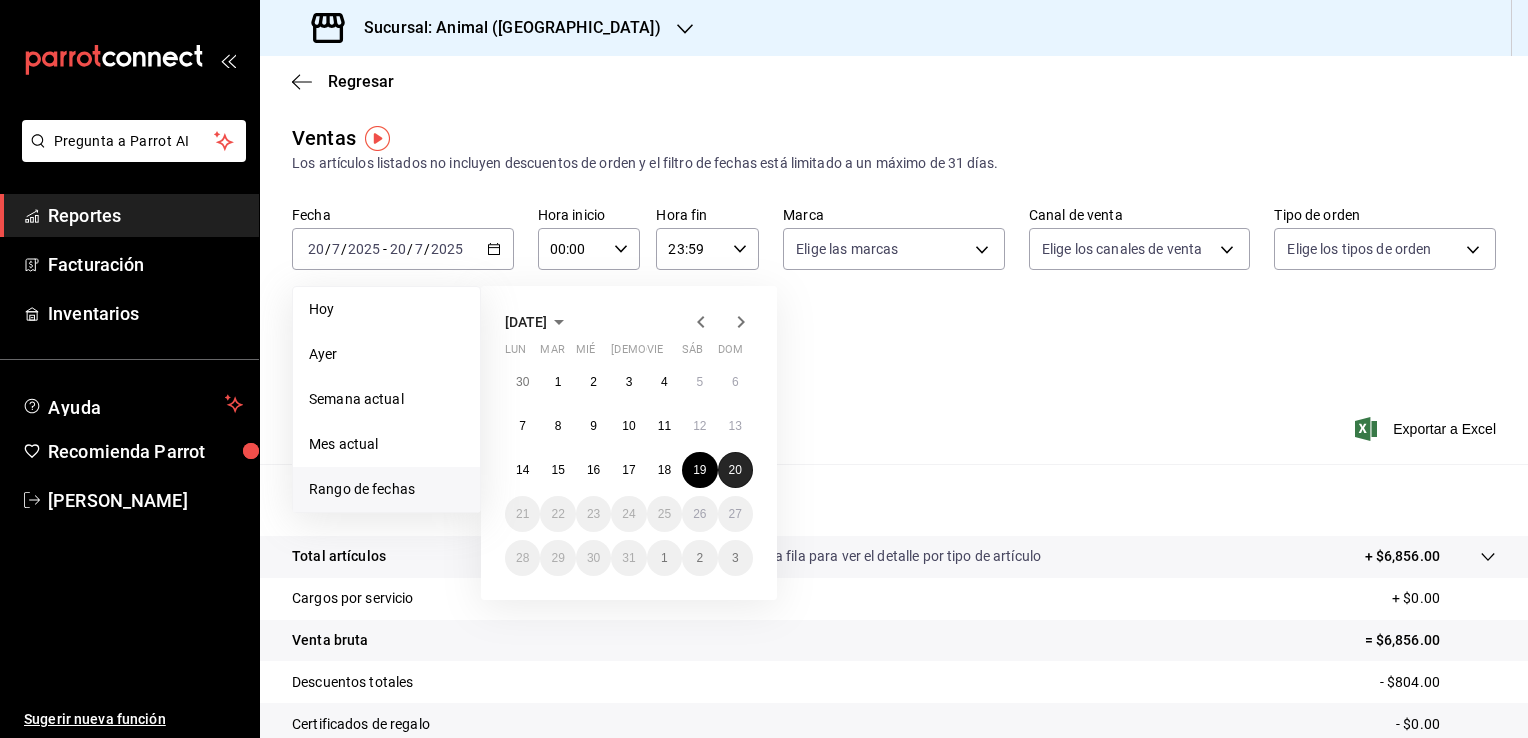 click on "20" at bounding box center (735, 470) 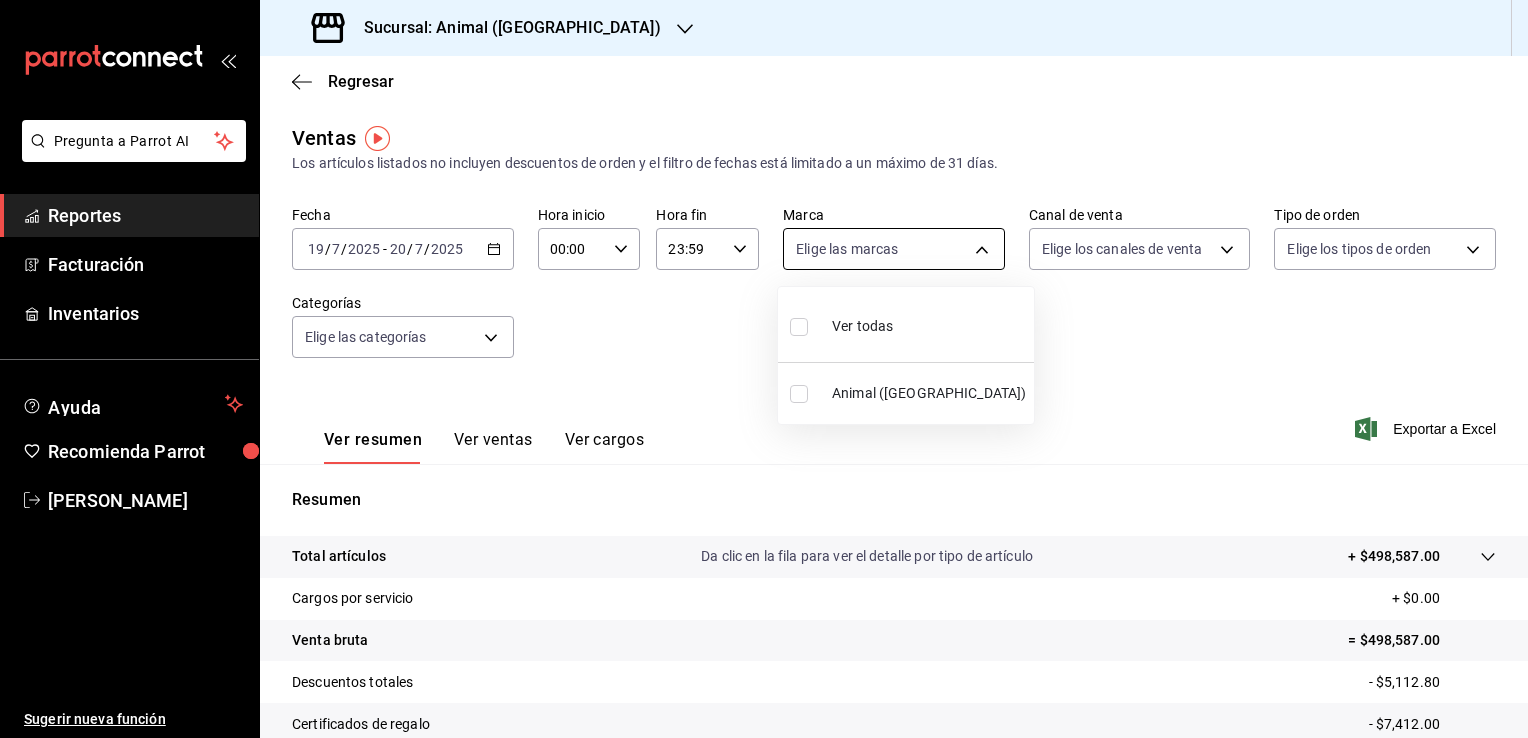 click on "Pregunta a Parrot AI Reportes   Facturación   Inventarios   Ayuda Recomienda Parrot   Enrique Mondragon   Sugerir nueva función   Sucursal: Animal (Tijuana) Regresar Ventas Los artículos listados no incluyen descuentos de orden y el filtro de fechas está limitado a un máximo de 31 días. Fecha 2025-07-19 19 / 7 / 2025 - 2025-07-20 20 / 7 / 2025 Hora inicio 00:00 Hora inicio Hora fin 23:59 Hora fin Marca Elige las marcas Canal de venta Elige los canales de venta Tipo de orden Elige los tipos de orden Categorías Elige las categorías Ver resumen Ver ventas Ver cargos Exportar a Excel Resumen Total artículos Da clic en la fila para ver el detalle por tipo de artículo + $498,587.00 Cargos por servicio + $0.00 Venta bruta = $498,587.00 Descuentos totales - $5,112.80 Certificados de regalo - $7,412.00 Venta total = $486,062.20 Impuestos - $36,004.61 Venta neta = $450,057.59 GANA 1 MES GRATIS EN TU SUSCRIPCIÓN AQUÍ Ver video tutorial Ir a video Pregunta a Parrot AI Reportes   Facturación   Inventarios" at bounding box center (764, 369) 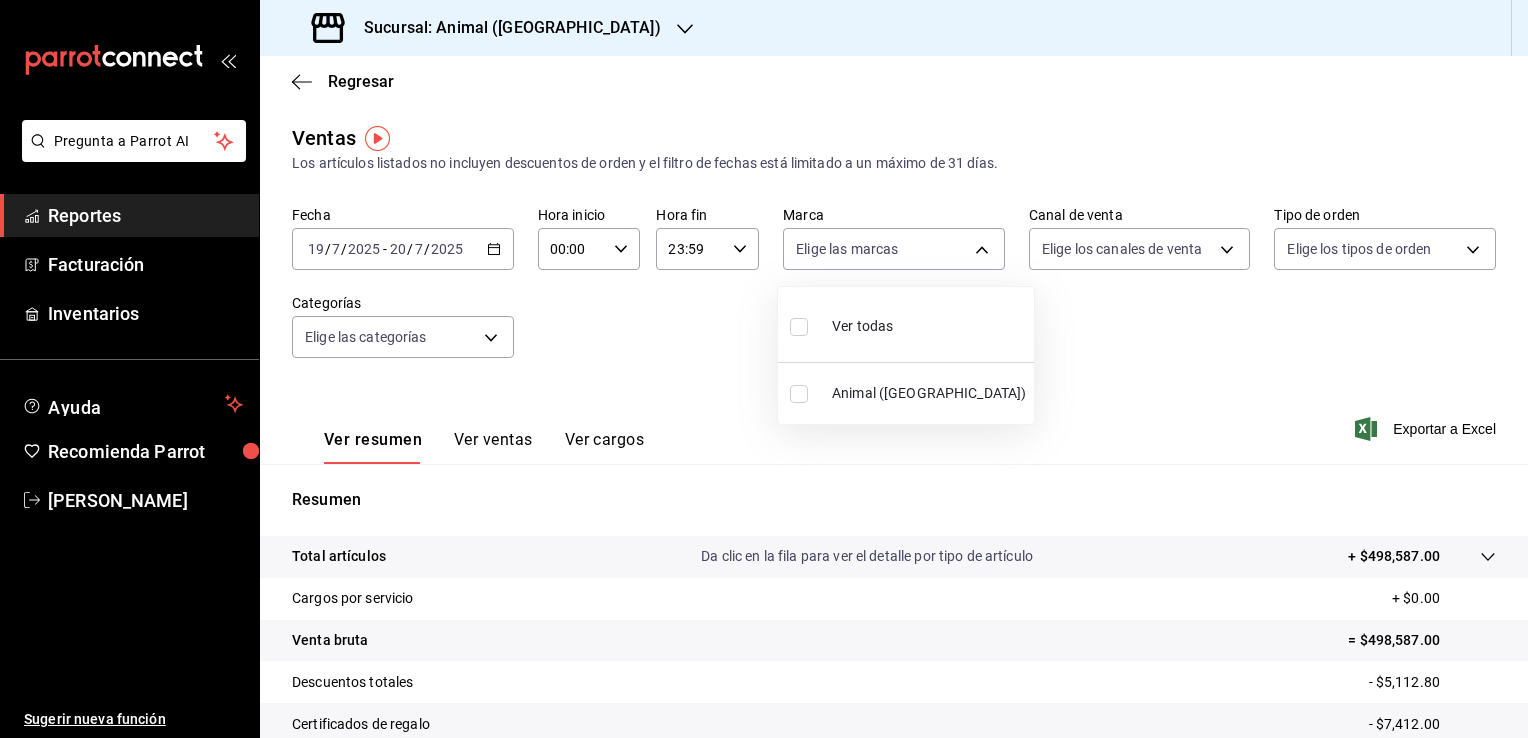 drag, startPoint x: 848, startPoint y: 383, endPoint x: 840, endPoint y: 390, distance: 10.630146 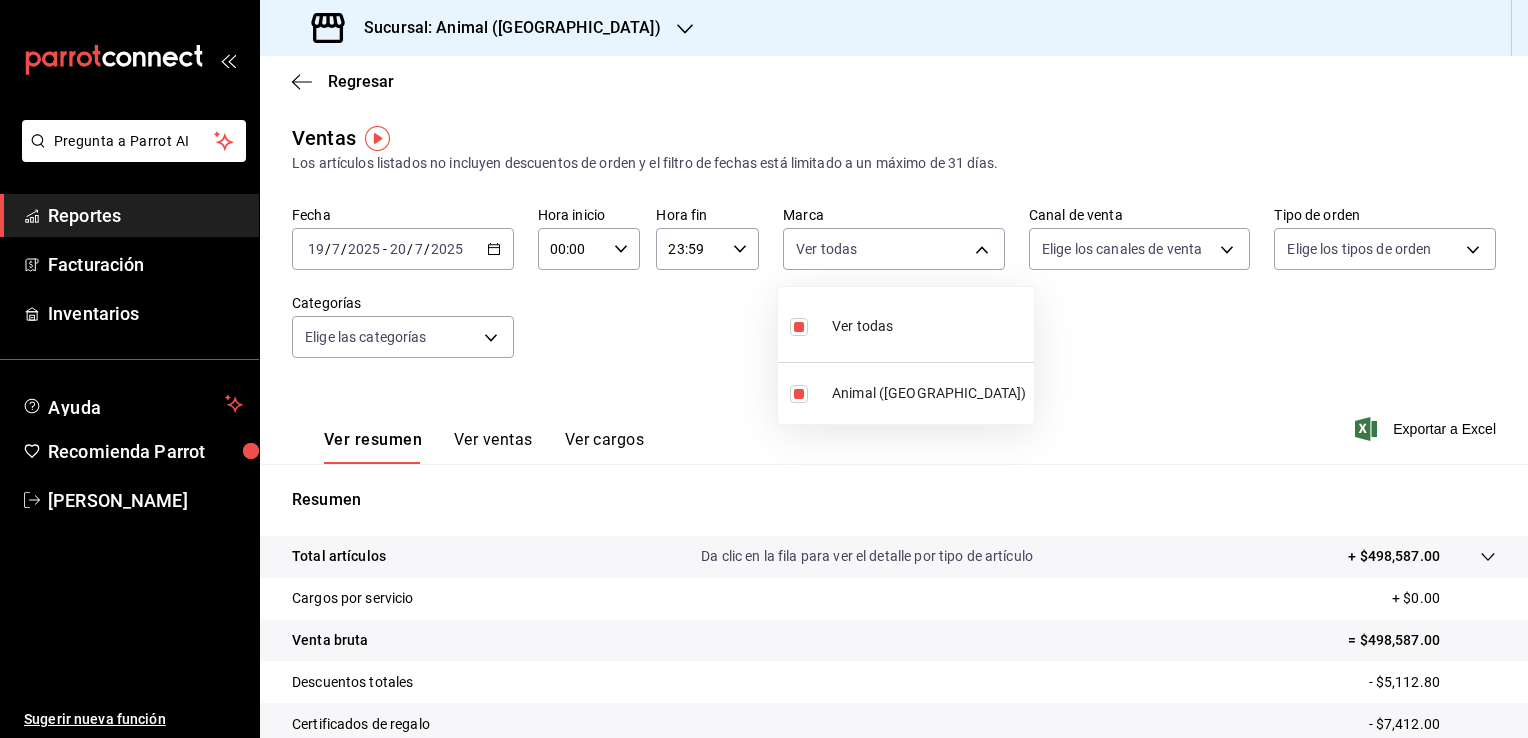 click at bounding box center (764, 369) 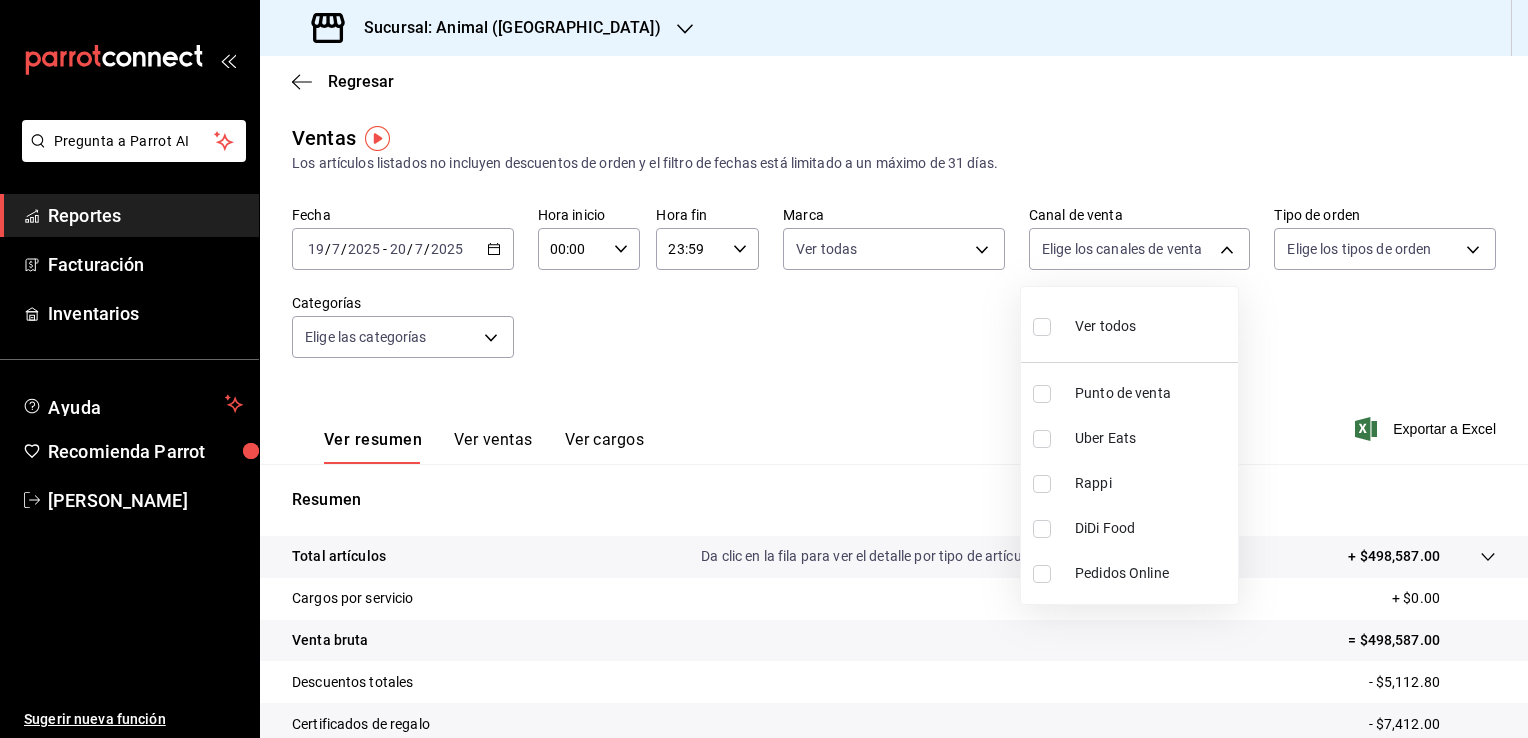 drag, startPoint x: 1215, startPoint y: 249, endPoint x: 1207, endPoint y: 257, distance: 11.313708 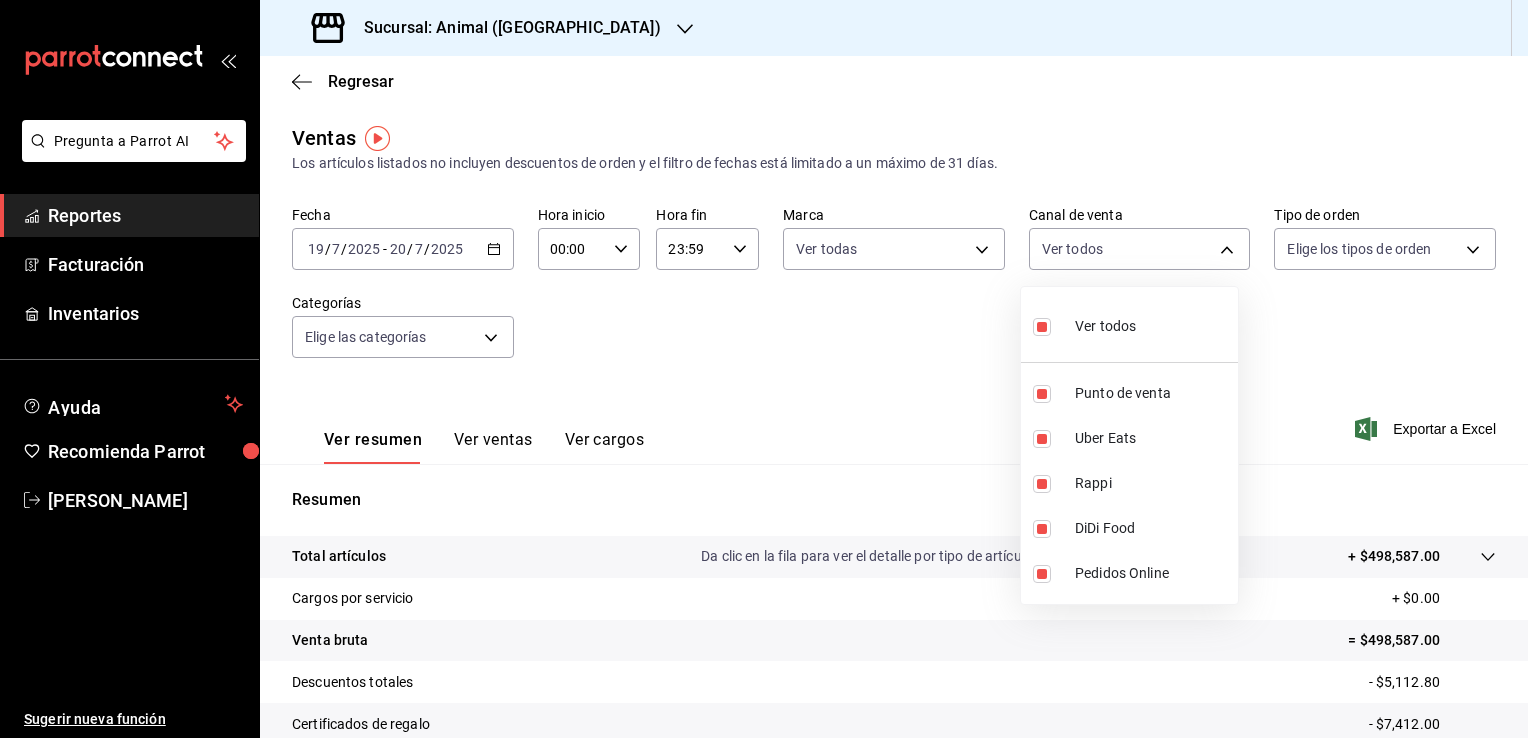 type on "PARROT,UBER_EATS,RAPPI,DIDI_FOOD,ONLINE" 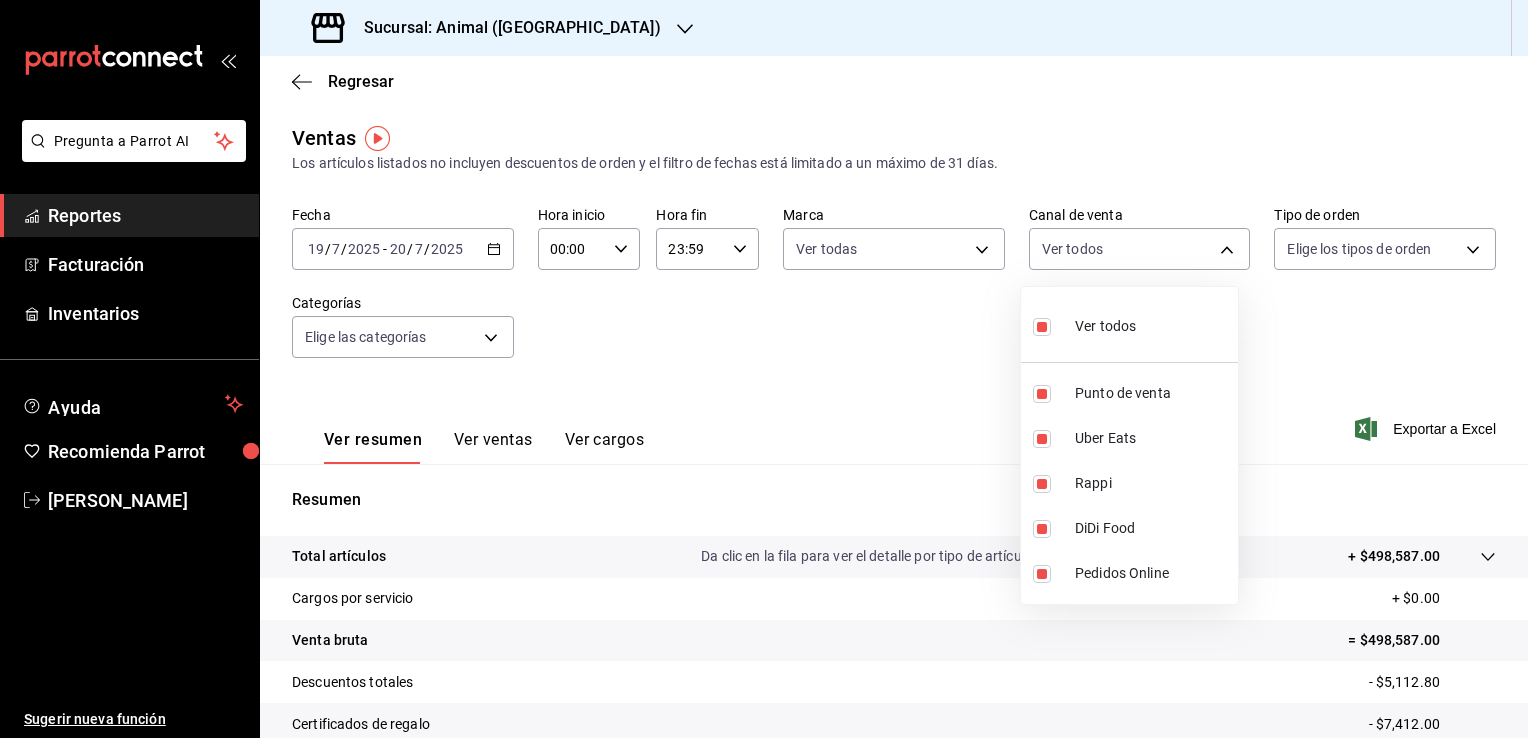 click at bounding box center (764, 369) 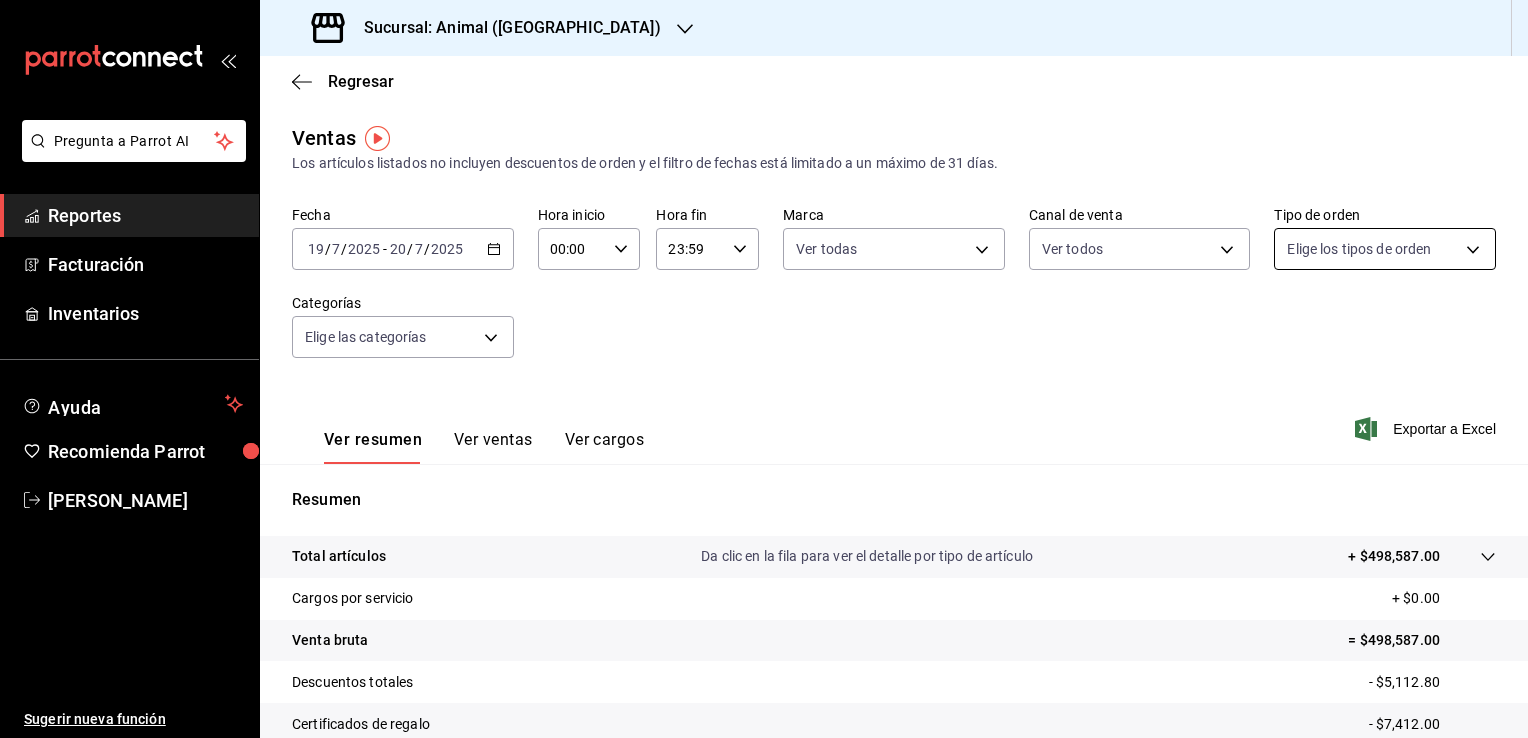 click on "Pregunta a Parrot AI Reportes   Facturación   Inventarios   Ayuda Recomienda Parrot   Enrique Mondragon   Sugerir nueva función   Sucursal: Animal (Tijuana) Regresar Ventas Los artículos listados no incluyen descuentos de orden y el filtro de fechas está limitado a un máximo de 31 días. Fecha 2025-07-19 19 / 7 / 2025 - 2025-07-20 20 / 7 / 2025 Hora inicio 00:00 Hora inicio Hora fin 23:59 Hora fin Marca Ver todas 98bba0fd-3ba1-42e0-bfa8-4188b5c89202 Canal de venta Ver todos PARROT,UBER_EATS,RAPPI,DIDI_FOOD,ONLINE Tipo de orden Elige los tipos de orden Categorías Elige las categorías Ver resumen Ver ventas Ver cargos Exportar a Excel Resumen Total artículos Da clic en la fila para ver el detalle por tipo de artículo + $498,587.00 Cargos por servicio + $0.00 Venta bruta = $498,587.00 Descuentos totales - $5,112.80 Certificados de regalo - $7,412.00 Venta total = $486,062.20 Impuestos - $36,004.61 Venta neta = $450,057.59 GANA 1 MES GRATIS EN TU SUSCRIPCIÓN AQUÍ Ver video tutorial Ir a video Reportes" at bounding box center (764, 369) 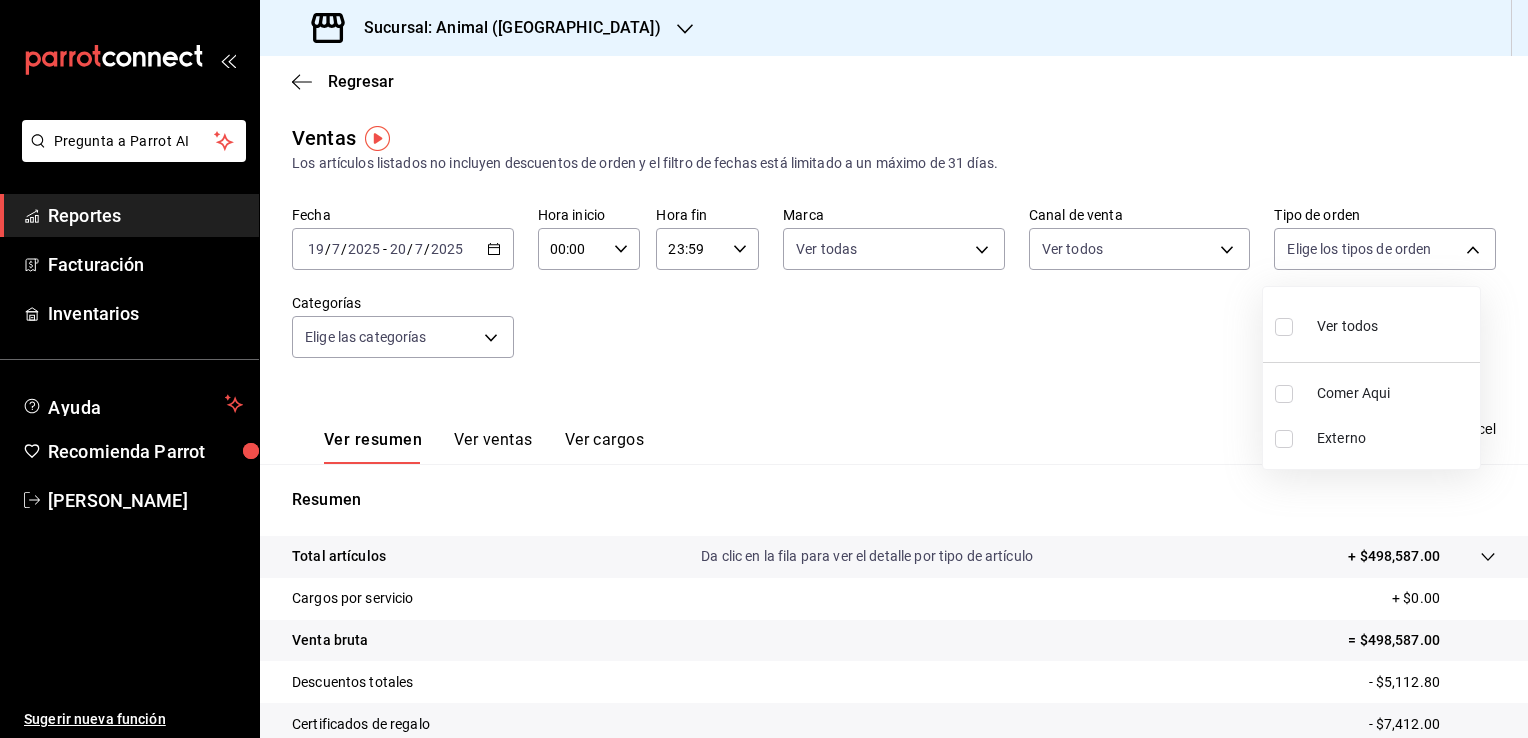 click at bounding box center (764, 369) 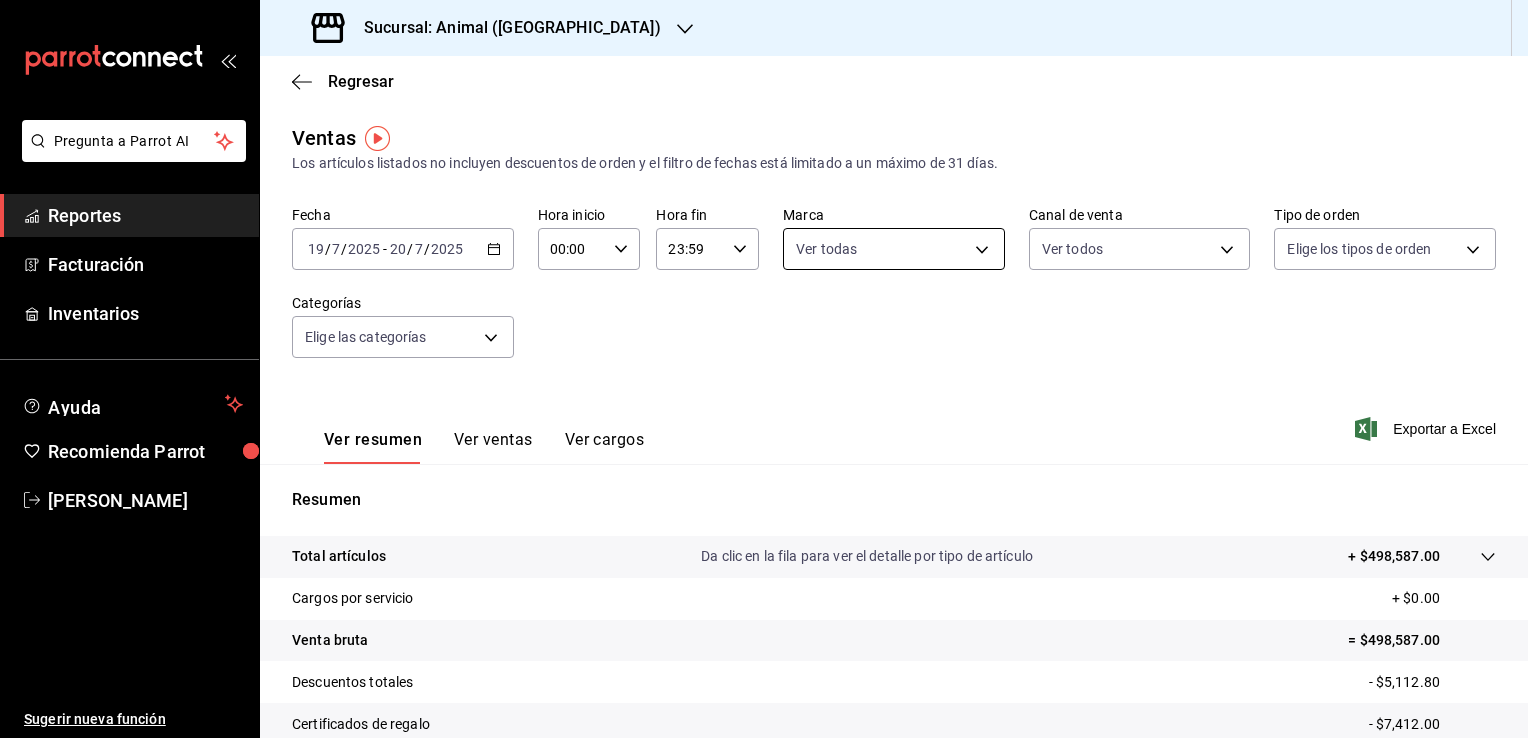 click on "Pregunta a Parrot AI Reportes   Facturación   Inventarios   Ayuda Recomienda Parrot   Enrique Mondragon   Sugerir nueva función   Sucursal: Animal (Tijuana) Regresar Ventas Los artículos listados no incluyen descuentos de orden y el filtro de fechas está limitado a un máximo de 31 días. Fecha 2025-07-19 19 / 7 / 2025 - 2025-07-20 20 / 7 / 2025 Hora inicio 00:00 Hora inicio Hora fin 23:59 Hora fin Marca Ver todas 98bba0fd-3ba1-42e0-bfa8-4188b5c89202 Canal de venta Ver todos PARROT,UBER_EATS,RAPPI,DIDI_FOOD,ONLINE Tipo de orden Elige los tipos de orden Categorías Elige las categorías Ver resumen Ver ventas Ver cargos Exportar a Excel Resumen Total artículos Da clic en la fila para ver el detalle por tipo de artículo + $498,587.00 Cargos por servicio + $0.00 Venta bruta = $498,587.00 Descuentos totales - $5,112.80 Certificados de regalo - $7,412.00 Venta total = $486,062.20 Impuestos - $36,004.61 Venta neta = $450,057.59 GANA 1 MES GRATIS EN TU SUSCRIPCIÓN AQUÍ Ver video tutorial Ir a video Reportes" at bounding box center [764, 369] 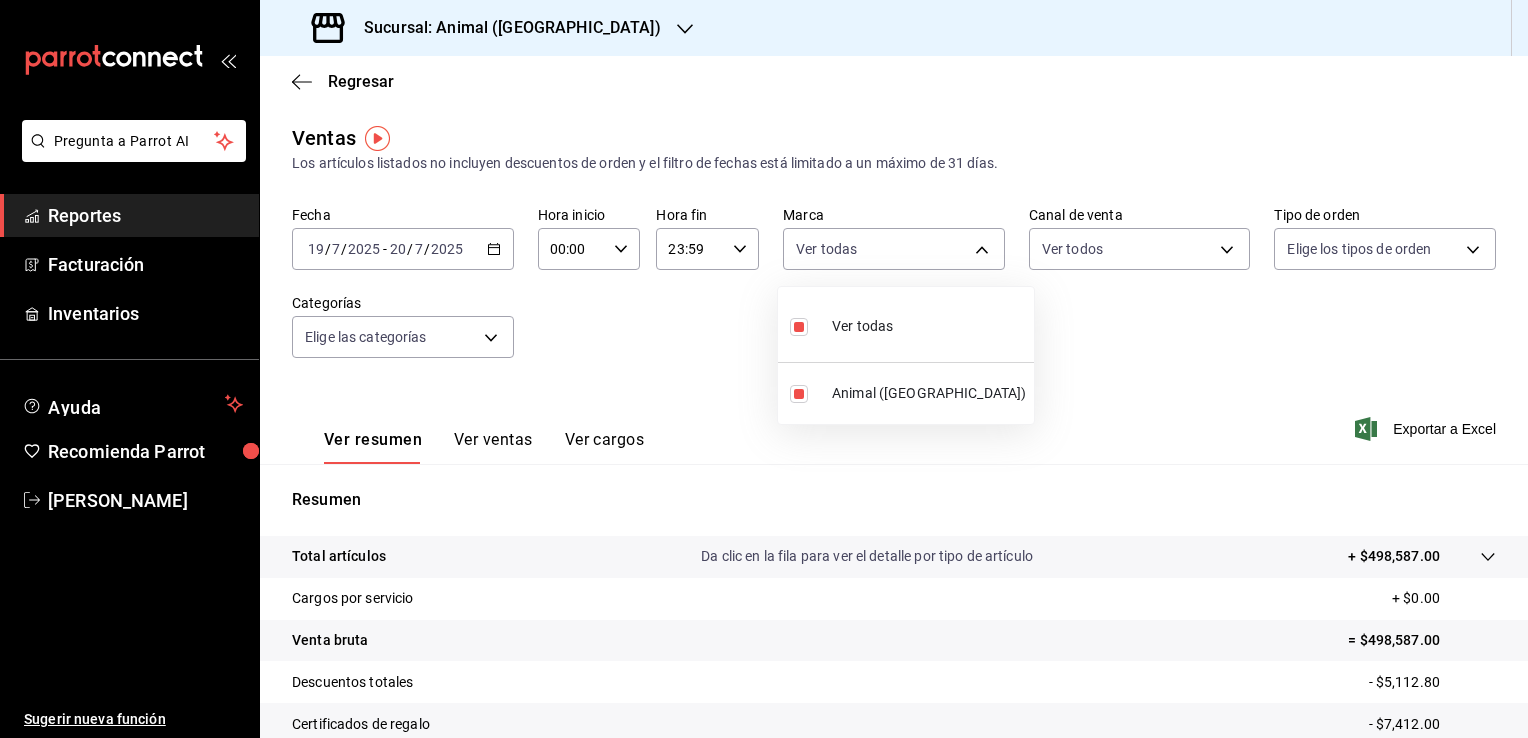 click at bounding box center [764, 369] 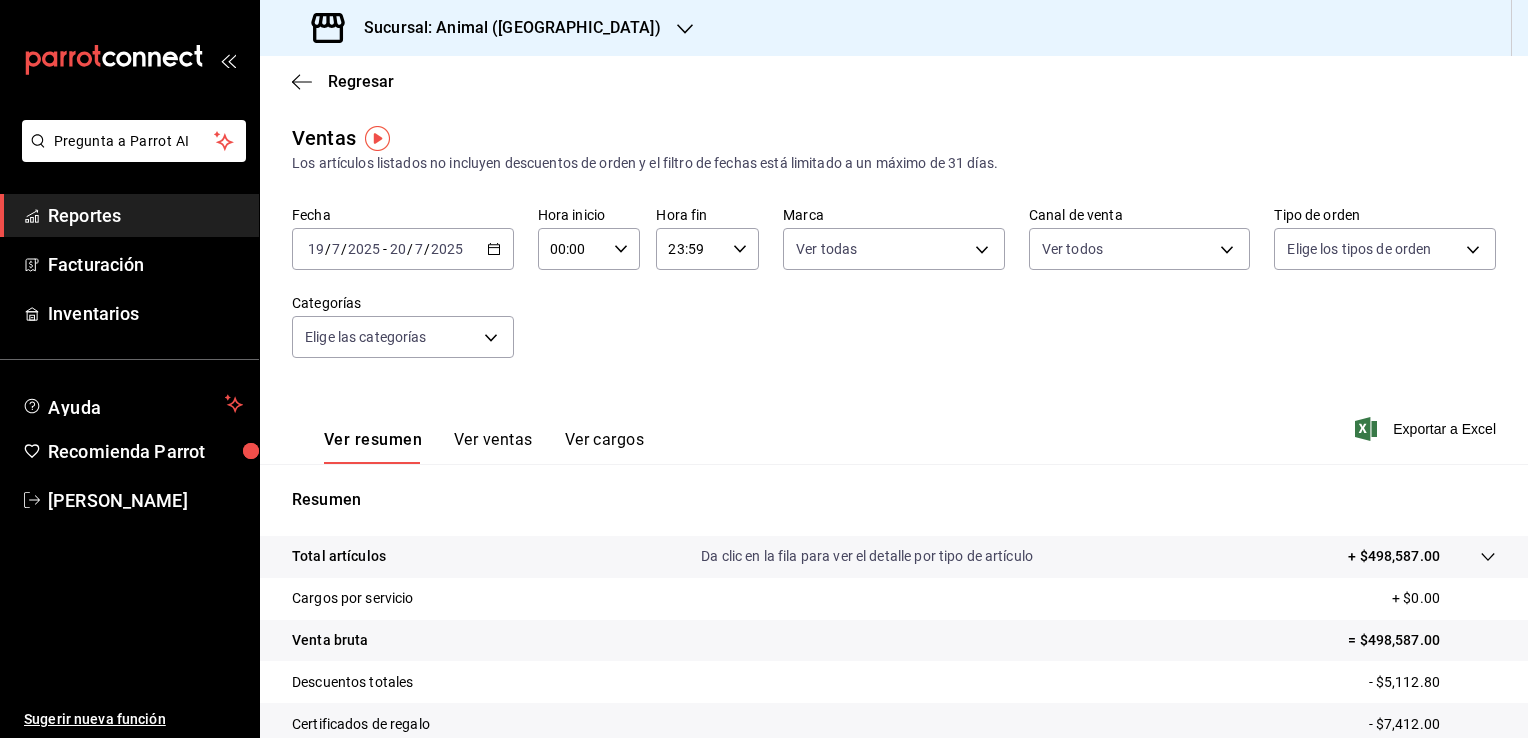 click on "Exportar a Excel" at bounding box center [1427, 429] 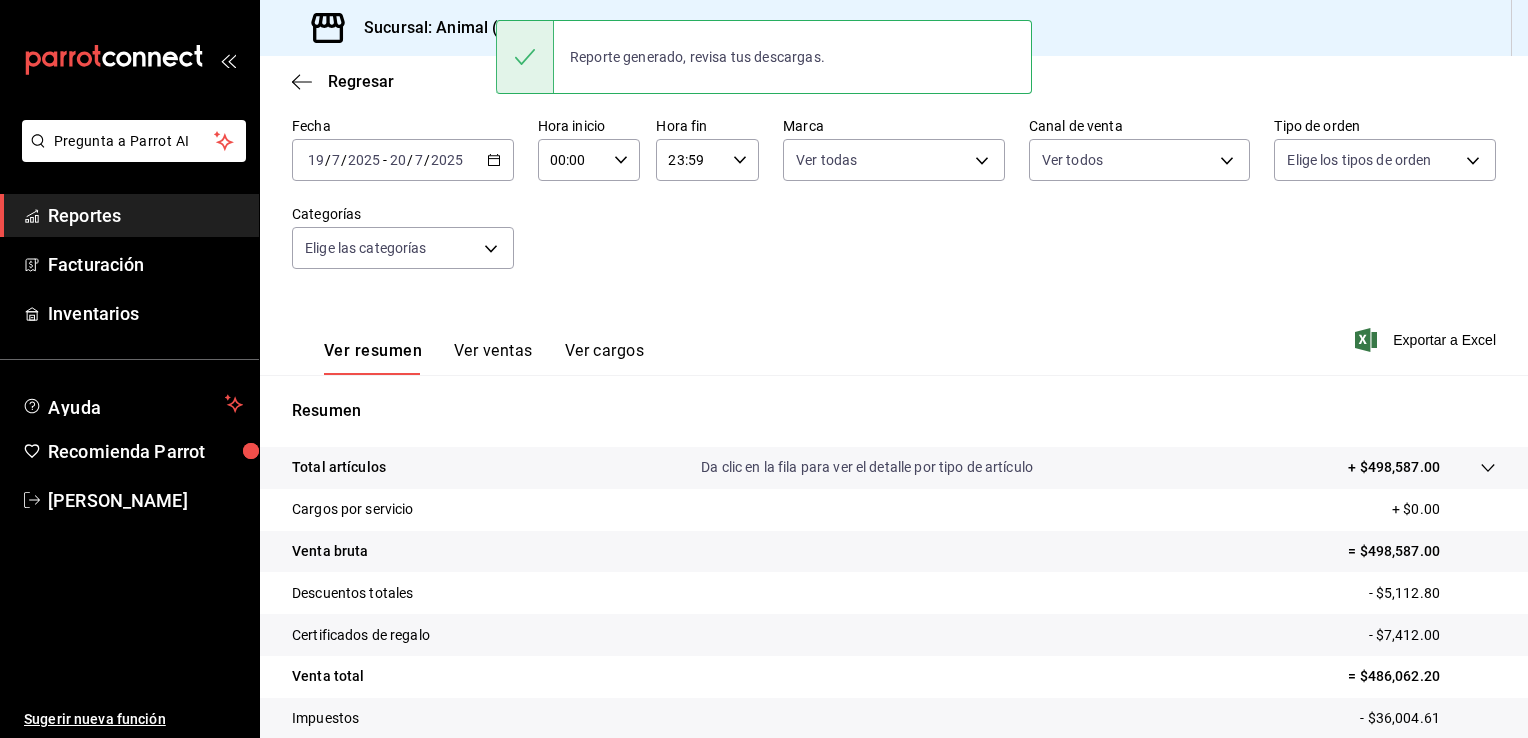 scroll, scrollTop: 100, scrollLeft: 0, axis: vertical 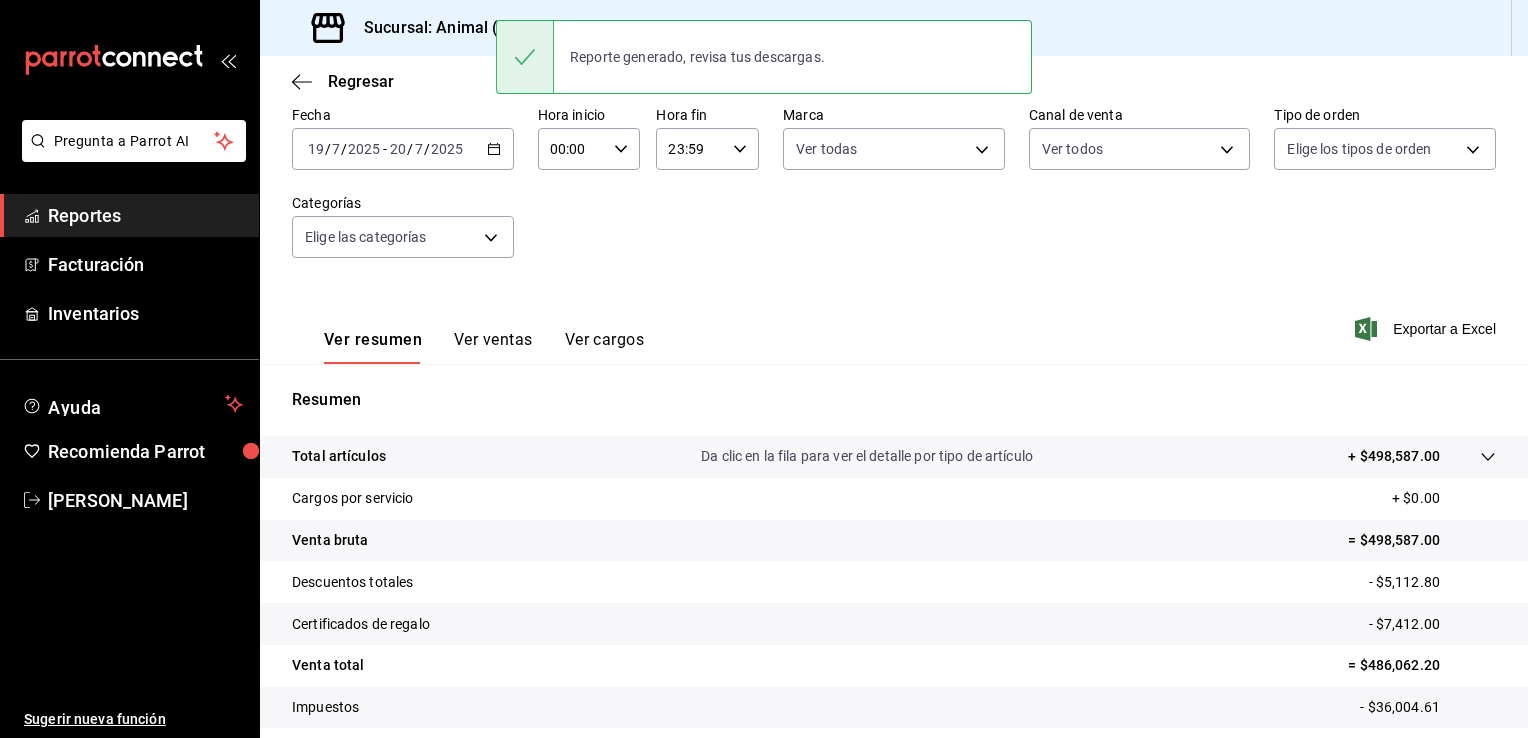 click on "Ver resumen Ver ventas Ver cargos Exportar a Excel" at bounding box center [894, 323] 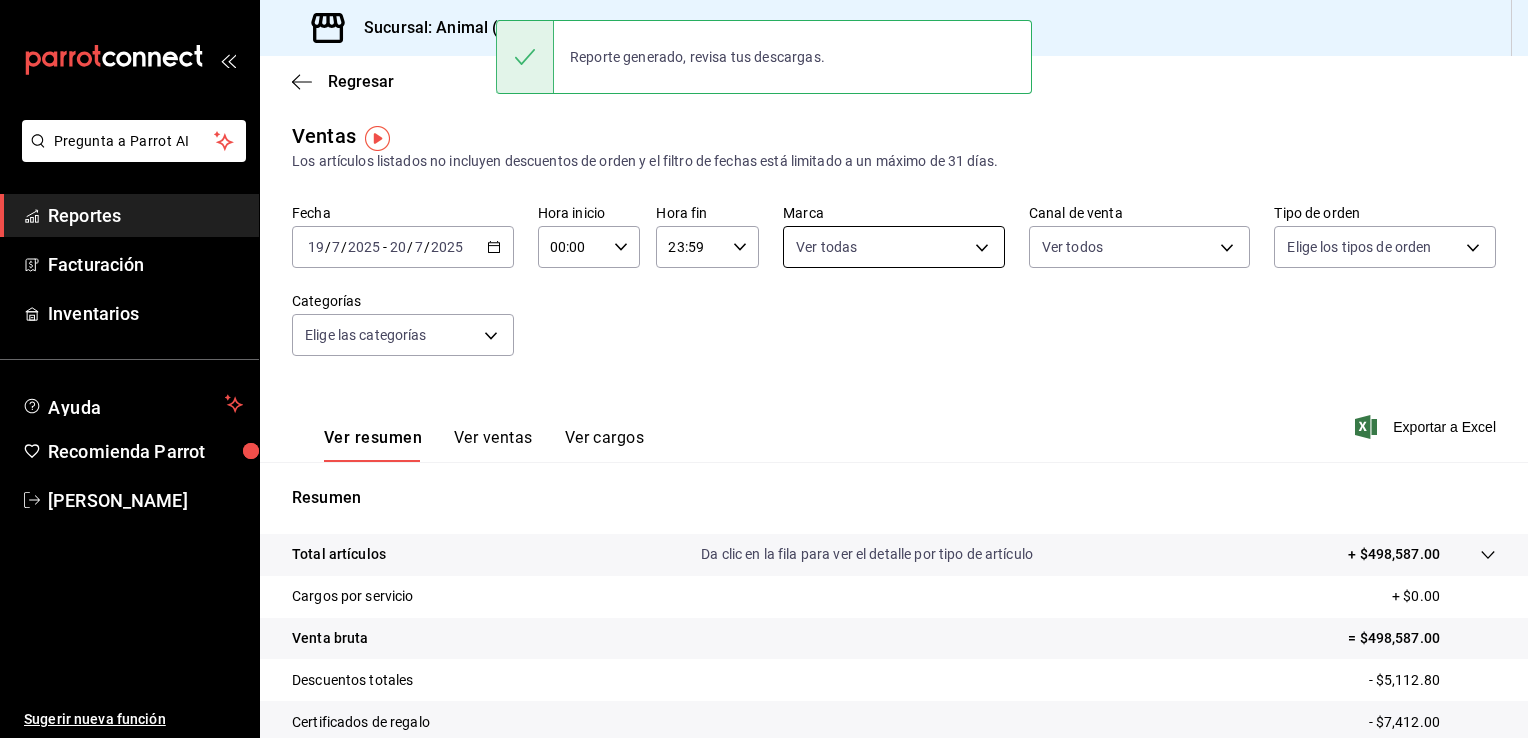 scroll, scrollTop: 0, scrollLeft: 0, axis: both 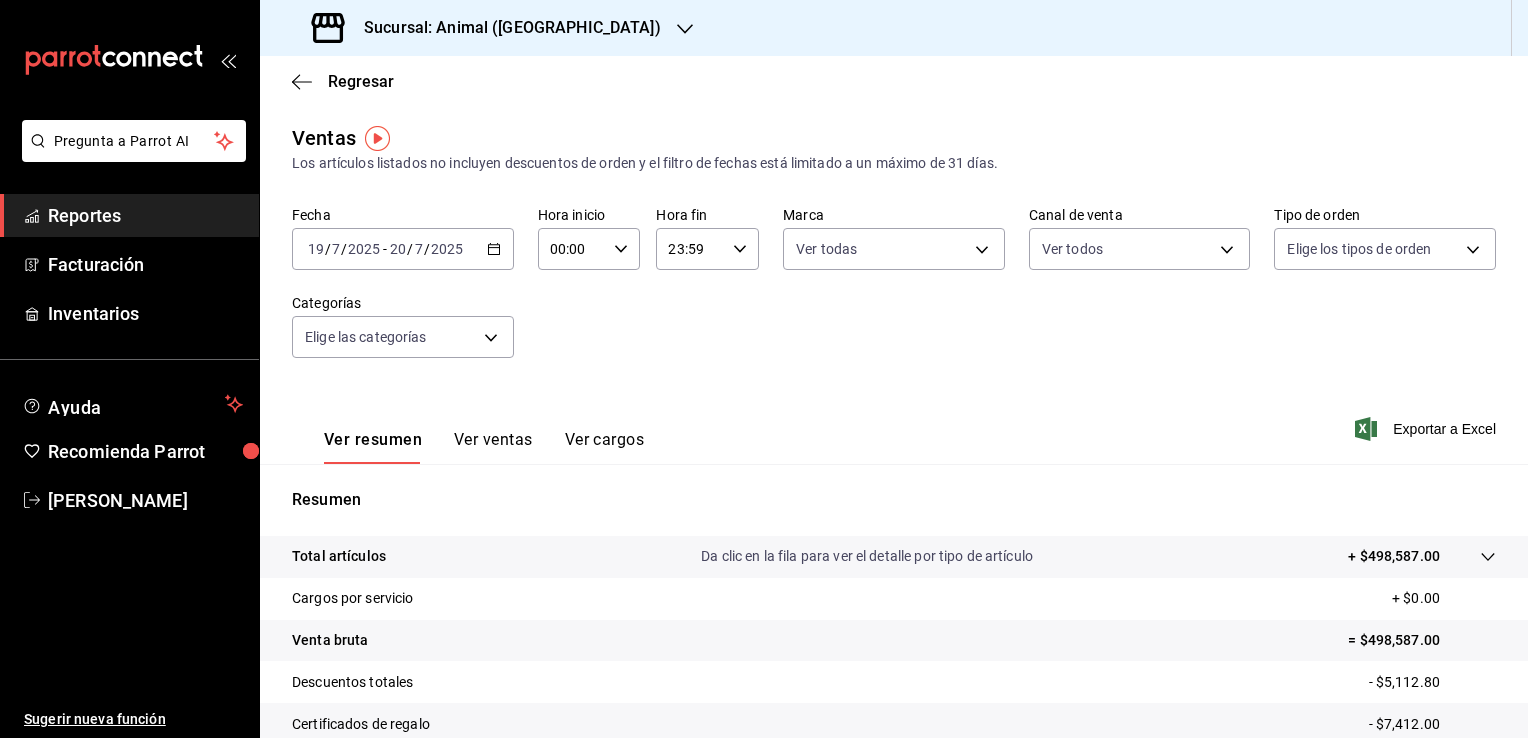 click on "00:00 Hora inicio" at bounding box center [589, 249] 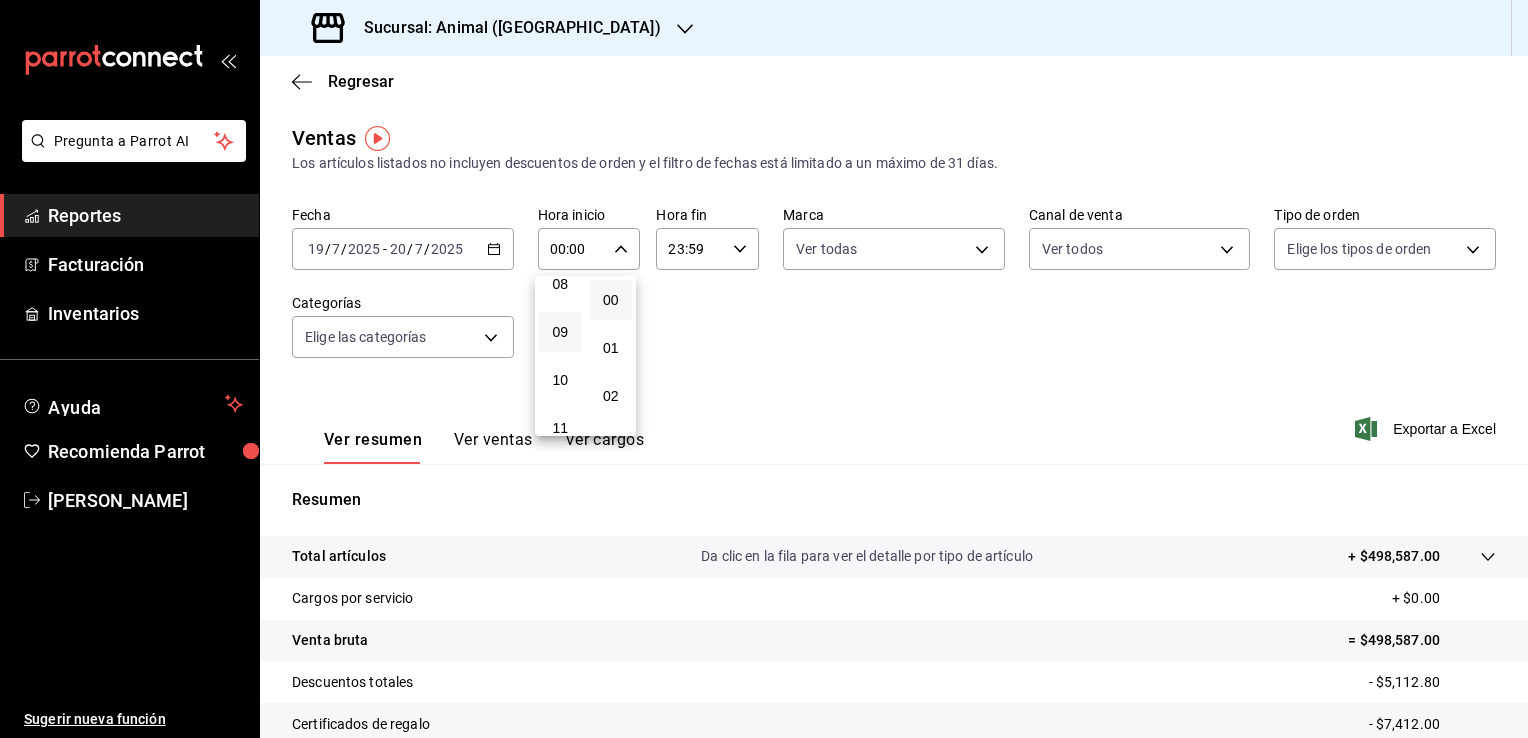 scroll, scrollTop: 200, scrollLeft: 0, axis: vertical 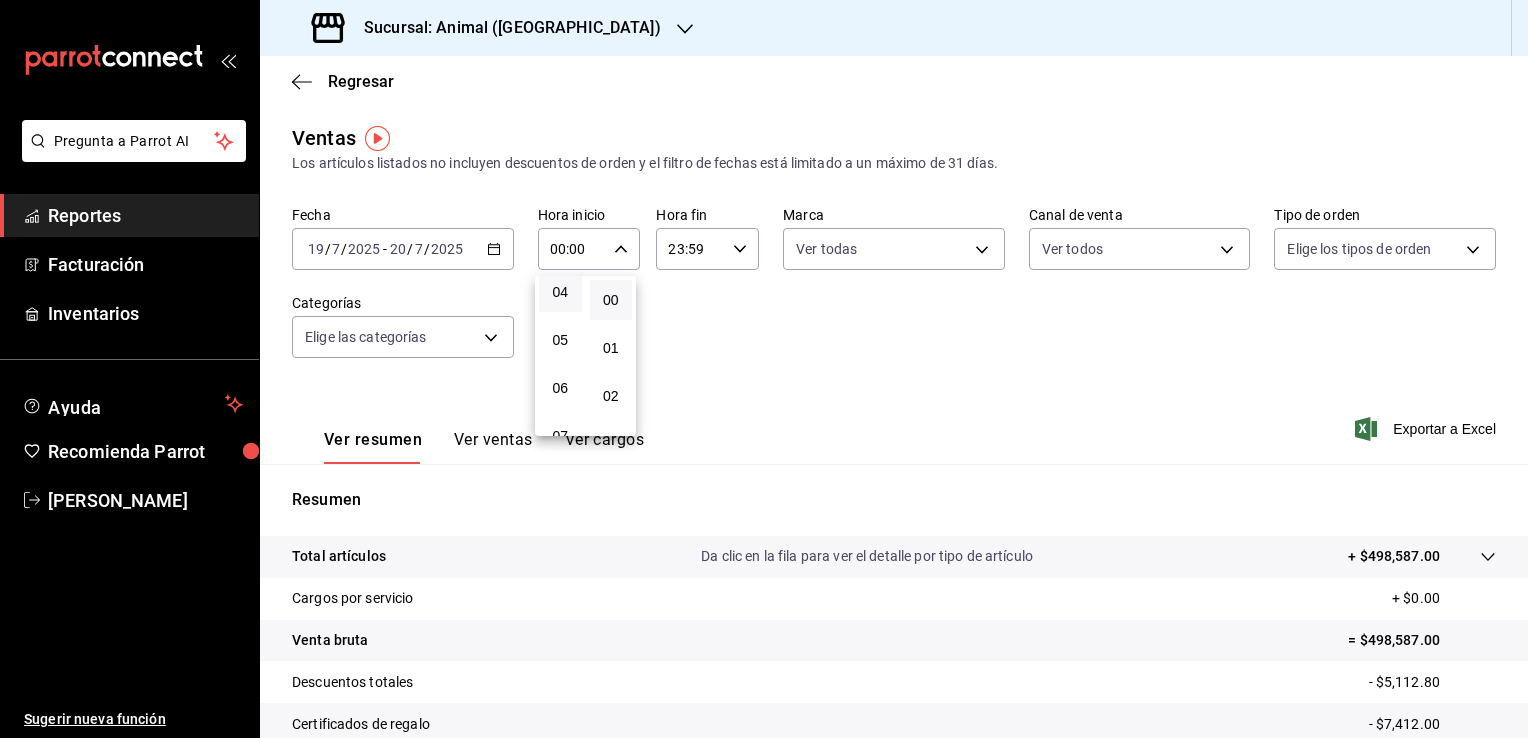 click on "04" at bounding box center [560, 292] 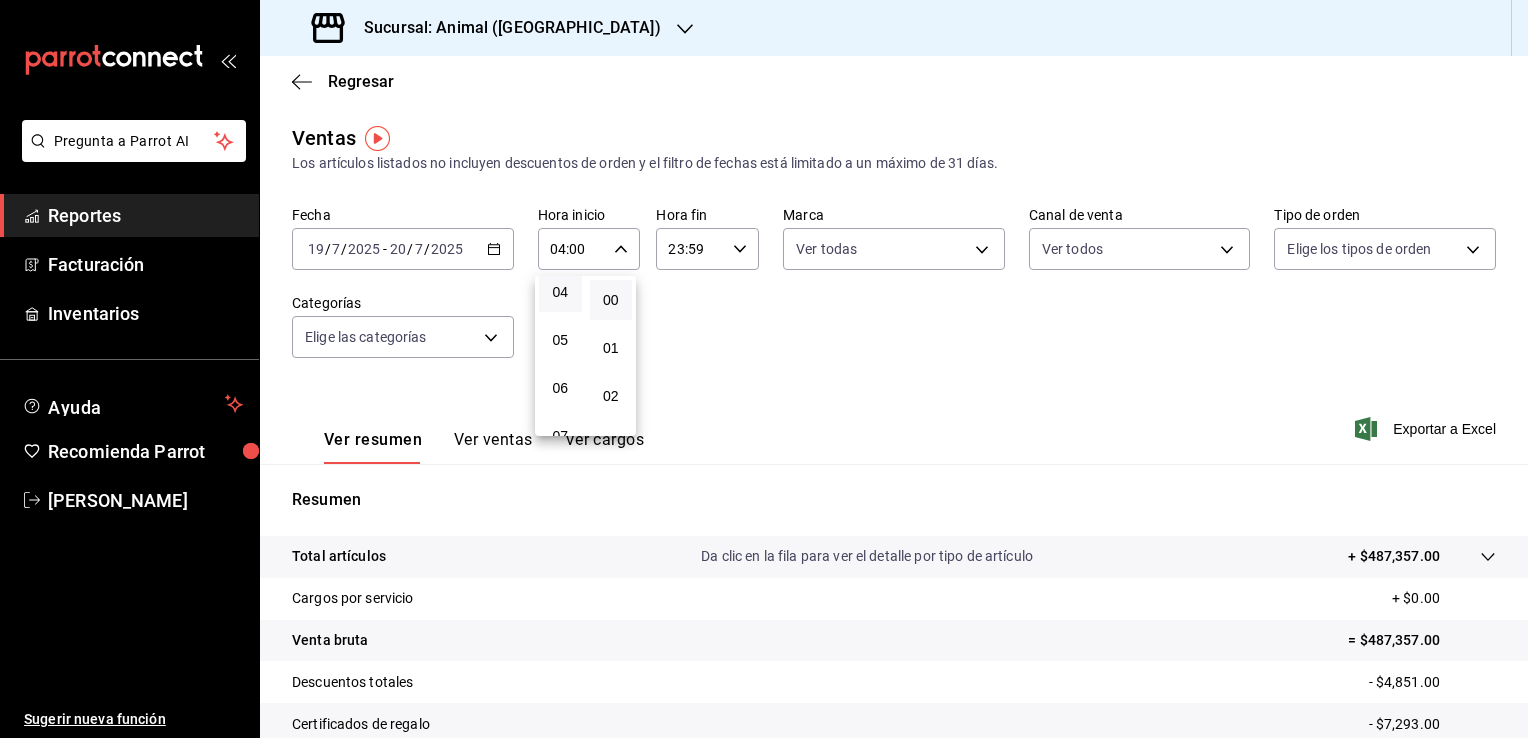 click at bounding box center (764, 369) 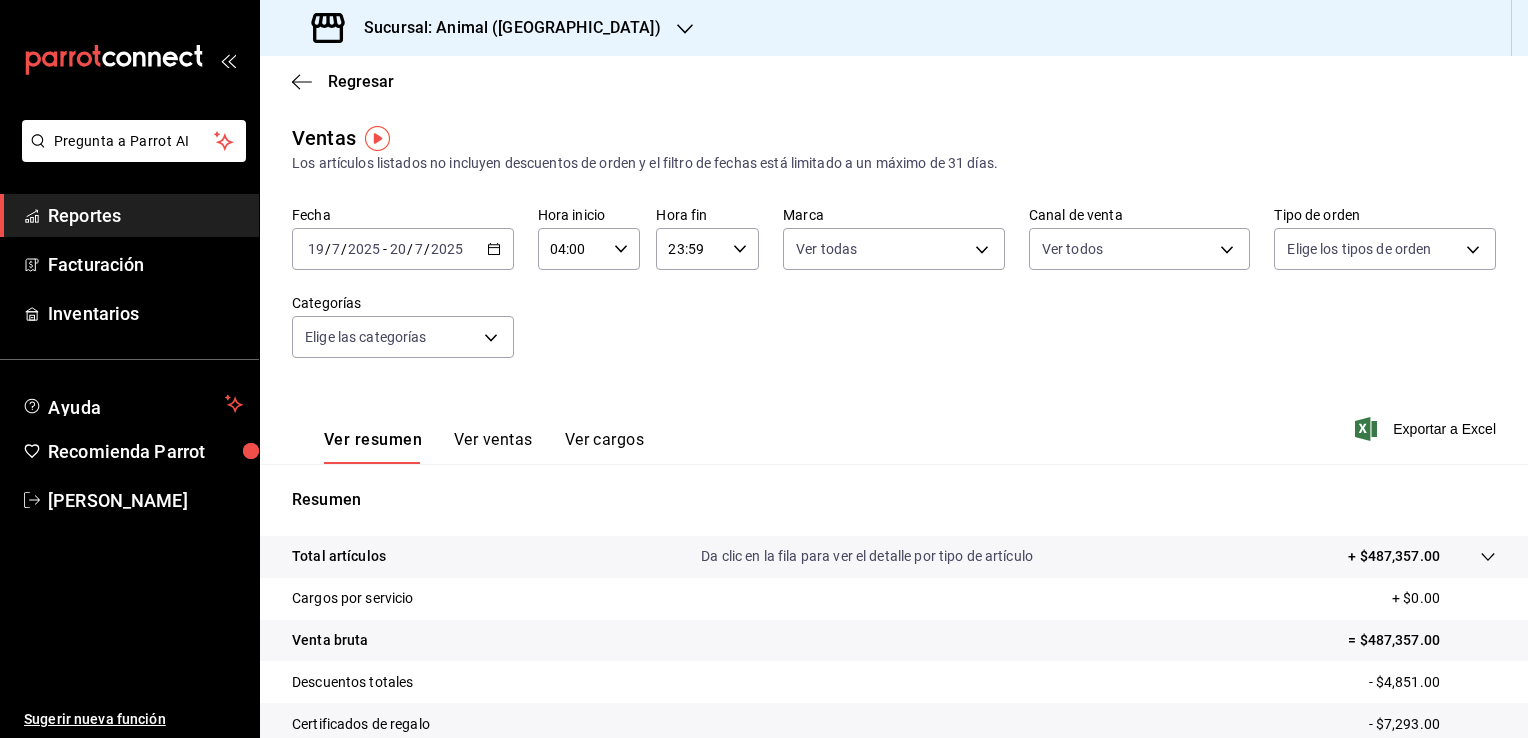 click on "23:59 Hora fin" at bounding box center (707, 249) 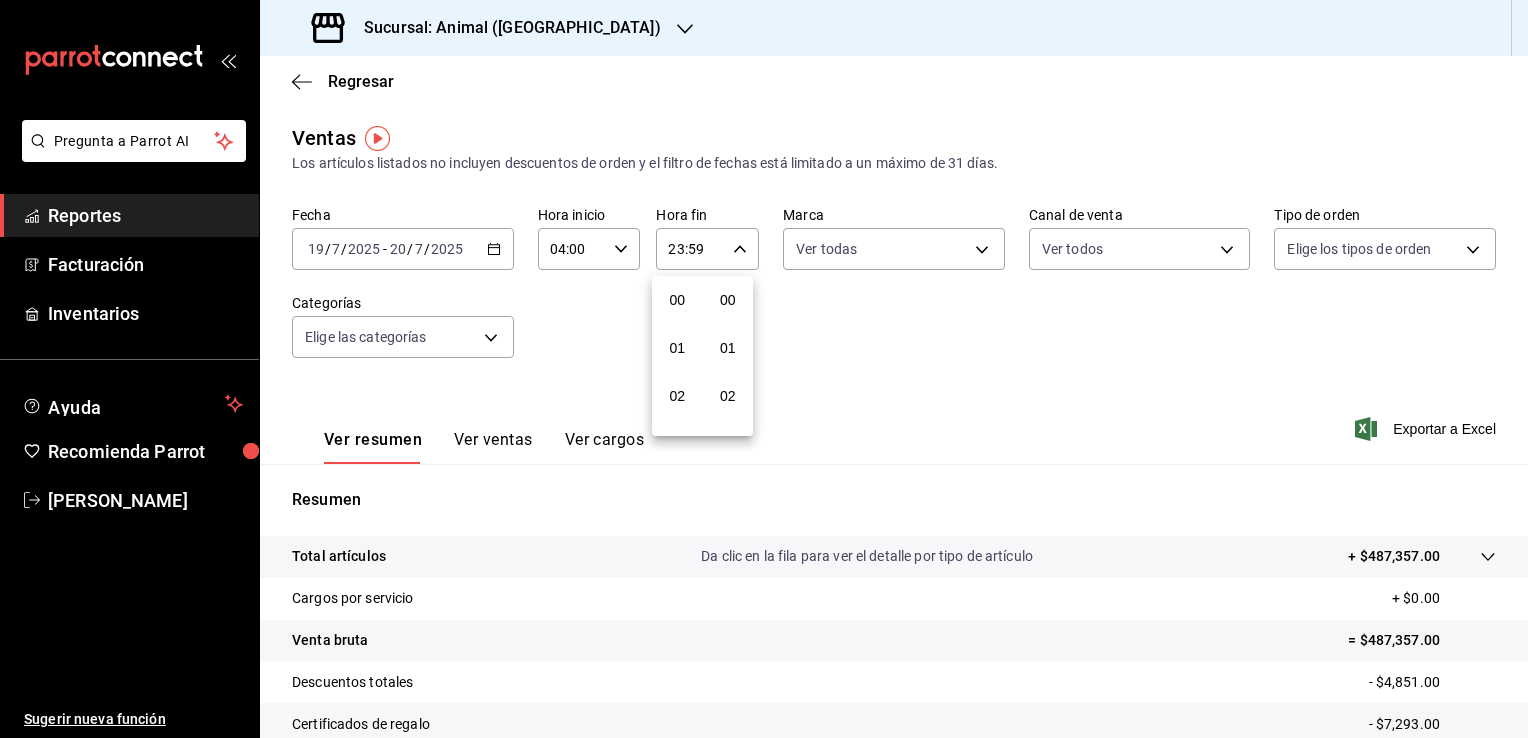 scroll, scrollTop: 1011, scrollLeft: 0, axis: vertical 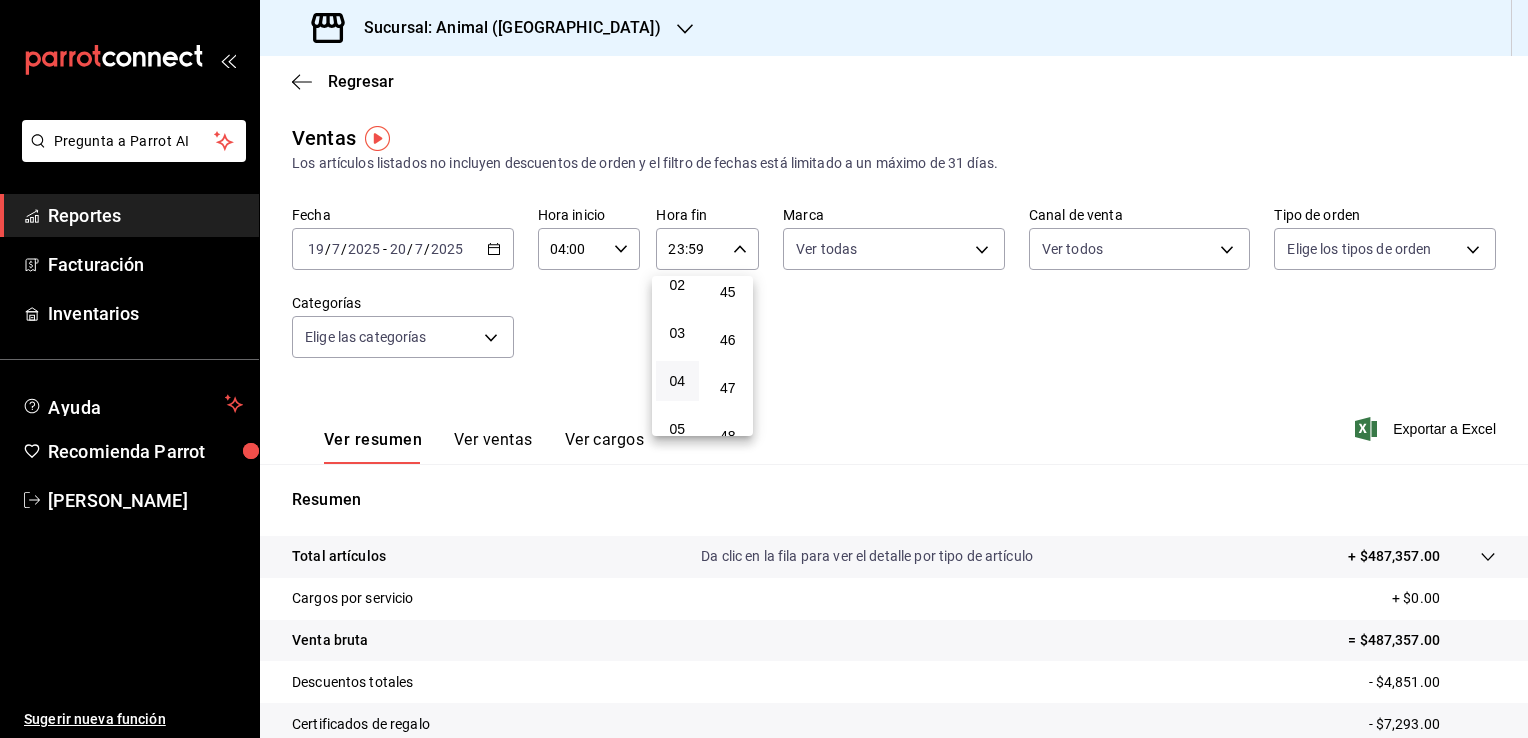 click on "04" at bounding box center (677, 381) 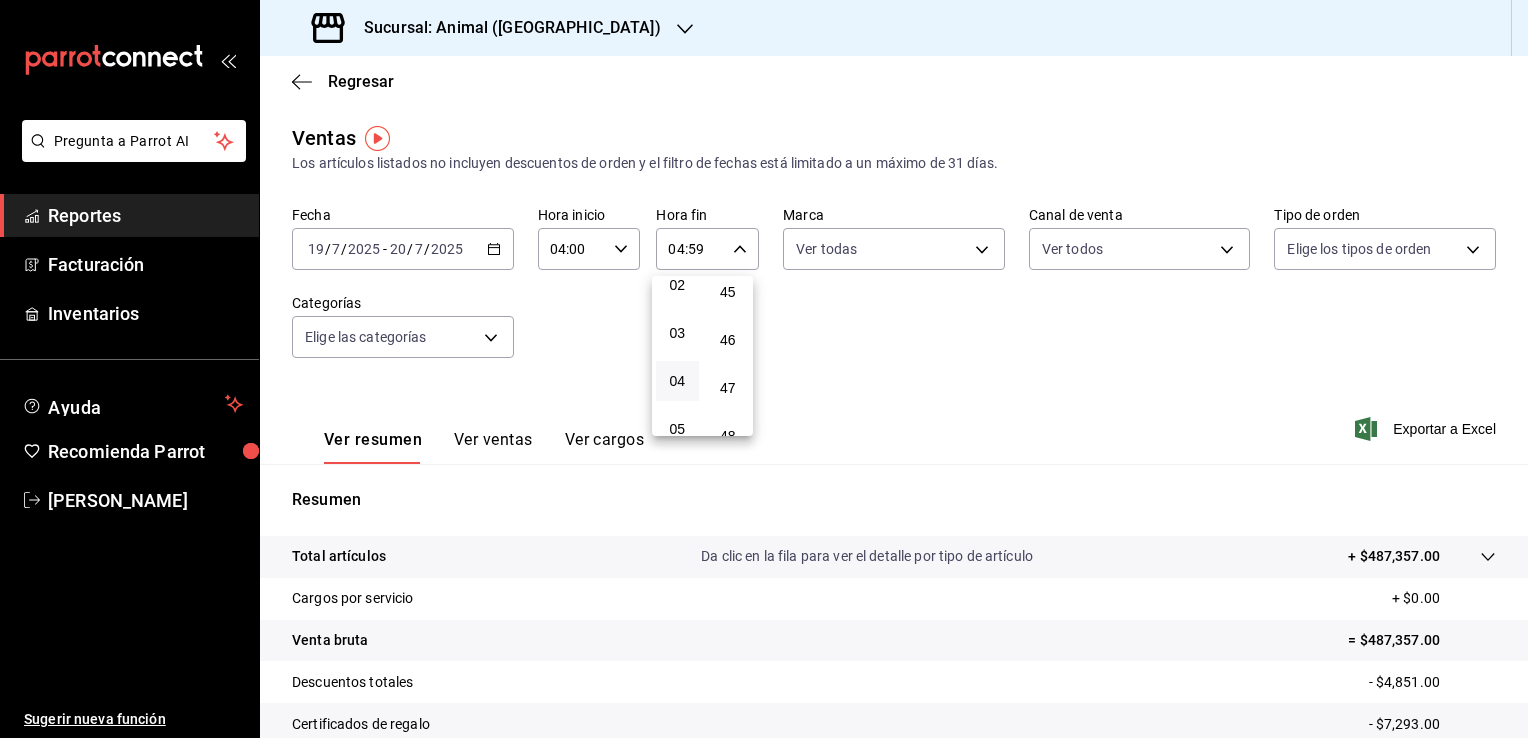 click at bounding box center [764, 369] 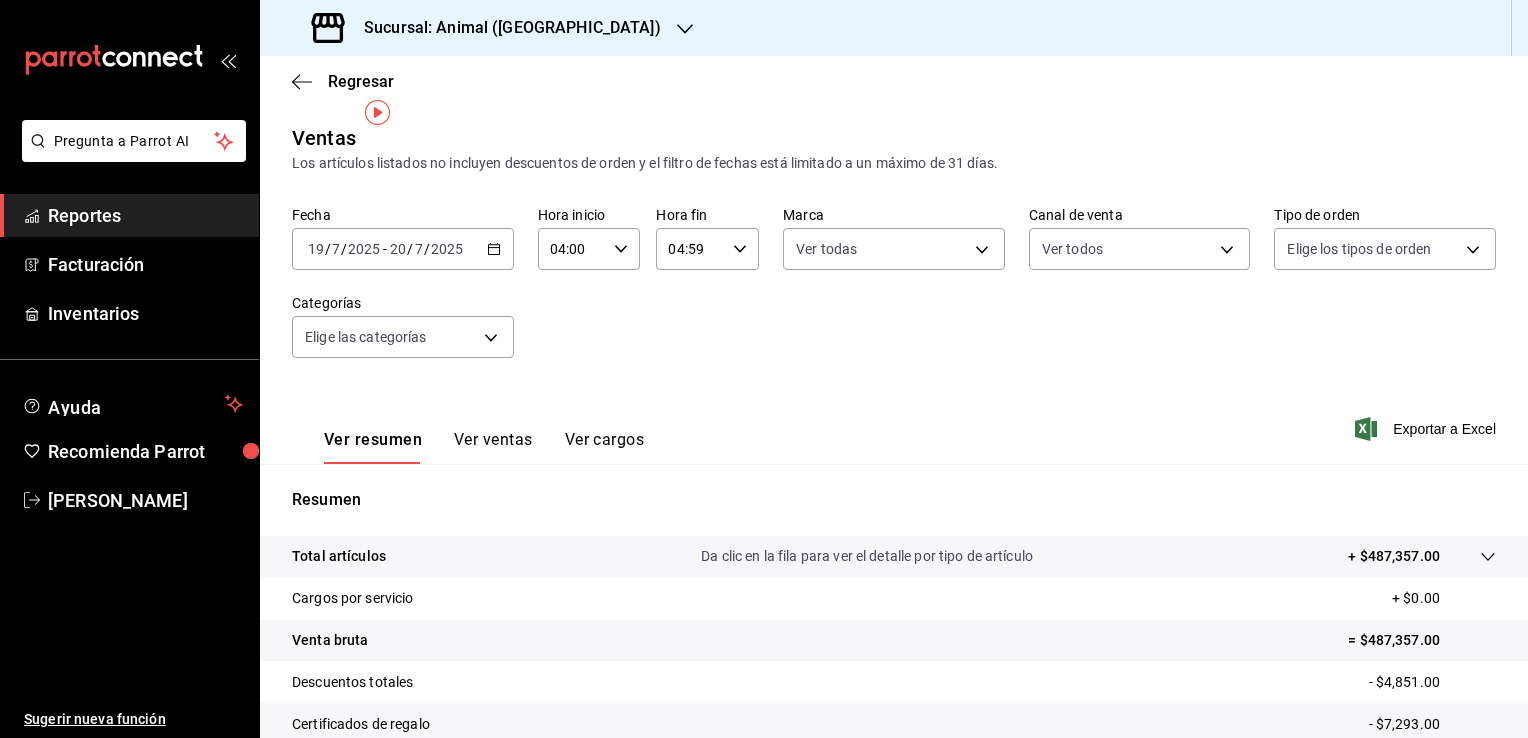 scroll, scrollTop: 200, scrollLeft: 0, axis: vertical 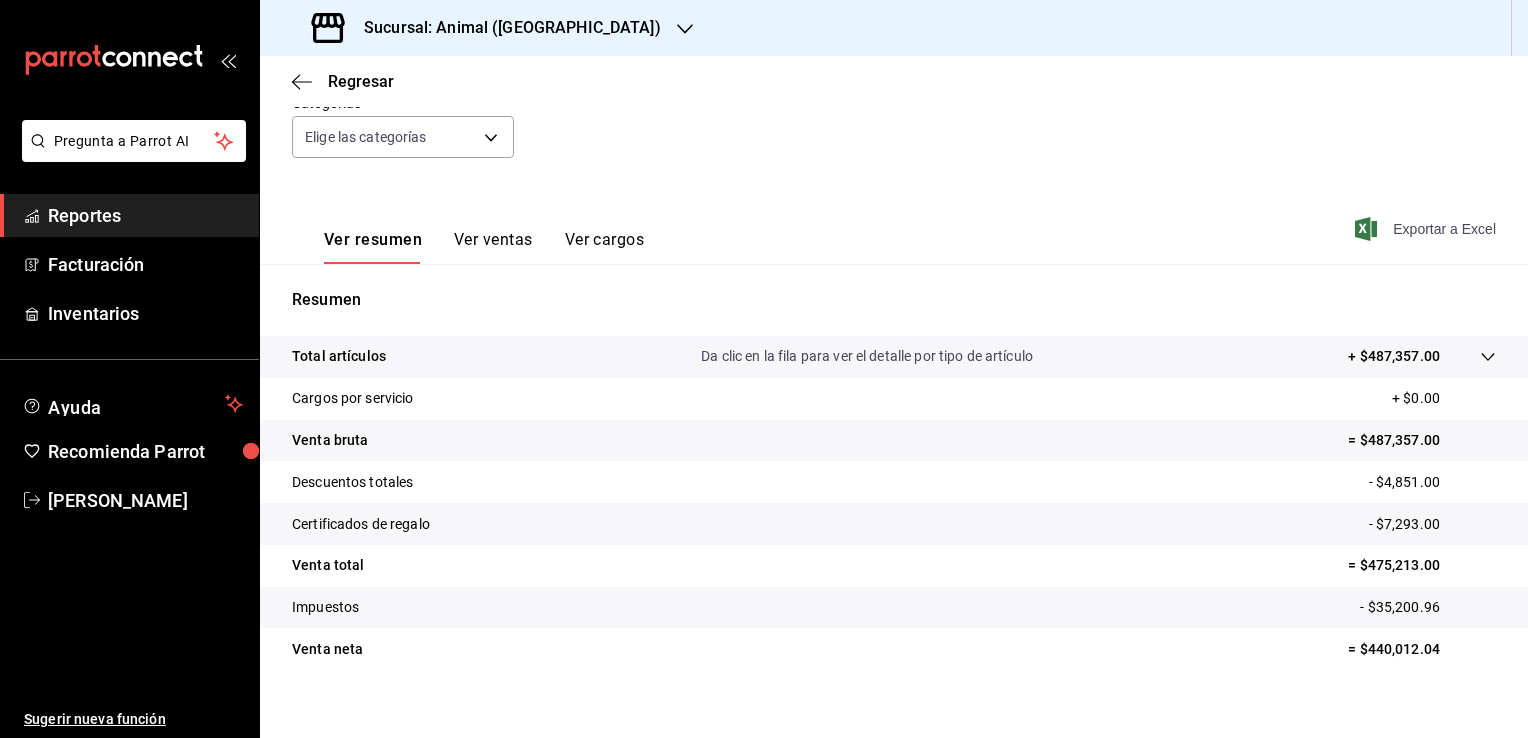 click on "Exportar a Excel" at bounding box center [1427, 229] 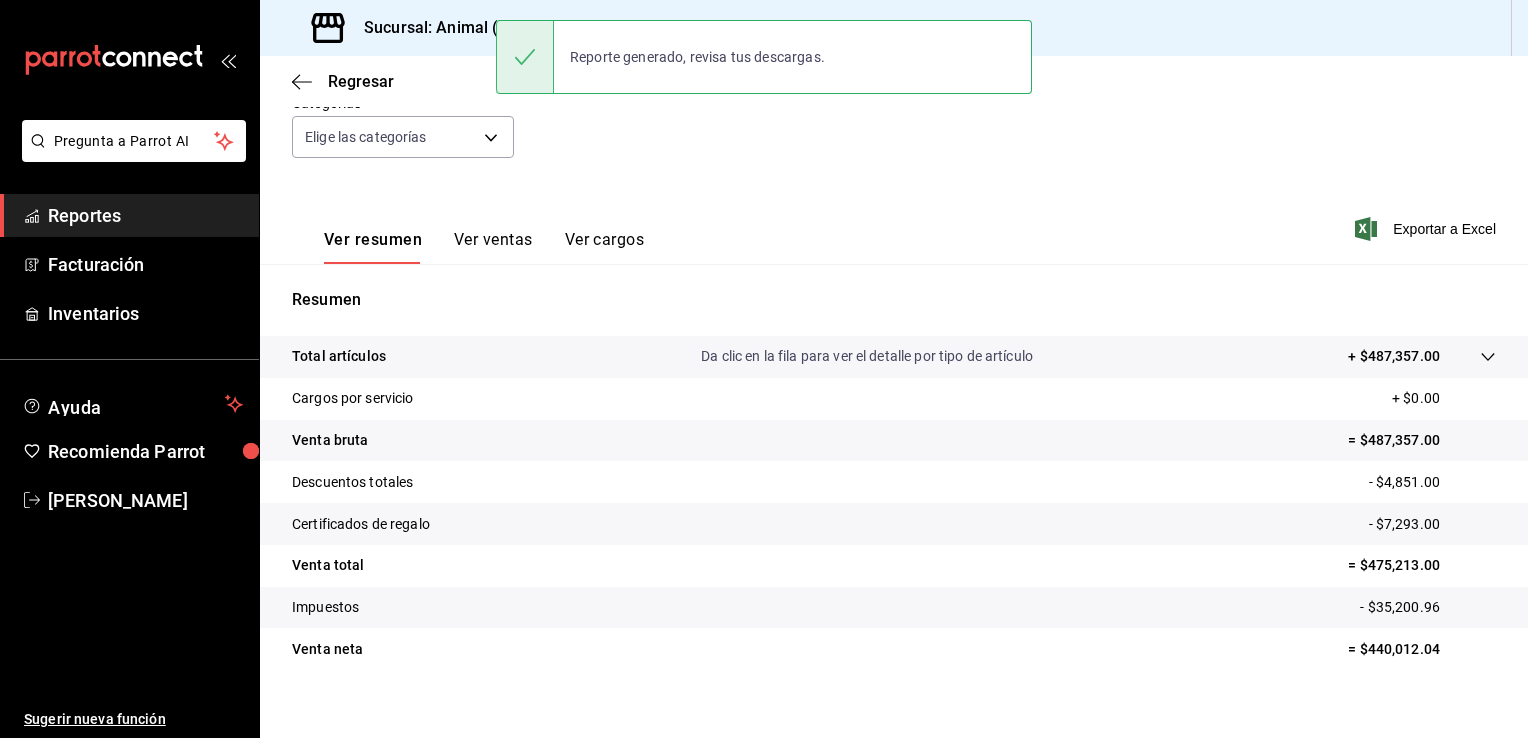 click on "Descuentos totales - $4,851.00" at bounding box center [894, 482] 